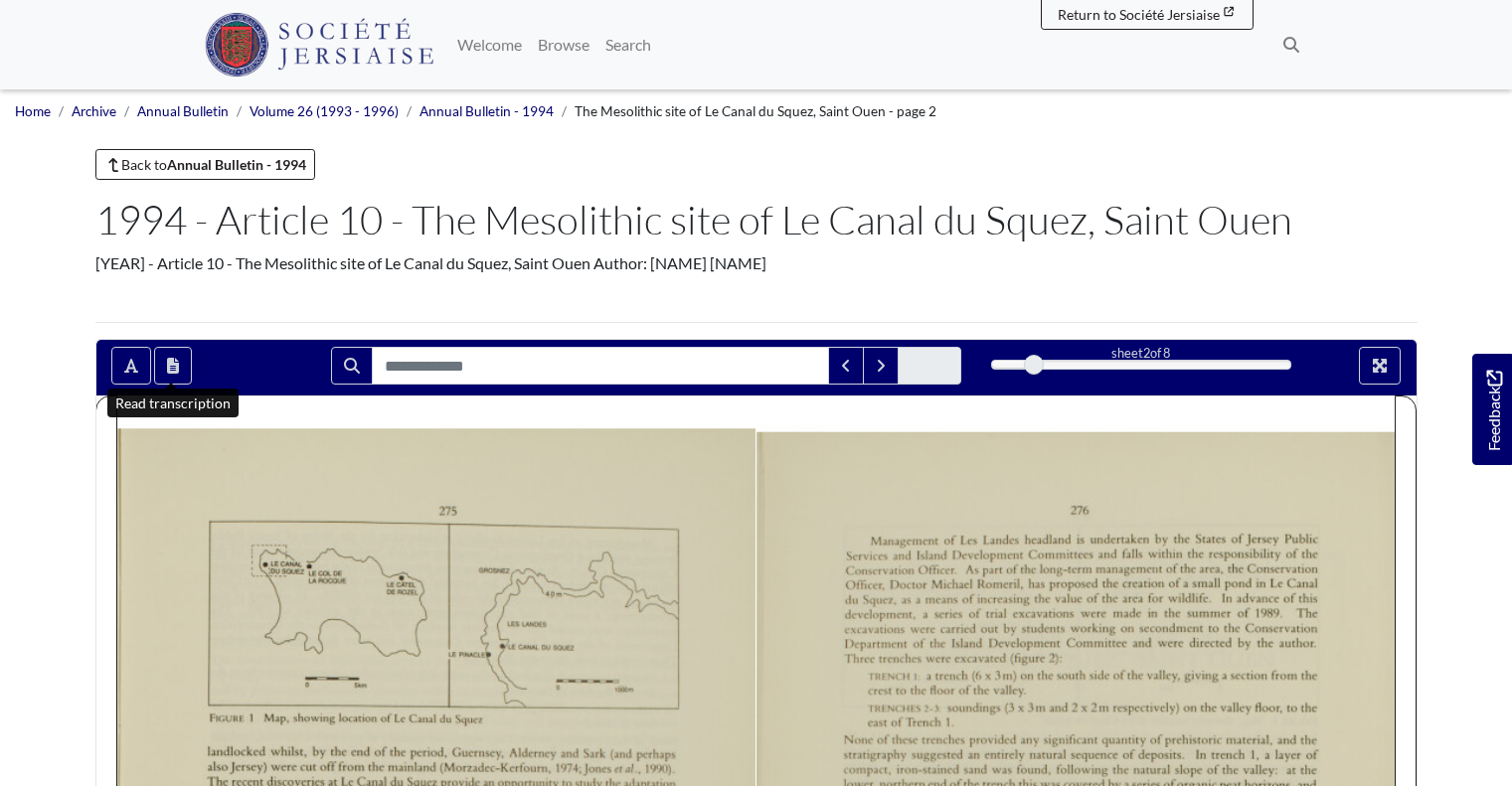 scroll, scrollTop: 420, scrollLeft: 0, axis: vertical 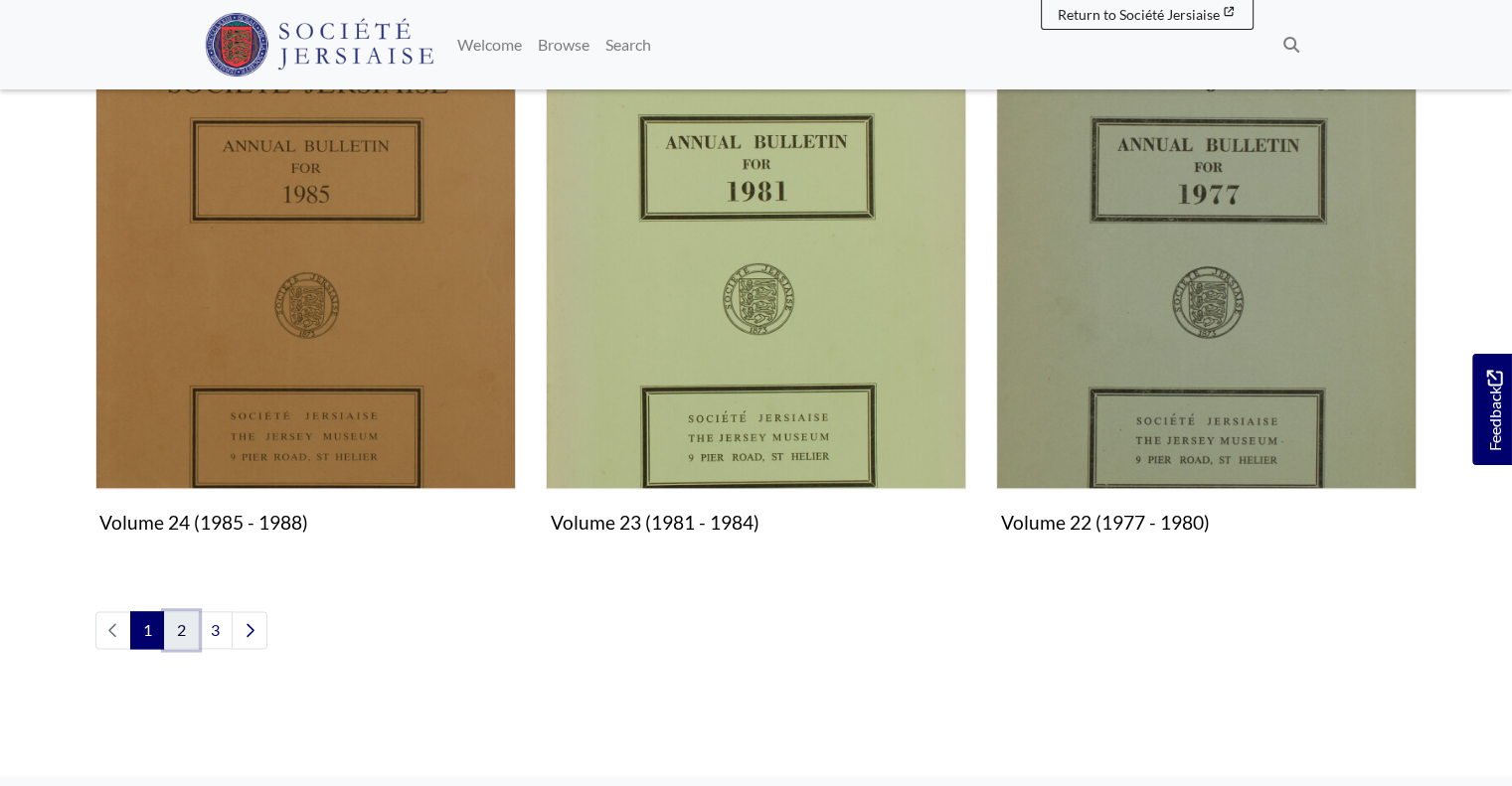 click on "2" at bounding box center (181, 630) 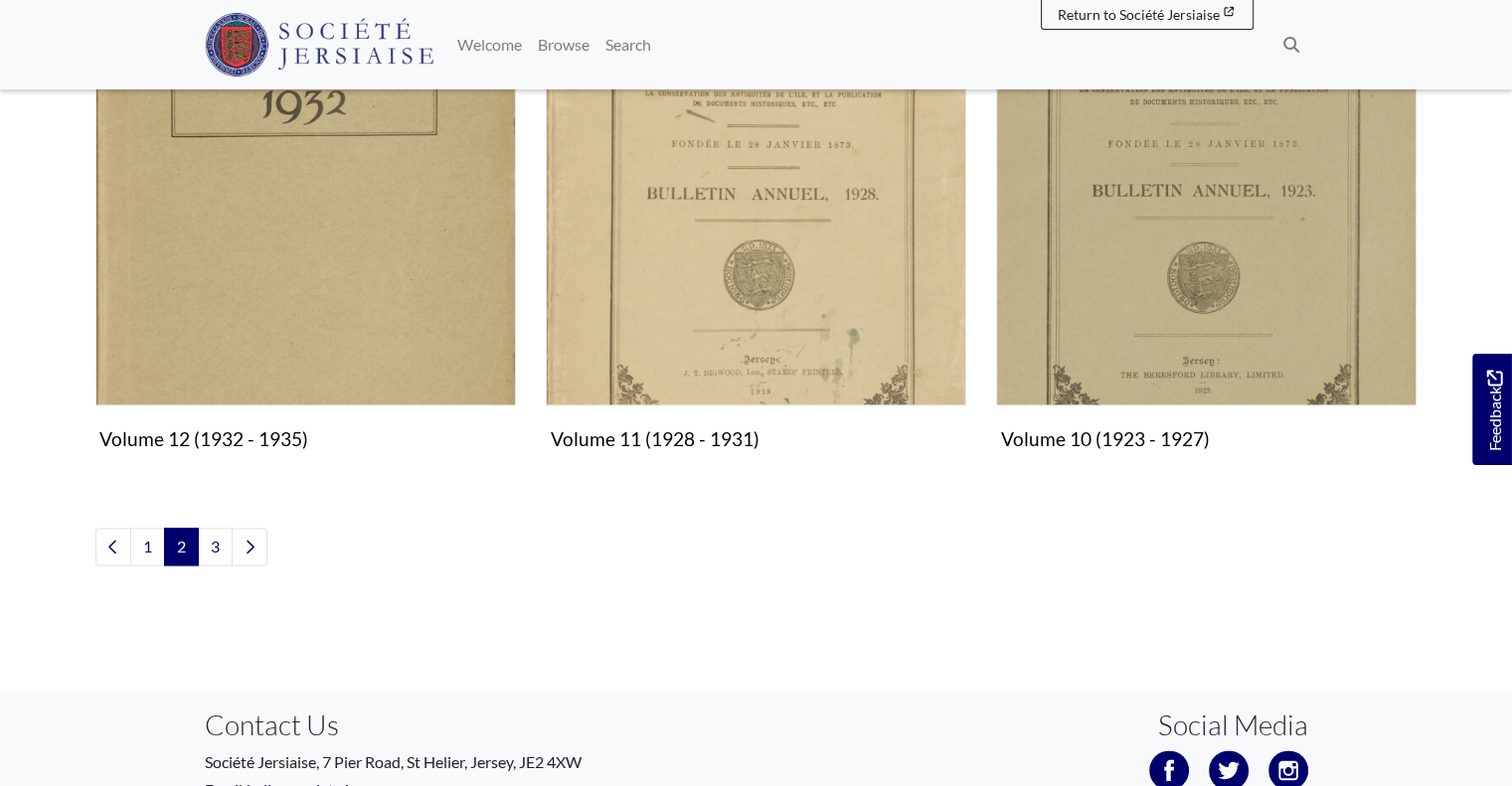 scroll, scrollTop: 2365, scrollLeft: 0, axis: vertical 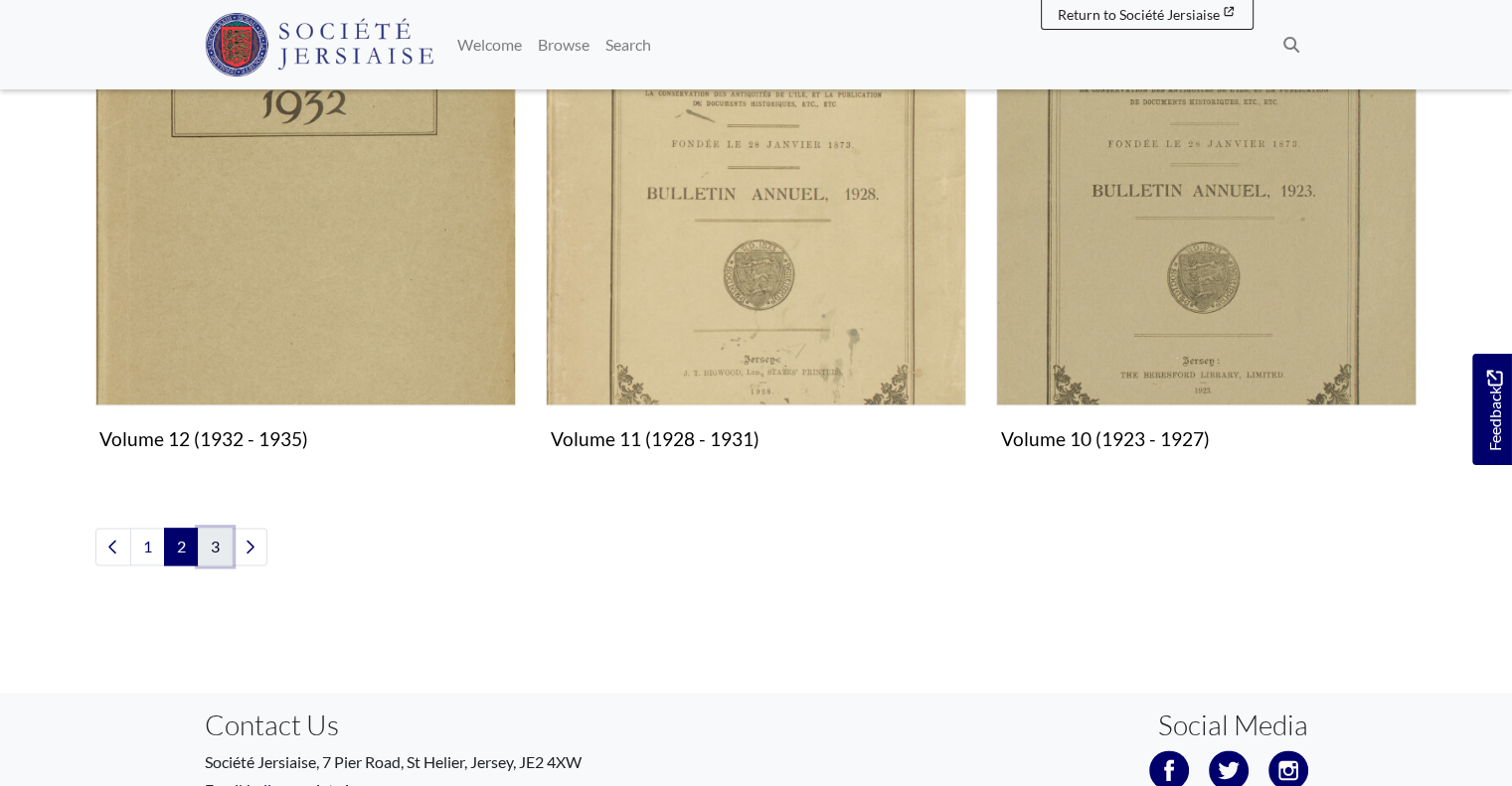 click on "3" at bounding box center (215, 547) 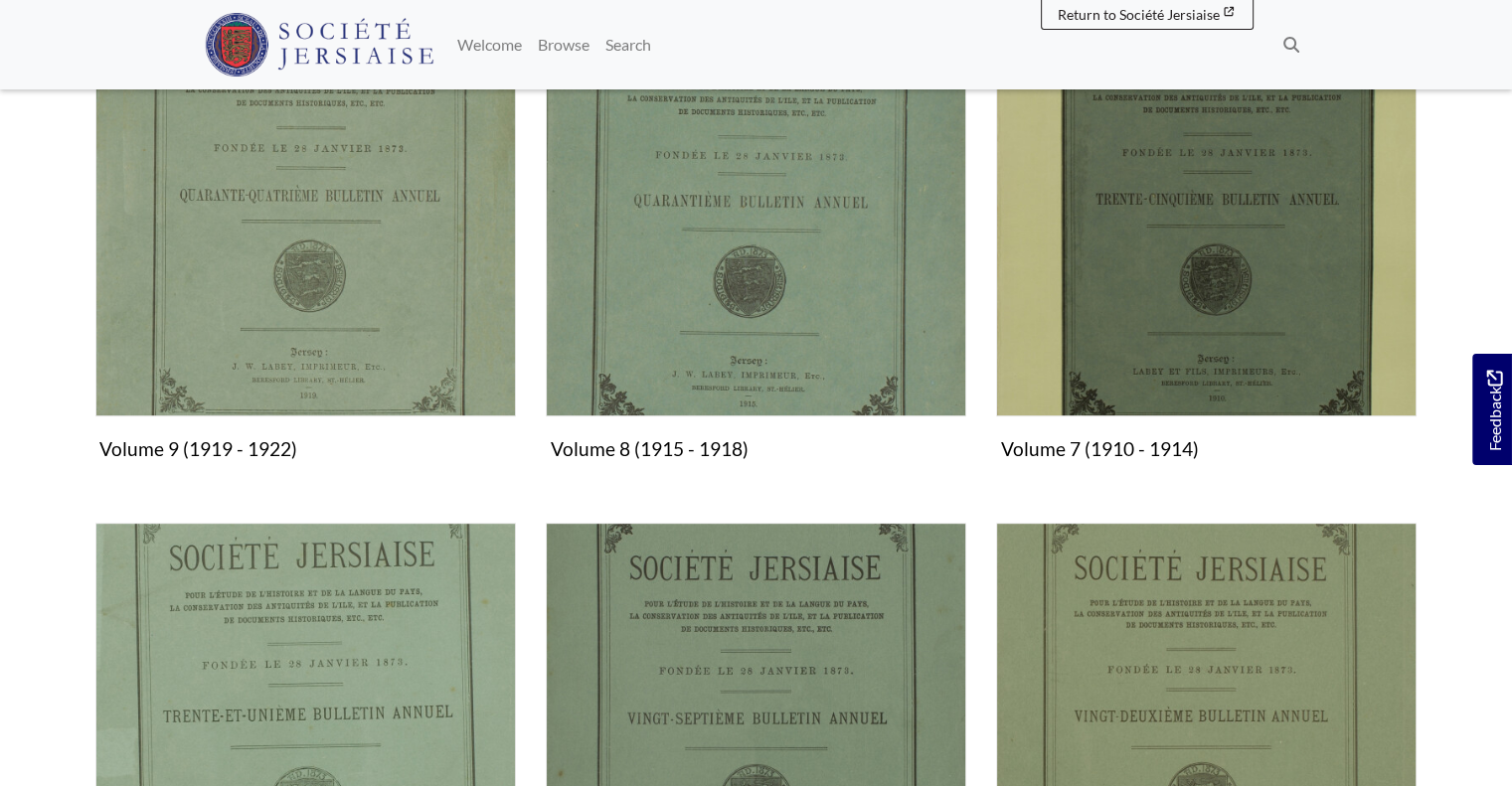 scroll, scrollTop: 787, scrollLeft: 0, axis: vertical 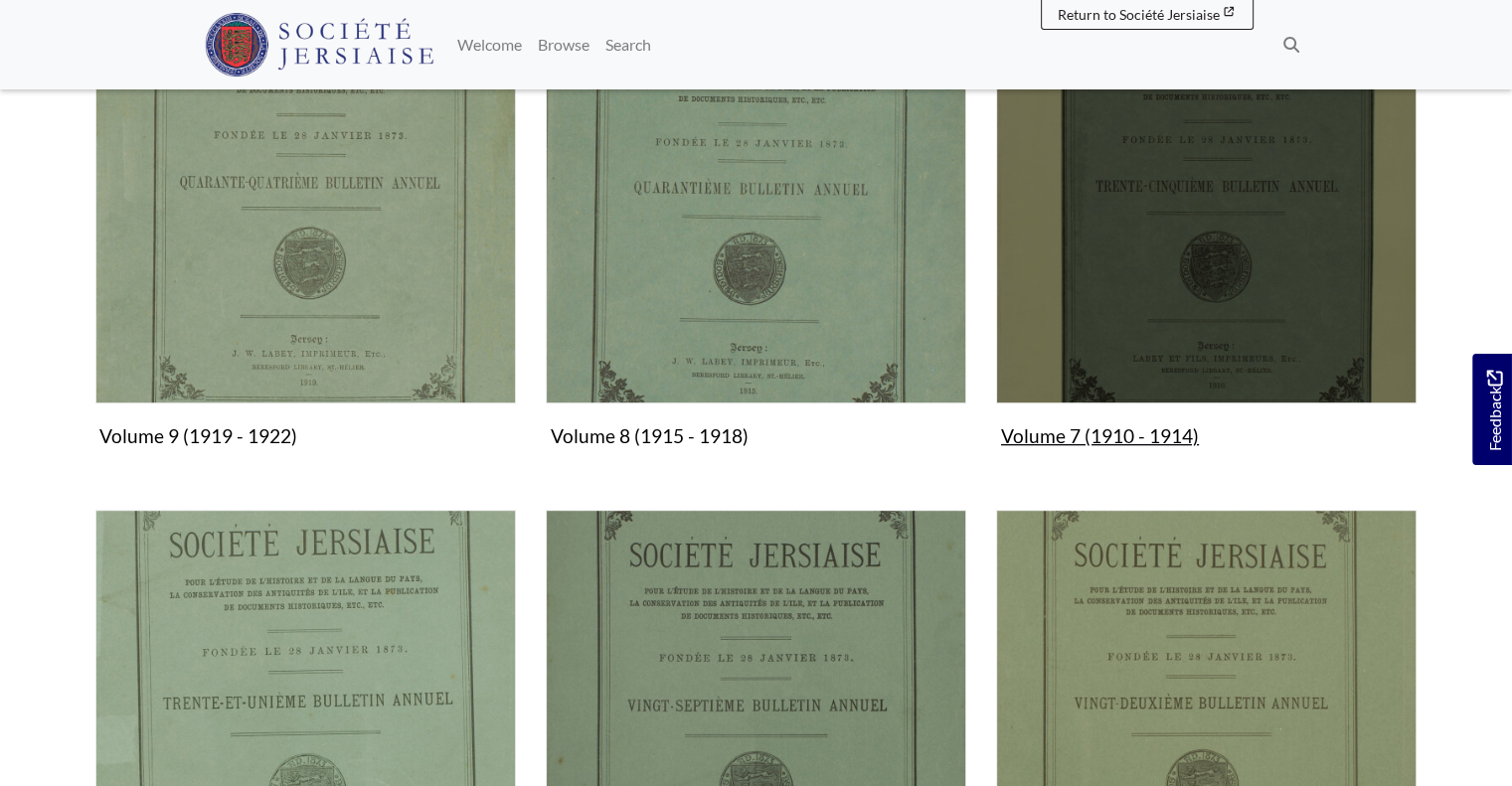 click on "Volume 7 (1910 - 1914)
Collection" at bounding box center (1206, 220) 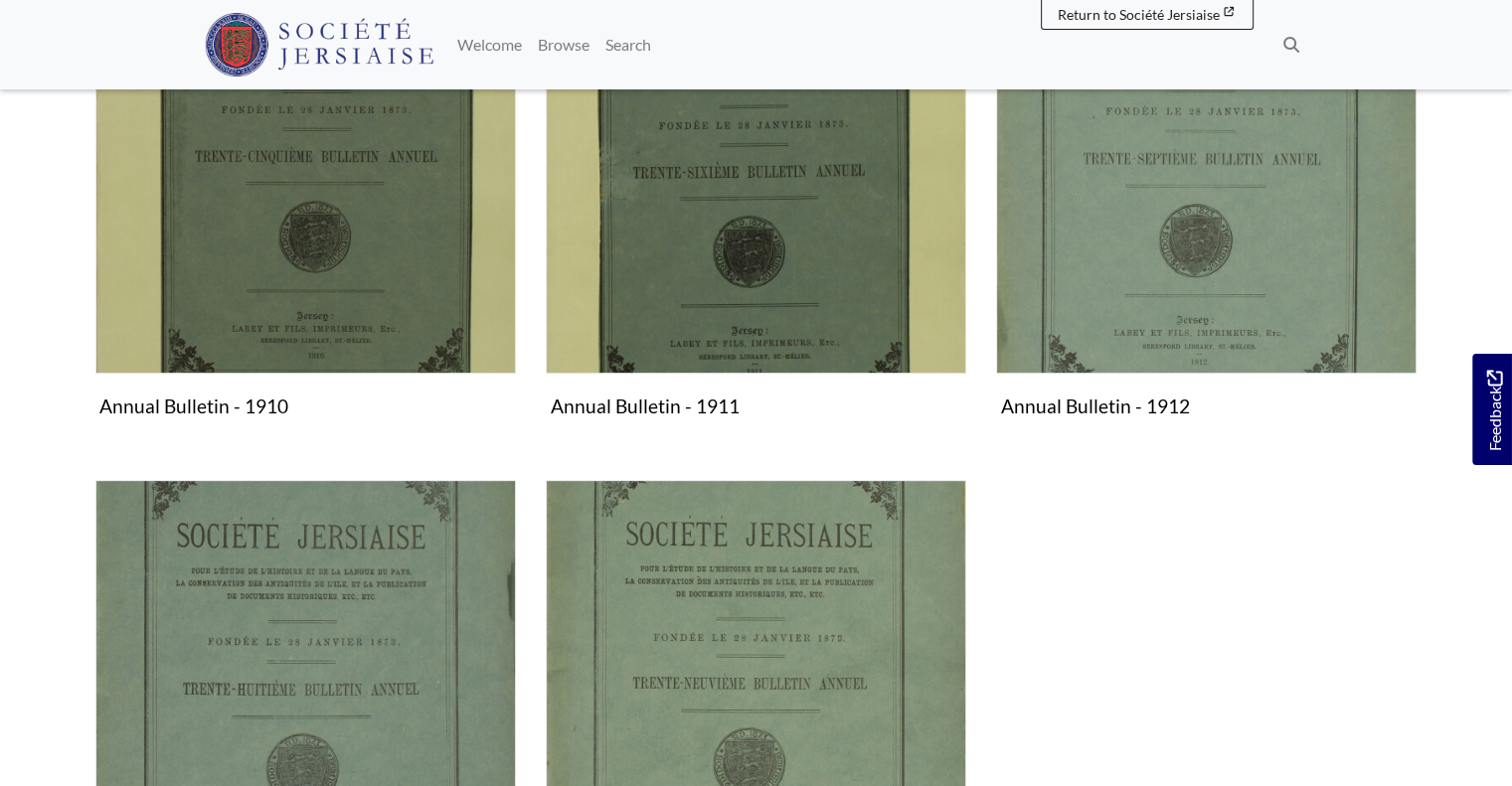 scroll, scrollTop: 572, scrollLeft: 0, axis: vertical 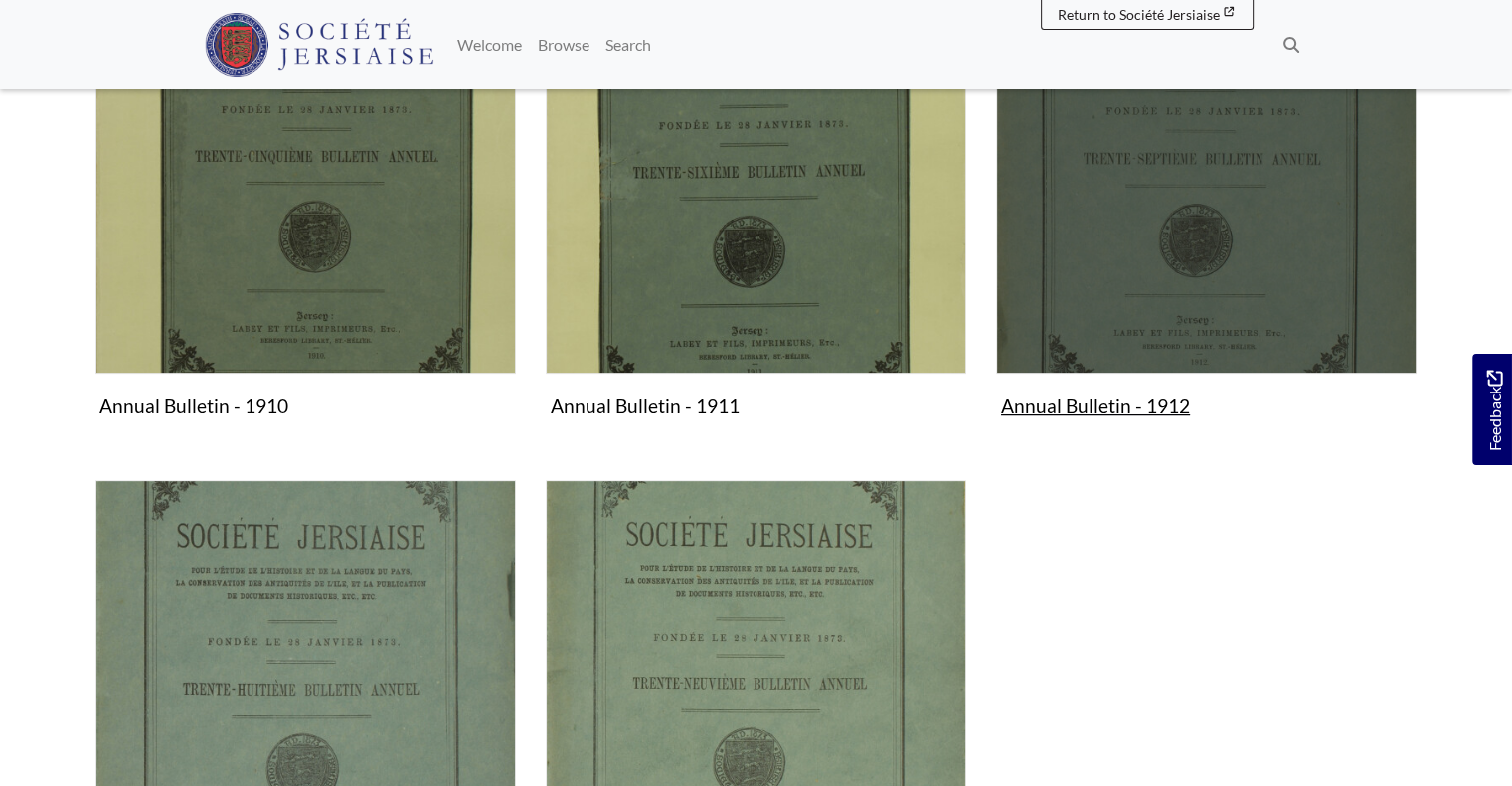 click on "Annual Bulletin - 1912
Collection" at bounding box center (1206, 190) 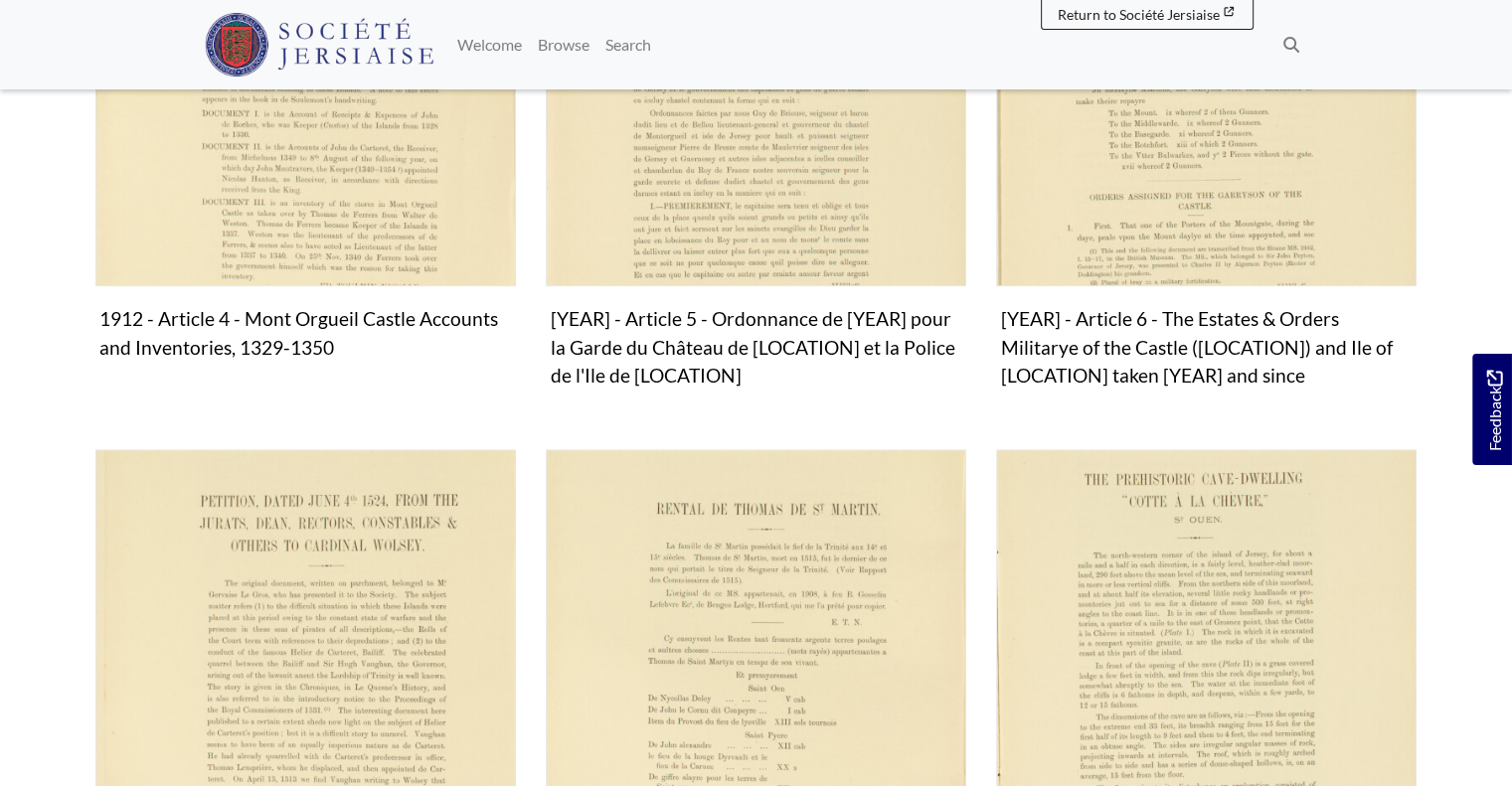 scroll, scrollTop: 1320, scrollLeft: 0, axis: vertical 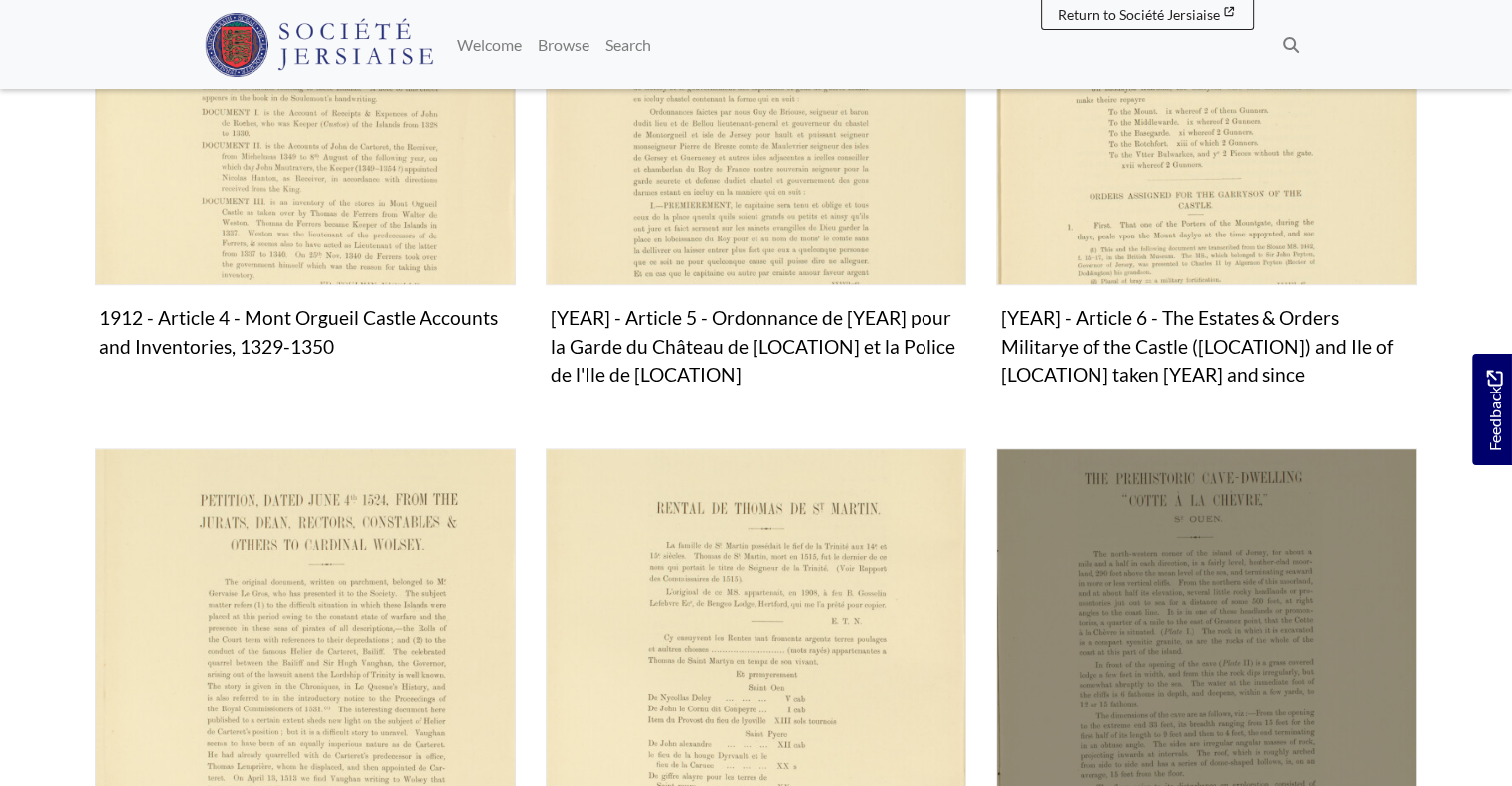 click at bounding box center [1206, 658] 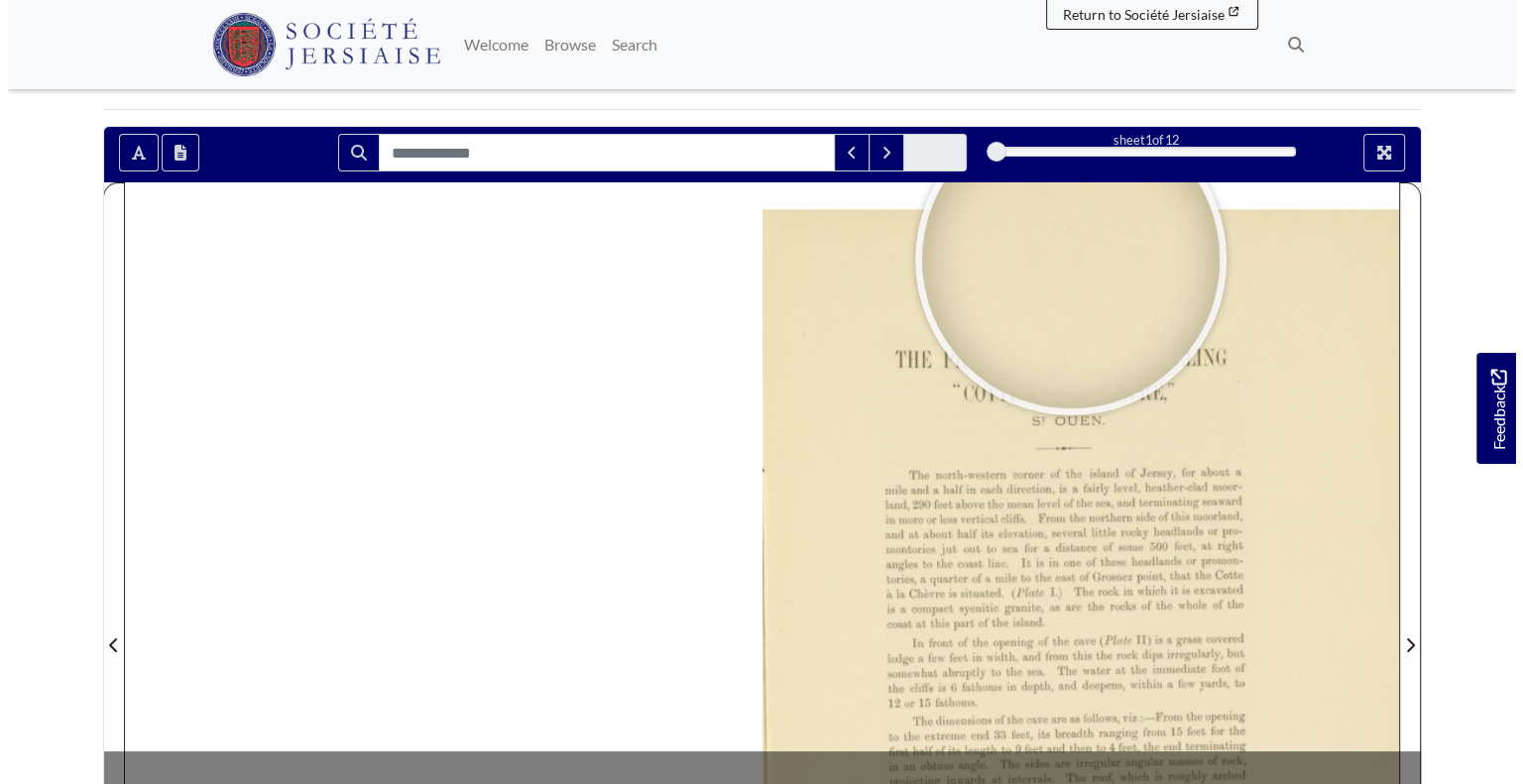 scroll, scrollTop: 210, scrollLeft: 0, axis: vertical 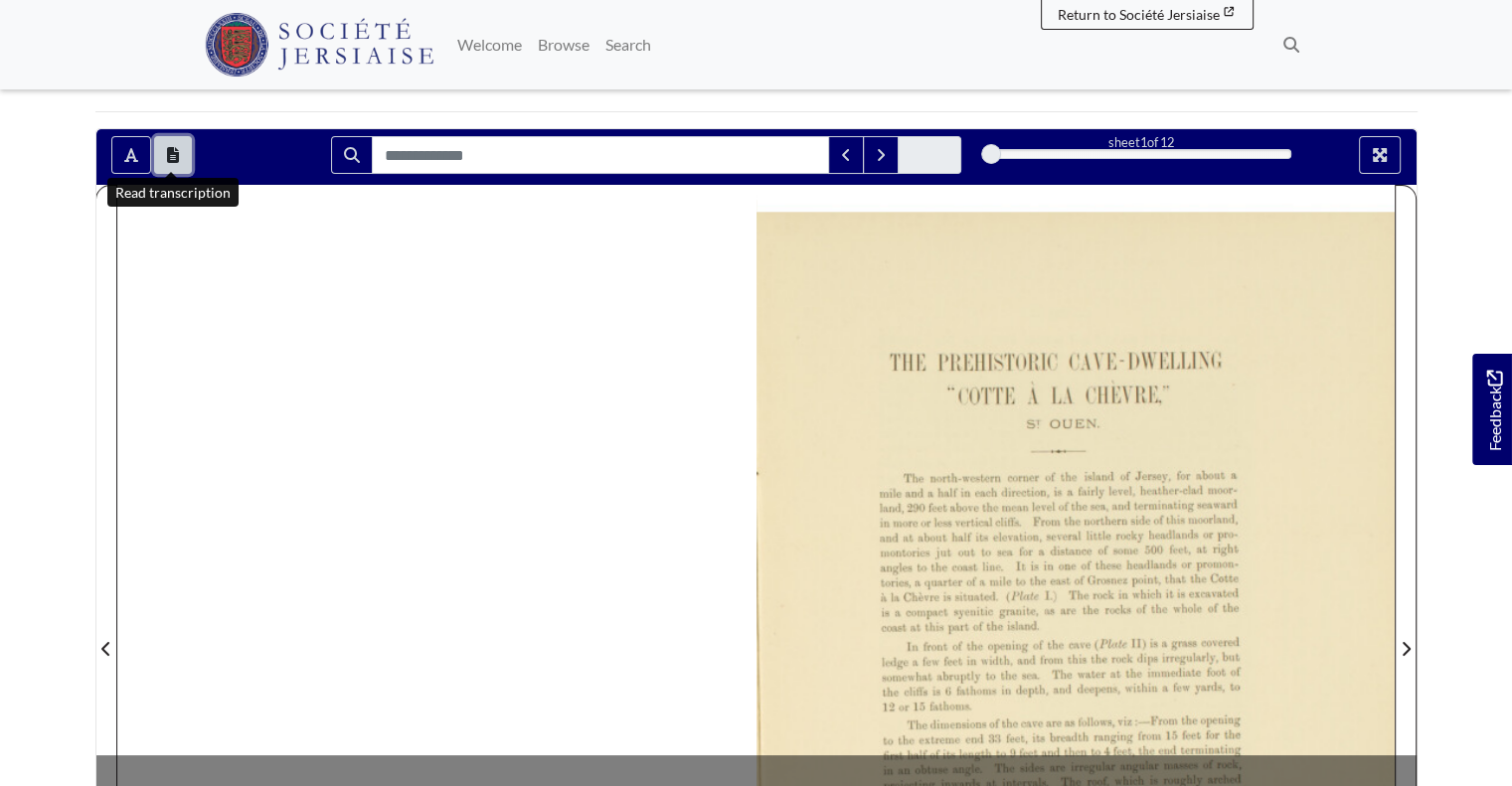 click at bounding box center (173, 155) 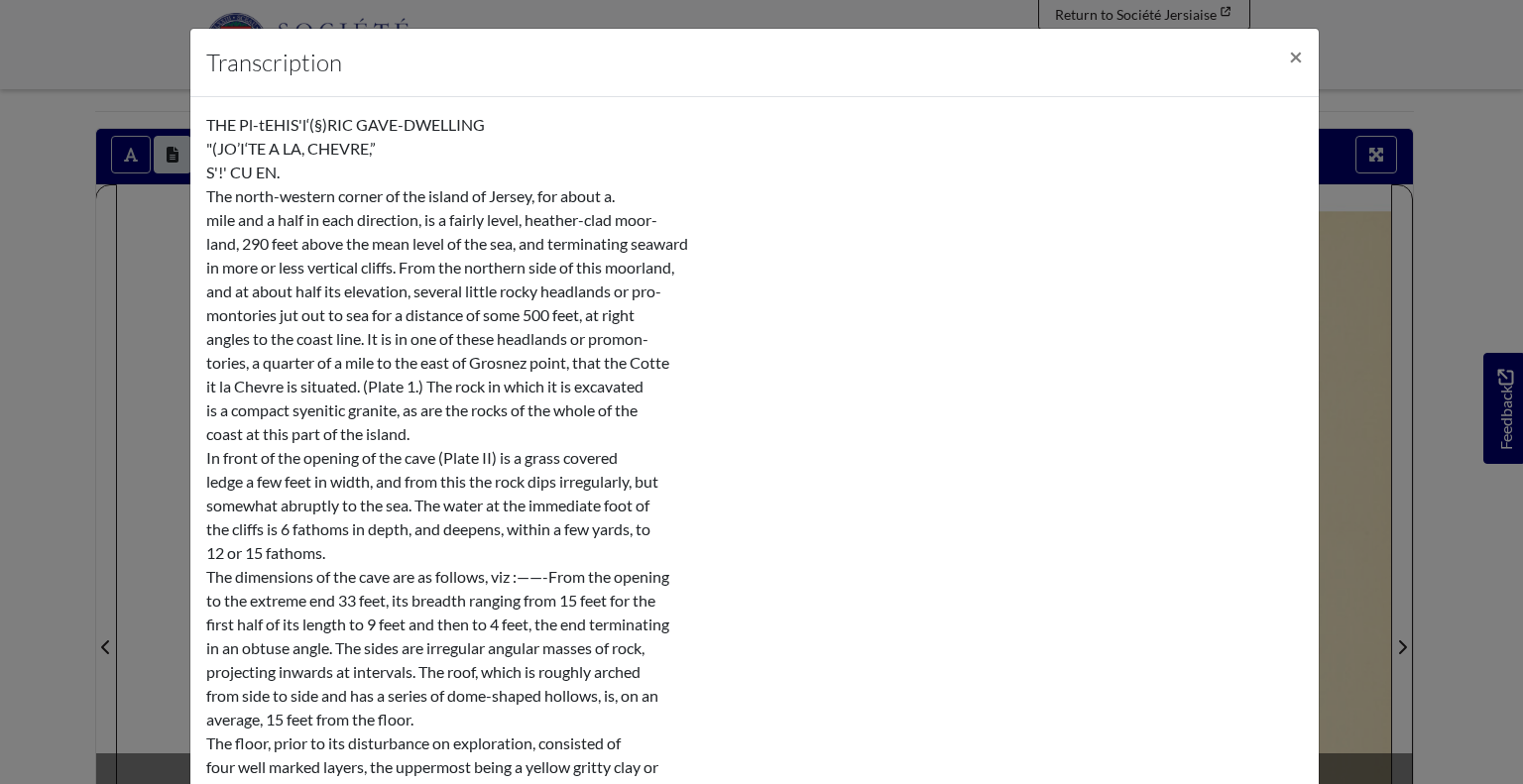click on "THE Pl-tEHIS'l‘(§)RIC GAVE-DWELLING "(JO’I‘TE A LA, CHEVRE,” S'!' CU EN. The north-western corner of the island of Jersey, for about a. mile and a half in each direction, is a fairly level, heather-clad moor- land, 290 feet above the mean level of the sea, and terminating seaward in more or less vertical cliffs. From the northern side of this moorland, and at about half its elevation, several little rocky headlands or pro- montories jut out to sea for a distance of some 500 feet, at right angles to the coast line. It is in one of these headlands or promon- tories, a quarter of a mile to the east of Grosnez point, that the Cotte it la Chevre is situated. (Plate 1.) The rock in which it is excavated is a compact syenitic granite, as are the rocks of the whole of the coast at this part of the island. In front of the opening of the cave (Plate II) is a grass covered ledge a few feet in width, and from this the rock dips irregularly, but somewhat abruptly to the sea. The water at the immediate foot of" at bounding box center [755, 553] 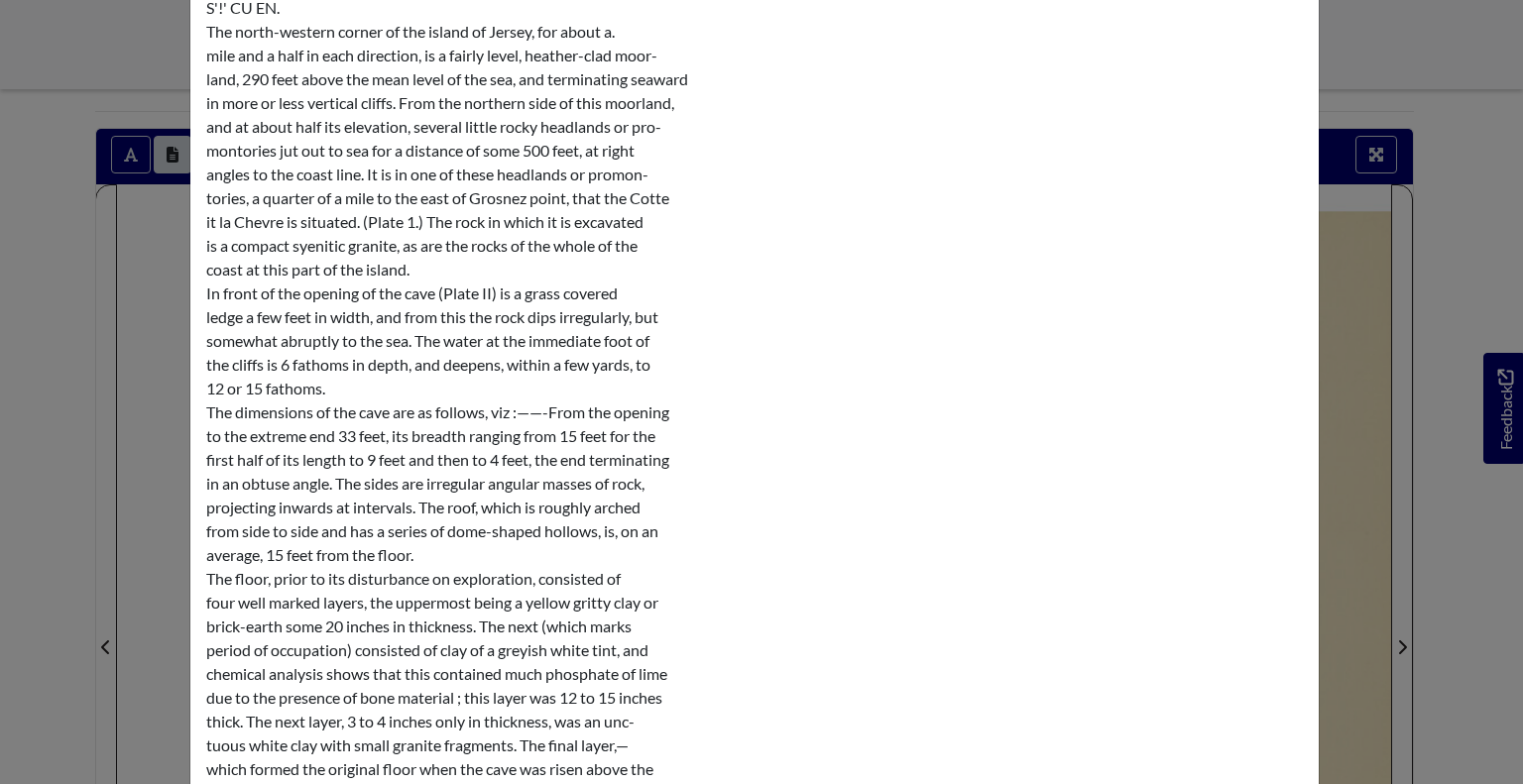 scroll, scrollTop: 167, scrollLeft: 0, axis: vertical 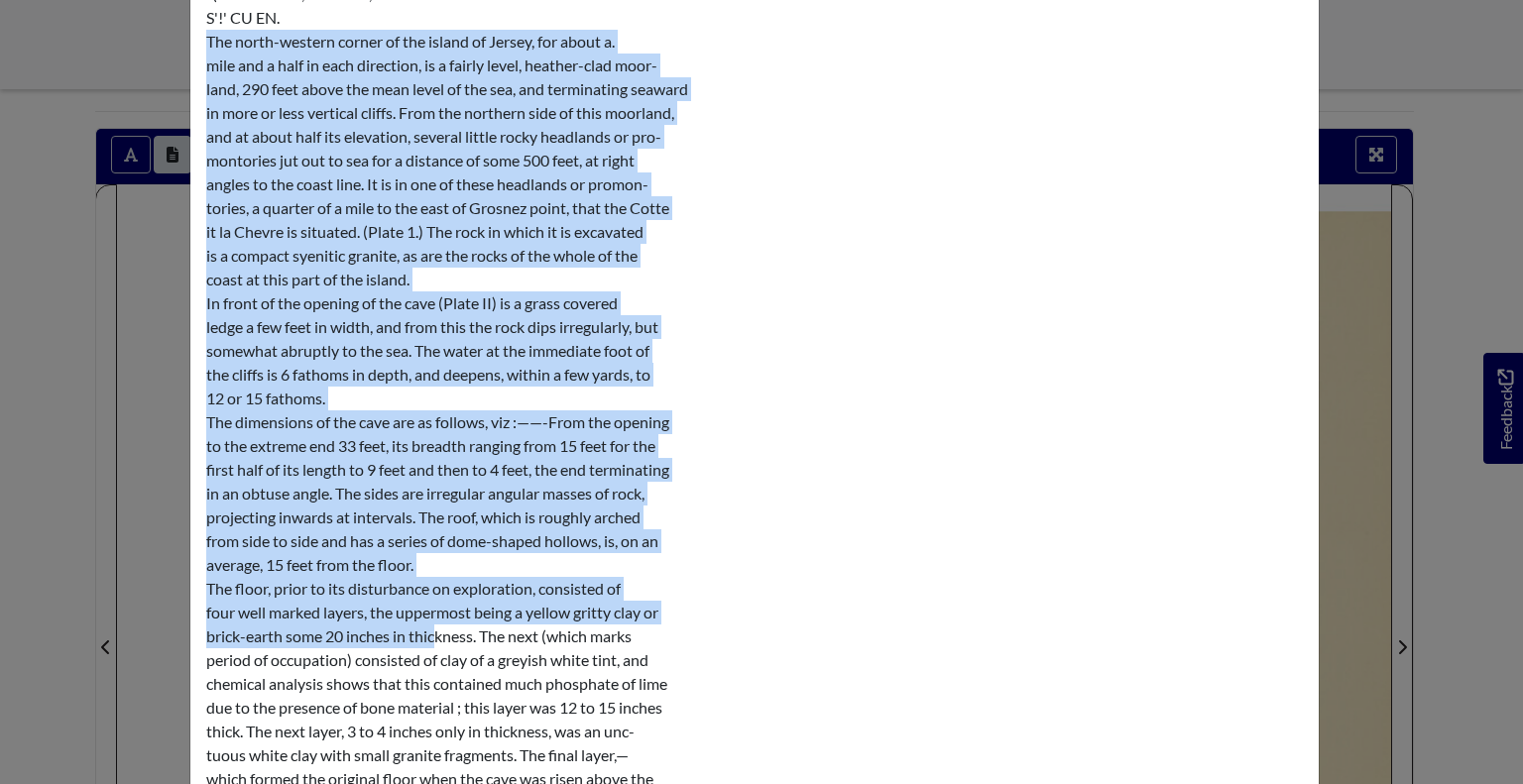 drag, startPoint x: 198, startPoint y: 41, endPoint x: 428, endPoint y: 641, distance: 642.57295 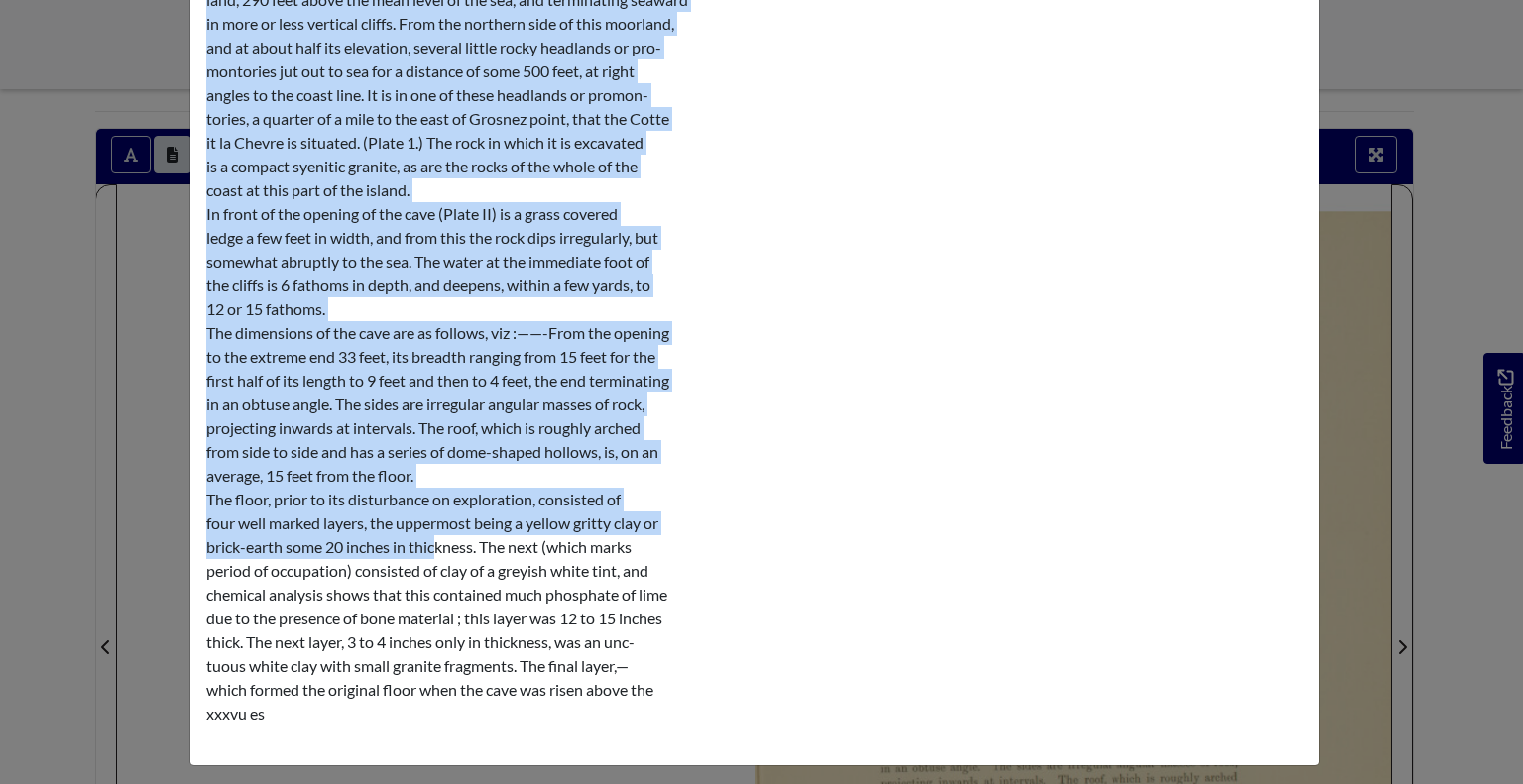 scroll, scrollTop: 253, scrollLeft: 0, axis: vertical 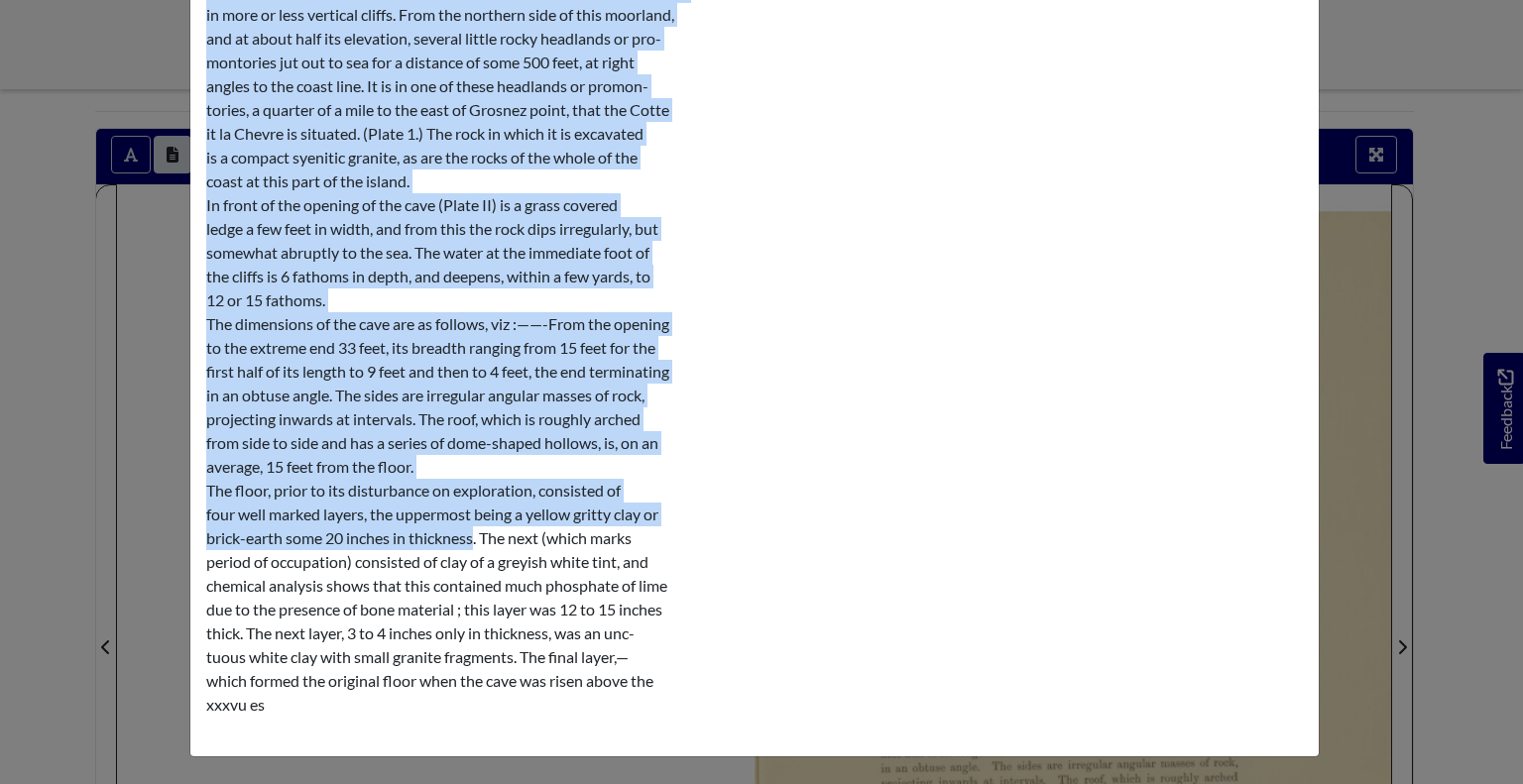 click on "THE Pl-tEHIS'l‘(§)RIC GAVE-DWELLING "(JO’I‘TE A LA, CHEVRE,” S'!' CU EN. The north-western corner of the island of Jersey, for about a. mile and a half in each direction, is a fairly level, heather-clad moor- land, 290 feet above the mean level of the sea, and terminating seaward in more or less vertical cliffs. From the northern side of this moorland, and at about half its elevation, several little rocky headlands or pro- montories jut out to sea for a distance of some 500 feet, at right angles to the coast line. It is in one of these headlands or promon- tories, a quarter of a mile to the east of Grosnez point, that the Cotte it la Chevre is situated. (Plate 1.) The rock in which it is excavated is a compact syenitic granite, as are the rocks of the whole of the coast at this part of the island. In front of the opening of the cave (Plate II) is a grass covered ledge a few feet in width, and from this the rock dips irregularly, but somewhat abruptly to the sea. The water at the immediate foot of" at bounding box center [755, 300] 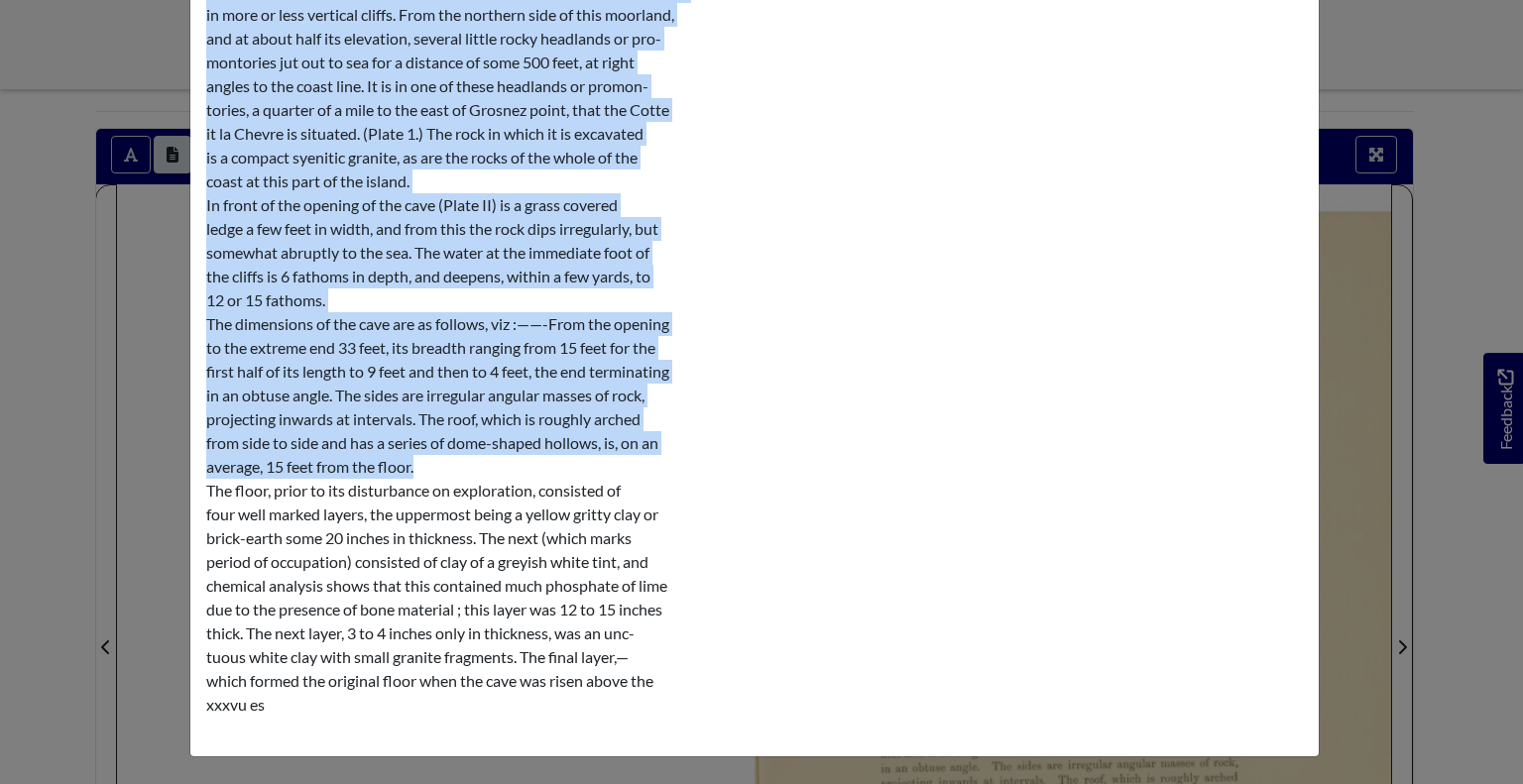 click on "THE Pl-tEHIS'l‘(§)RIC GAVE-DWELLING "(JO’I‘TE A LA, CHEVRE,” S'!' CU EN. The north-western corner of the island of Jersey, for about a. mile and a half in each direction, is a fairly level, heather-clad moor- land, 290 feet above the mean level of the sea, and terminating seaward in more or less vertical cliffs. From the northern side of this moorland, and at about half its elevation, several little rocky headlands or pro- montories jut out to sea for a distance of some 500 feet, at right angles to the coast line. It is in one of these headlands or promon- tories, a quarter of a mile to the east of Grosnez point, that the Cotte it la Chevre is situated. (Plate 1.) The rock in which it is excavated is a compact syenitic granite, as are the rocks of the whole of the coast at this part of the island. In front of the opening of the cave (Plate II) is a grass covered ledge a few feet in width, and from this the rock dips irregularly, but somewhat abruptly to the sea. The water at the immediate foot of" at bounding box center (755, 300) 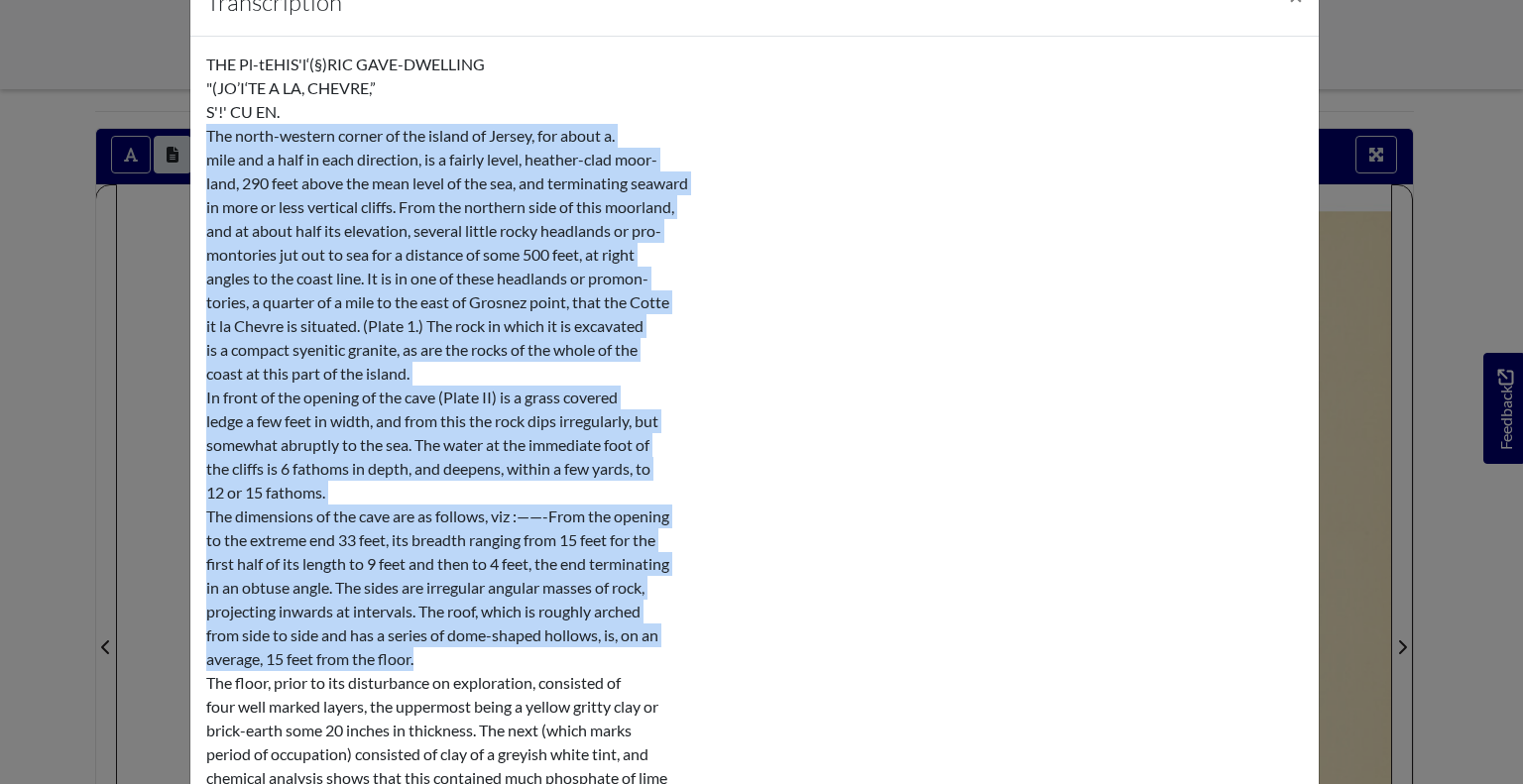 scroll, scrollTop: 59, scrollLeft: 0, axis: vertical 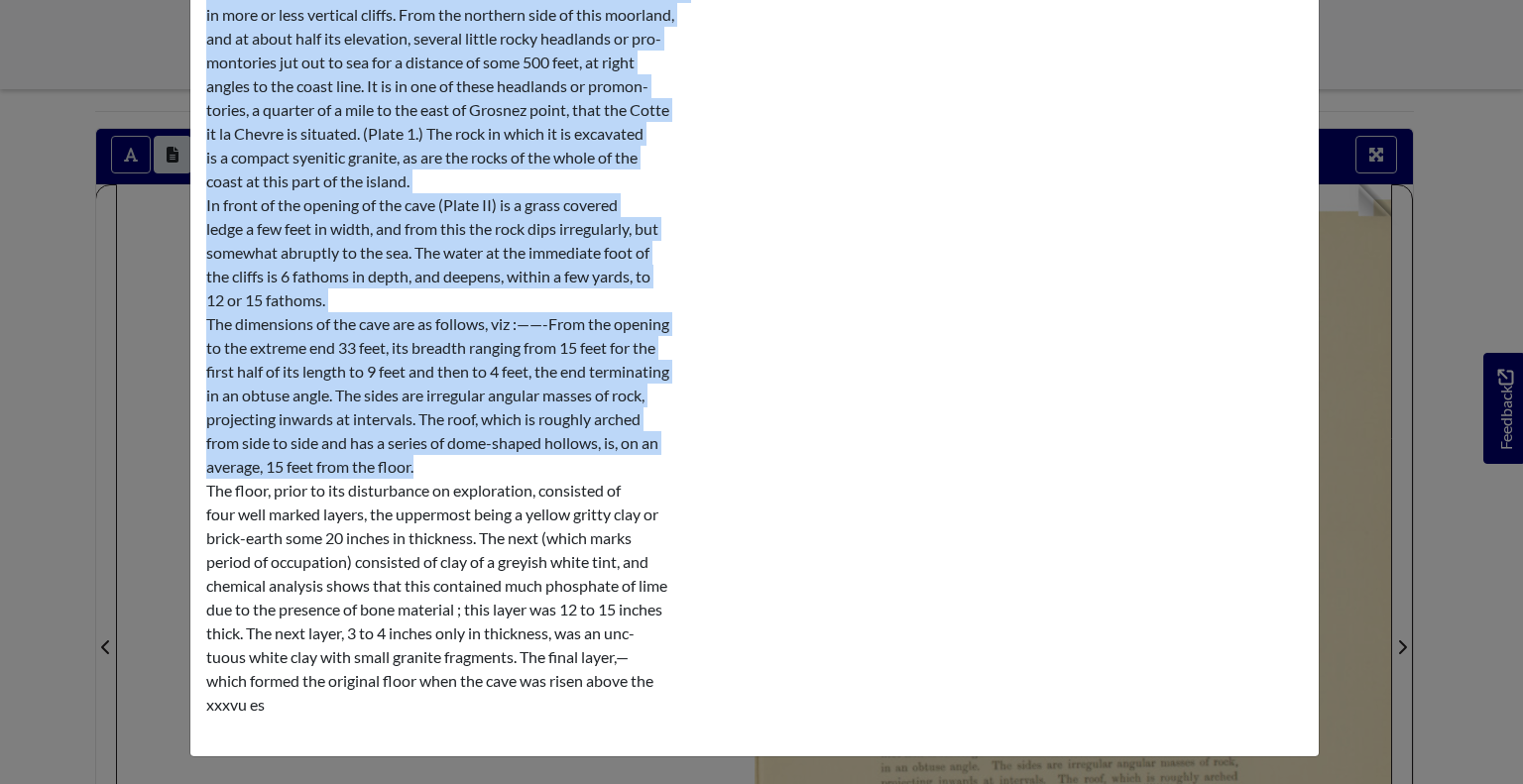 click on "Transcription
×
THE Pl-tEHIS'l‘(§)RIC GAVE-DWELLING "(JO’I‘TE A LA, CHEVRE,” S'!' CU EN. The north-western corner of the island of Jersey, for about a. mile and a half in each direction, is a fairly level, heather-clad moor- land, 290 feet above the mean level of the sea, and terminating seaward in more or less vertical cliffs. From the northern side of this moorland, and at about half its elevation, several little rocky headlands or pro- montories jut out to sea for a distance of some 500 feet, at right angles to the coast line. It is in one of these headlands or promon- tories, a quarter of a mile to the east of Grosnez point, that the Cotte it la Chevre is situated. (Plate 1.) The rock in which it is excavated is a compact syenitic granite, as are the rocks of the whole of the 12 or 15 fathoms. xxxvu es" at bounding box center [762, 392] 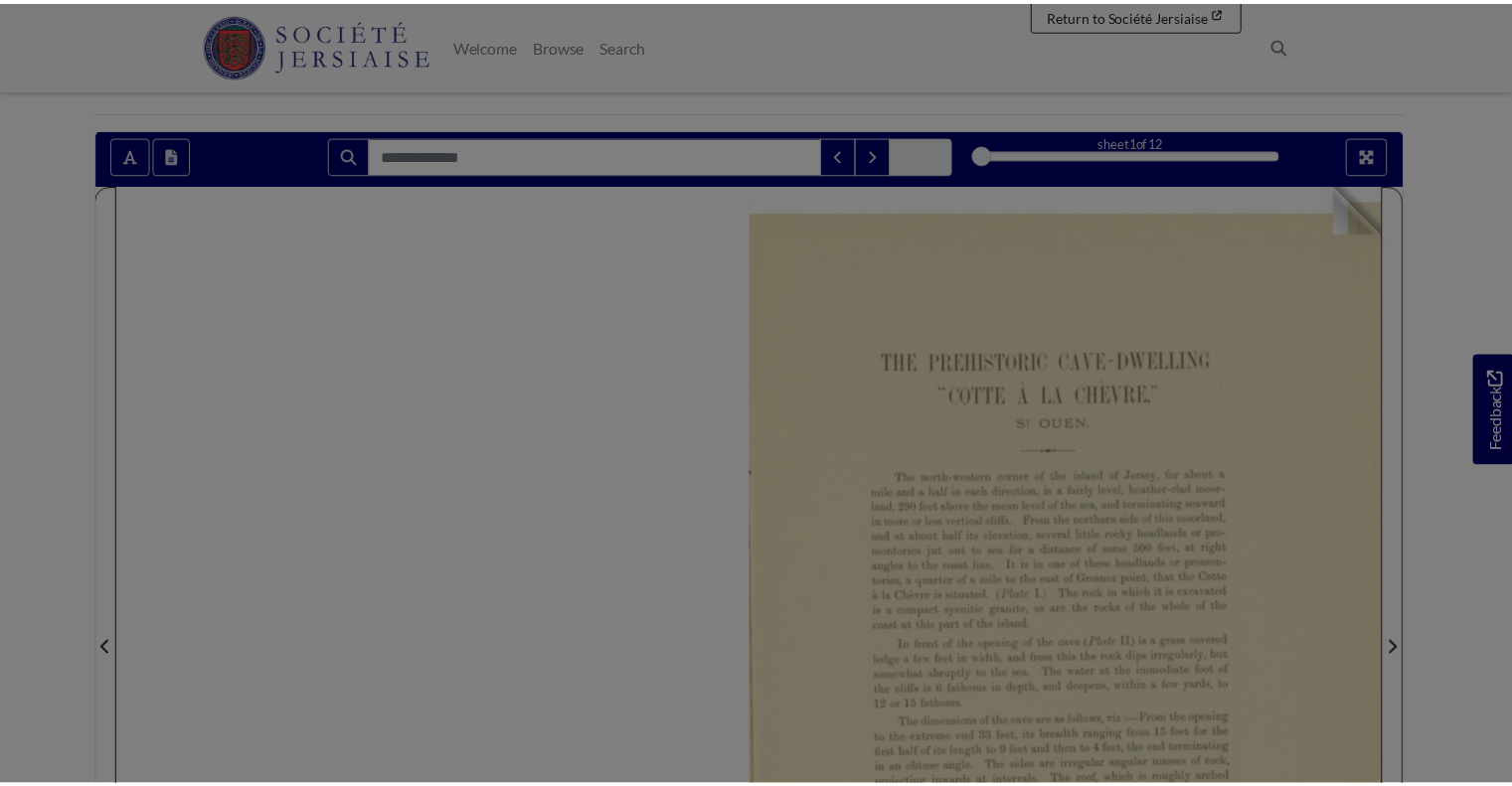 scroll, scrollTop: 0, scrollLeft: 0, axis: both 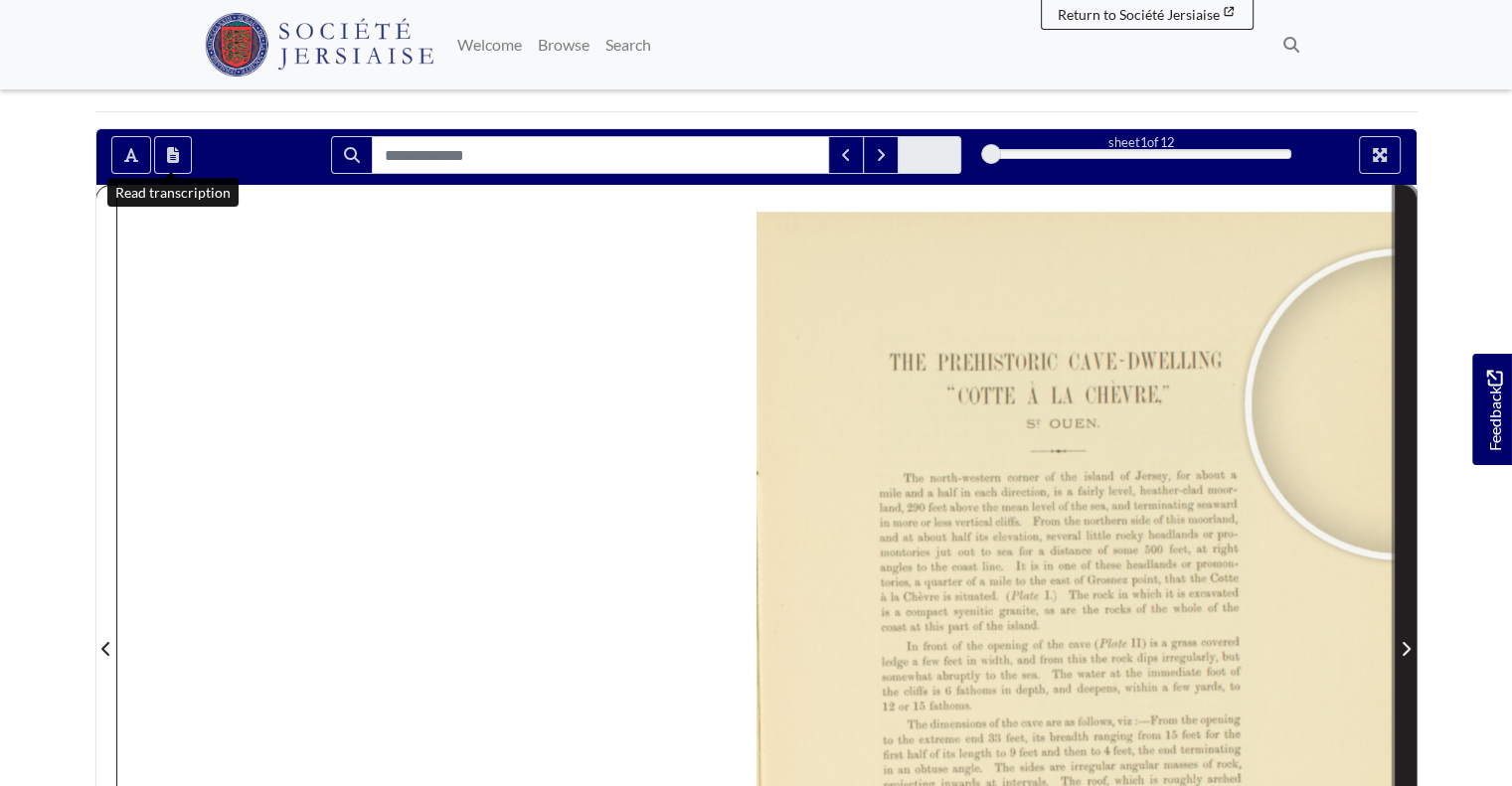 click at bounding box center [1406, 636] 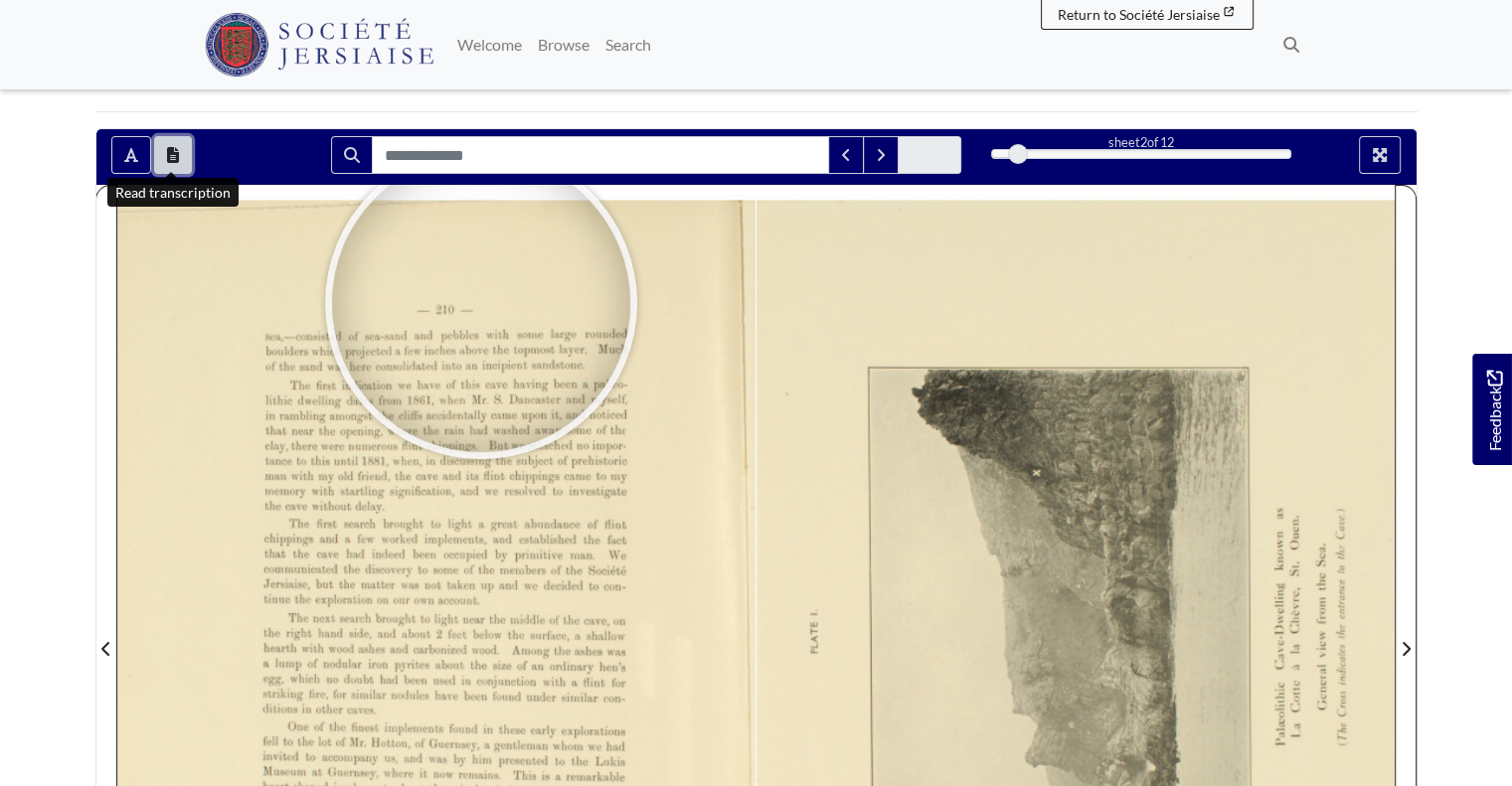 click 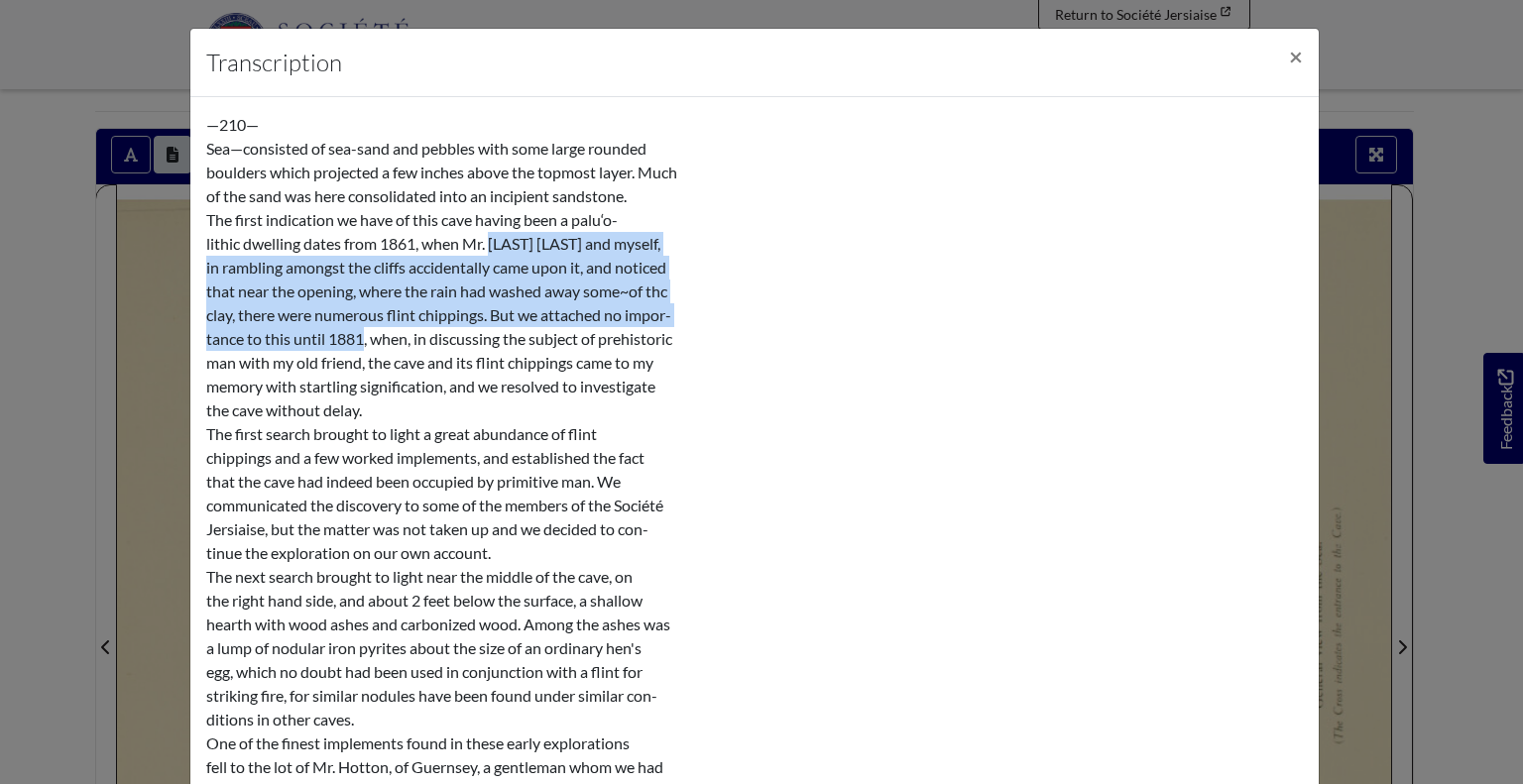 drag, startPoint x: 488, startPoint y: 237, endPoint x: 355, endPoint y: 345, distance: 171.3272 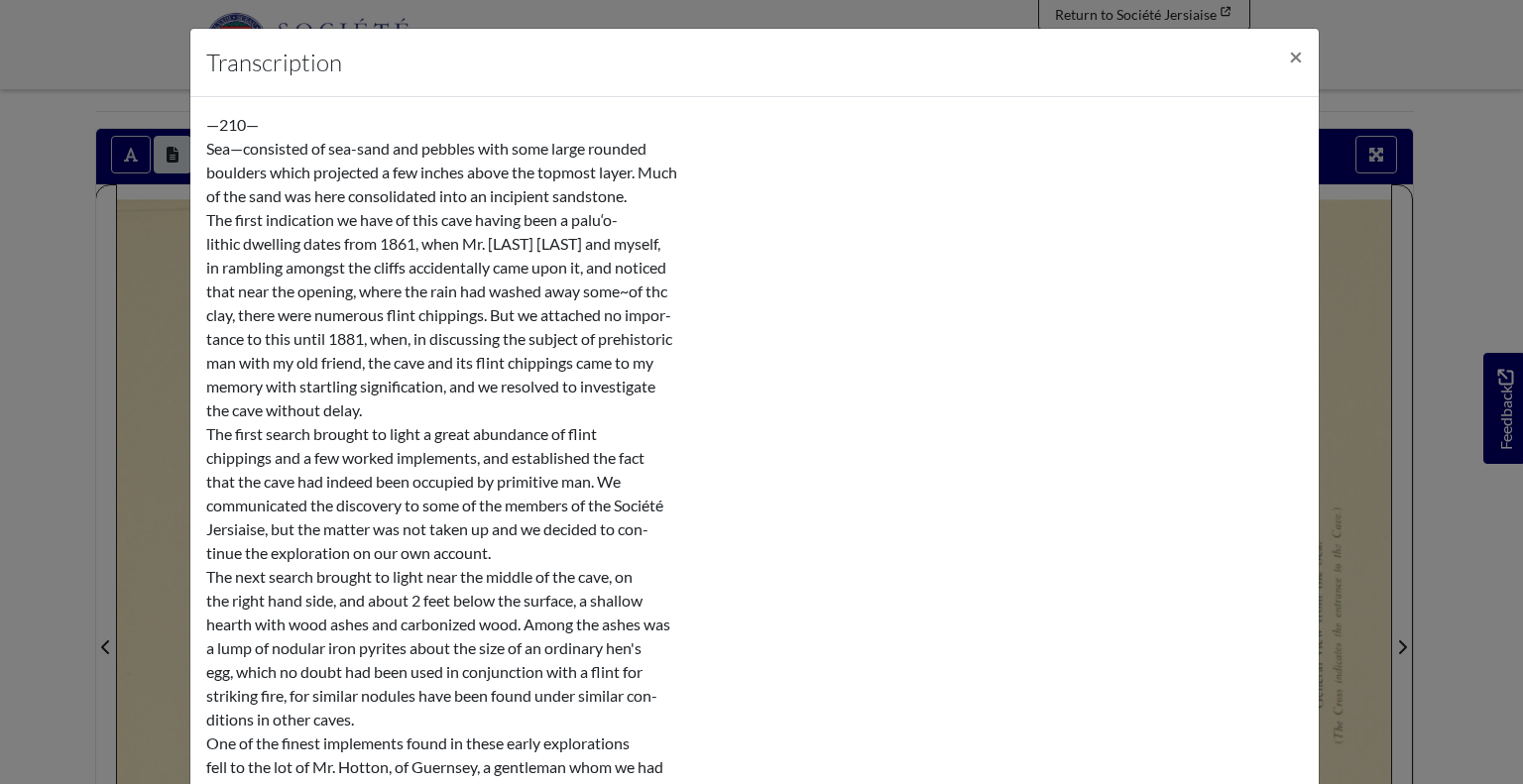 click on "—210— Sea—consisted of sea-sand and pebbles with some large rounded boulders which projected a few inches above the topmost layer. Much of the sand was here consolidated into an incipient sandstone. The first indication we have of this cave having been a palu‘o- lithic dwelling dates from 1861, when Mr. S. Dancaster and myself, in rambling amongst the cliffs accidentally came upon it, and noticed that near the opening, where the rain had washed away some~of thc clay, there were numerous ﬂint chippings. But we attached no impor- tance to this until 1881, when, in discussing the subject of prehistoric man with my old friend, the cave and its ﬂint chippings came to my memory with startling signiﬁcation, and we resolved to investigate the cave without delay. The ﬁrst search brought to light a great abundance of ﬂint chippings and a few worked implements, and established the fact that the cave had indeed been occupied by primitive man. We tinue the exploration on our own account. xxxrn—m" at bounding box center [755, 708] 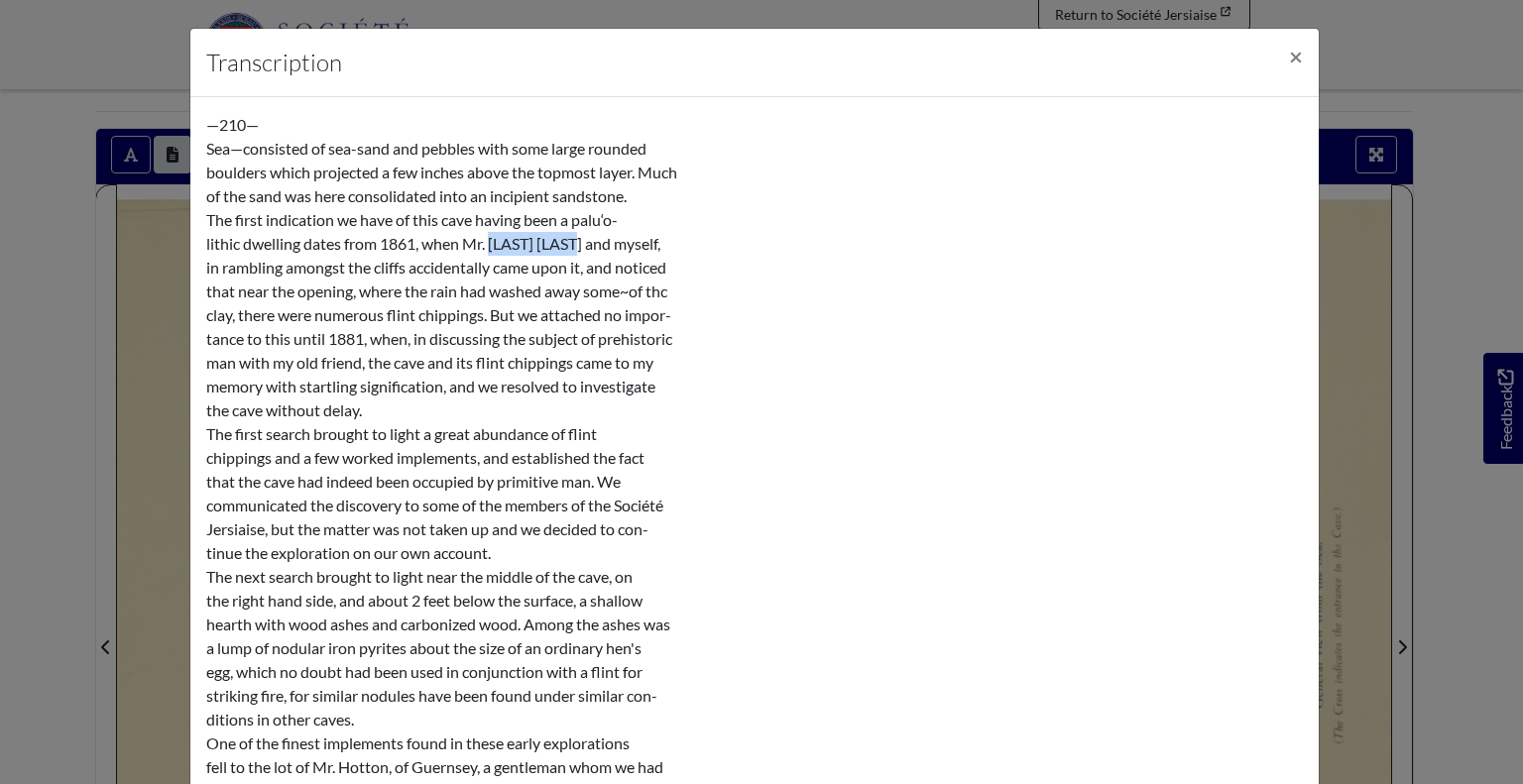 drag, startPoint x: 487, startPoint y: 242, endPoint x: 573, endPoint y: 241, distance: 86.005814 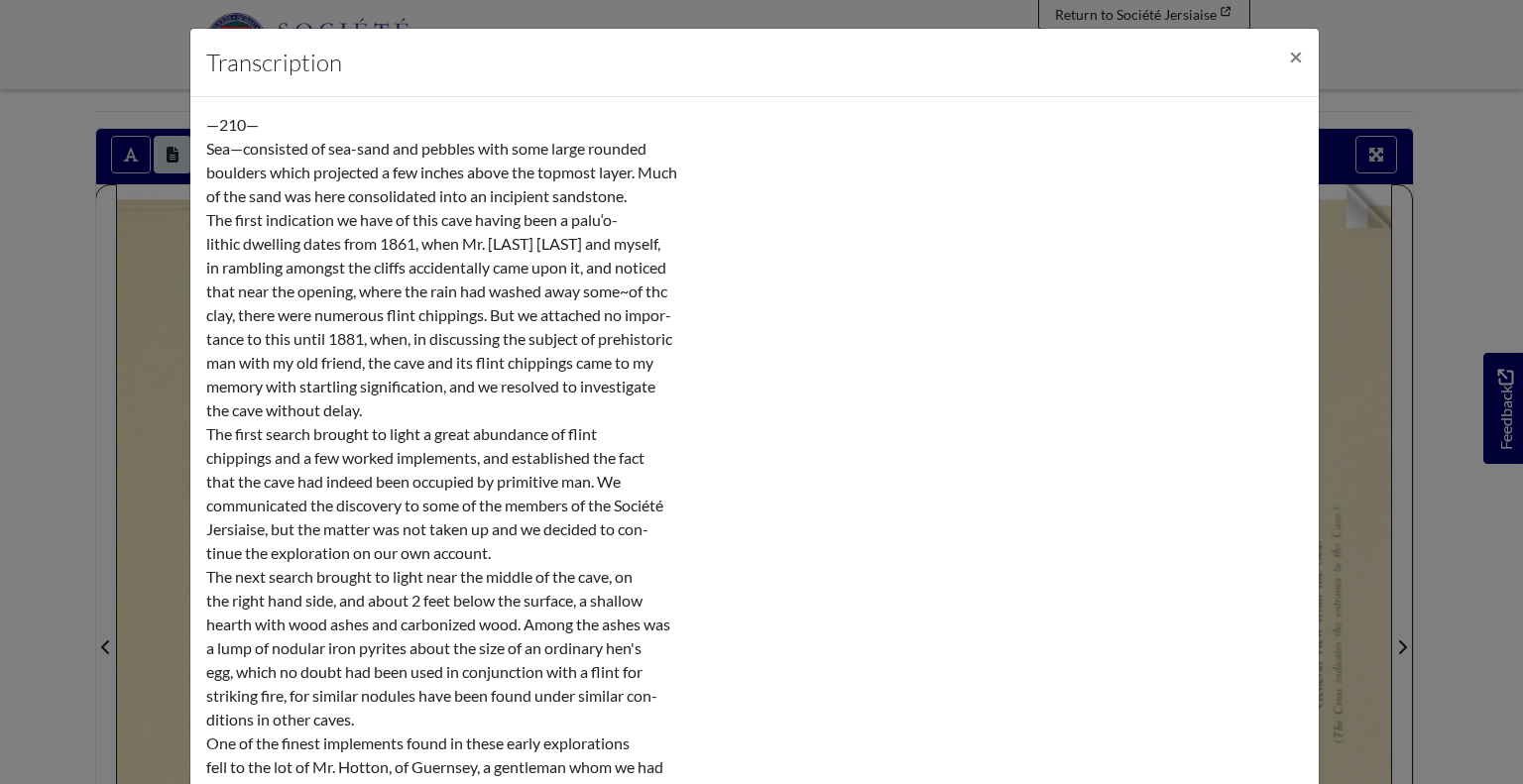 click on "Transcription
×
—210— Sea—consisted of sea-sand and pebbles with some large rounded boulders which projected a few inches above the topmost layer. Much of the sand was here consolidated into an incipient sandstone. The first indication we have of this cave having been a palu‘o- lithic dwelling dates from 1861, when Mr. S. Dancaster and myself, in rambling amongst the cliffs accidentally came upon it, and noticed that near the opening, where the rain had washed away some~of thc clay, there were numerous ﬂint chippings. But we attached no impor- tance to this until 1881, when, in discussing the subject of prehistoric man with my old friend, the cave and its ﬂint chippings came to my memory with startling signiﬁcation, and we resolved to investigate the cave without delay. ditions in other caves. xxxrn—m" at bounding box center [762, 392] 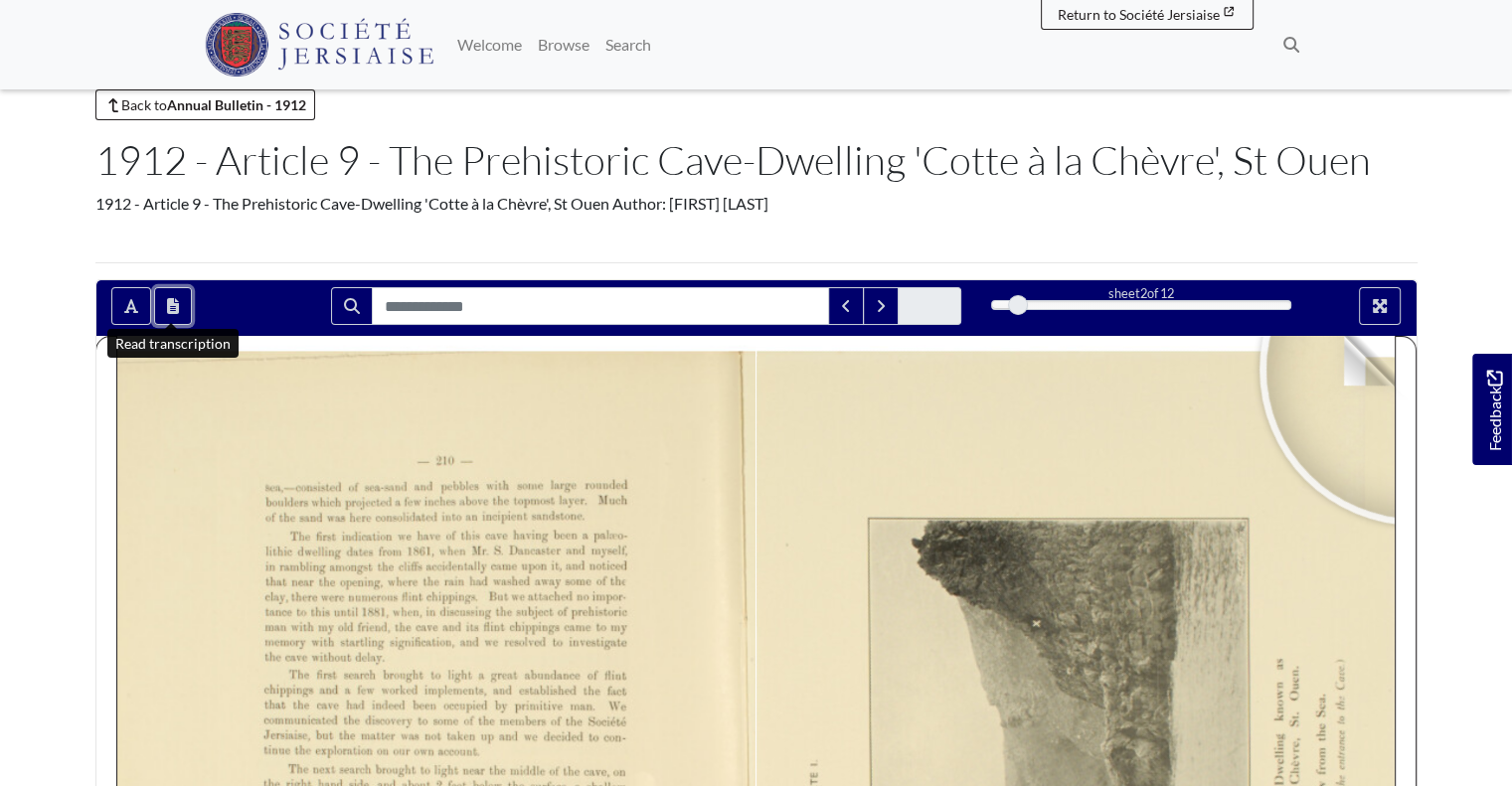 scroll, scrollTop: 60, scrollLeft: 0, axis: vertical 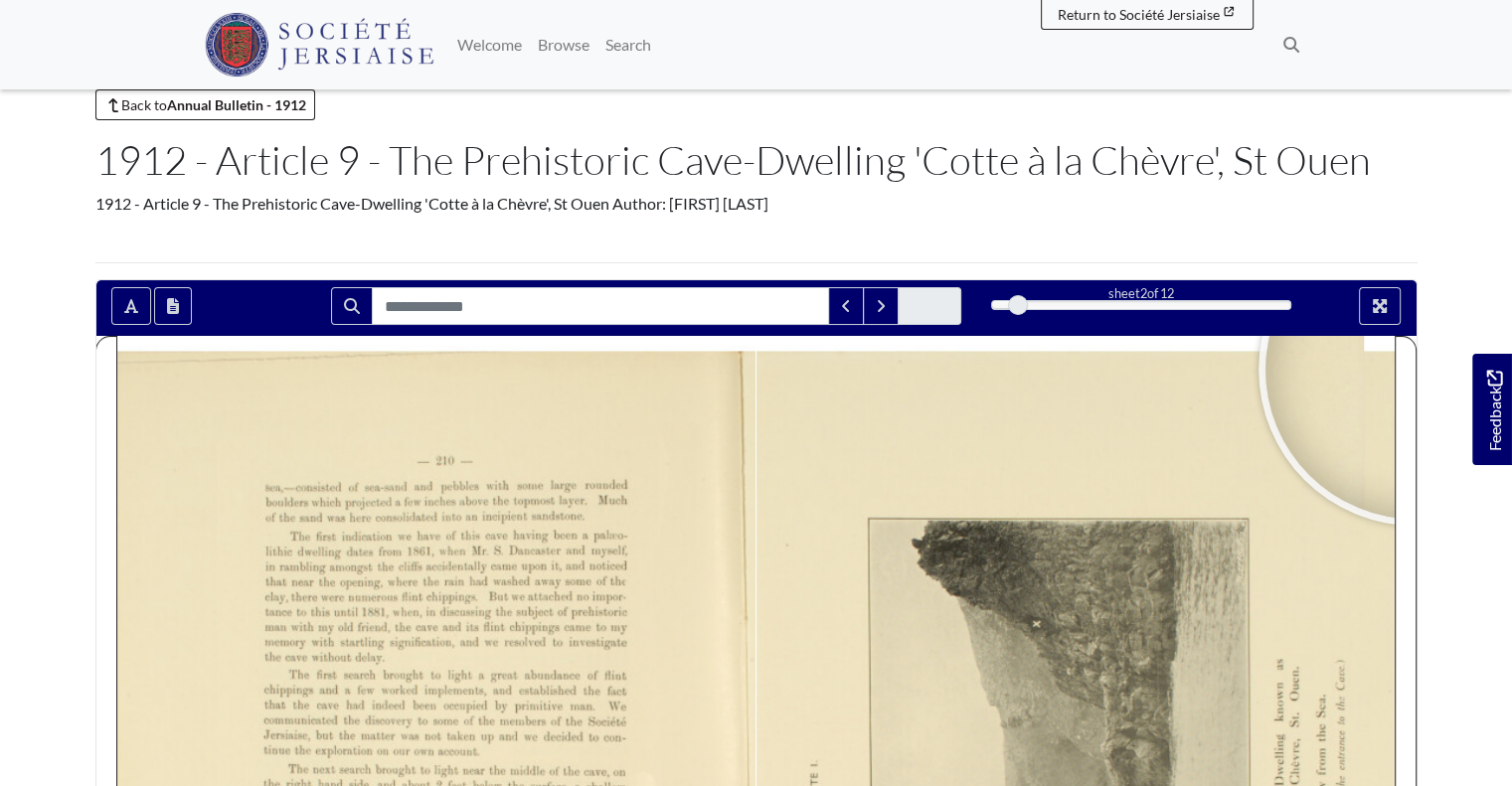 drag, startPoint x: 767, startPoint y: 202, endPoint x: 676, endPoint y: 211, distance: 91.44397 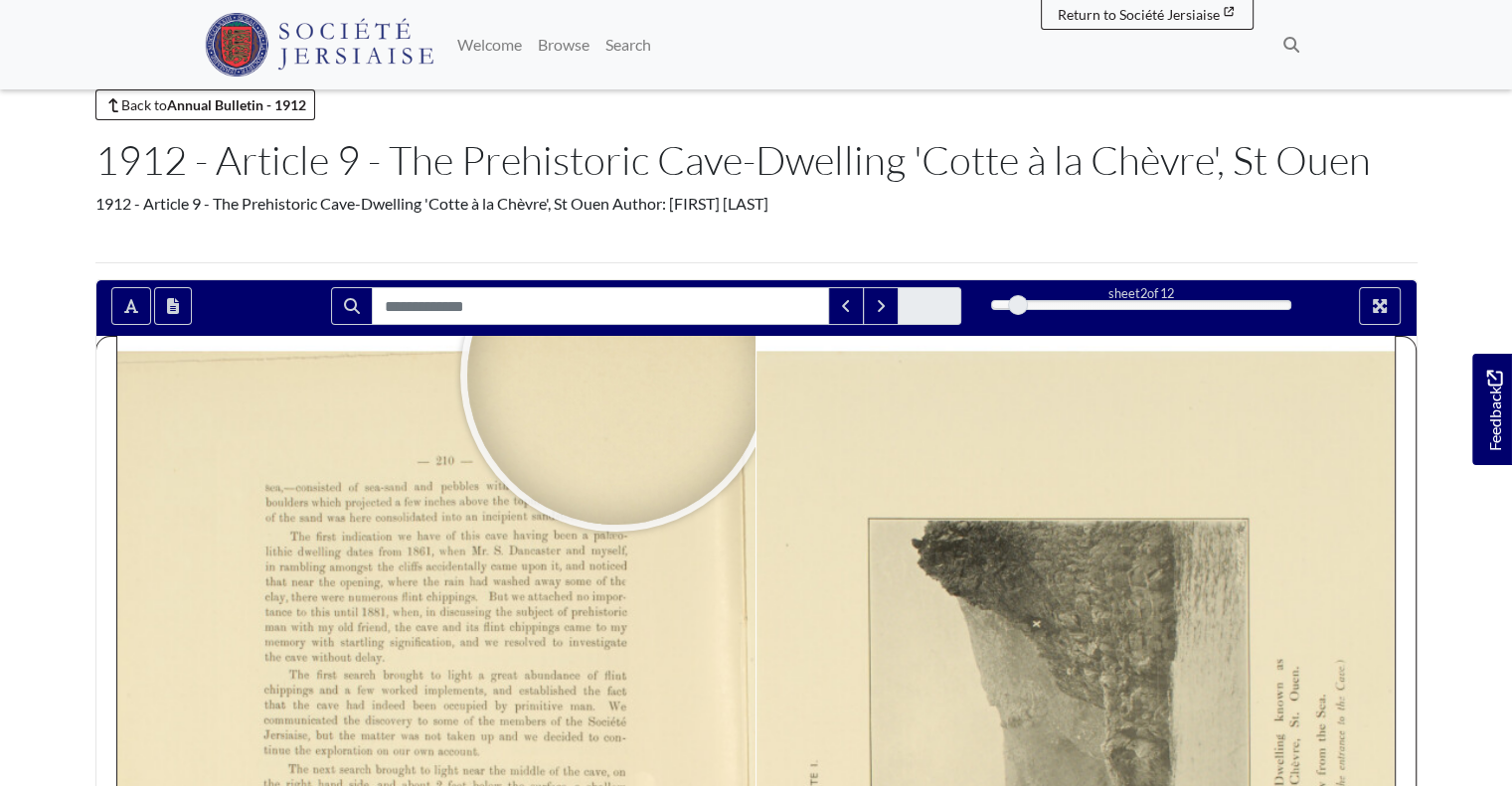 click on "1912 - Article 9 - The Prehistoric Cave-Dwelling 'Cotte à la Chèvre', St Ouen
Author: Joseph Sinel" at bounding box center [756, 211] 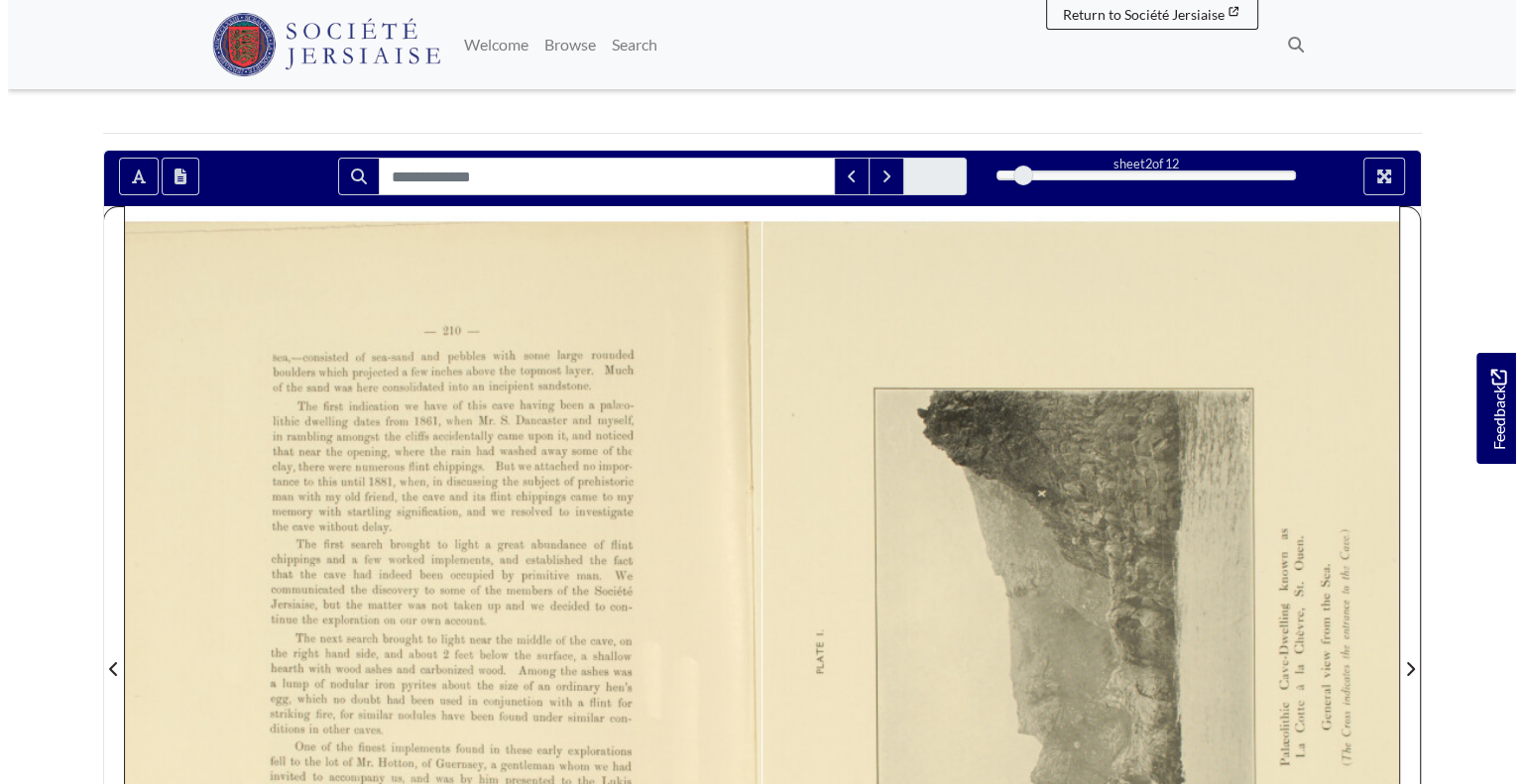 scroll, scrollTop: 186, scrollLeft: 0, axis: vertical 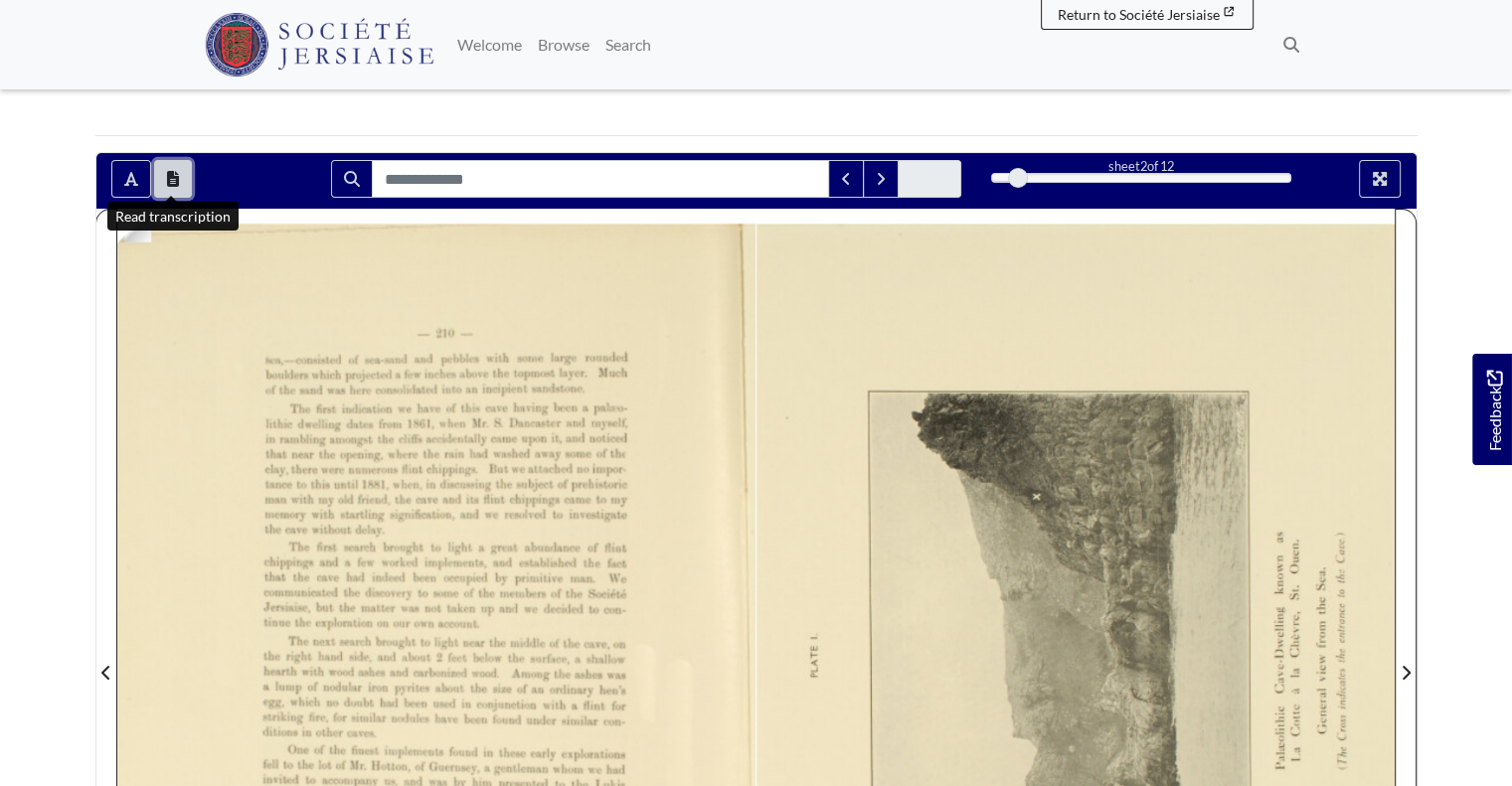 click at bounding box center [173, 179] 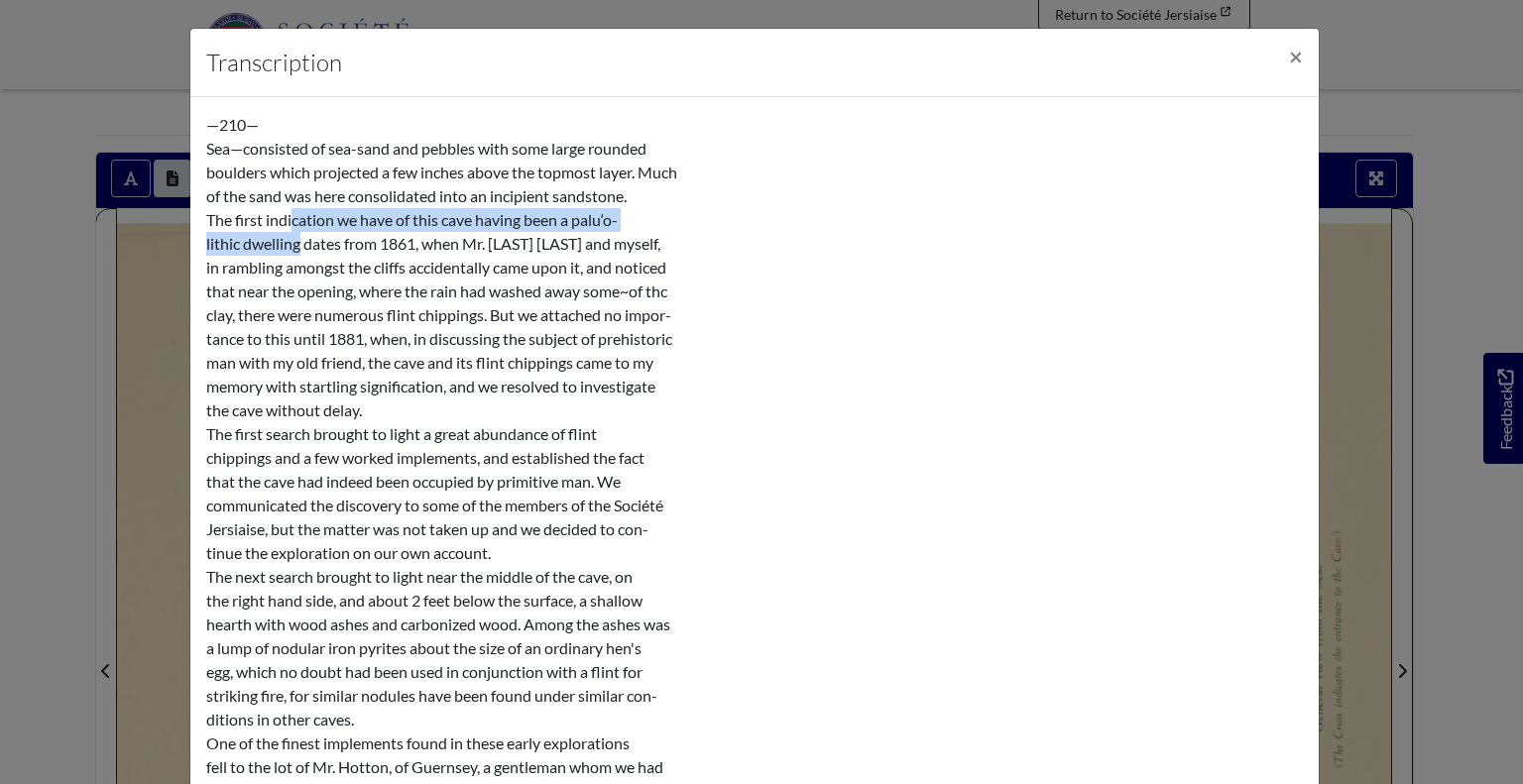 drag, startPoint x: 283, startPoint y: 219, endPoint x: 293, endPoint y: 245, distance: 27.856777 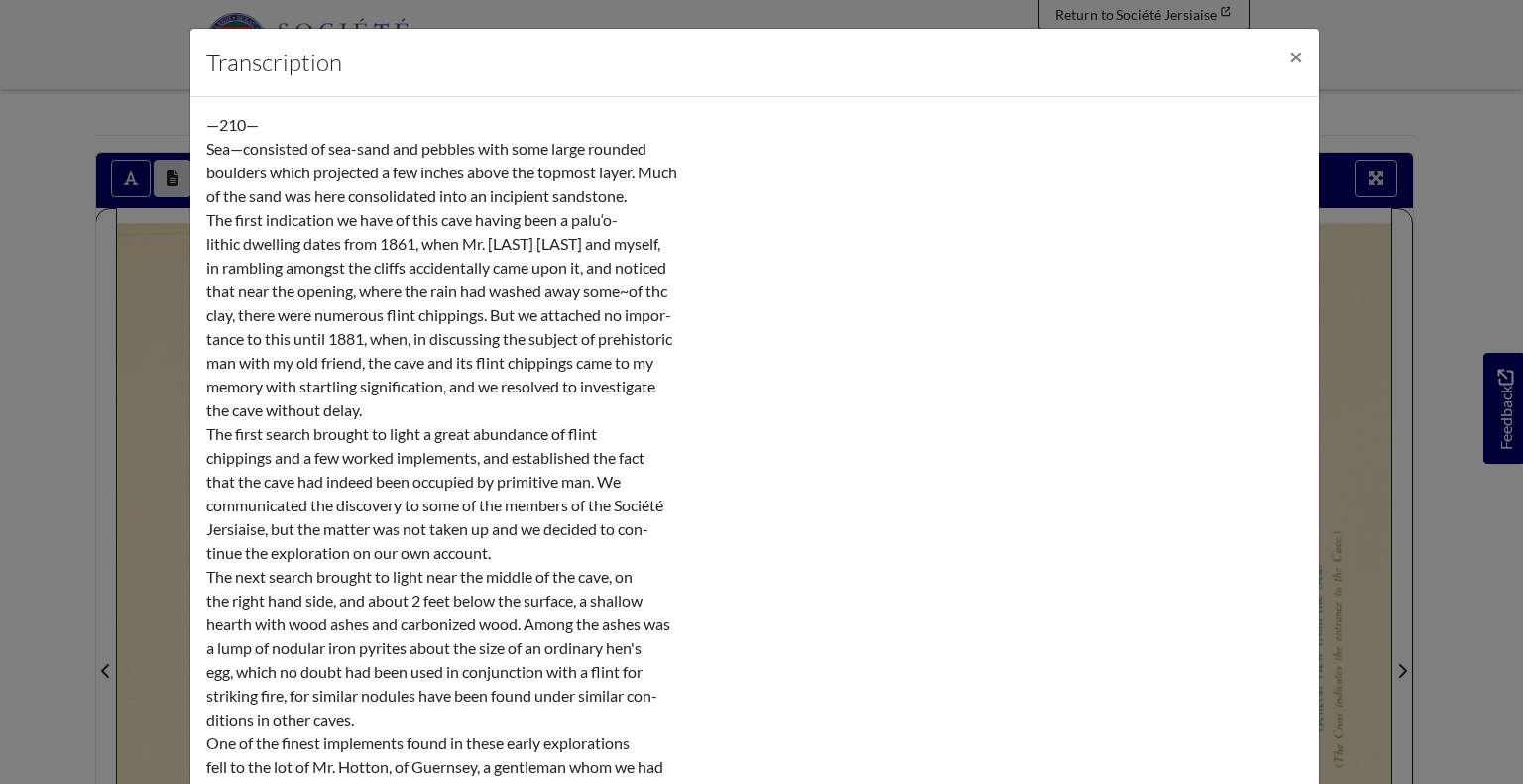 click on "—210— Sea—consisted of sea-sand and pebbles with some large rounded boulders which projected a few inches above the topmost layer. Much of the sand was here consolidated into an incipient sandstone. The first indication we have of this cave having been a palu‘o- lithic dwelling dates from 1861, when Mr. S. Dancaster and myself, in rambling amongst the cliffs accidentally came upon it, and noticed that near the opening, where the rain had washed away some~of thc clay, there were numerous ﬂint chippings. But we attached no impor- tance to this until 1881, when, in discussing the subject of prehistoric man with my old friend, the cave and its ﬂint chippings came to my memory with startling signiﬁcation, and we resolved to investigate the cave without delay. The ﬁrst search brought to light a great abundance of ﬂint chippings and a few worked implements, and established the fact that the cave had indeed been occupied by primitive man. We tinue the exploration on our own account. xxxrn—m" at bounding box center (755, 708) 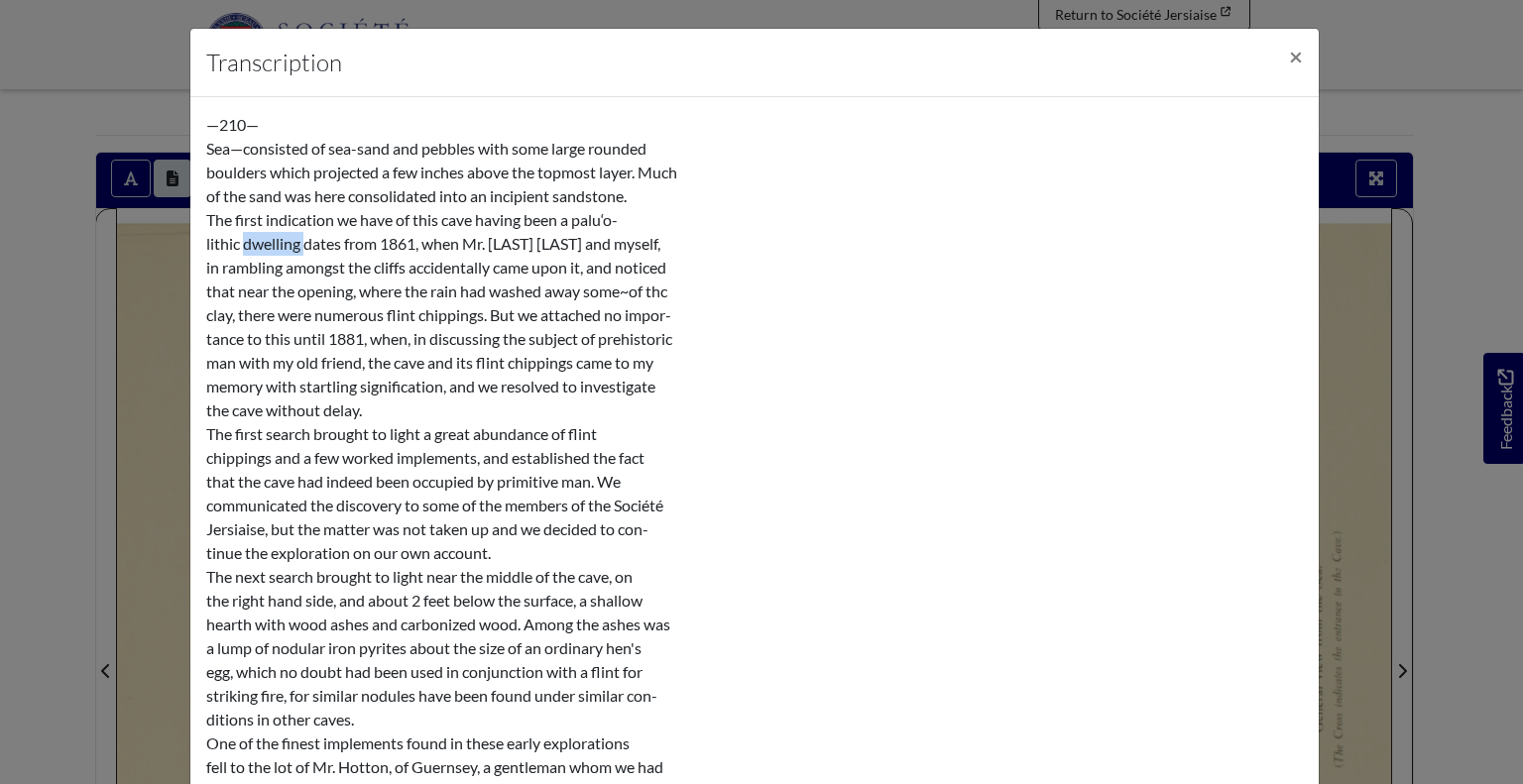 click on "—210— Sea—consisted of sea-sand and pebbles with some large rounded boulders which projected a few inches above the topmost layer. Much of the sand was here consolidated into an incipient sandstone. The first indication we have of this cave having been a palu‘o- lithic dwelling dates from 1861, when Mr. S. Dancaster and myself, in rambling amongst the cliffs accidentally came upon it, and noticed that near the opening, where the rain had washed away some~of thc clay, there were numerous ﬂint chippings. But we attached no impor- tance to this until 1881, when, in discussing the subject of prehistoric man with my old friend, the cave and its ﬂint chippings came to my memory with startling signiﬁcation, and we resolved to investigate the cave without delay. The ﬁrst search brought to light a great abundance of ﬂint chippings and a few worked implements, and established the fact that the cave had indeed been occupied by primitive man. We tinue the exploration on our own account. xxxrn—m" at bounding box center [755, 708] 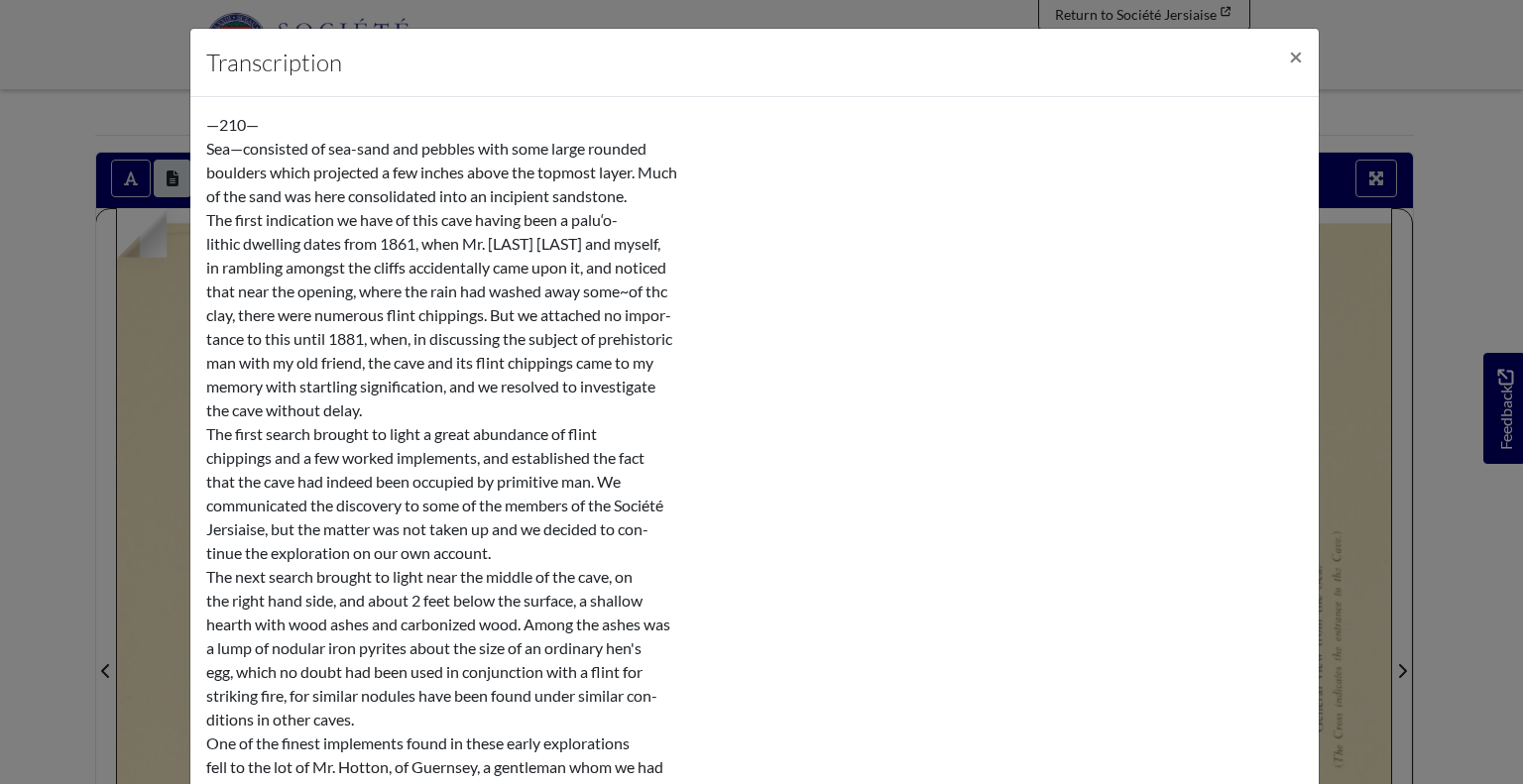 click on "—210— Sea—consisted of sea-sand and pebbles with some large rounded boulders which projected a few inches above the topmost layer. Much of the sand was here consolidated into an incipient sandstone. The first indication we have of this cave having been a palu‘o- lithic dwelling dates from 1861, when Mr. S. Dancaster and myself, in rambling amongst the cliffs accidentally came upon it, and noticed that near the opening, where the rain had washed away some~of thc clay, there were numerous ﬂint chippings. But we attached no impor- tance to this until 1881, when, in discussing the subject of prehistoric man with my old friend, the cave and its ﬂint chippings came to my memory with startling signiﬁcation, and we resolved to investigate the cave without delay. The ﬁrst search brought to light a great abundance of ﬂint chippings and a few worked implements, and established the fact that the cave had indeed been occupied by primitive man. We tinue the exploration on our own account. xxxrn—m" at bounding box center (755, 708) 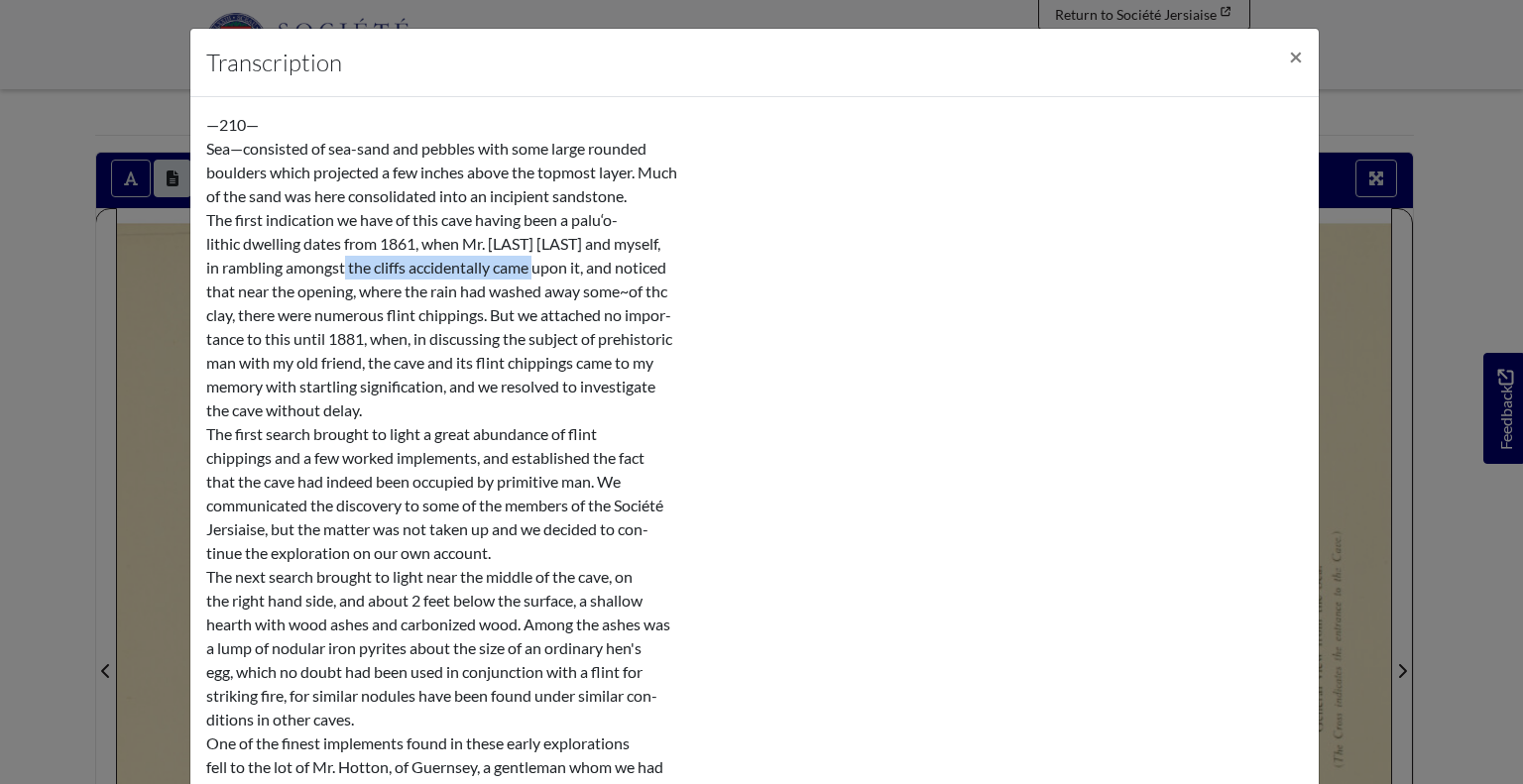 drag, startPoint x: 337, startPoint y: 270, endPoint x: 528, endPoint y: 276, distance: 191.09422 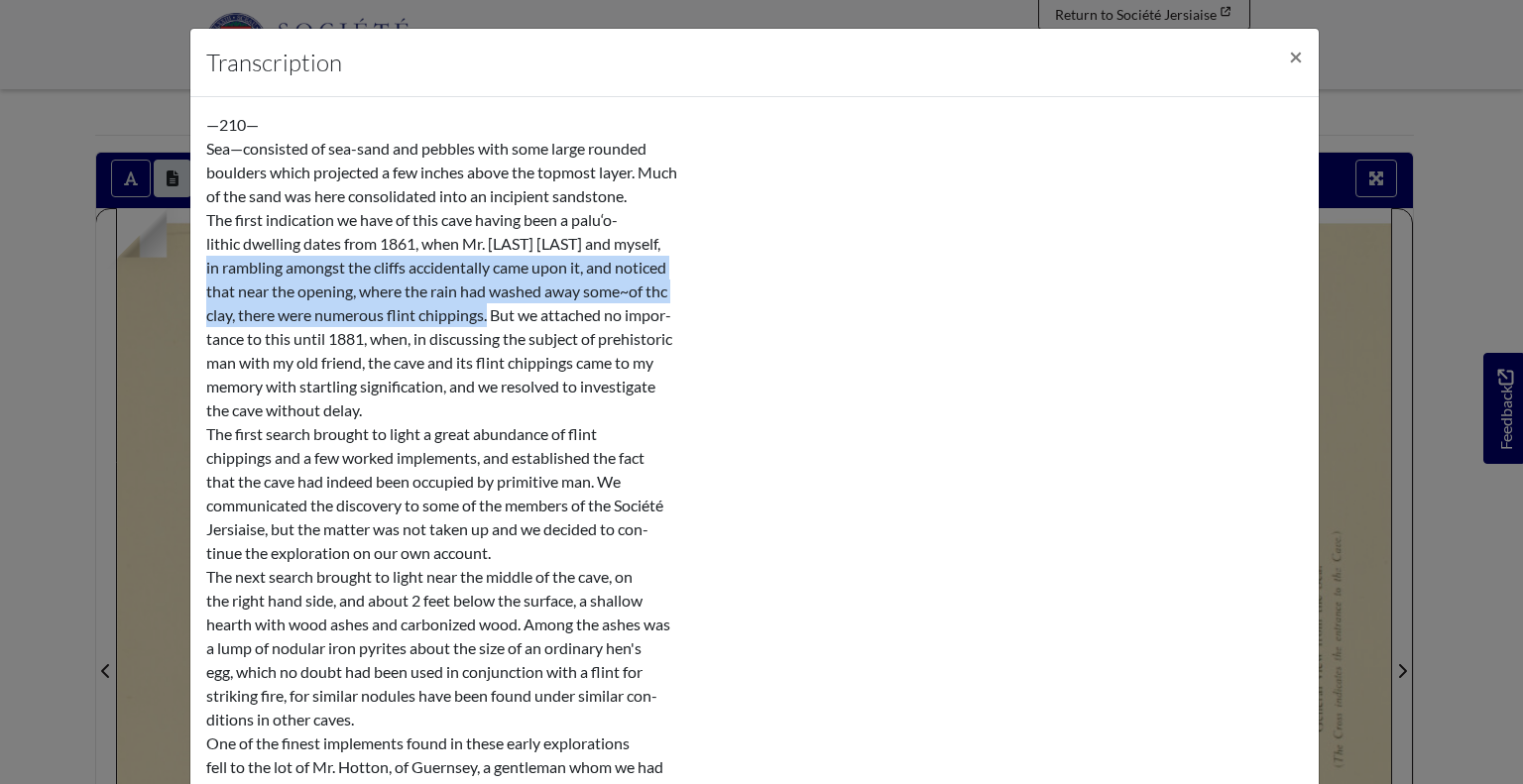 drag, startPoint x: 484, startPoint y: 316, endPoint x: 196, endPoint y: 263, distance: 292.83613 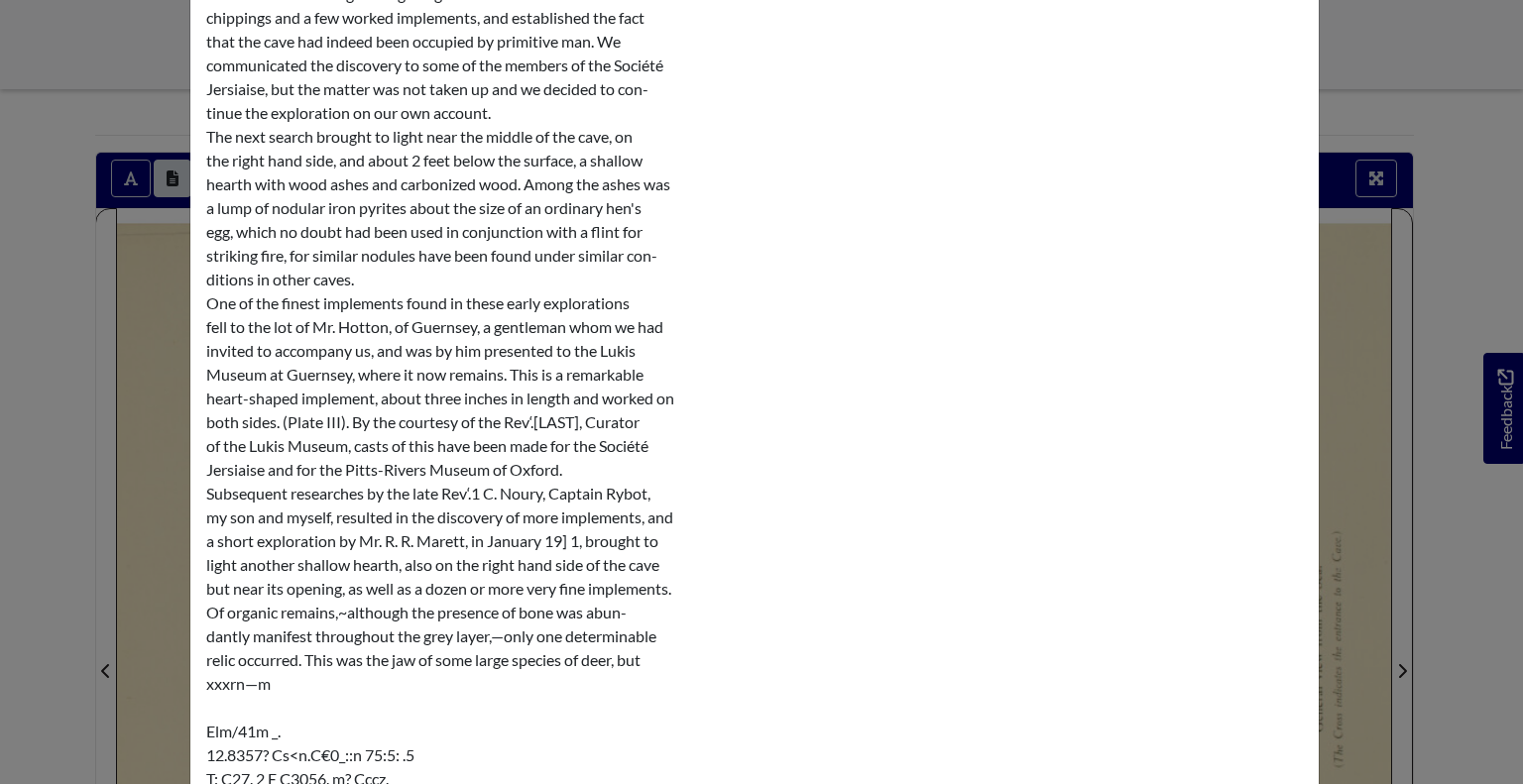 scroll, scrollTop: 438, scrollLeft: 0, axis: vertical 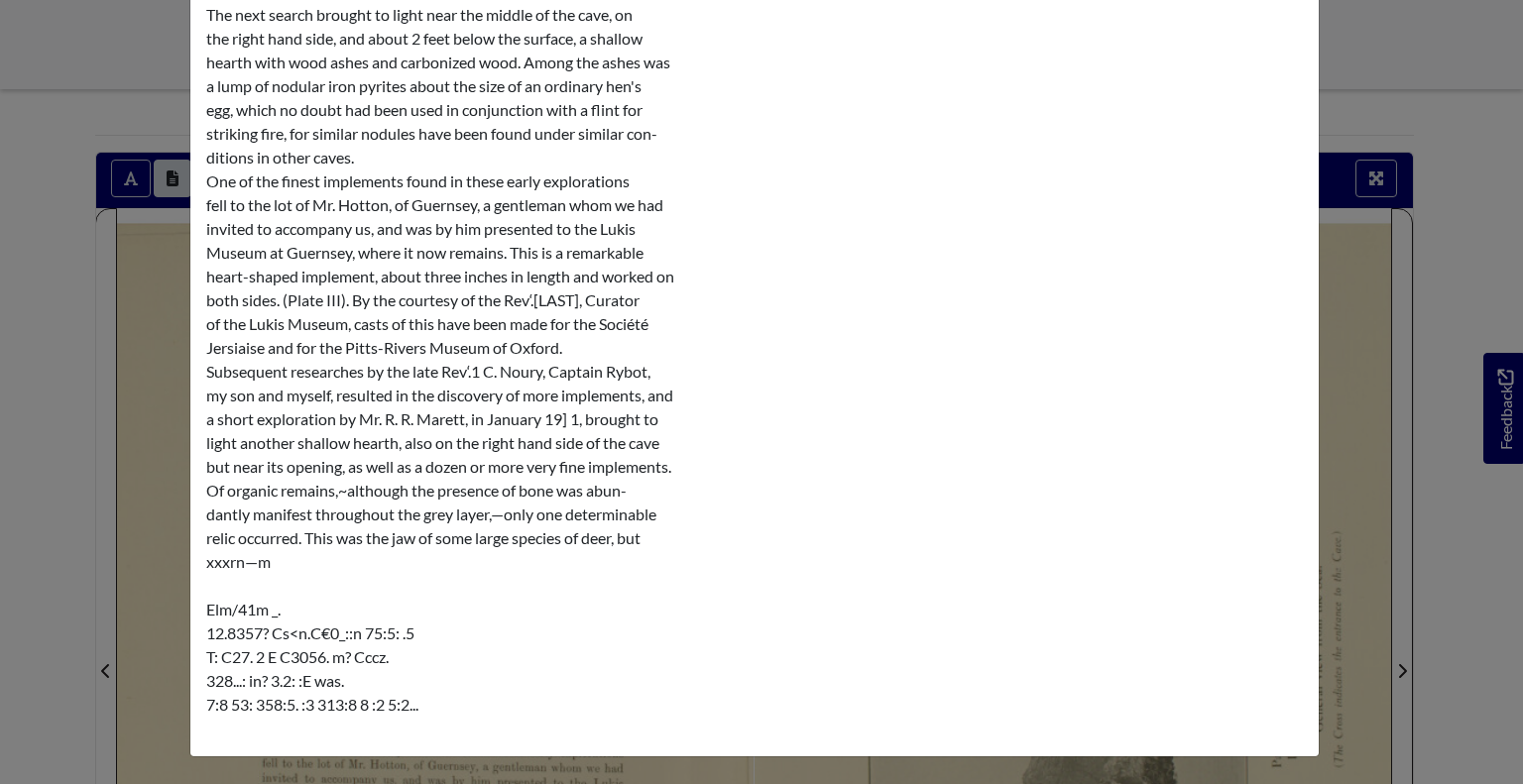 click on "Transcription
×
—210— Sea—consisted of sea-sand and pebbles with some large rounded boulders which projected a few inches above the topmost layer. Much of the sand was here consolidated into an incipient sandstone. The first indication we have of this cave having been a palu‘o- lithic dwelling dates from 1861, when Mr. S. Dancaster and myself, in rambling amongst the cliffs accidentally came upon it, and noticed that near the opening, where the rain had washed away some~of thc clay, there were numerous ﬂint chippings. But we attached no impor- tance to this until 1881, when, in discussing the subject of prehistoric man with my old friend, the cave and its ﬂint chippings came to my memory with startling signiﬁcation, and we resolved to investigate the cave without delay. ditions in other caves. xxxrn—m" at bounding box center (762, 392) 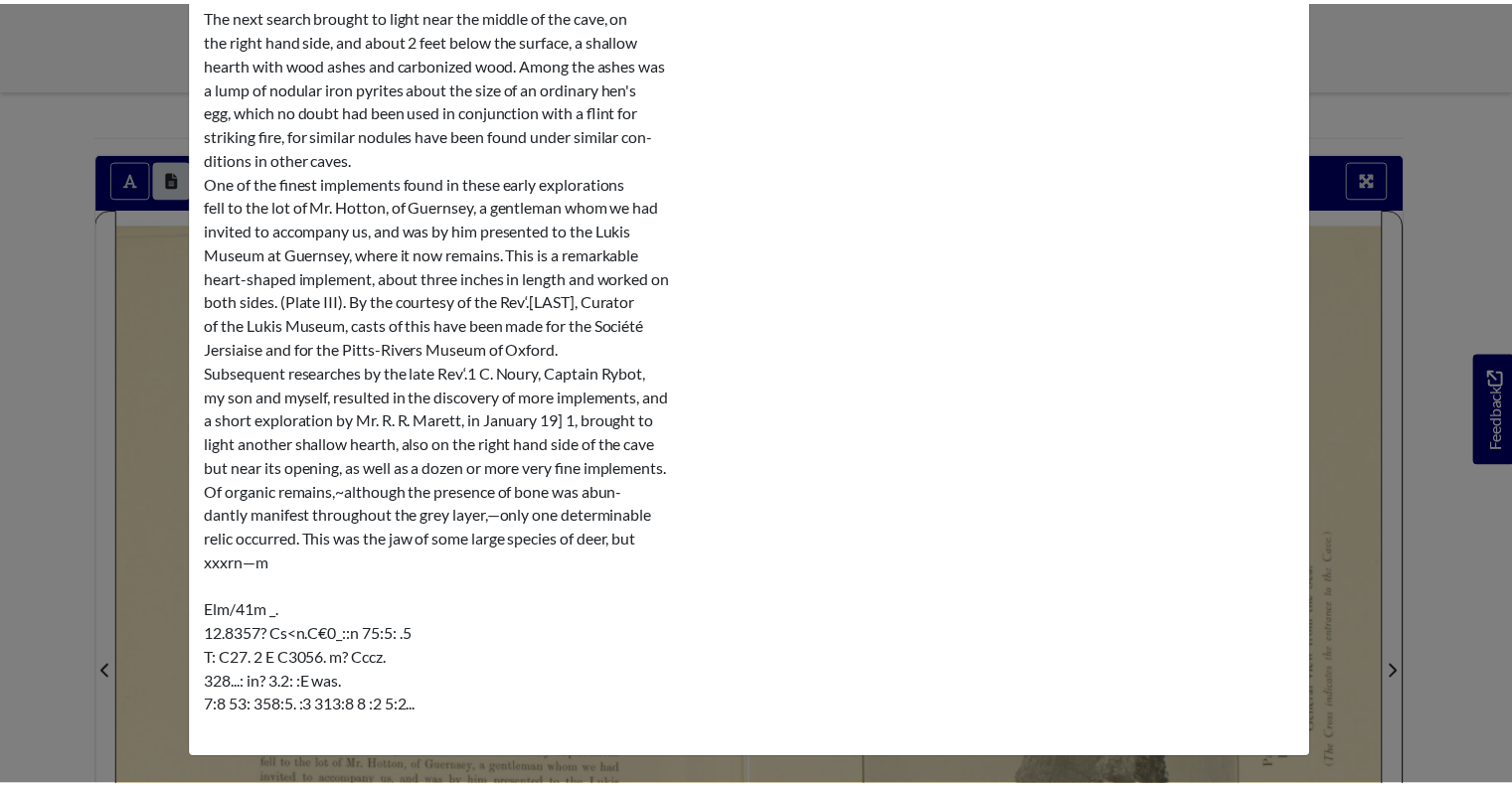 scroll, scrollTop: 0, scrollLeft: 0, axis: both 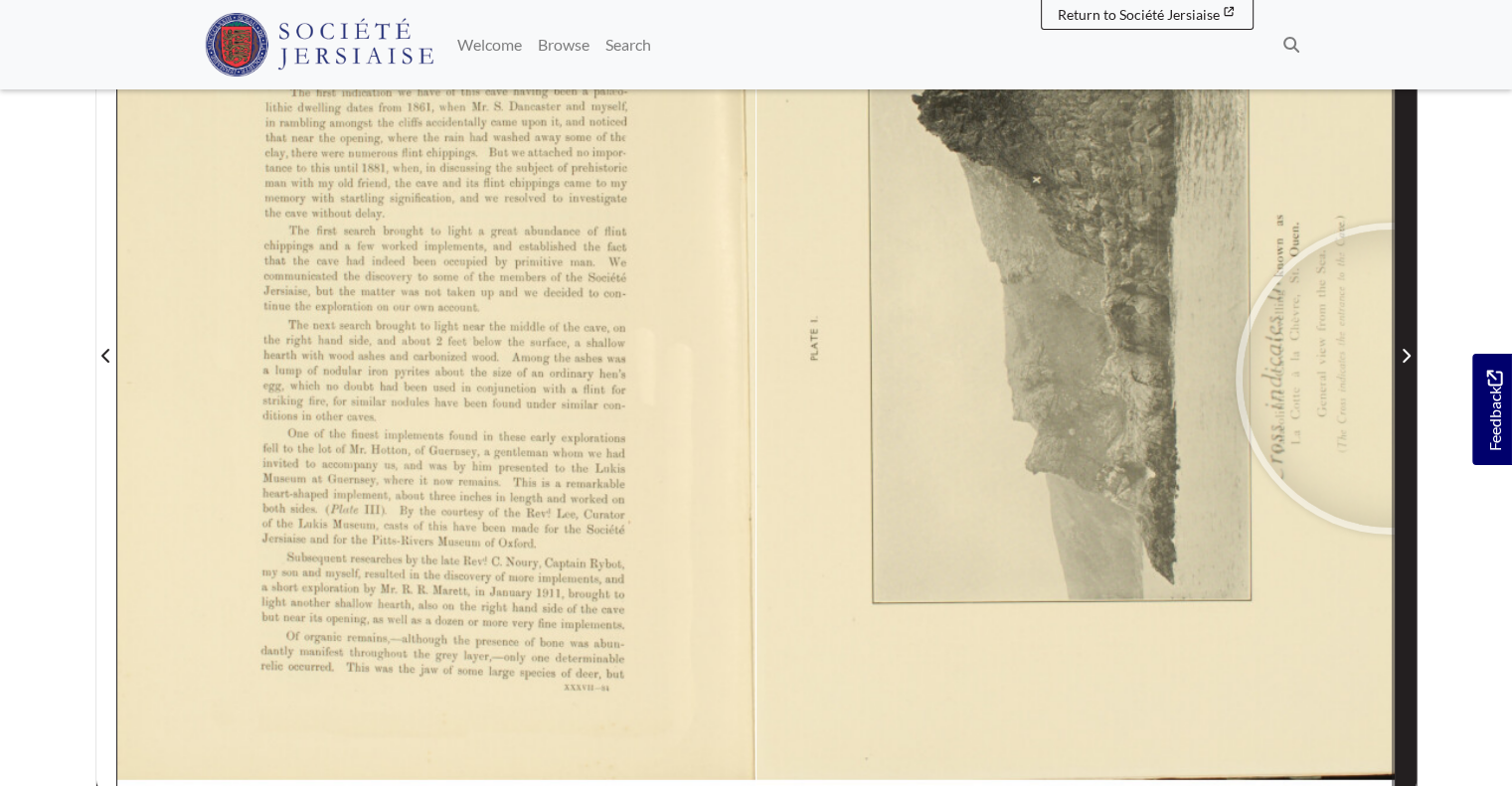 click at bounding box center (1406, 343) 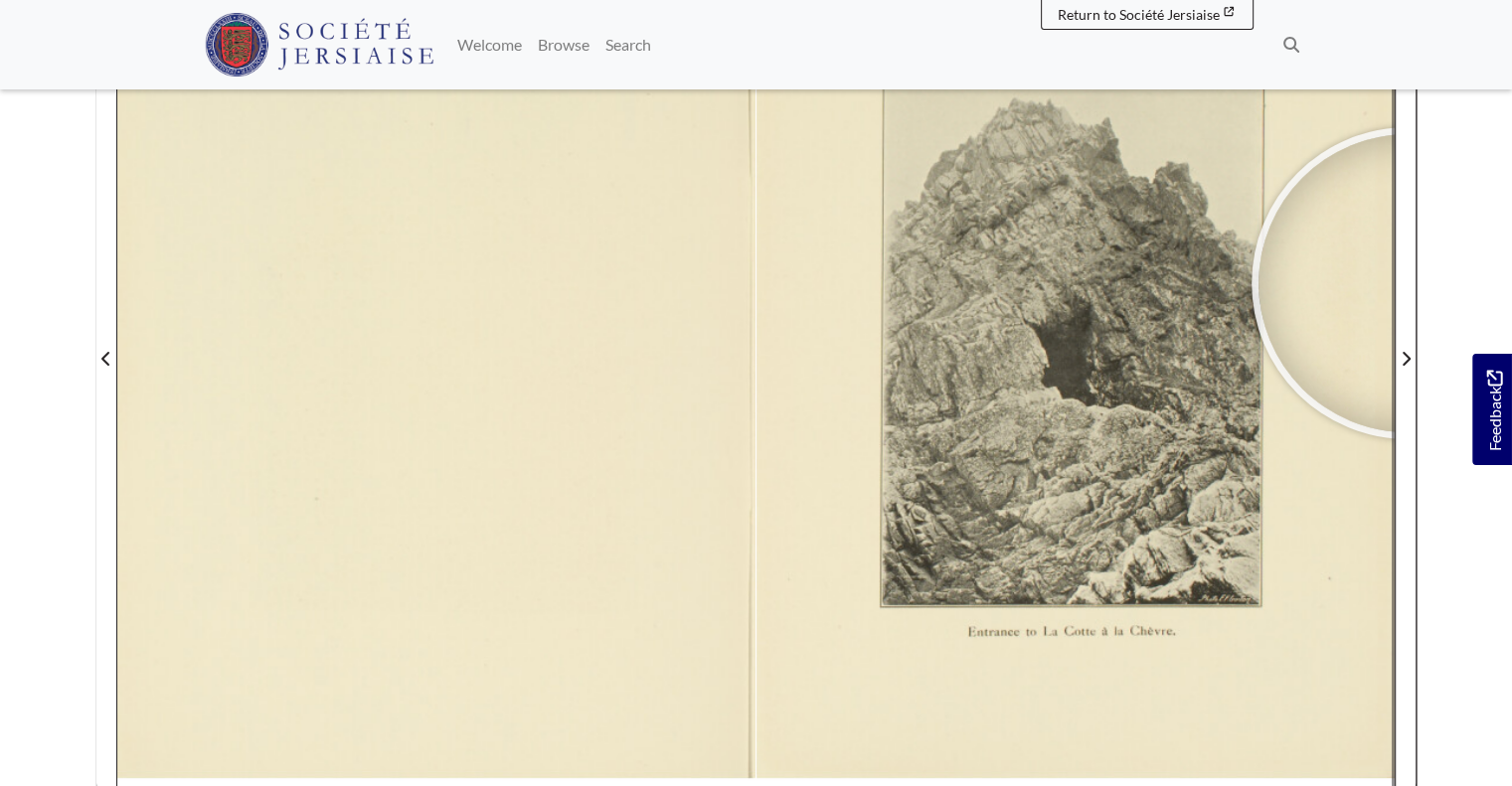 scroll, scrollTop: 543, scrollLeft: 0, axis: vertical 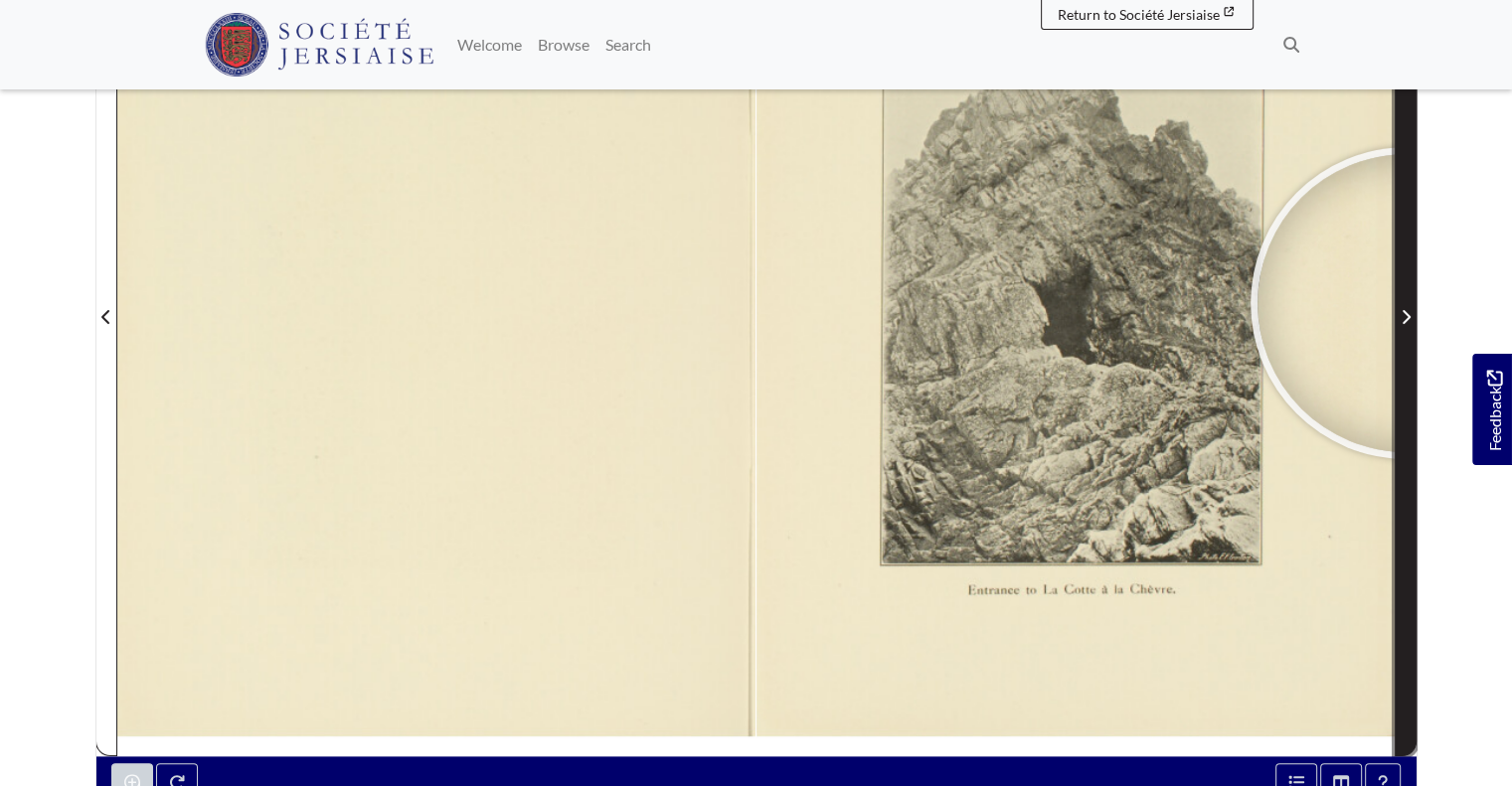 click at bounding box center [1406, 304] 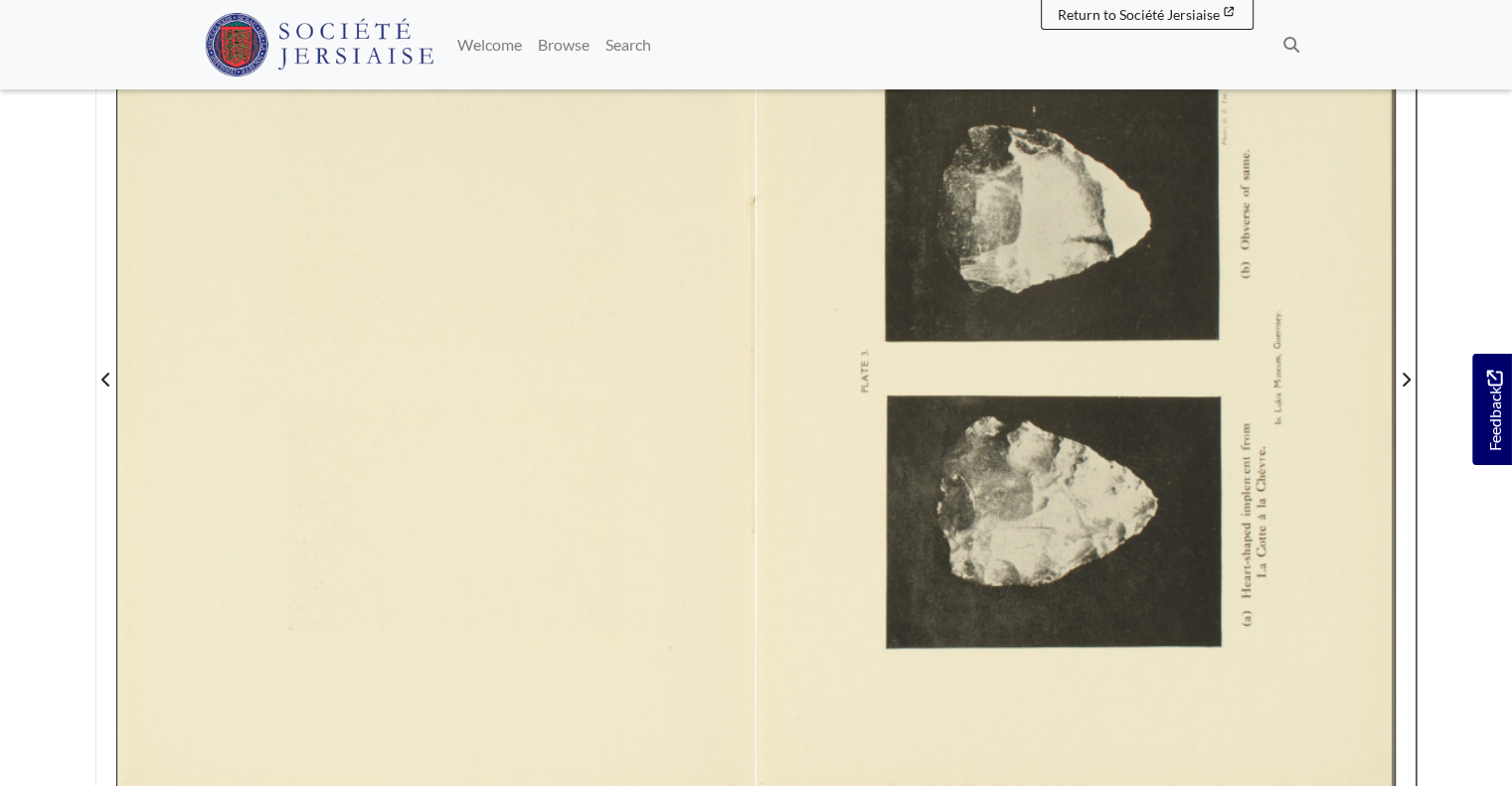 scroll, scrollTop: 479, scrollLeft: 0, axis: vertical 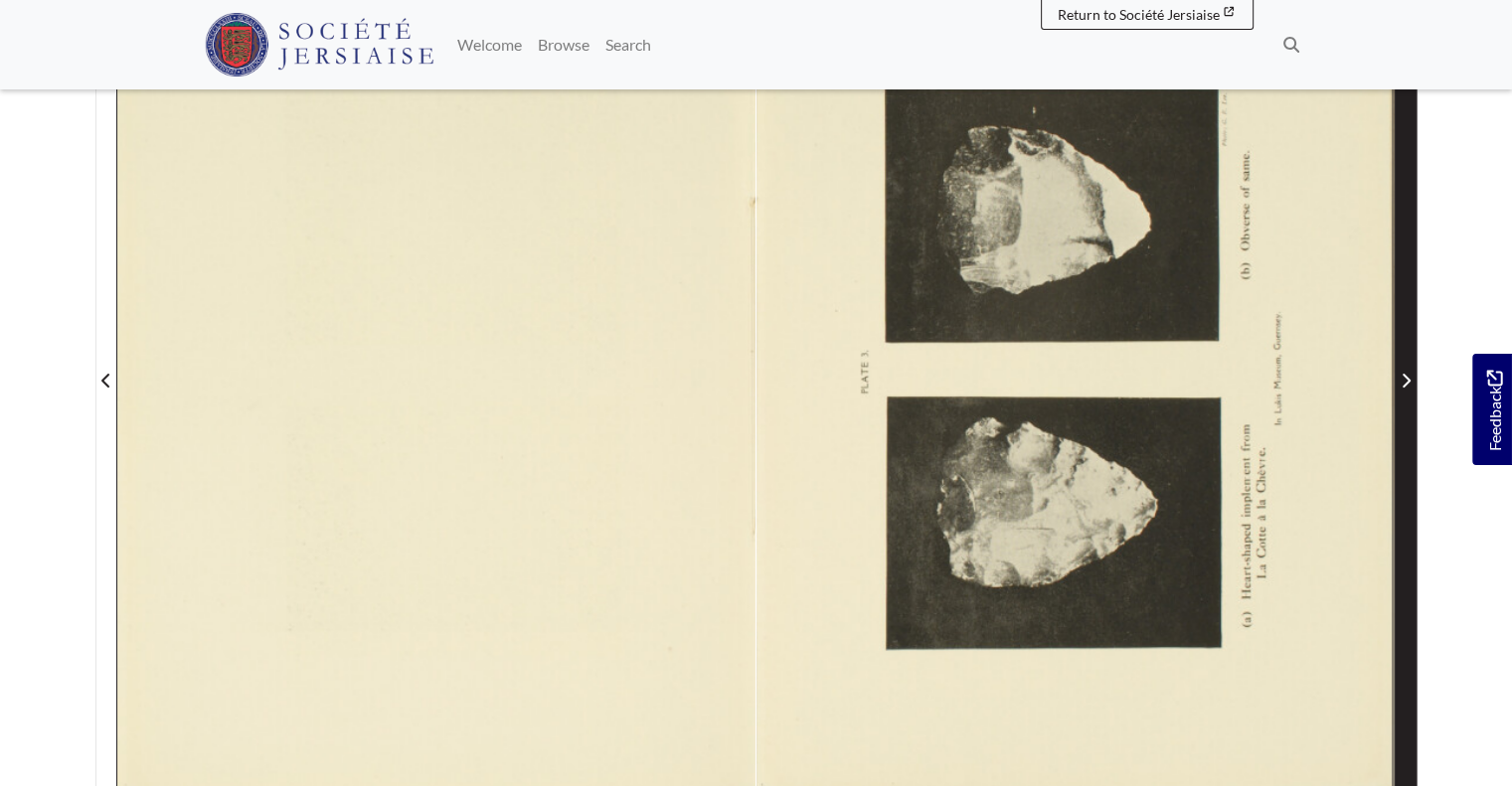 click at bounding box center (1406, 368) 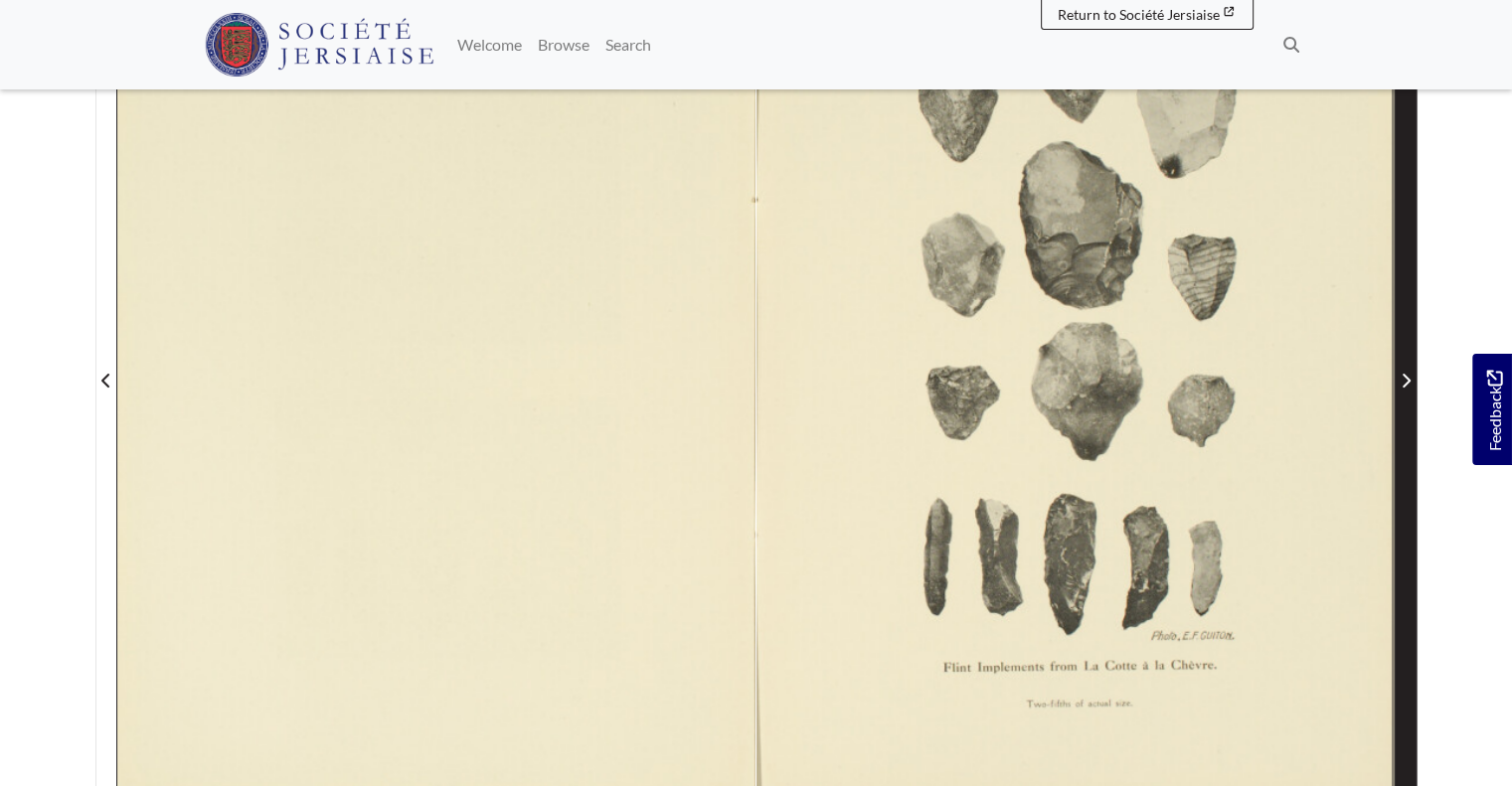click at bounding box center (1406, 368) 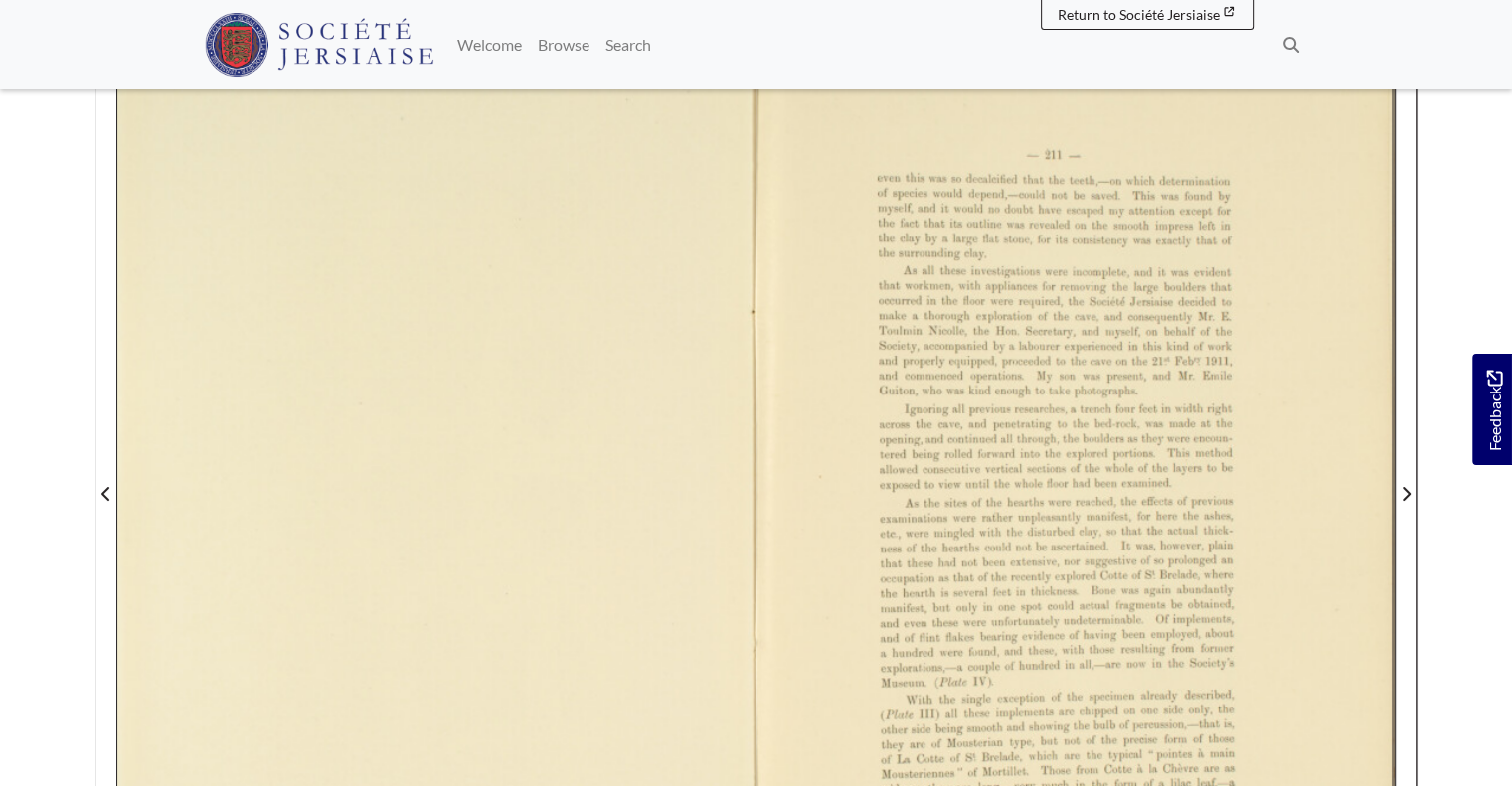 scroll, scrollTop: 368, scrollLeft: 0, axis: vertical 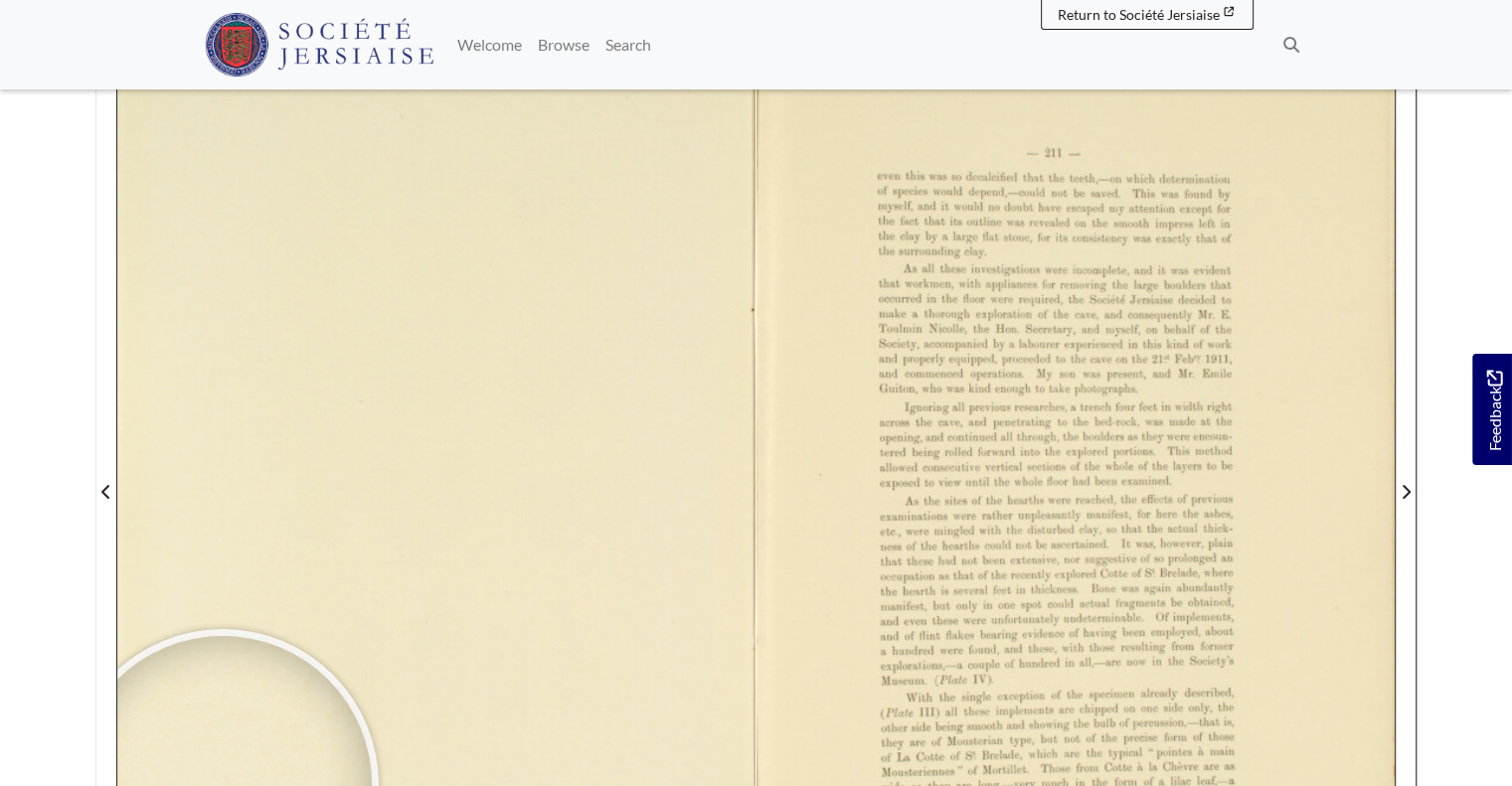 click on "Menu" at bounding box center (756, 538) 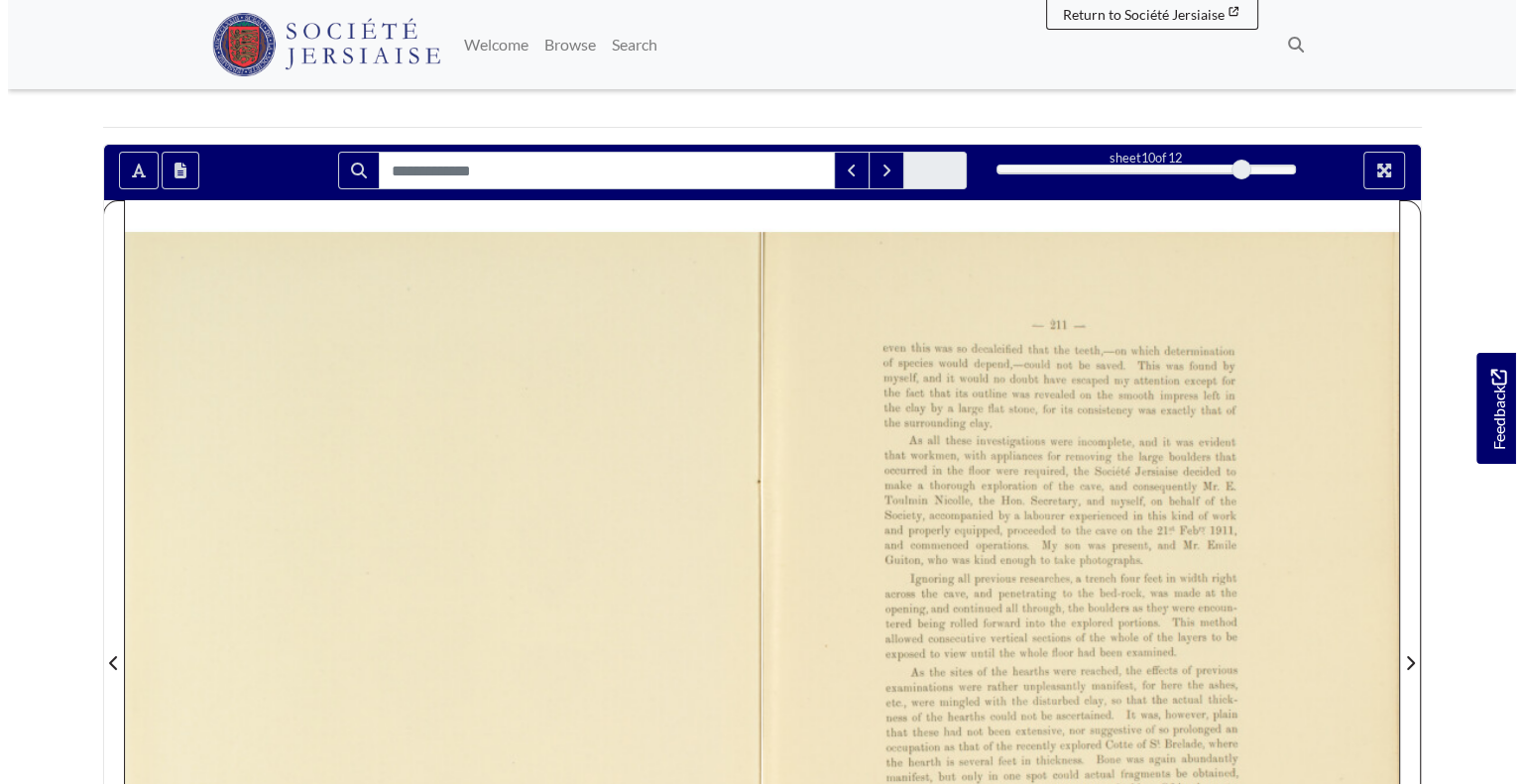 scroll, scrollTop: 167, scrollLeft: 0, axis: vertical 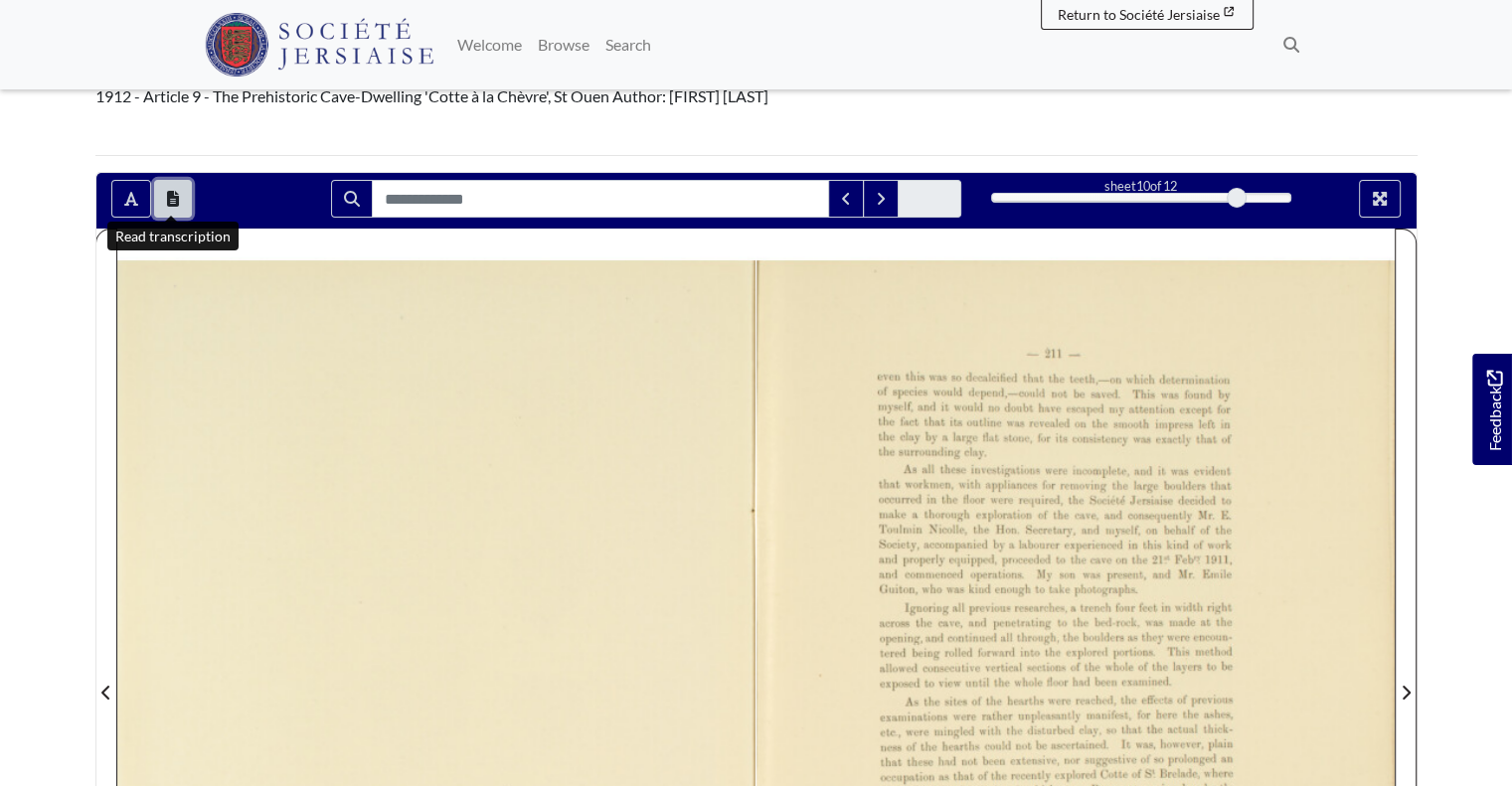 click at bounding box center [173, 199] 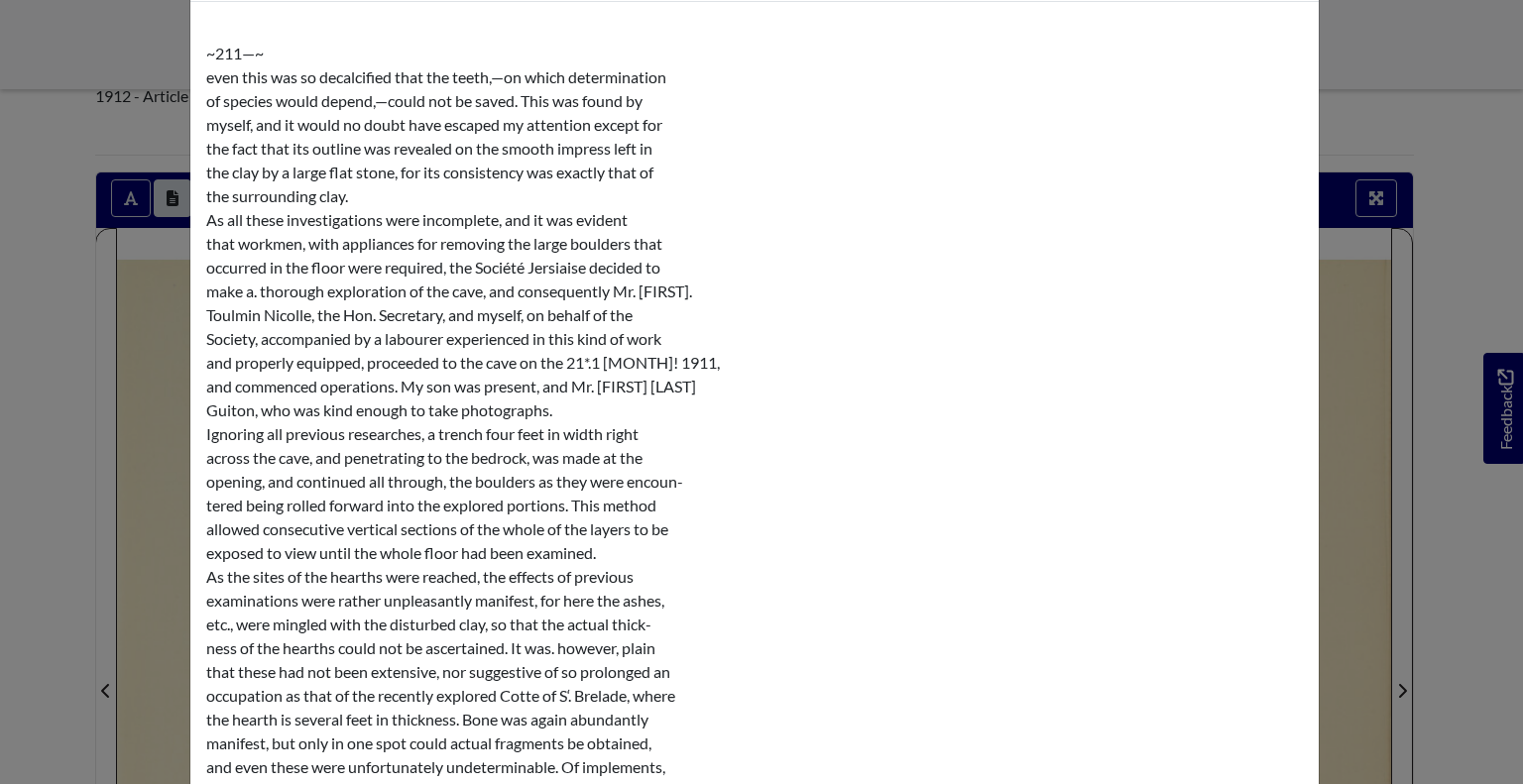 scroll, scrollTop: 115, scrollLeft: 0, axis: vertical 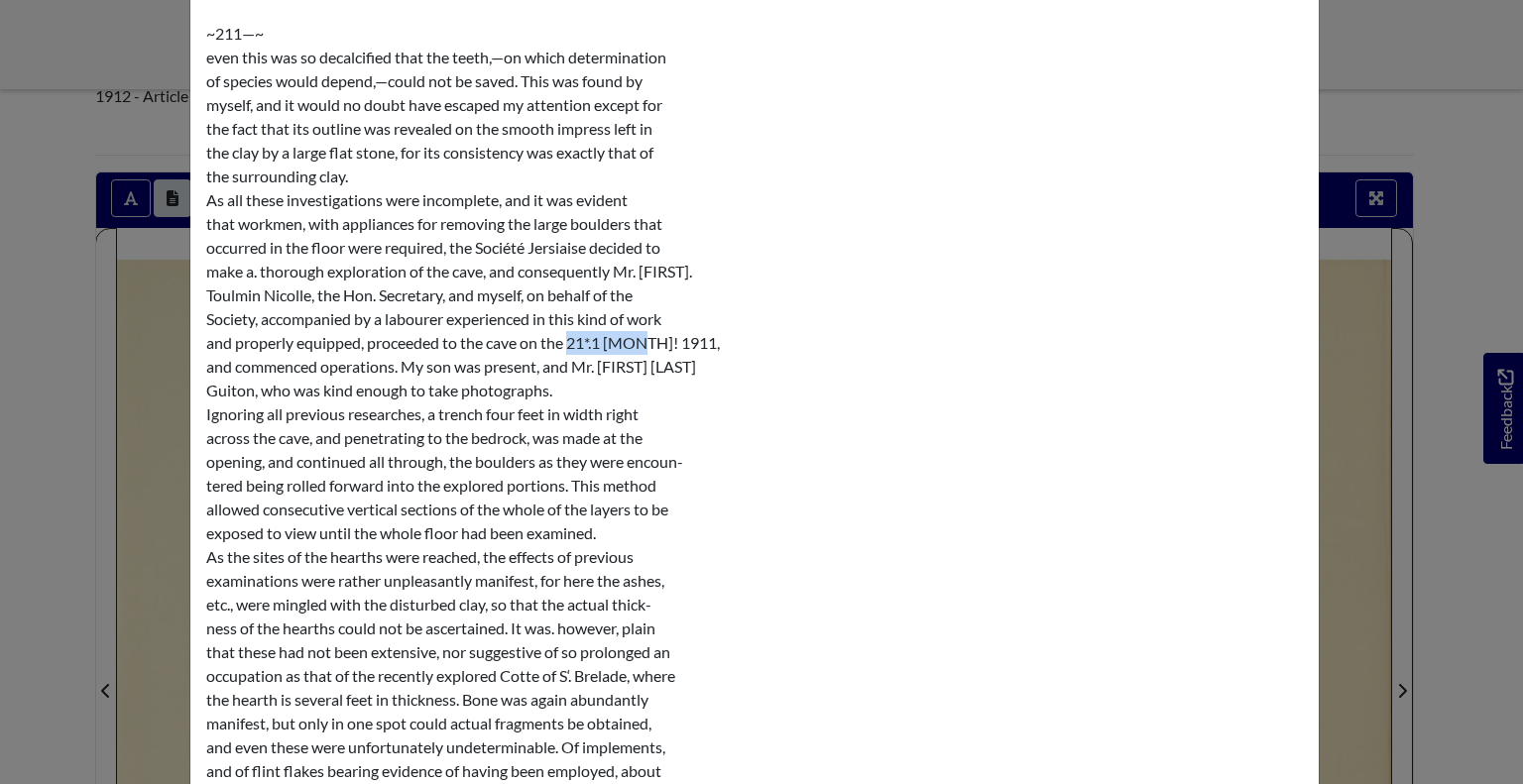 drag, startPoint x: 563, startPoint y: 343, endPoint x: 634, endPoint y: 347, distance: 71.11259 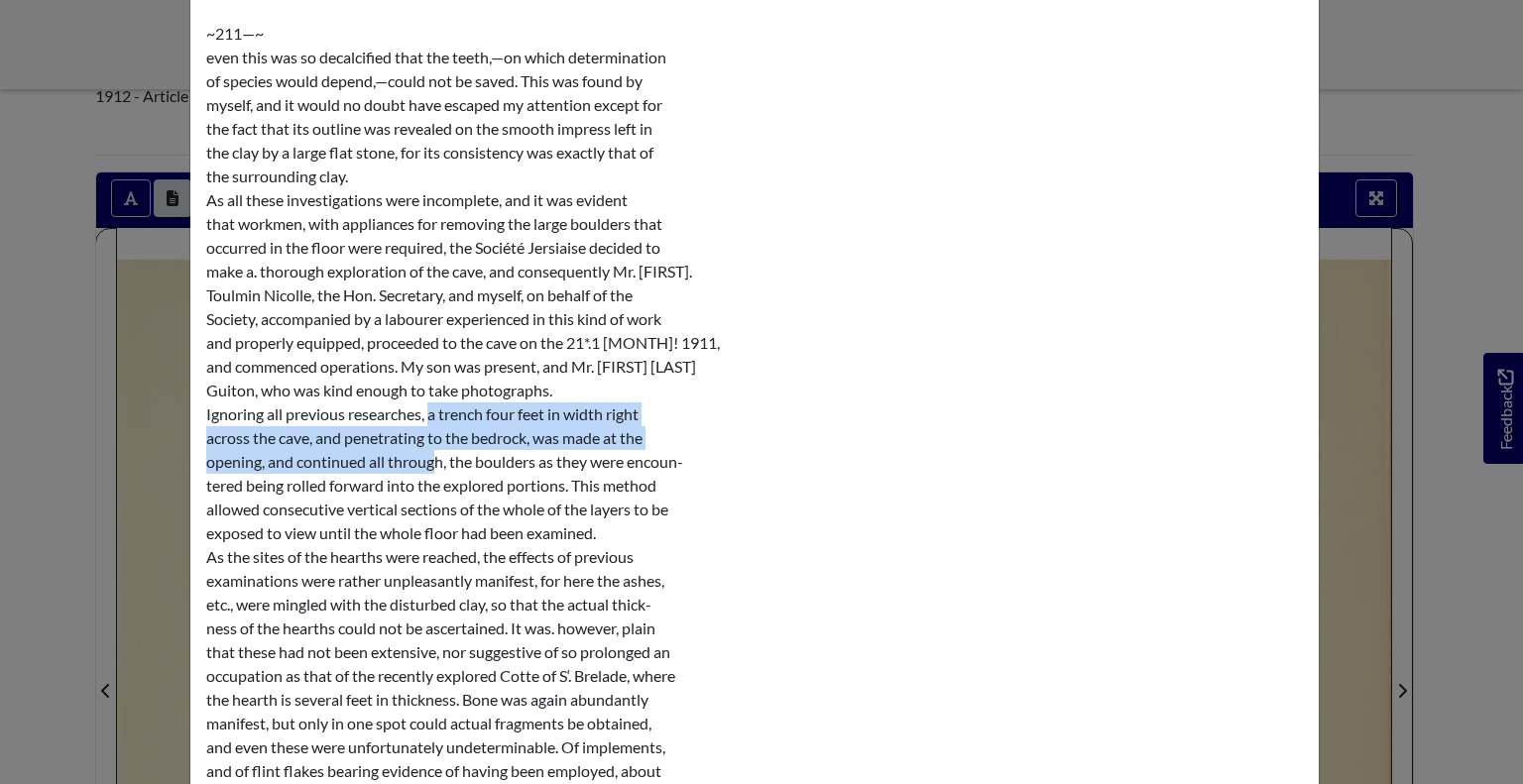 drag, startPoint x: 424, startPoint y: 413, endPoint x: 428, endPoint y: 457, distance: 44.181444 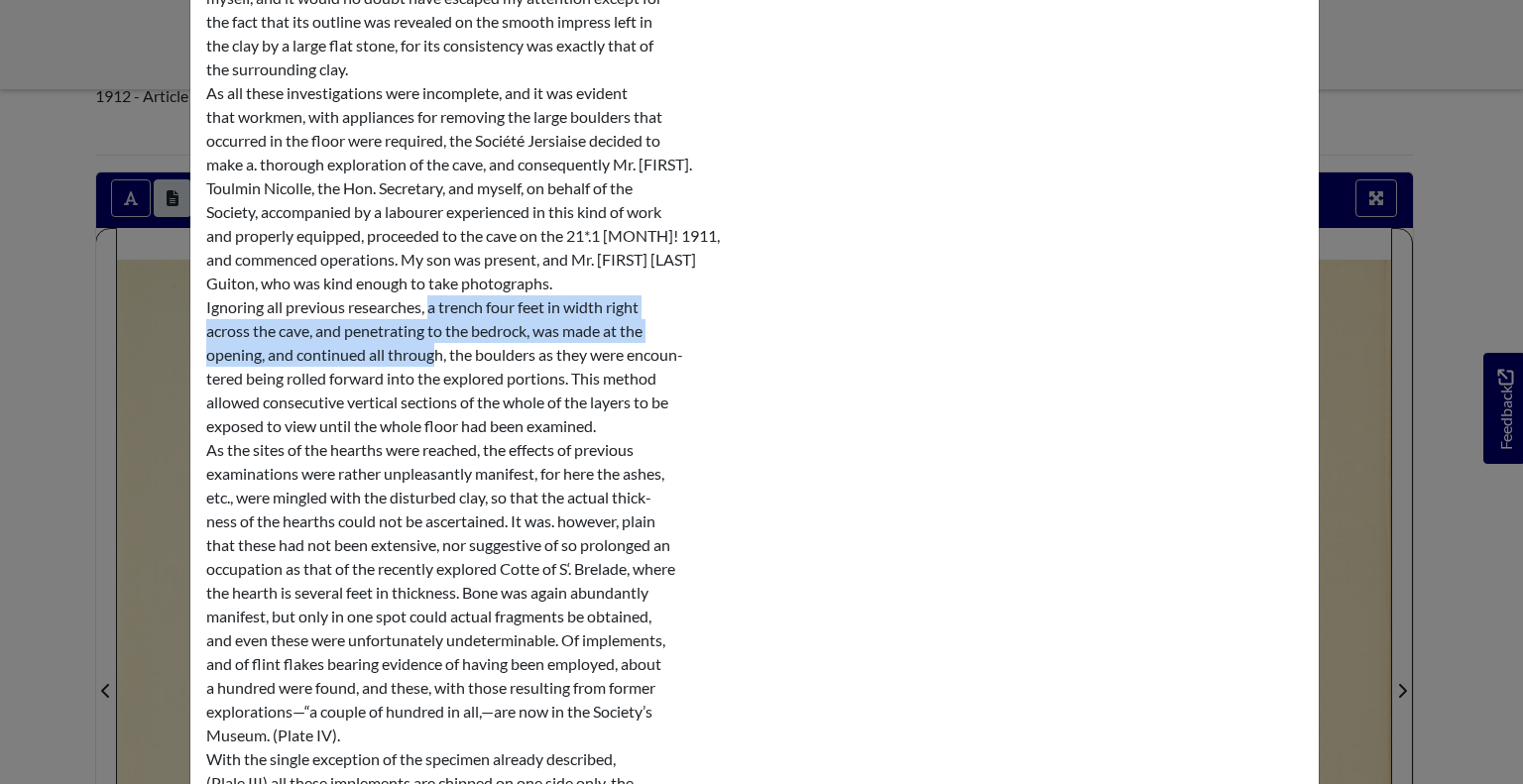 scroll, scrollTop: 226, scrollLeft: 0, axis: vertical 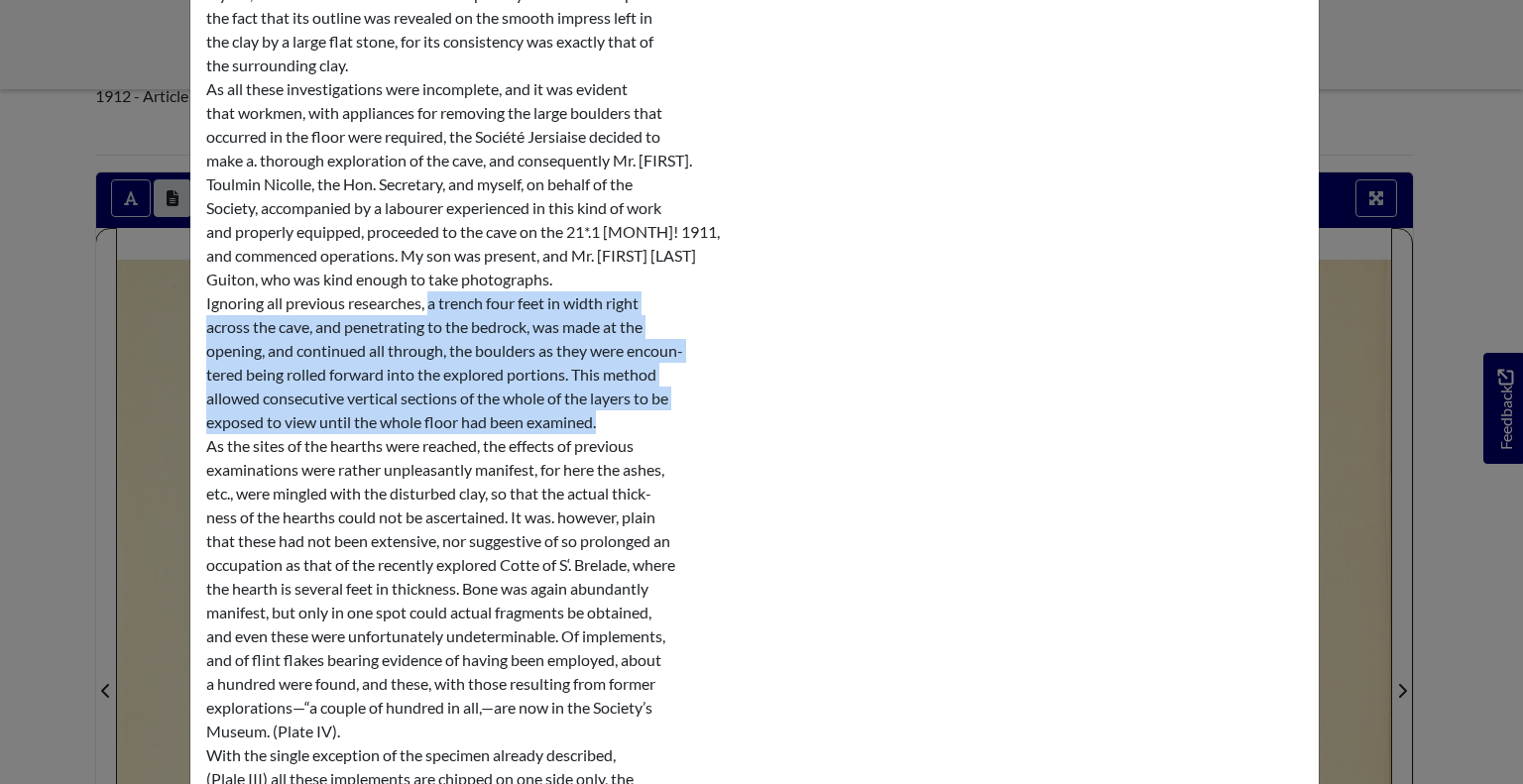 click on "~211—~ even this was so decalciﬁed that the teeth,—on which determination of species would depend,—could not be saved. This was found by myself, and it would no doubt have escaped my attention except for the fact that its outline was revealed on the smooth impress left in the clay by a large ﬂat stone, for its consistency was exactly that of the surrounding clay. As all these investigations were incomplete, and it was evident that workmen, with appliances for removing the large boulders that occurred in the floor were required, the Société Jersiaise decided to make a. thorough exploration of the cave, and consequently Mr. E. Toulmin Nicolle, the Hon. Secretary, and myself, on behalf of the Society, accompanied by a labourer experienced in this kind of work and properly equipped, proceeded to the cave on the 21*.1 Feb“! 1911, and commenced operations. My son was present, and Mr. Emile Guiton, who was kind enough to take photographs. across the cave, and penetrating to the bedrock, was made at the" at bounding box center [755, 434] 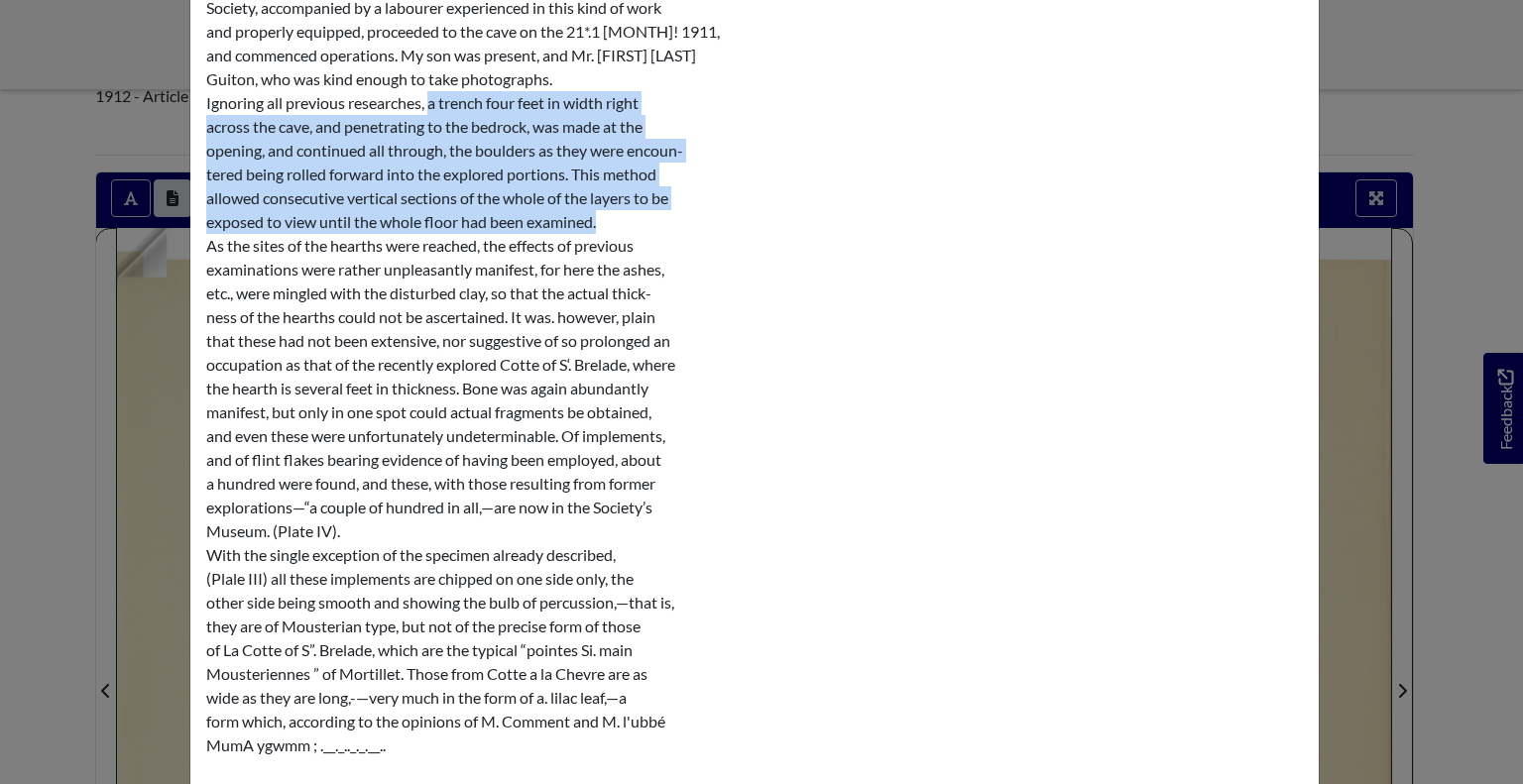 scroll, scrollTop: 430, scrollLeft: 0, axis: vertical 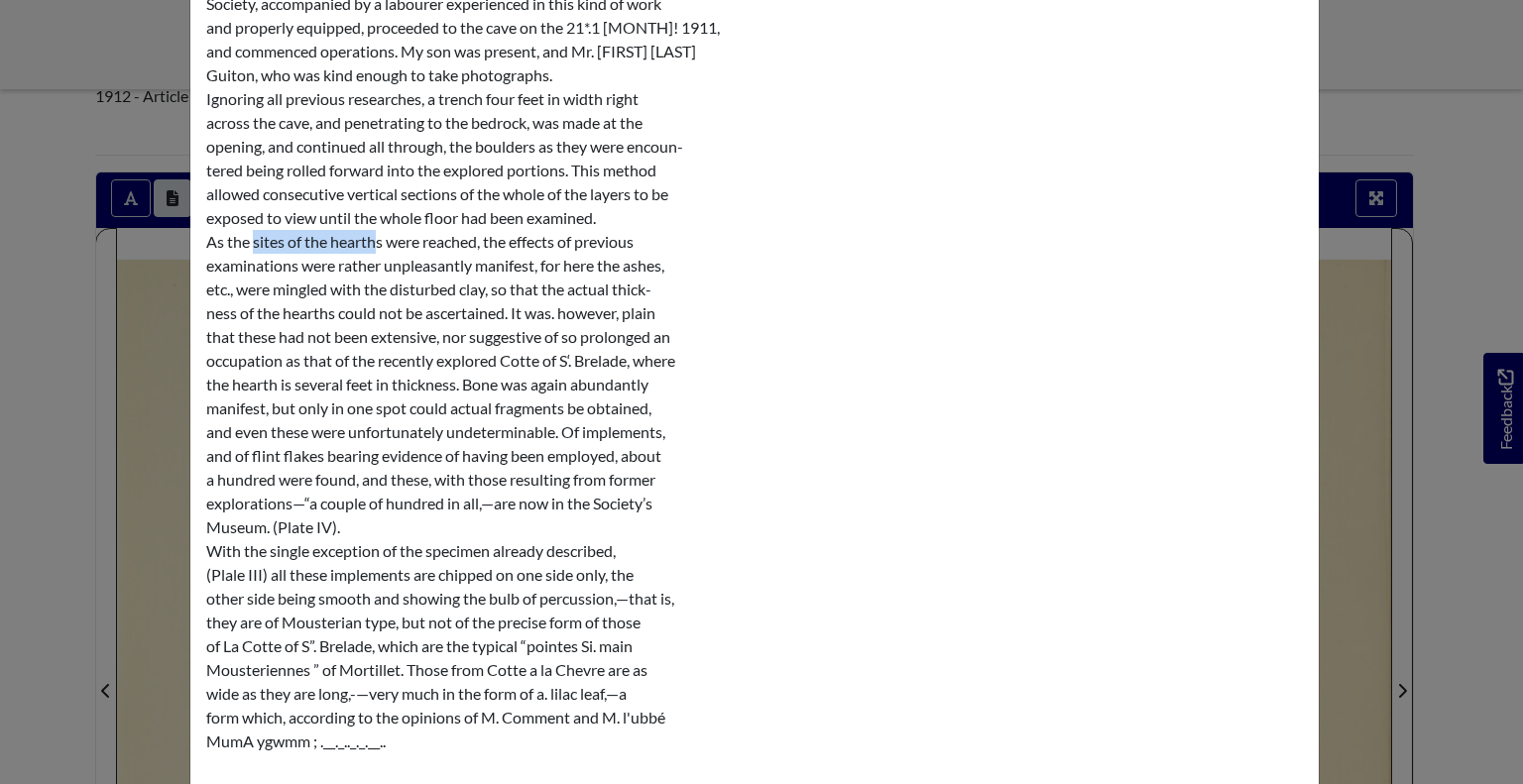 drag, startPoint x: 245, startPoint y: 243, endPoint x: 366, endPoint y: 247, distance: 121.0661 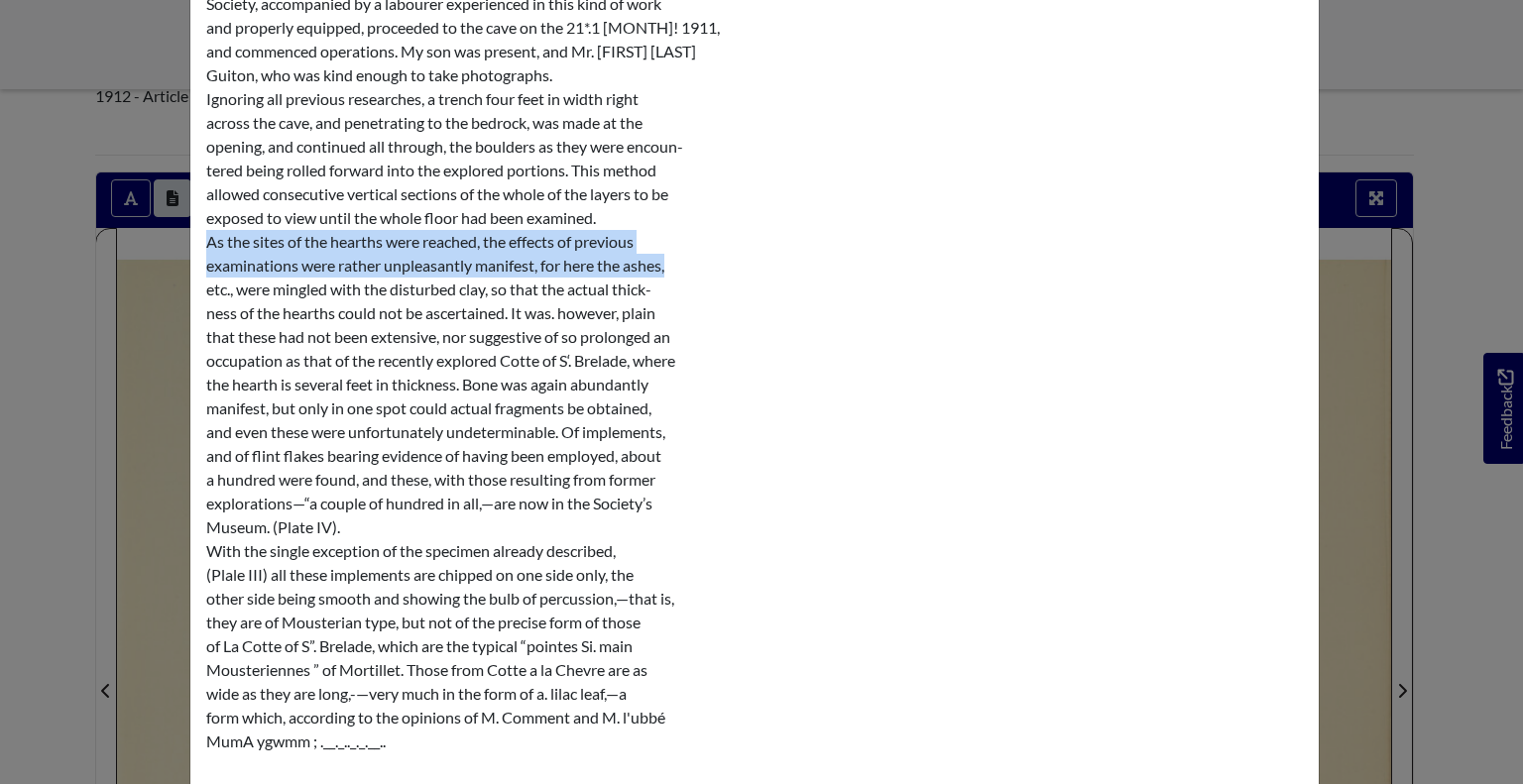 drag, startPoint x: 201, startPoint y: 241, endPoint x: 677, endPoint y: 273, distance: 477.0744 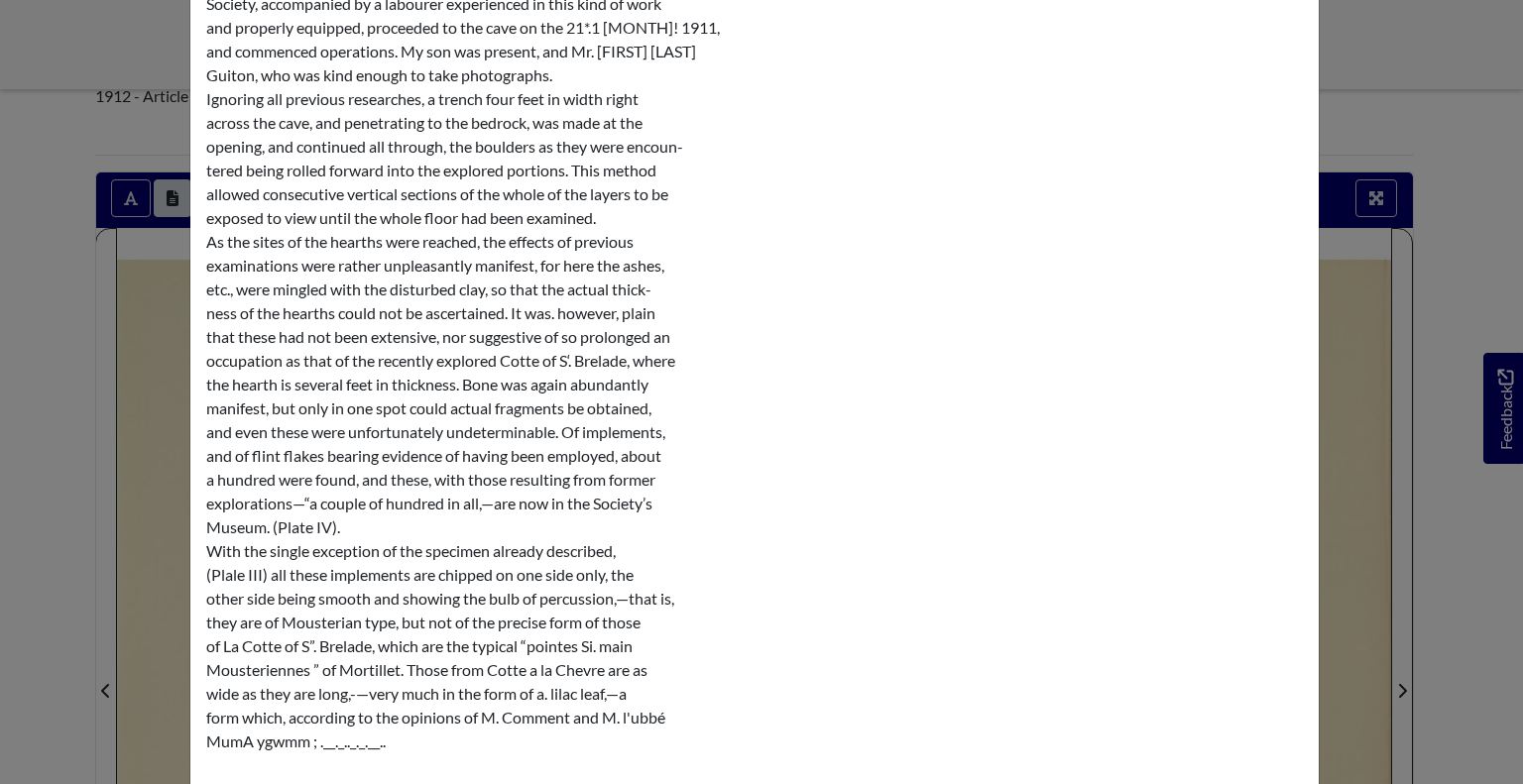 click on "~211—~ even this was so decalciﬁed that the teeth,—on which determination of species would depend,—could not be saved. This was found by myself, and it would no doubt have escaped my attention except for the fact that its outline was revealed on the smooth impress left in the clay by a large ﬂat stone, for its consistency was exactly that of the surrounding clay. As all these investigations were incomplete, and it was evident that workmen, with appliances for removing the large boulders that occurred in the floor were required, the Société Jersiaise decided to make a. thorough exploration of the cave, and consequently Mr. E. Toulmin Nicolle, the Hon. Secretary, and myself, on behalf of the Society, accompanied by a labourer experienced in this kind of work and properly equipped, proceeded to the cave on the 21*.1 Feb“! 1911, and commenced operations. My son was present, and Mr. Emile Guiton, who was kind enough to take photographs. across the cave, and penetrating to the bedrock, was made at the" at bounding box center [755, 230] 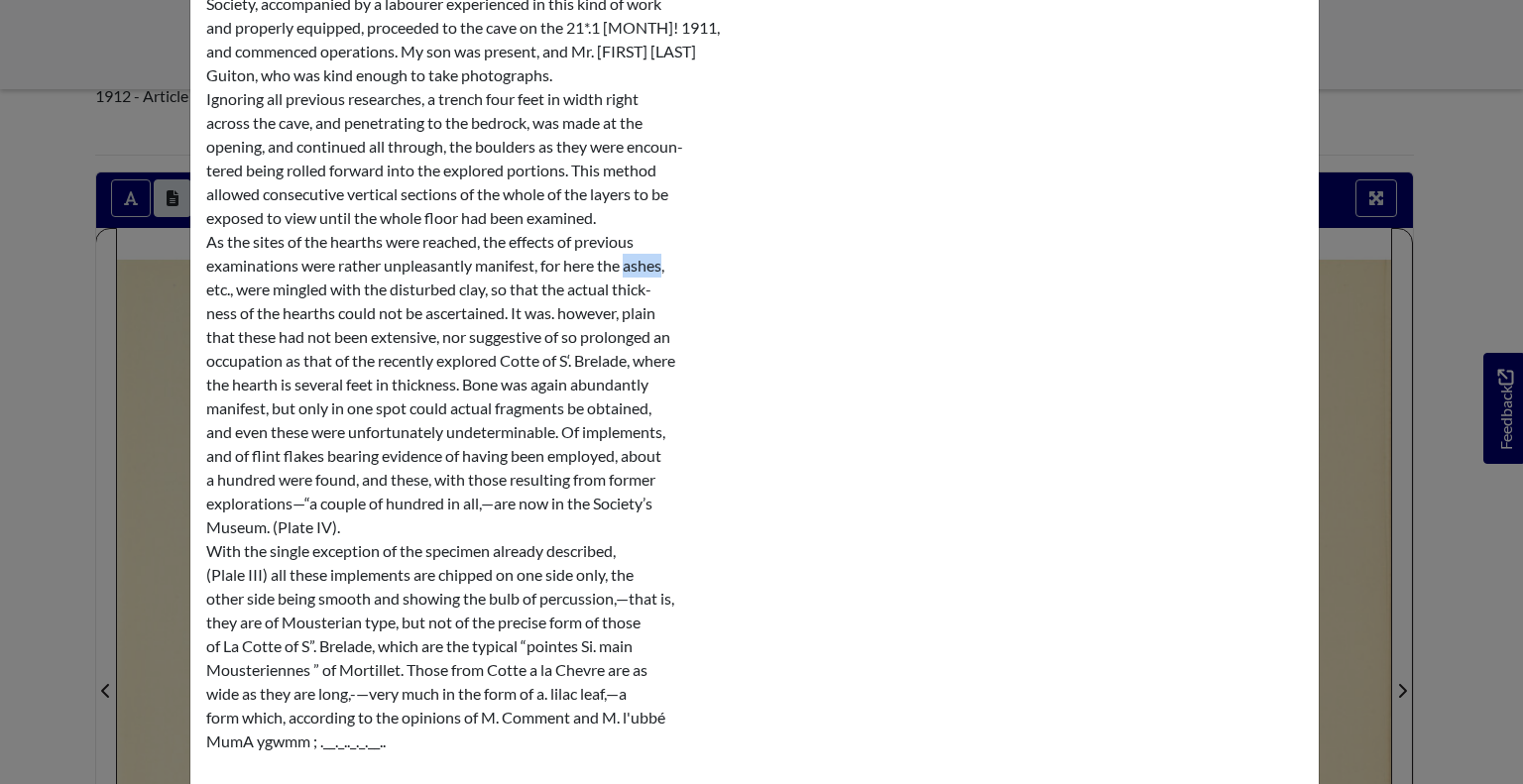 click on "~211—~ even this was so decalciﬁed that the teeth,—on which determination of species would depend,—could not be saved. This was found by myself, and it would no doubt have escaped my attention except for the fact that its outline was revealed on the smooth impress left in the clay by a large ﬂat stone, for its consistency was exactly that of the surrounding clay. As all these investigations were incomplete, and it was evident that workmen, with appliances for removing the large boulders that occurred in the floor were required, the Société Jersiaise decided to make a. thorough exploration of the cave, and consequently Mr. E. Toulmin Nicolle, the Hon. Secretary, and myself, on behalf of the Society, accompanied by a labourer experienced in this kind of work and properly equipped, proceeded to the cave on the 21*.1 Feb“! 1911, and commenced operations. My son was present, and Mr. Emile Guiton, who was kind enough to take photographs. across the cave, and penetrating to the bedrock, was made at the" at bounding box center (755, 230) 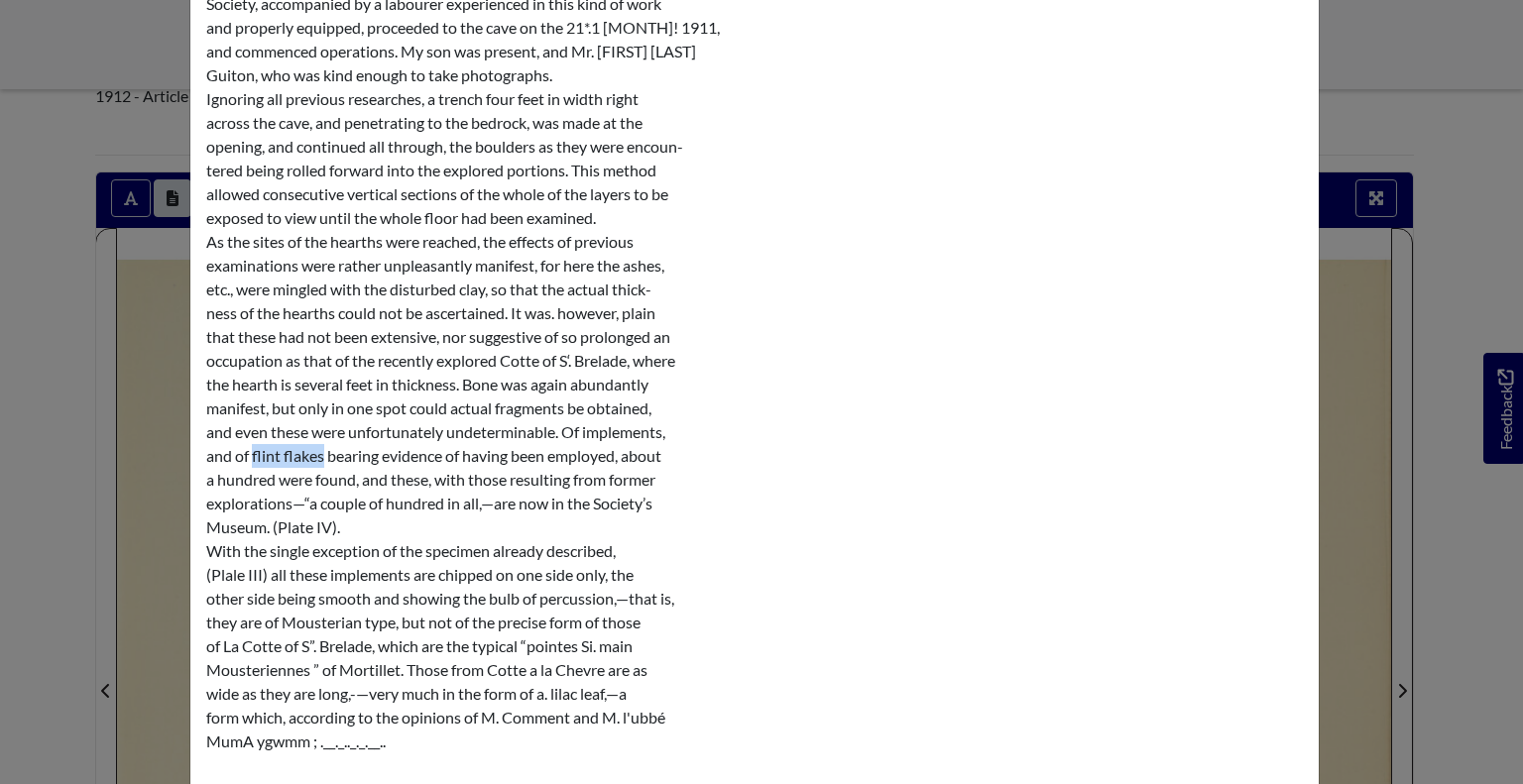 drag, startPoint x: 313, startPoint y: 454, endPoint x: 242, endPoint y: 452, distance: 71.02816 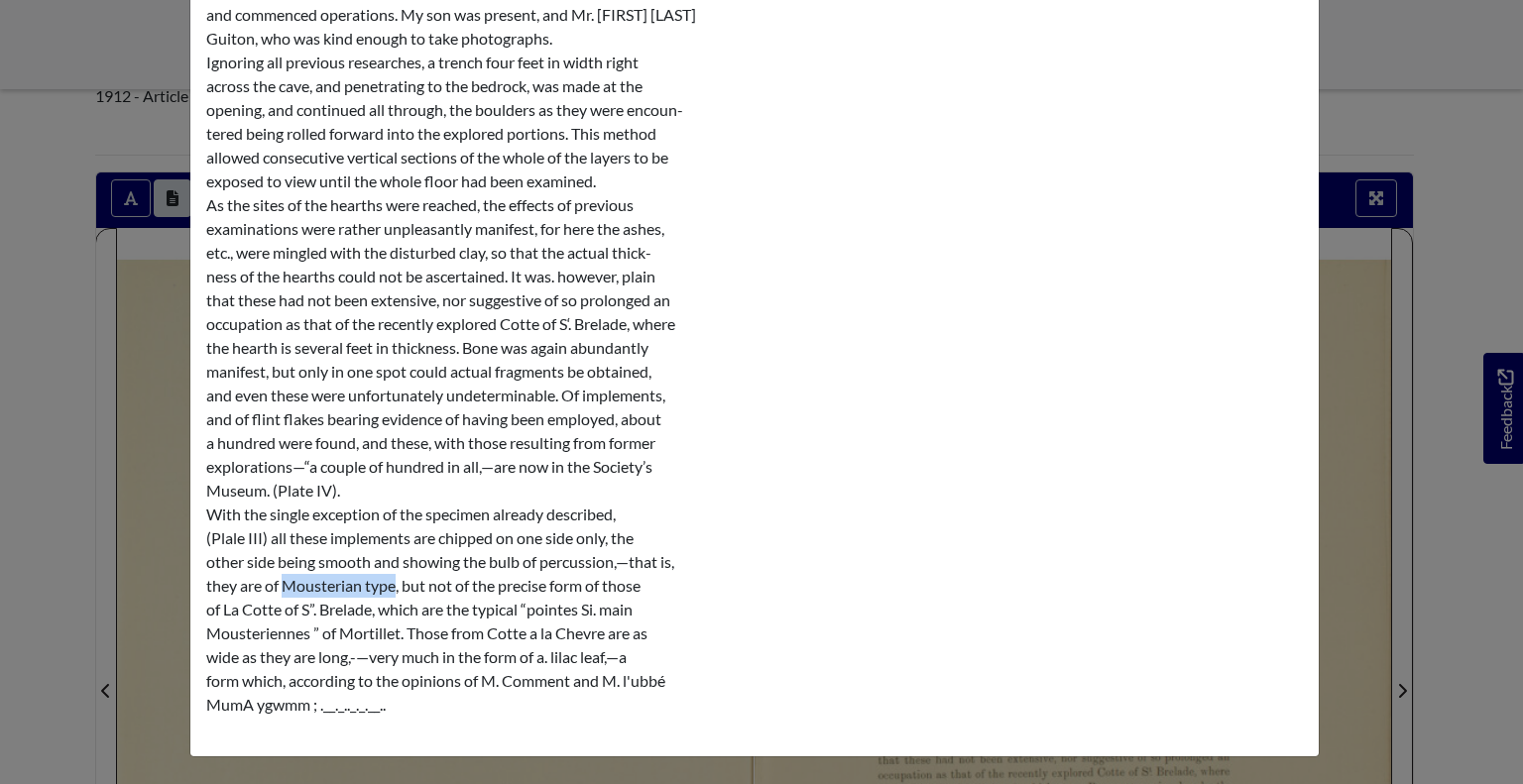 drag, startPoint x: 276, startPoint y: 585, endPoint x: 388, endPoint y: 587, distance: 112.0179 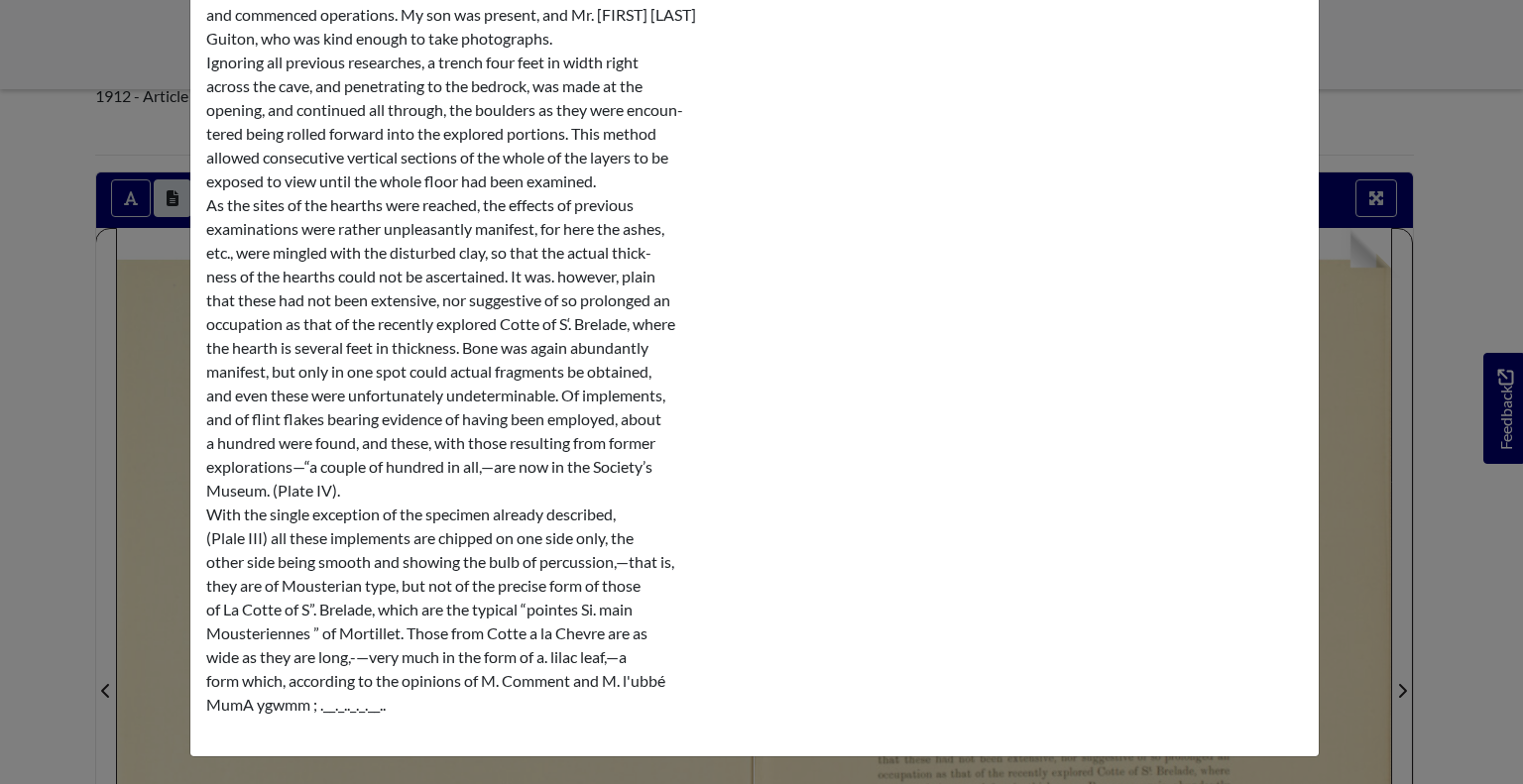 click on "Transcription
×
~211—~ even this was so decalciﬁed that the teeth,—on which determination of species would depend,—could not be saved. This was found by myself, and it would no doubt have escaped my attention except for the fact that its outline was revealed on the smooth impress left in the clay by a large ﬂat stone, for its consistency was exactly that of the surrounding clay. As all these investigations were incomplete, and it was evident that workmen, with appliances for removing the large boulders that occurred in the floor were required, the Société Jersiaise decided to make a. thorough exploration of the cave, and consequently Mr. E. Toulmin Nicolle, the Hon. Secretary, and myself, on behalf of the Society, accompanied by a labourer experienced in this kind of work Museum. (Plate IV)." at bounding box center [762, 392] 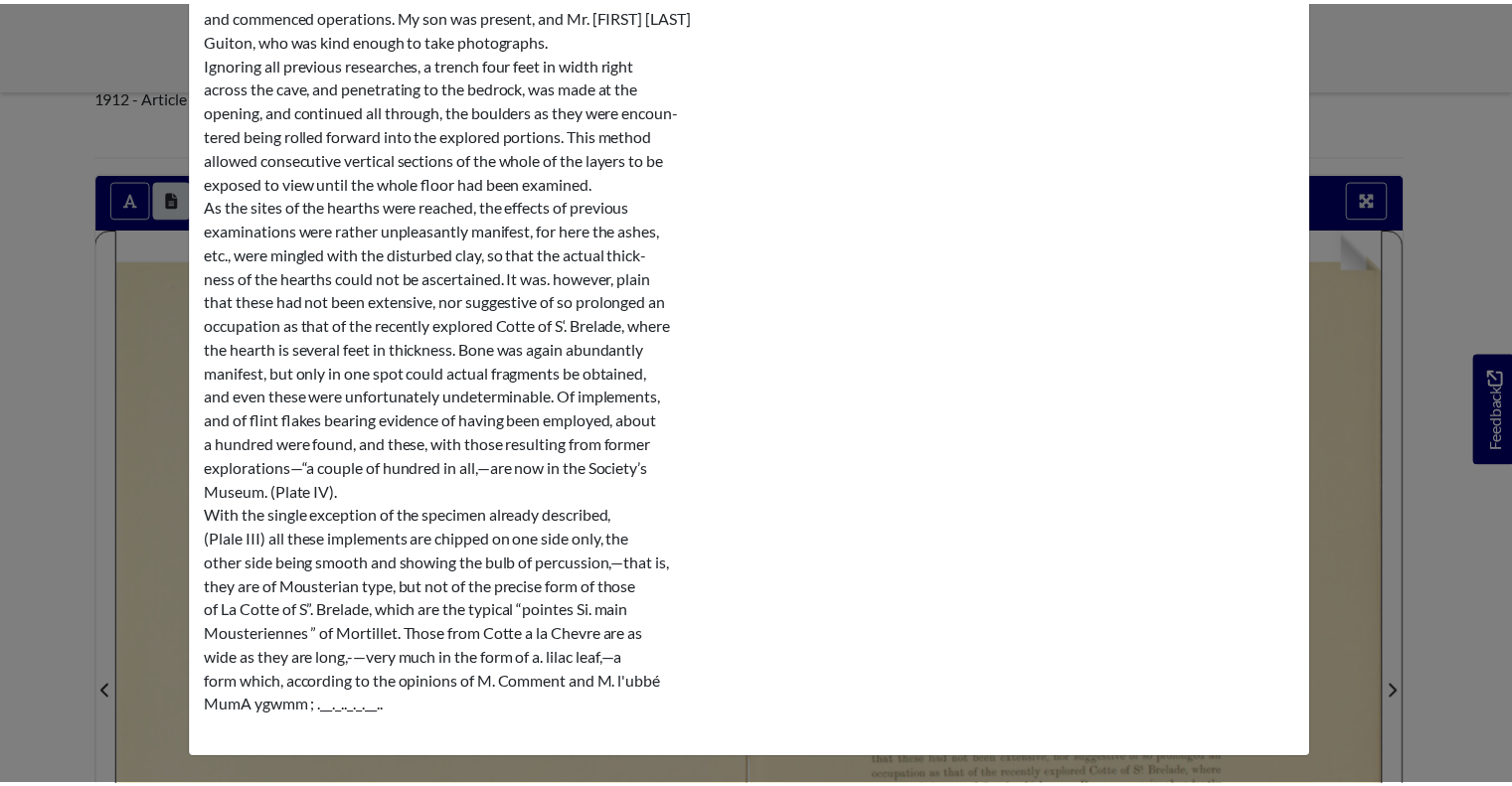 scroll, scrollTop: 0, scrollLeft: 0, axis: both 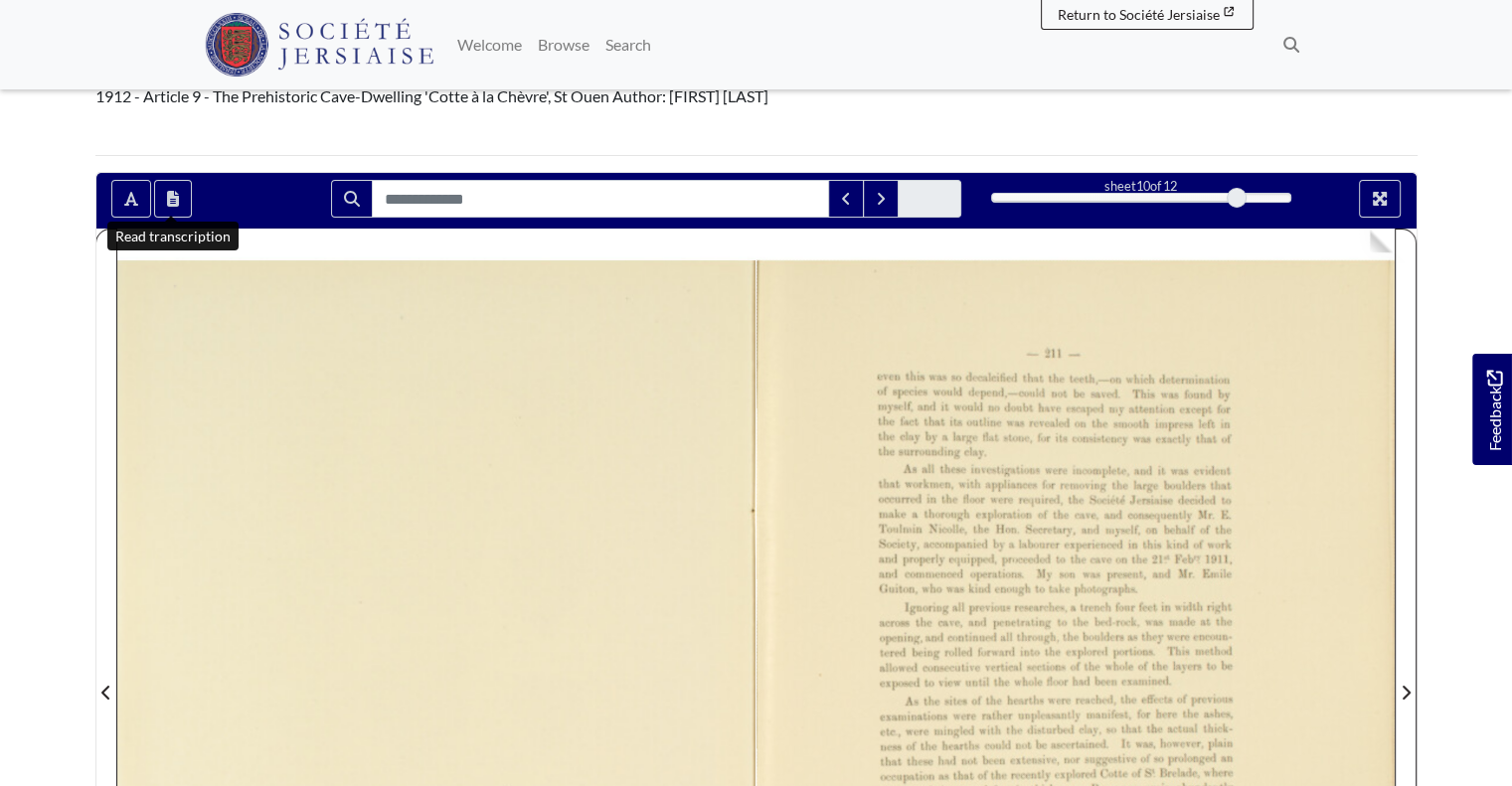 click at bounding box center (0, 0) 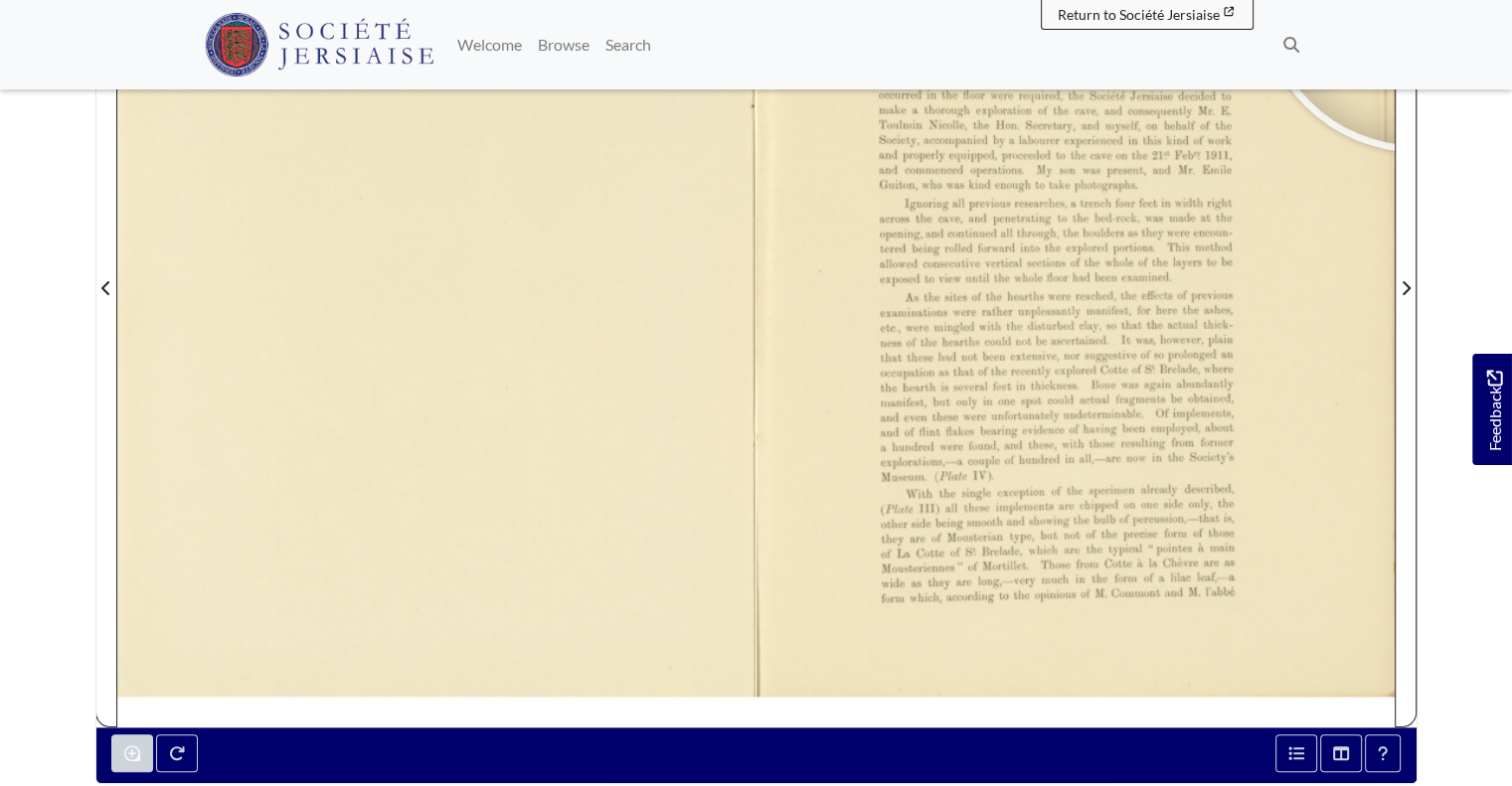 scroll, scrollTop: 570, scrollLeft: 0, axis: vertical 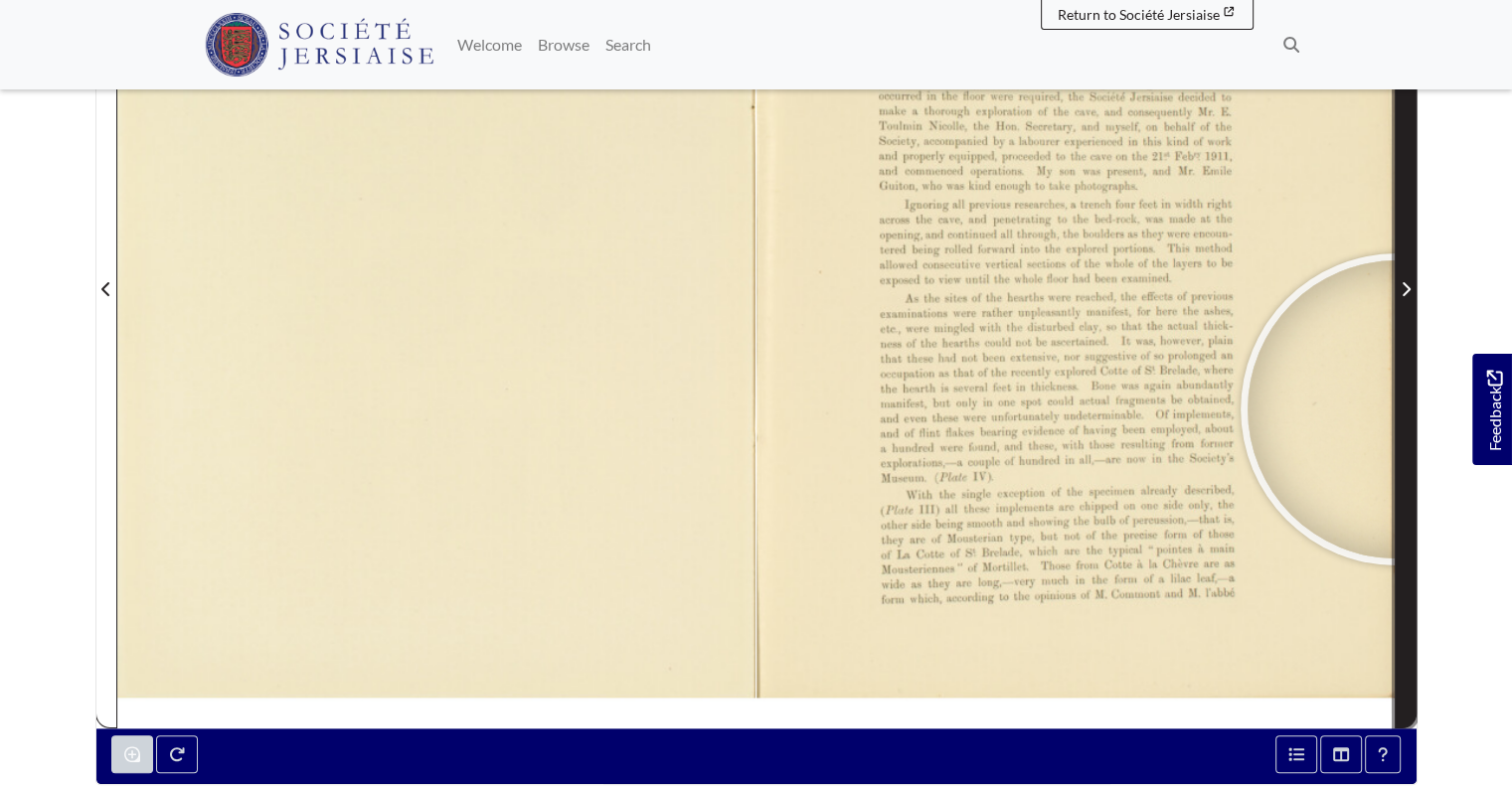 click at bounding box center [1406, 276] 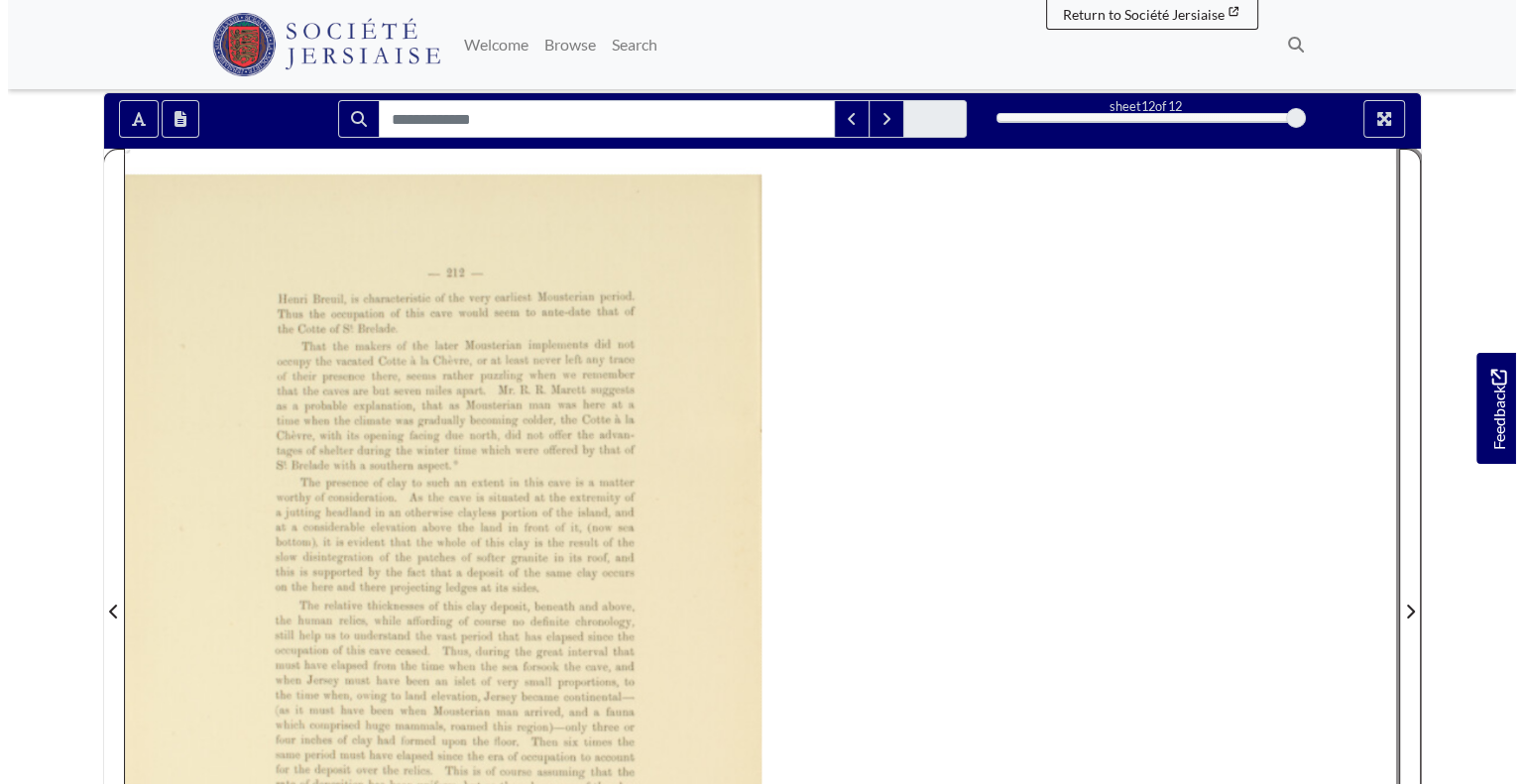 scroll, scrollTop: 245, scrollLeft: 0, axis: vertical 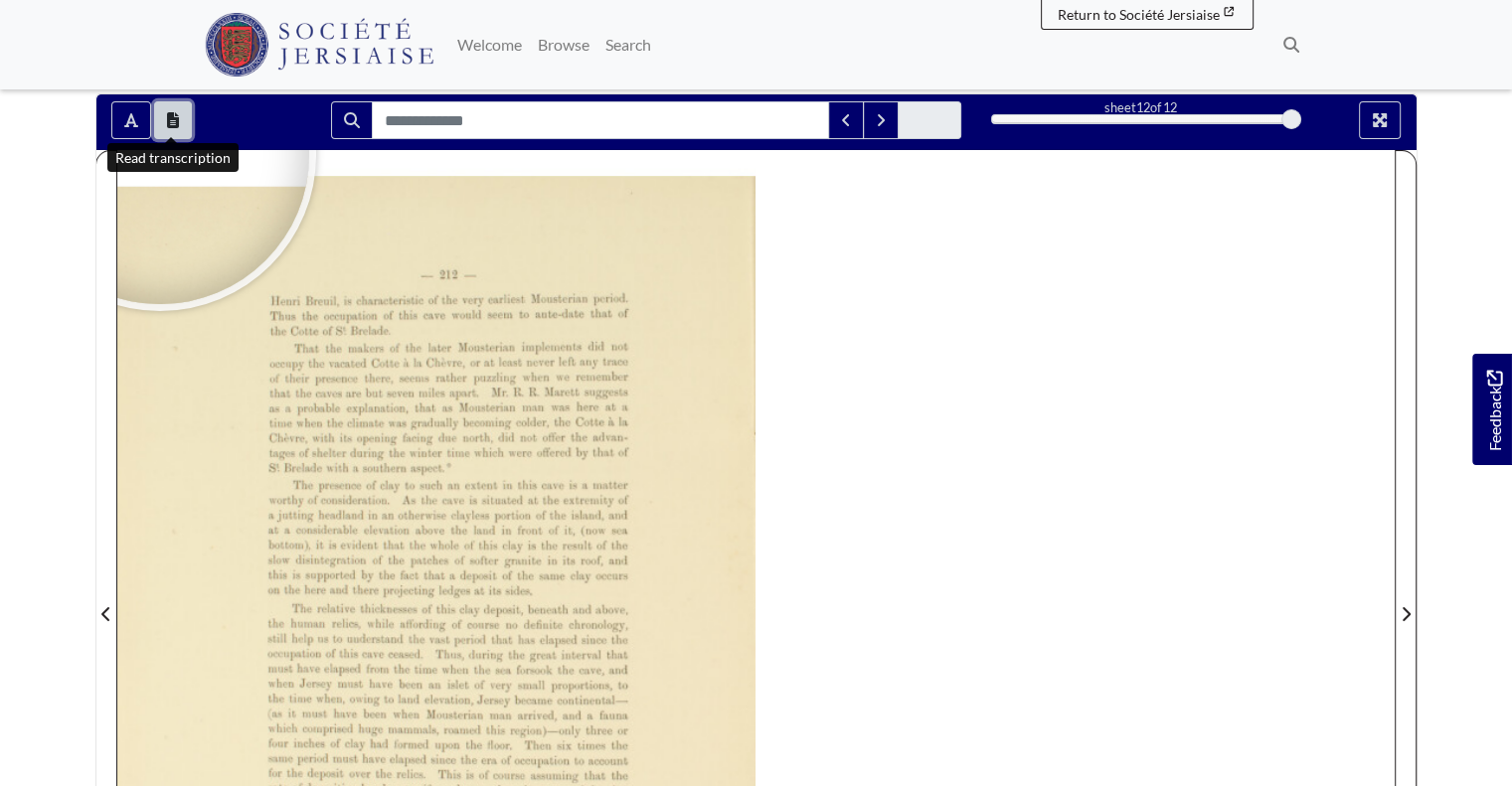 click 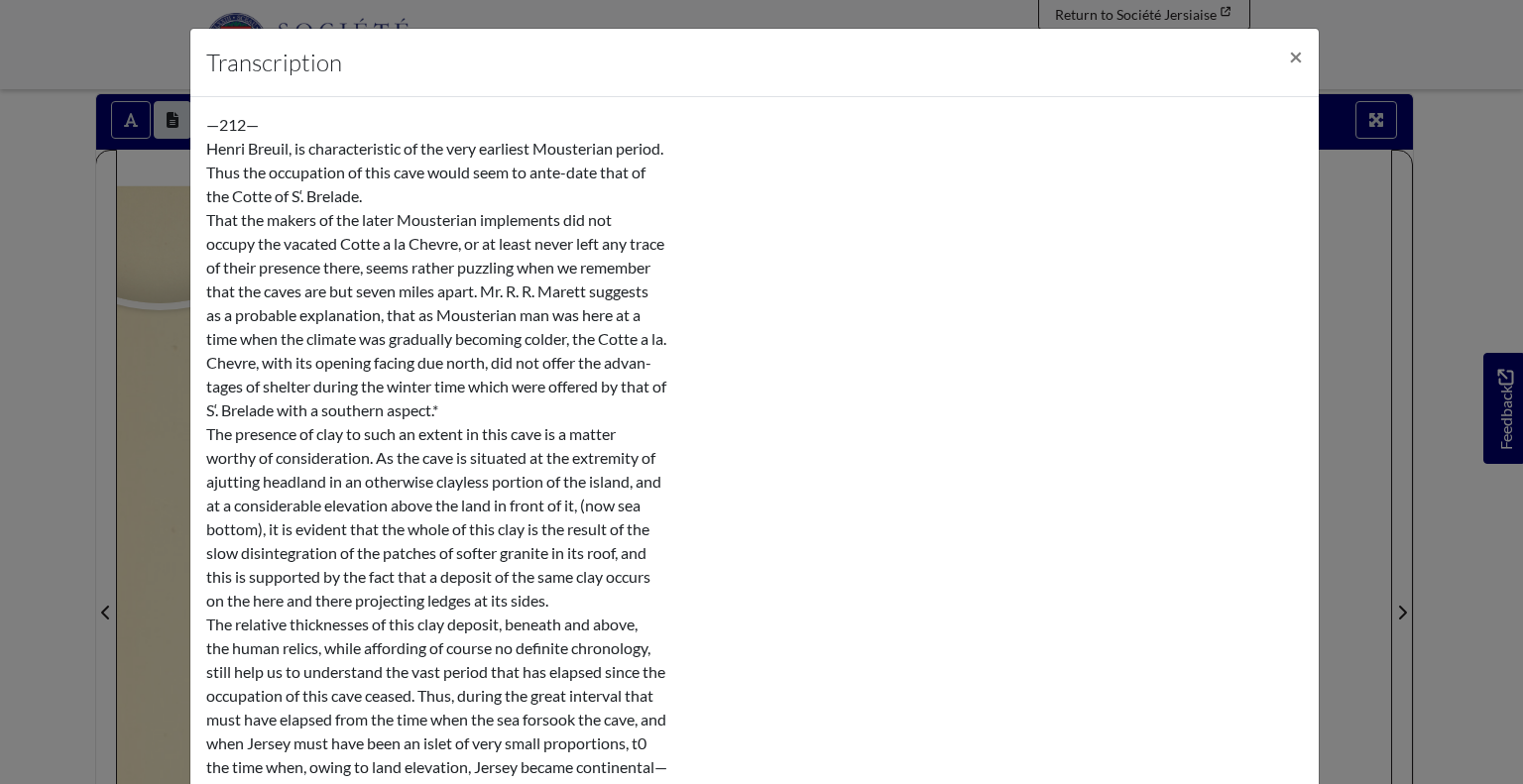 click on "Transcription
×
~212— Henri Breuil, is characteristic of the very earliest Mousterian period. Thus the occupation of this cave would seem to ante-date that of the Cotte of S‘. Brelade. That the makers of the later Mousterian implements did not occupy the vacated Cotte a la Chevre, or at least never left any trace of their presence there, seems rather puzzling when we remember that the caves are but seven miles apart. Mr. R. R. Marett suggests as a probable explanation, that as Mousterian man was here at a time when the climate was gradually becoming colder, the Cotte a la. Chevre, with its opening facing due north, did not offer the advan- tages of shelter during the winter time which were offered by that of S‘. Brelade with a southern aspect.* The presence of clay to such an extent in this cave is a matter" at bounding box center [762, 392] 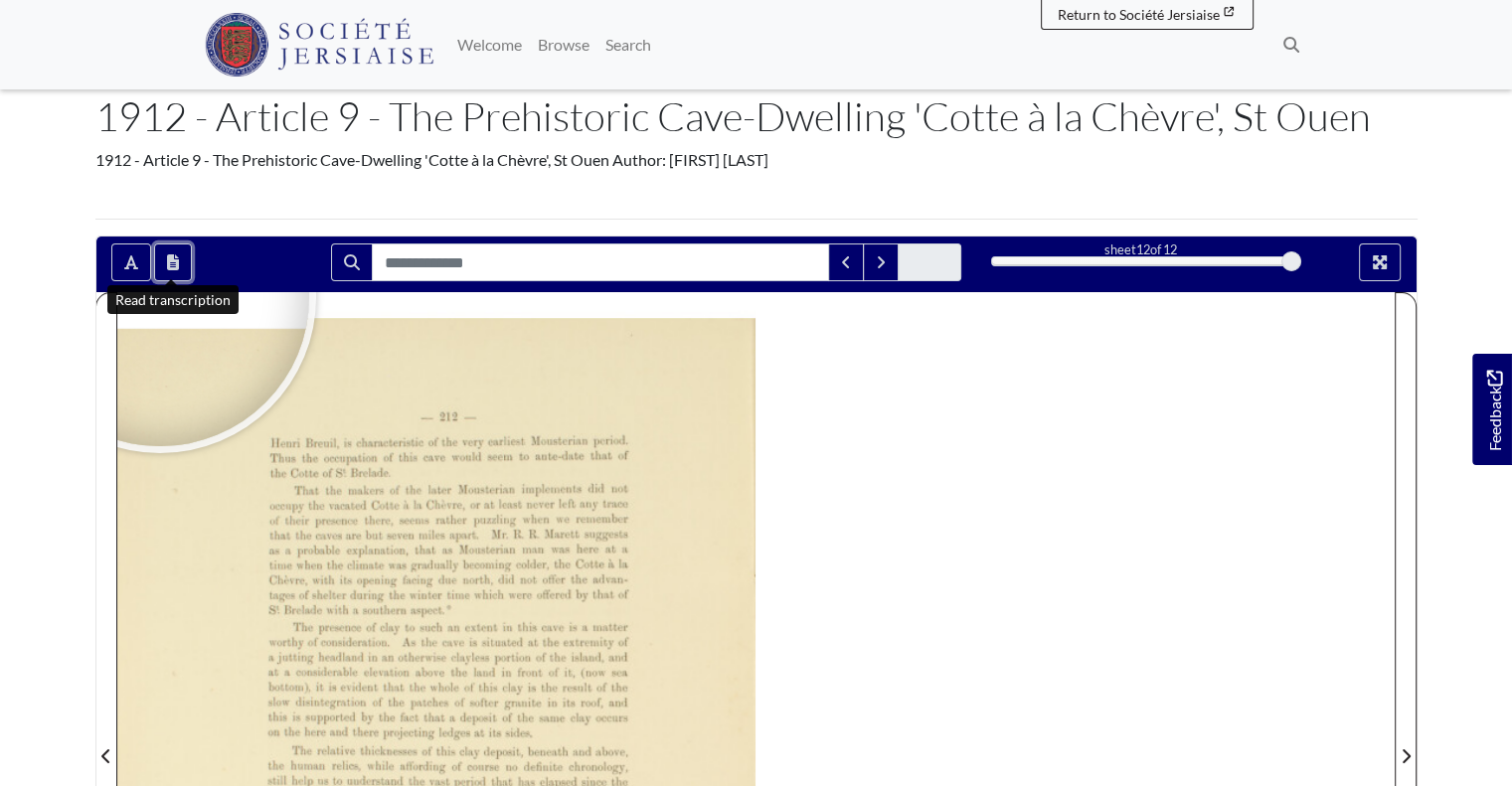 scroll, scrollTop: 0, scrollLeft: 0, axis: both 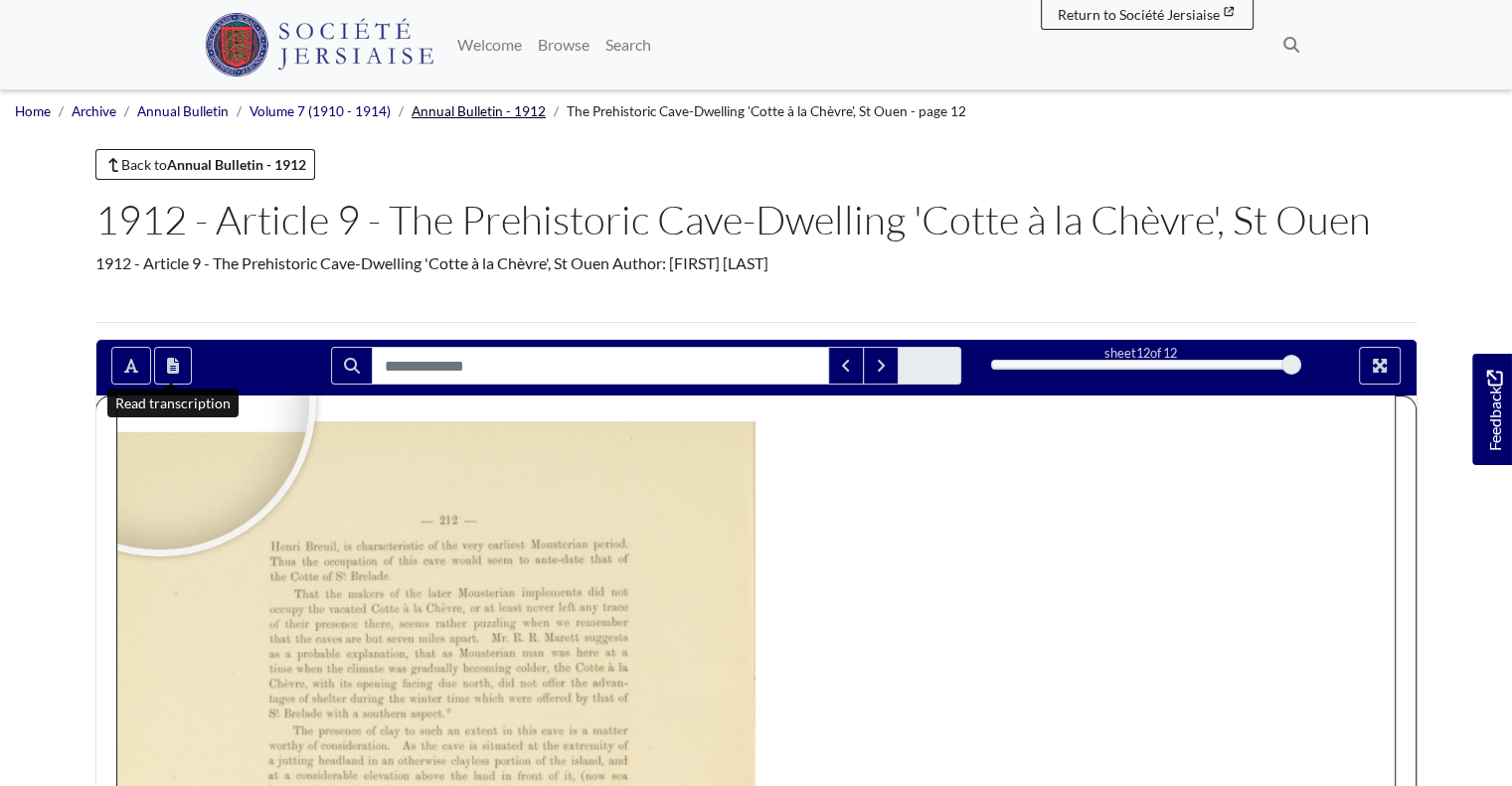 click on "Annual Bulletin - 1912" at bounding box center [478, 111] 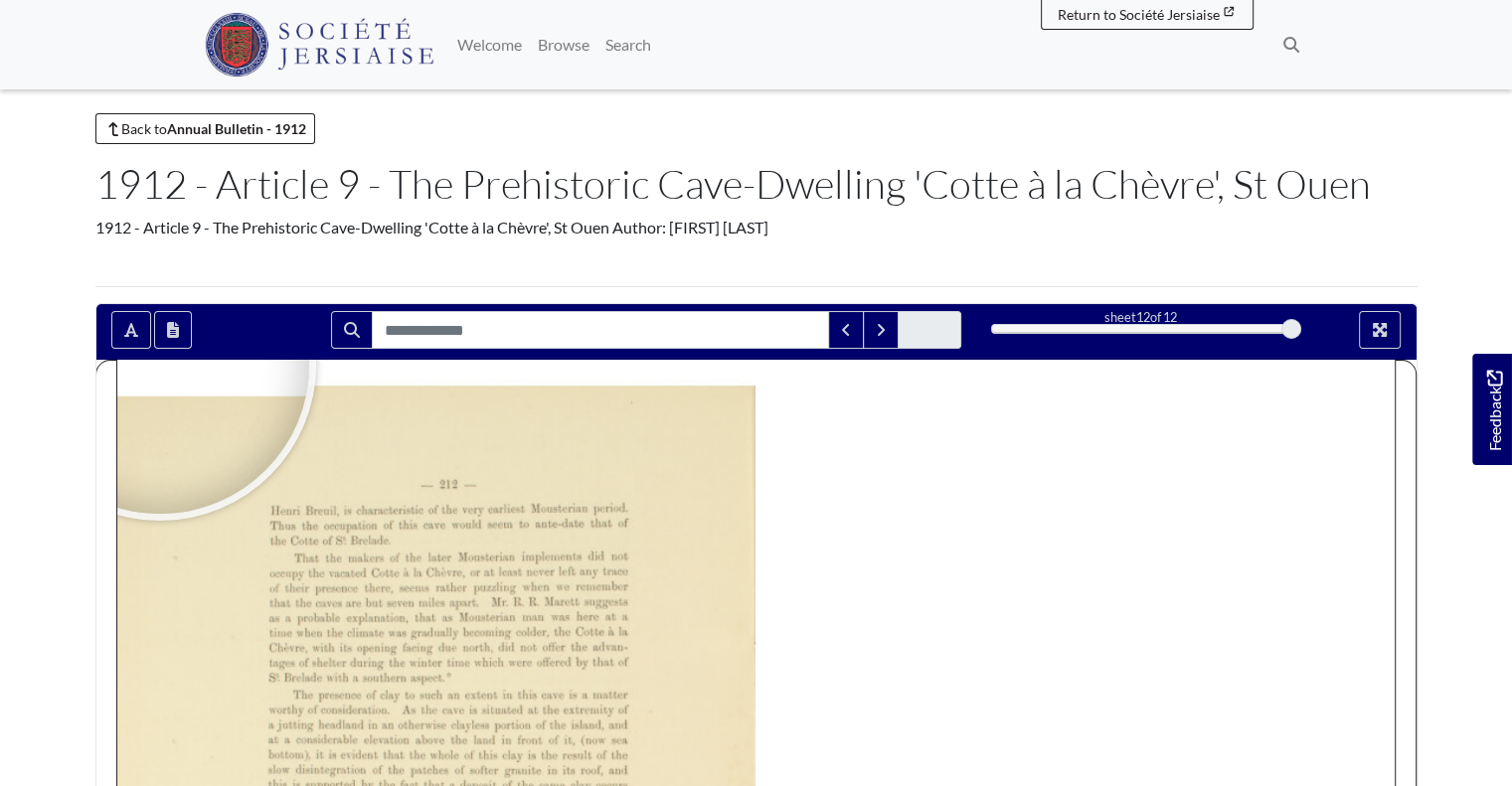 scroll, scrollTop: 39, scrollLeft: 0, axis: vertical 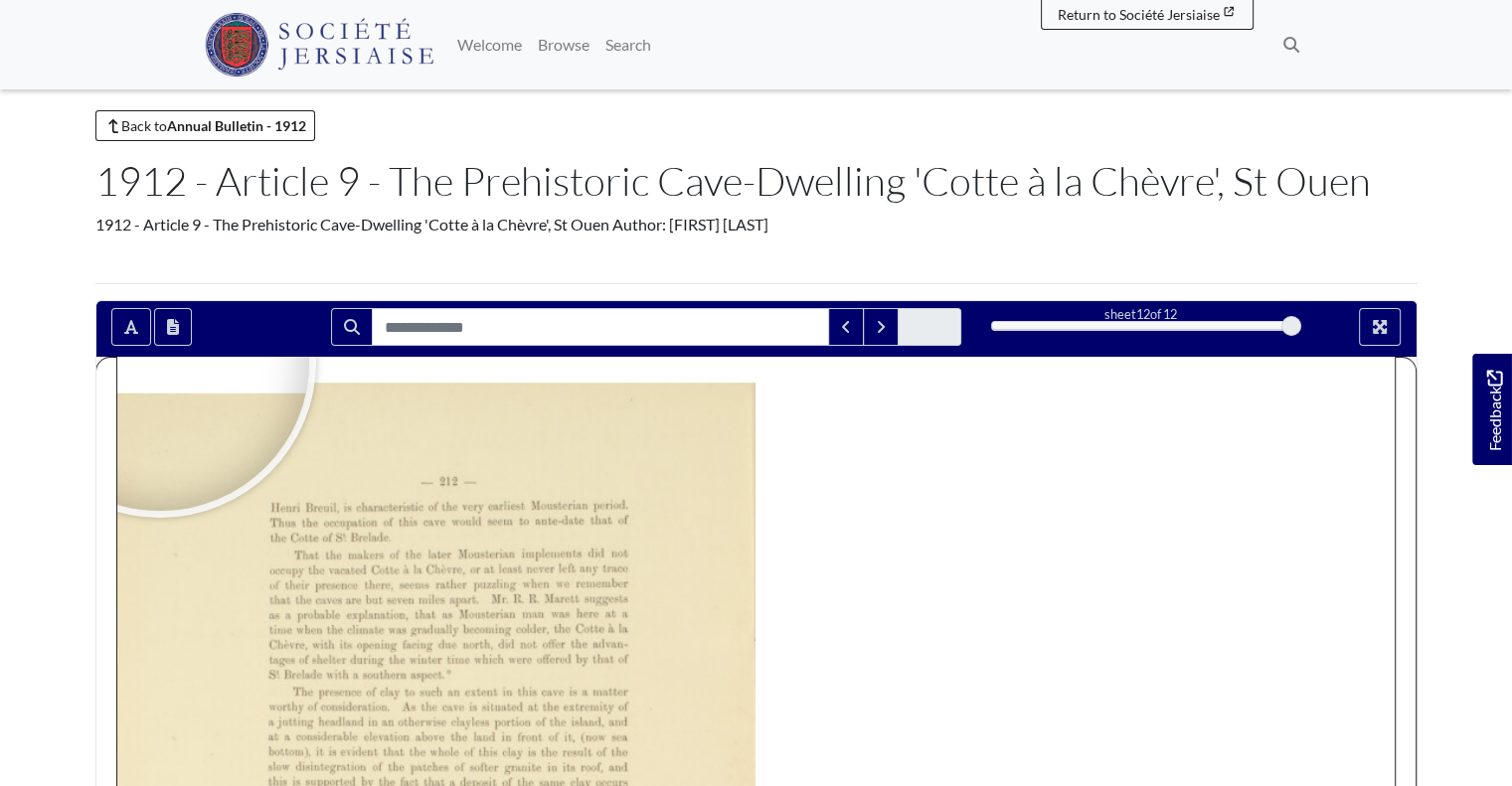 click on "1912 - Article 9 - The Prehistoric Cave-Dwelling 'Cotte à la Chèvre', St Ouen" at bounding box center (756, 181) 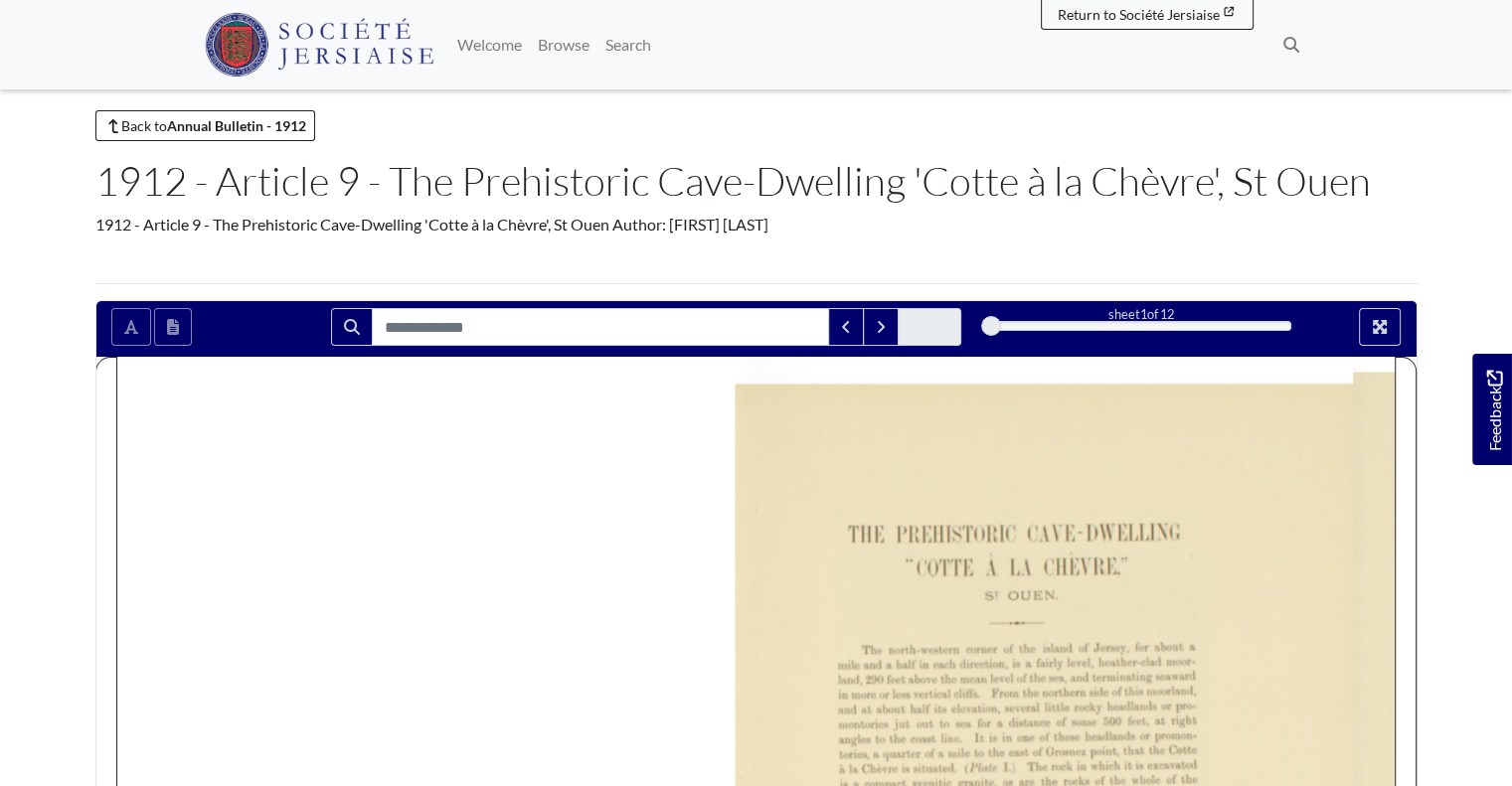 drag, startPoint x: 1274, startPoint y: 328, endPoint x: 982, endPoint y: 312, distance: 292.43803 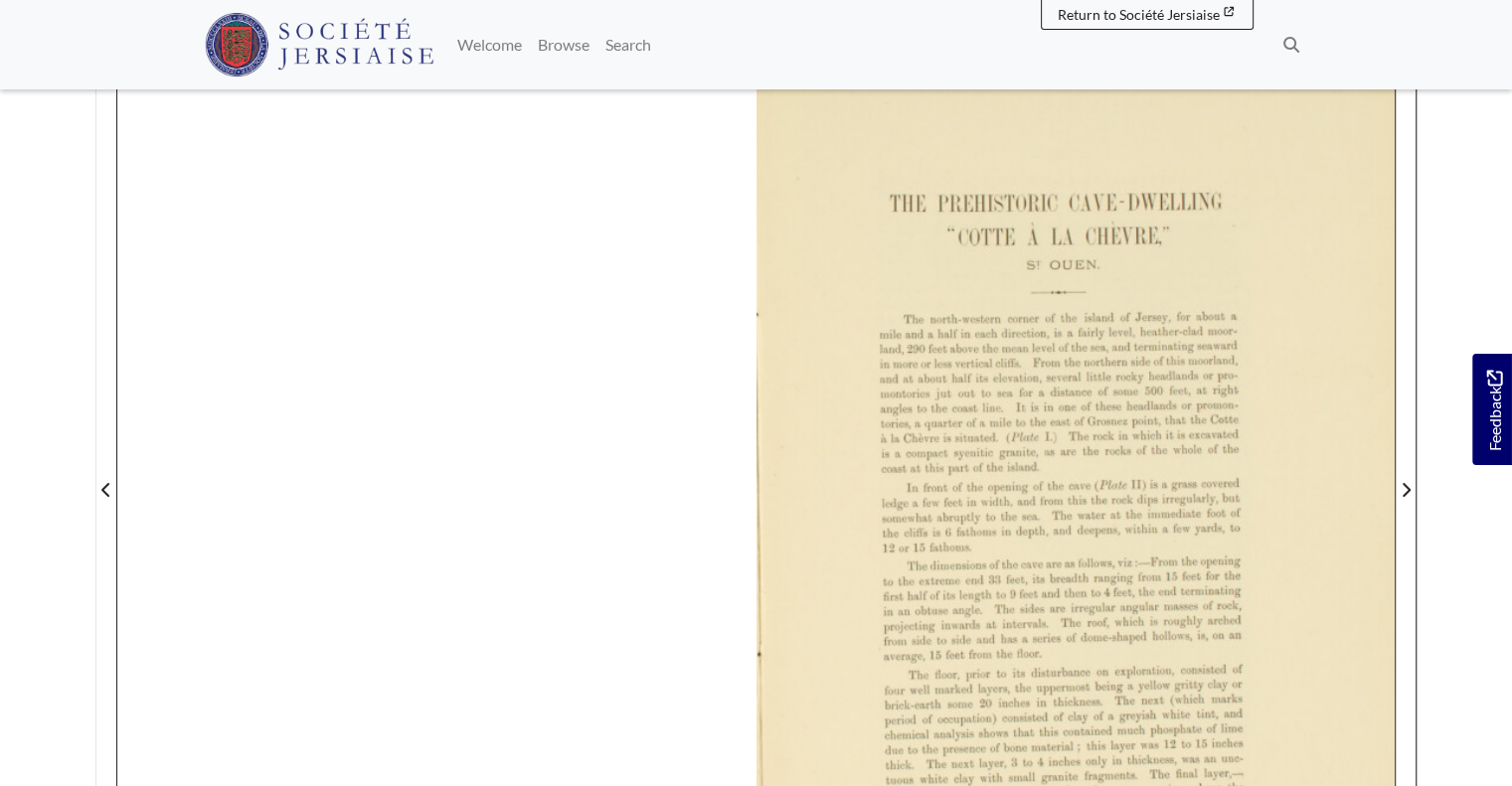 scroll, scrollTop: 373, scrollLeft: 0, axis: vertical 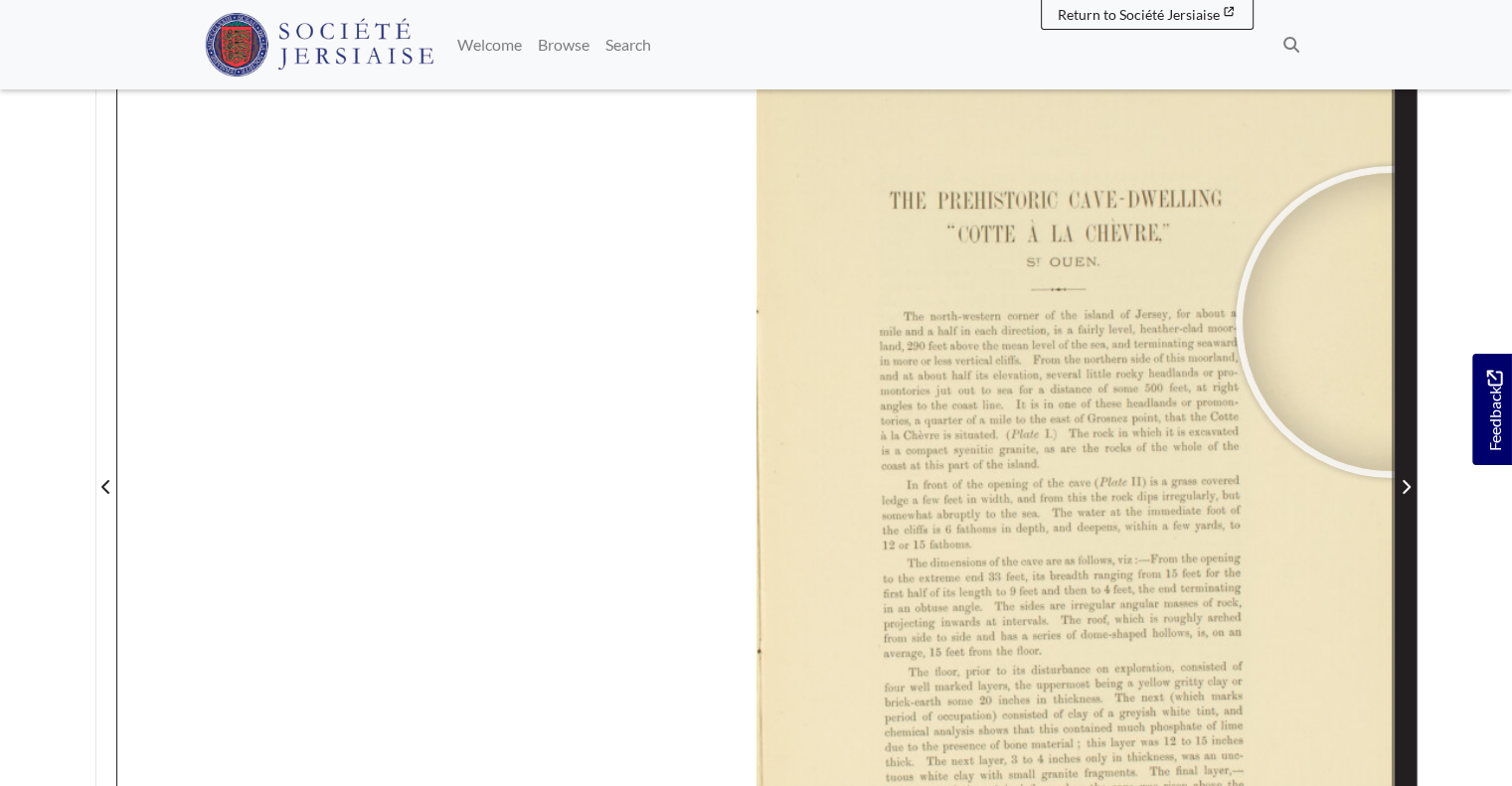 click at bounding box center (1406, 474) 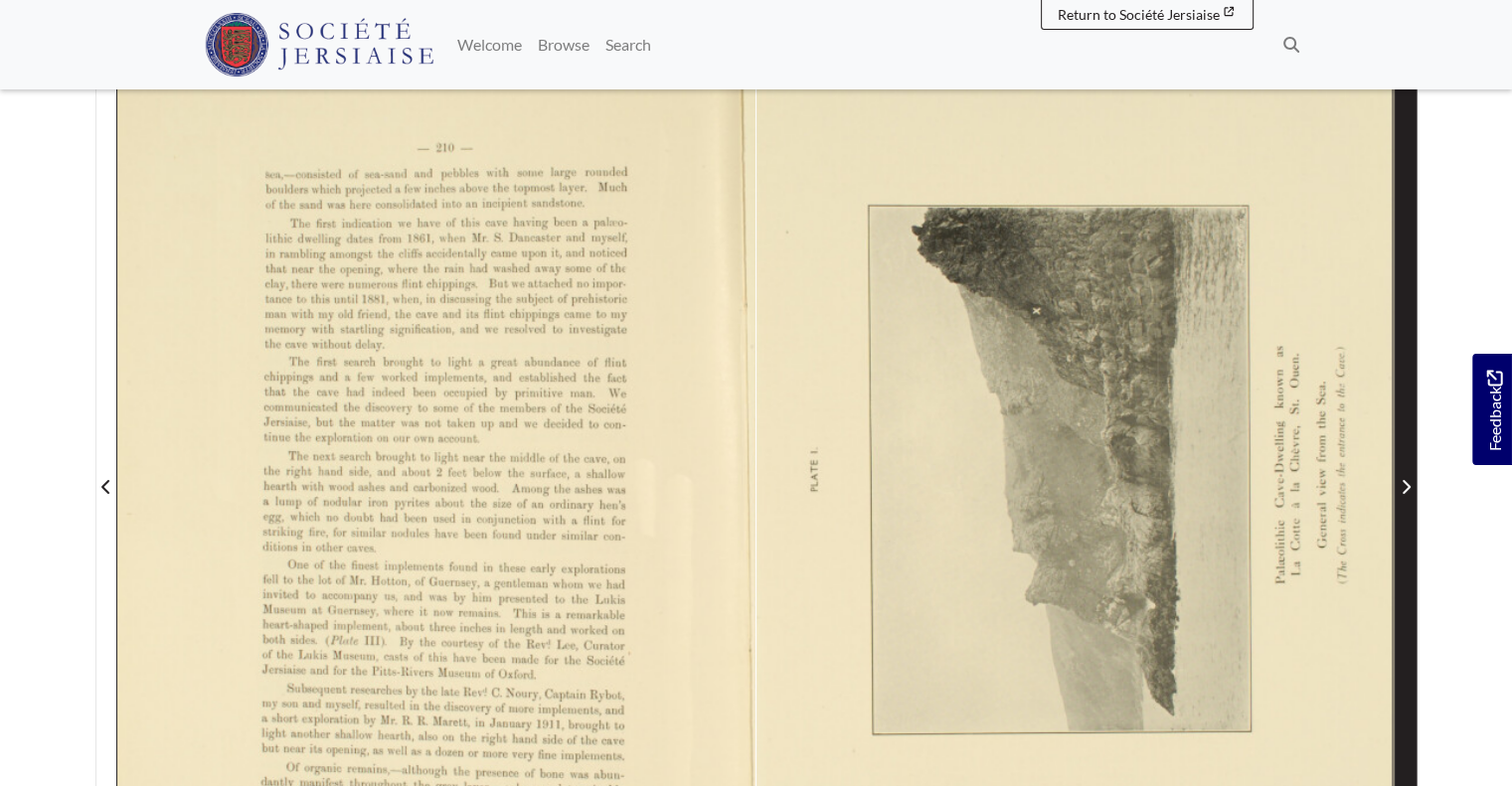type 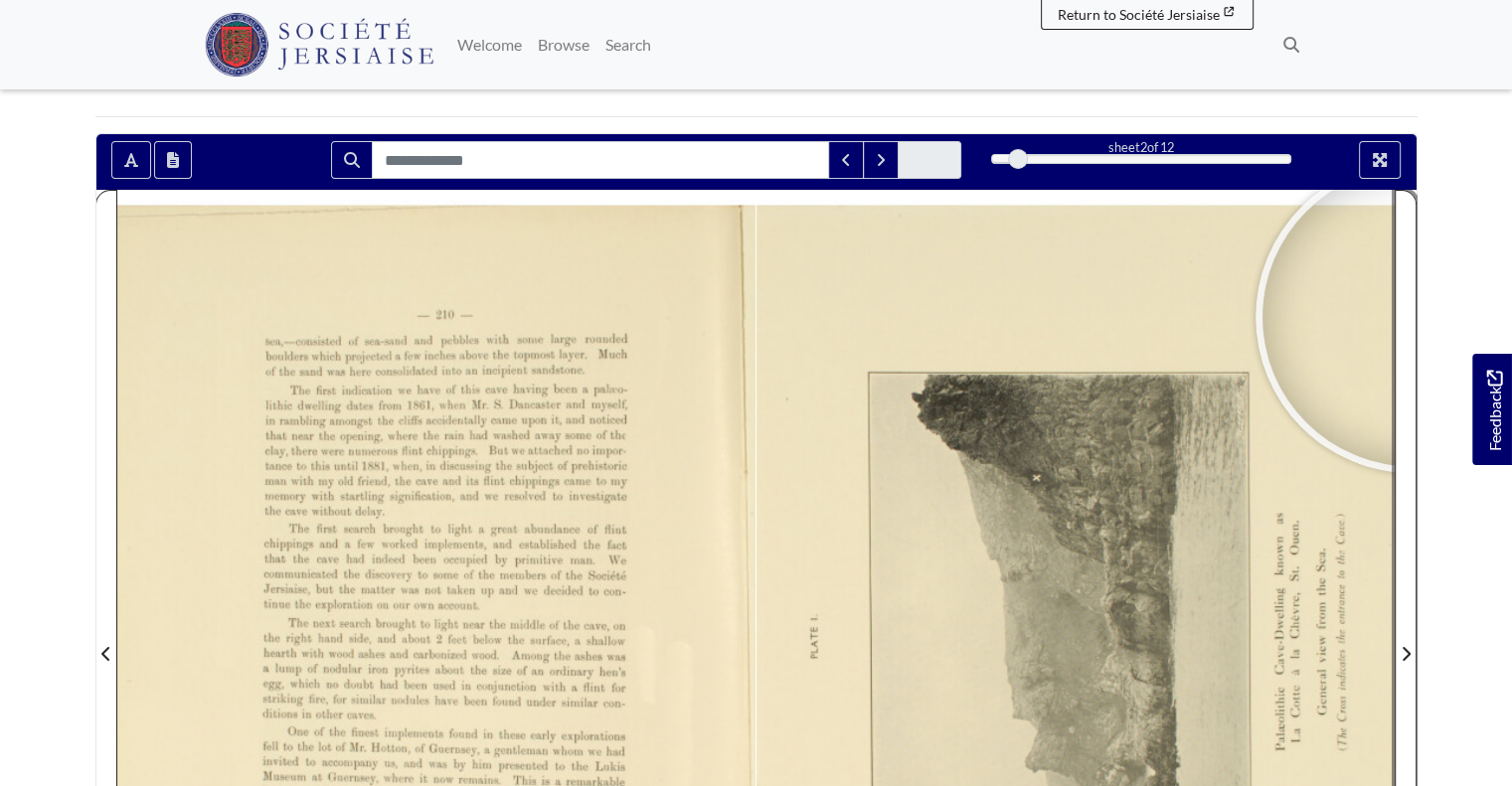 scroll, scrollTop: 205, scrollLeft: 0, axis: vertical 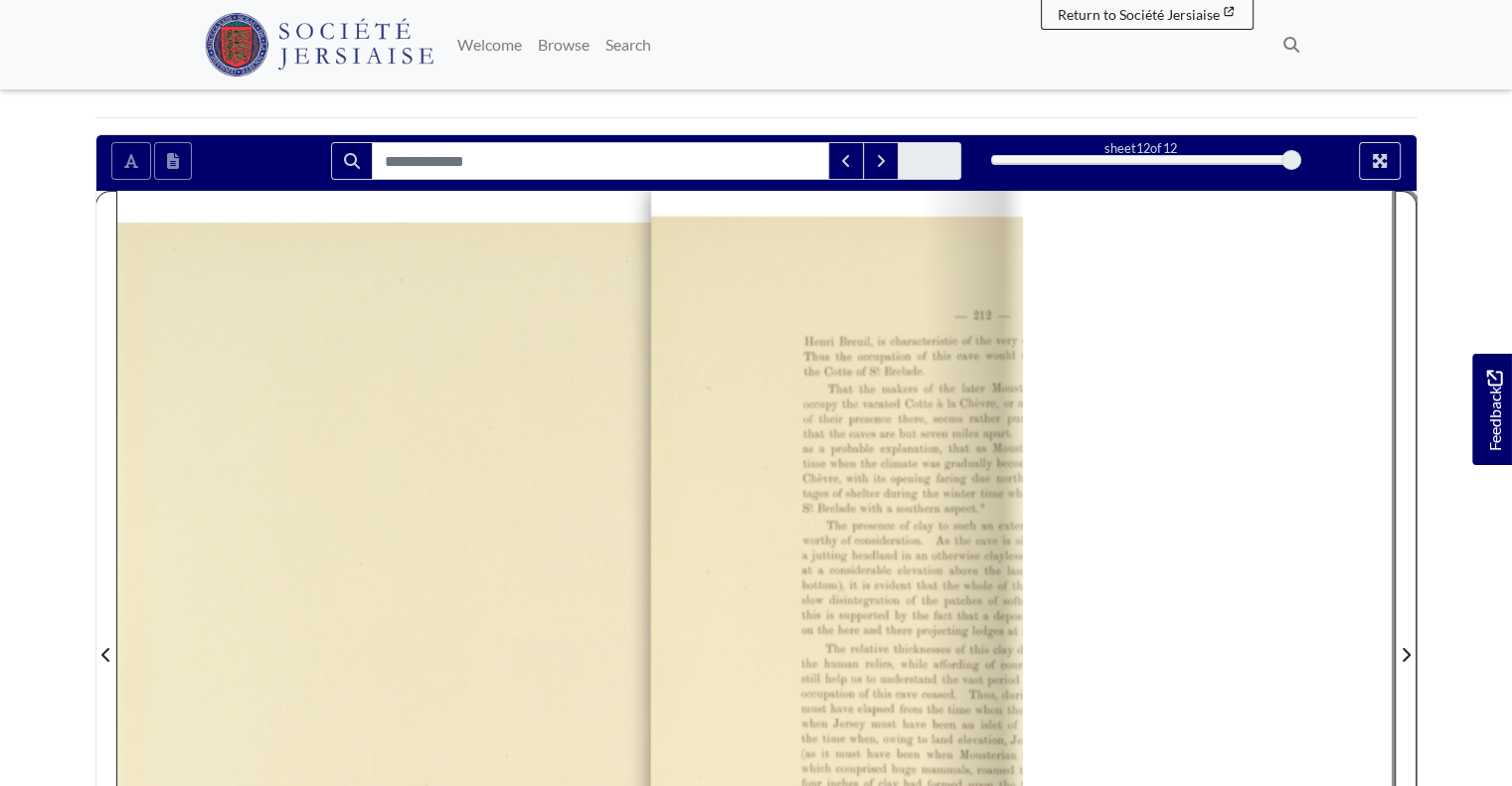 drag, startPoint x: 1024, startPoint y: 158, endPoint x: 1344, endPoint y: 174, distance: 320.39975 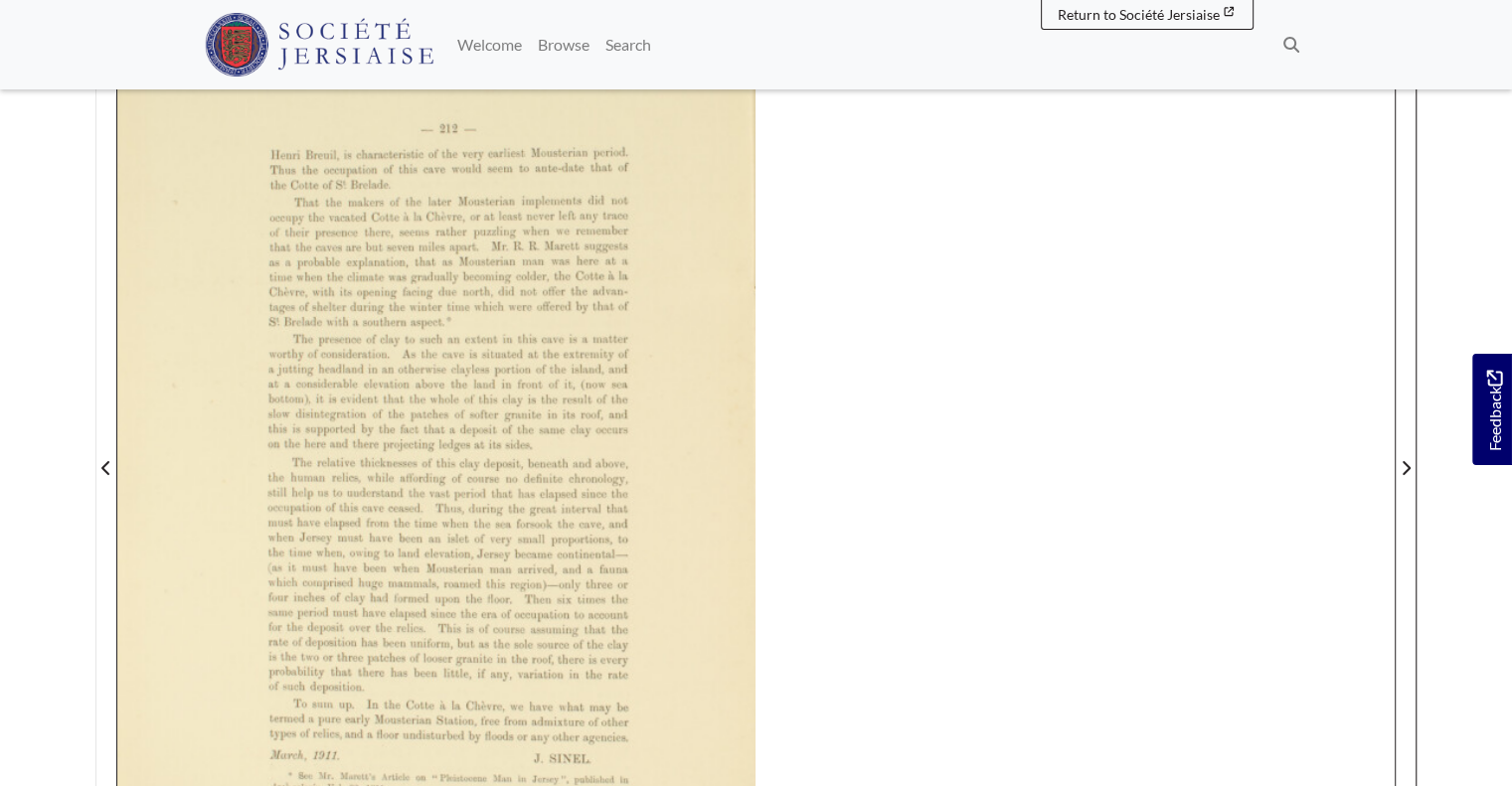 scroll, scrollTop: 380, scrollLeft: 0, axis: vertical 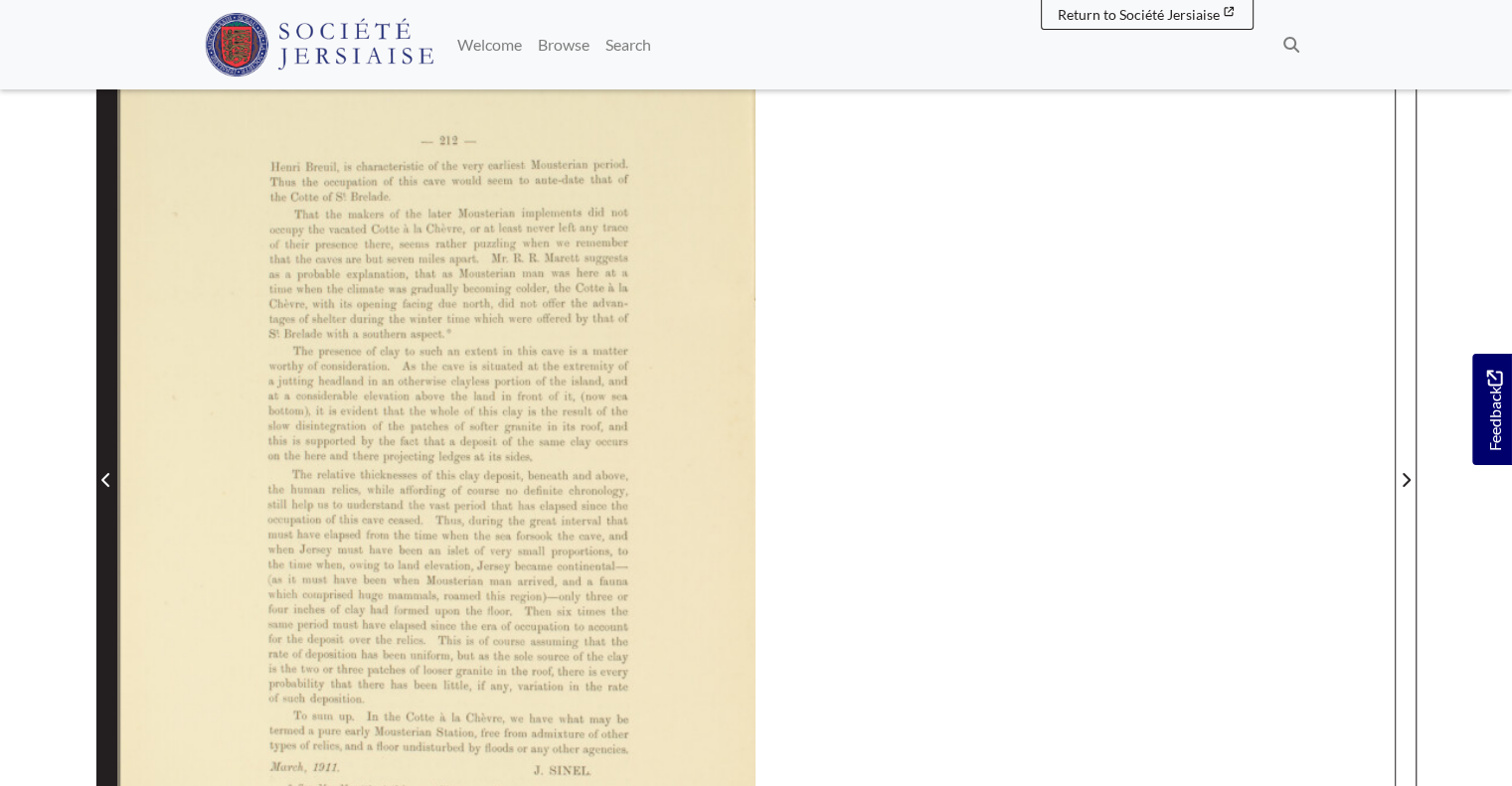 click at bounding box center (106, 467) 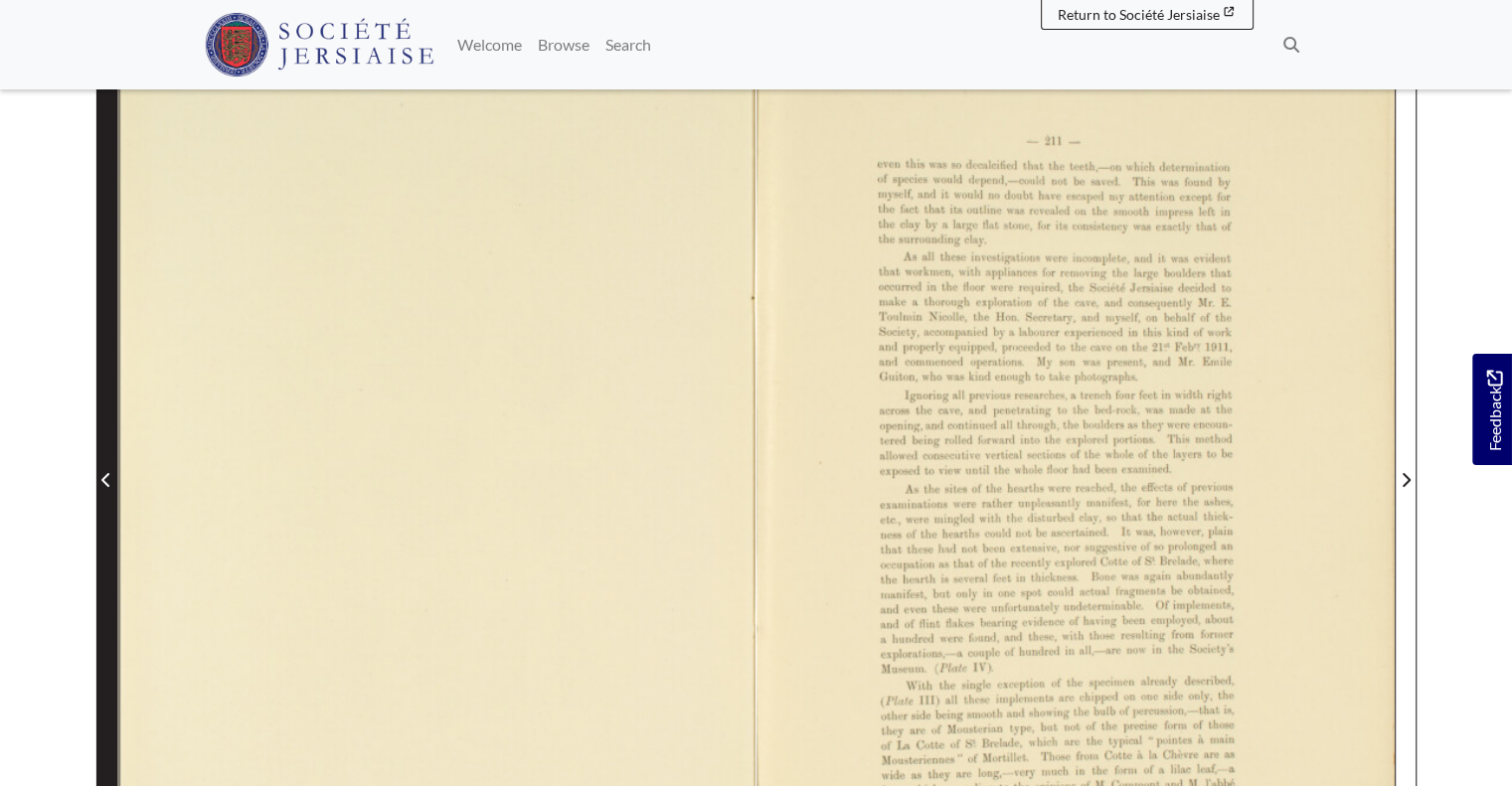 click at bounding box center [106, 467] 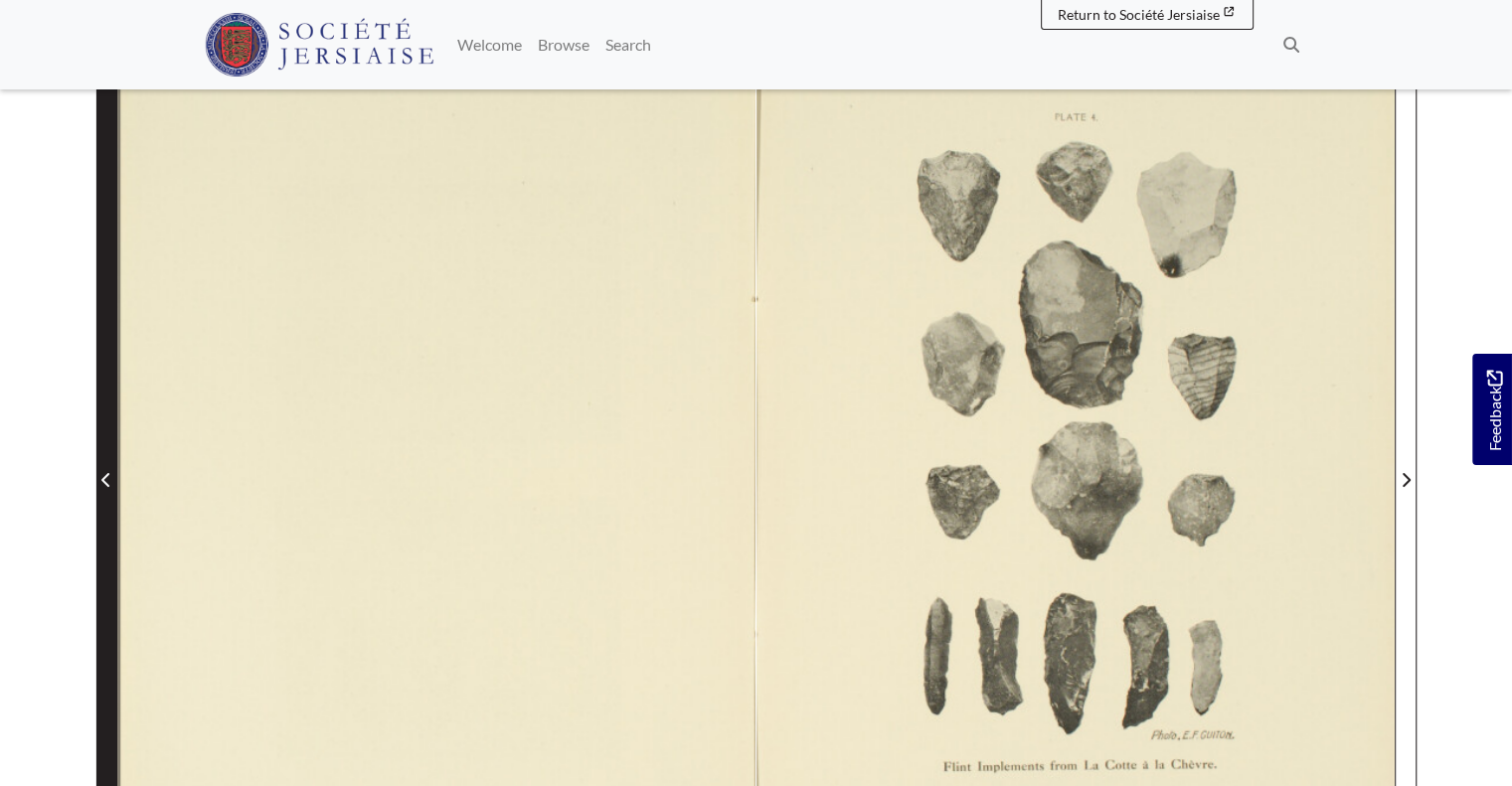 click at bounding box center [106, 467] 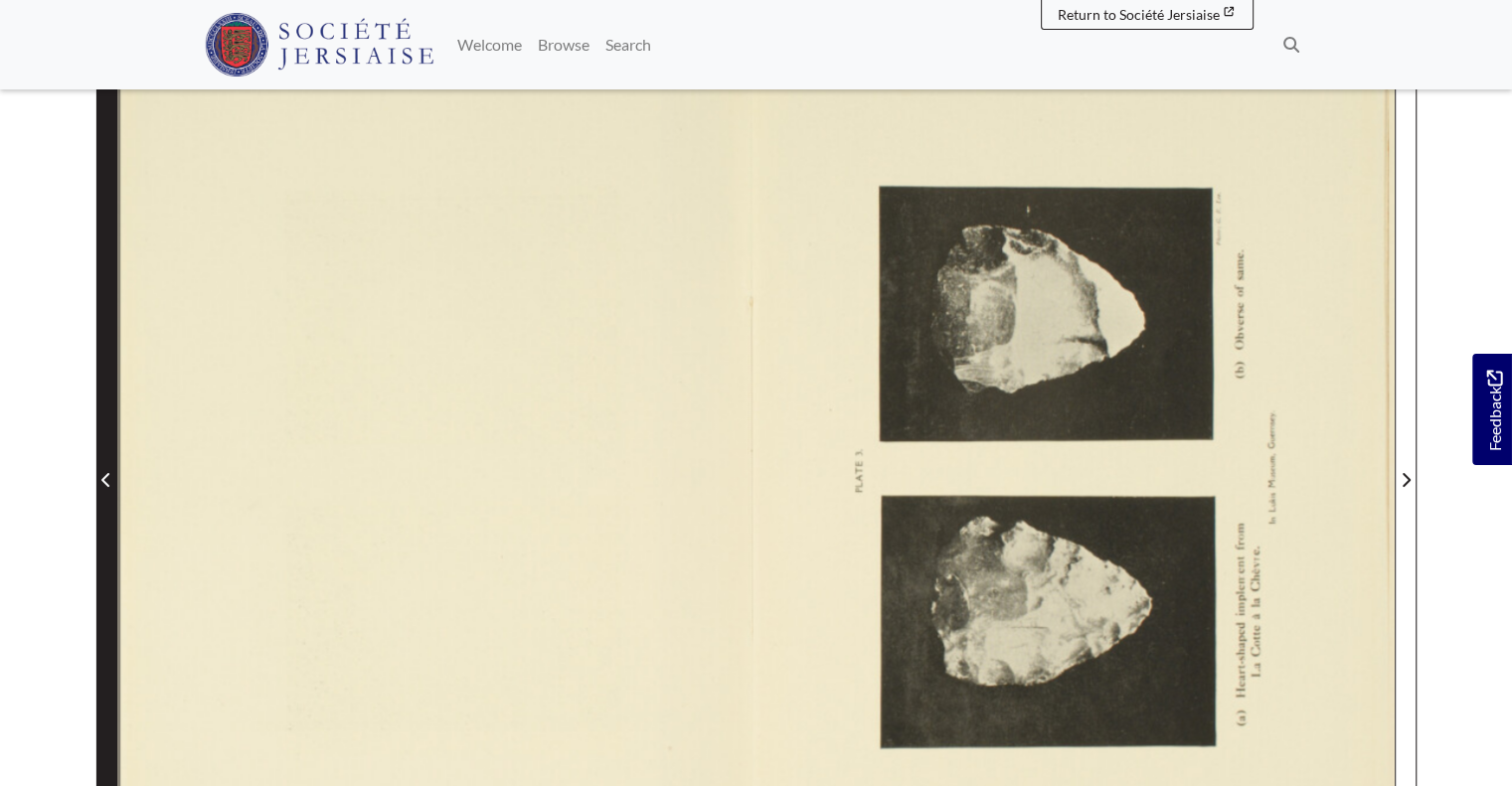 click at bounding box center [106, 467] 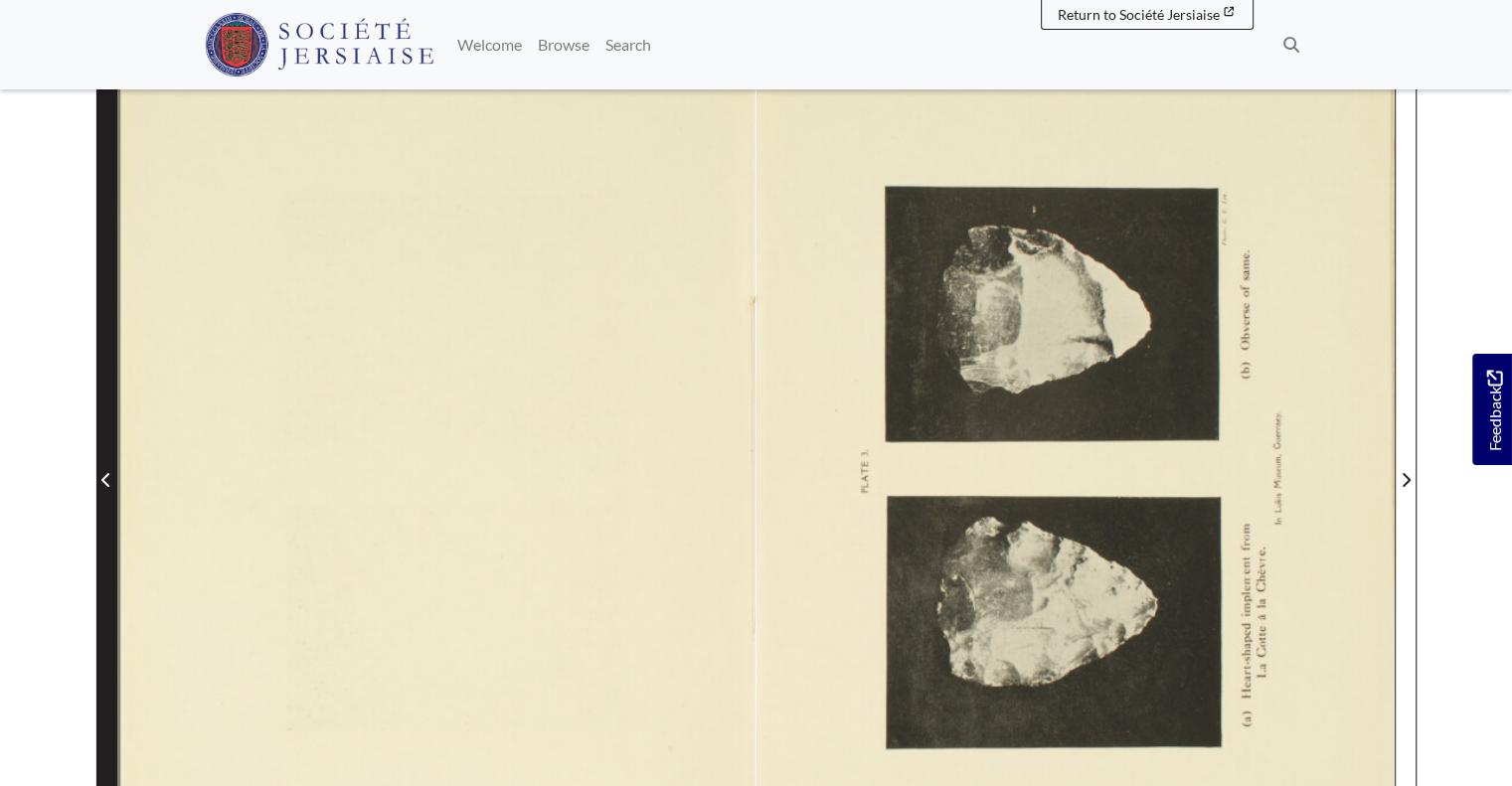 click at bounding box center [106, 467] 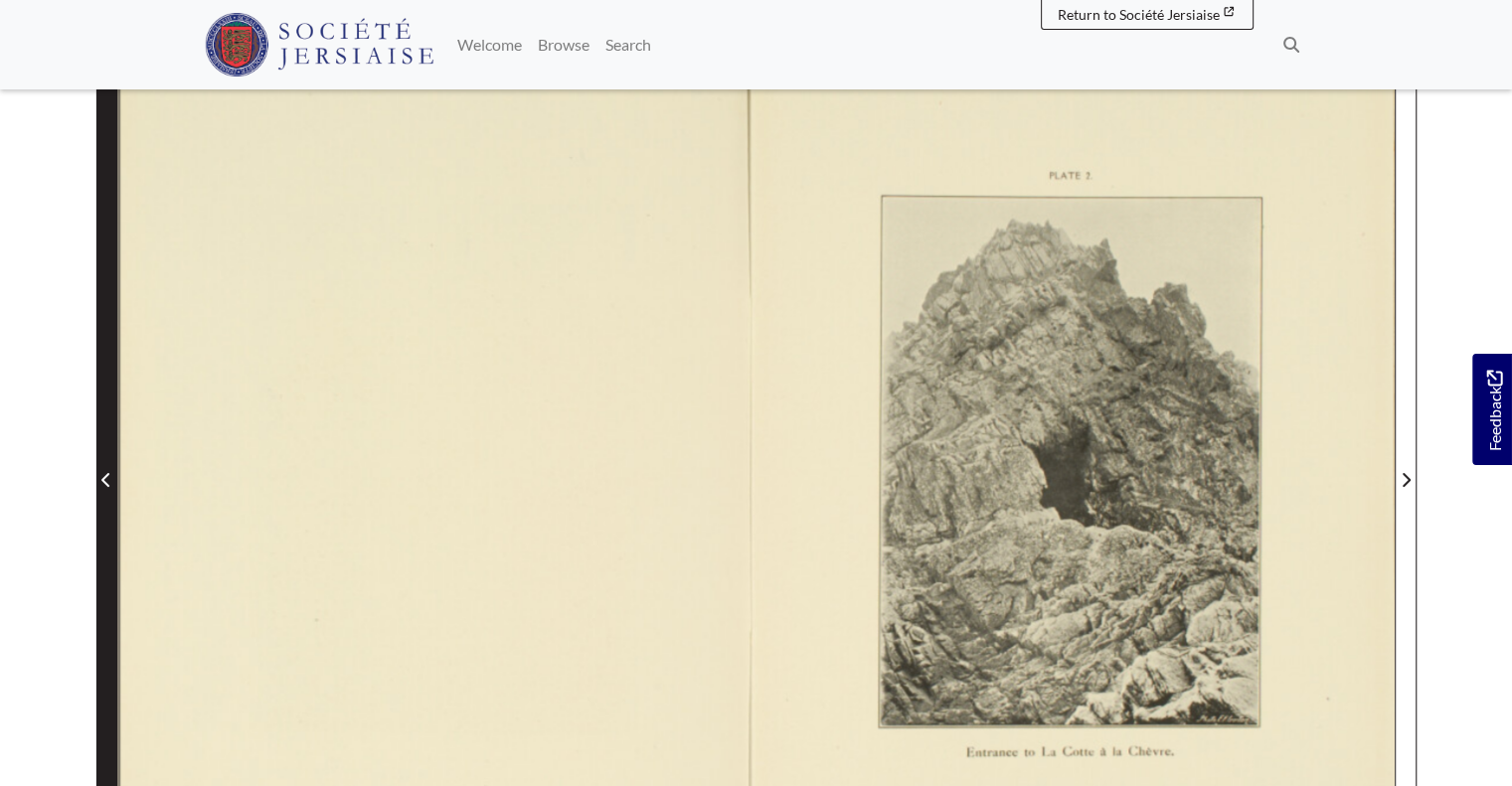 click at bounding box center [106, 467] 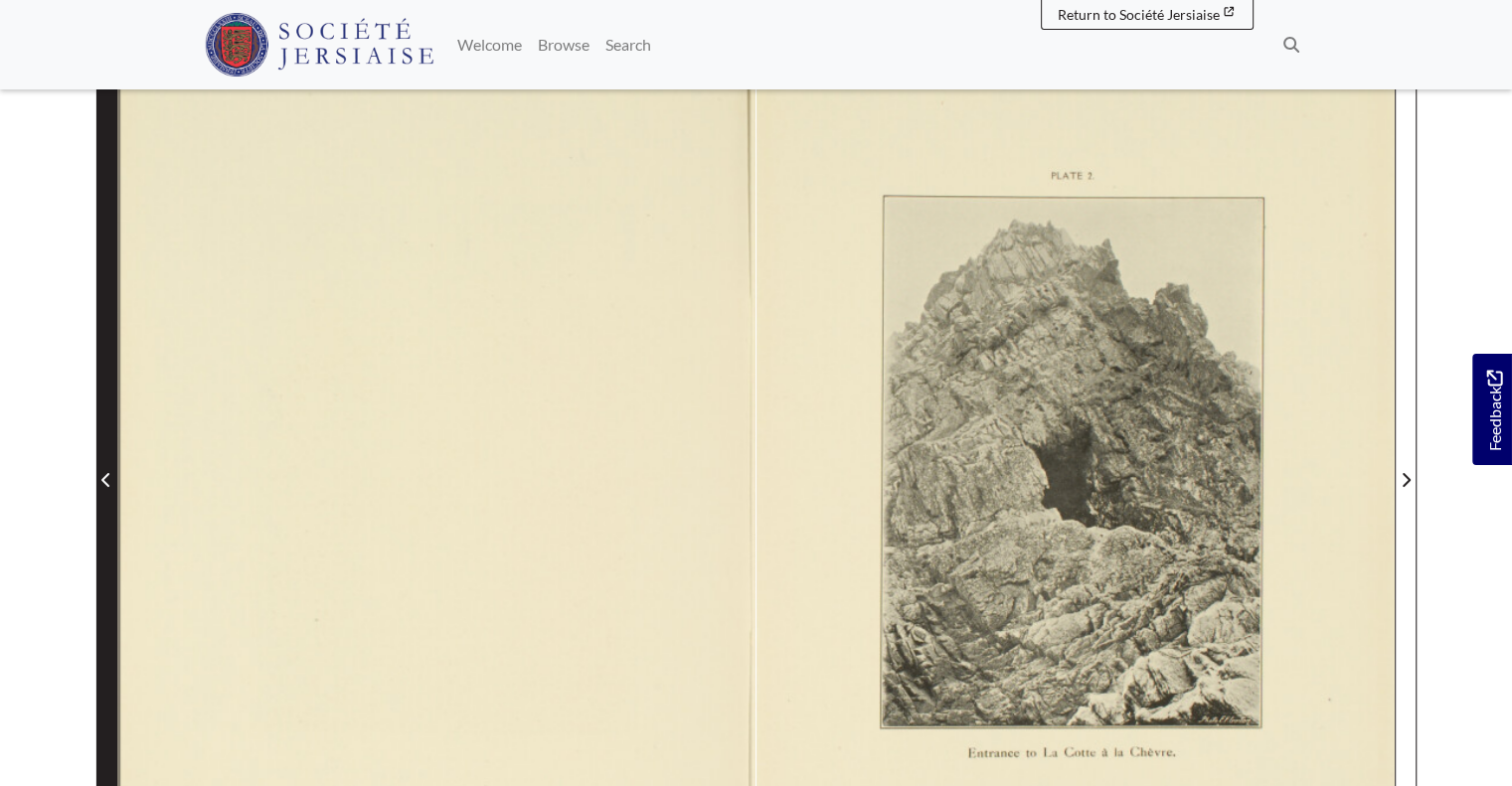 click at bounding box center [106, 467] 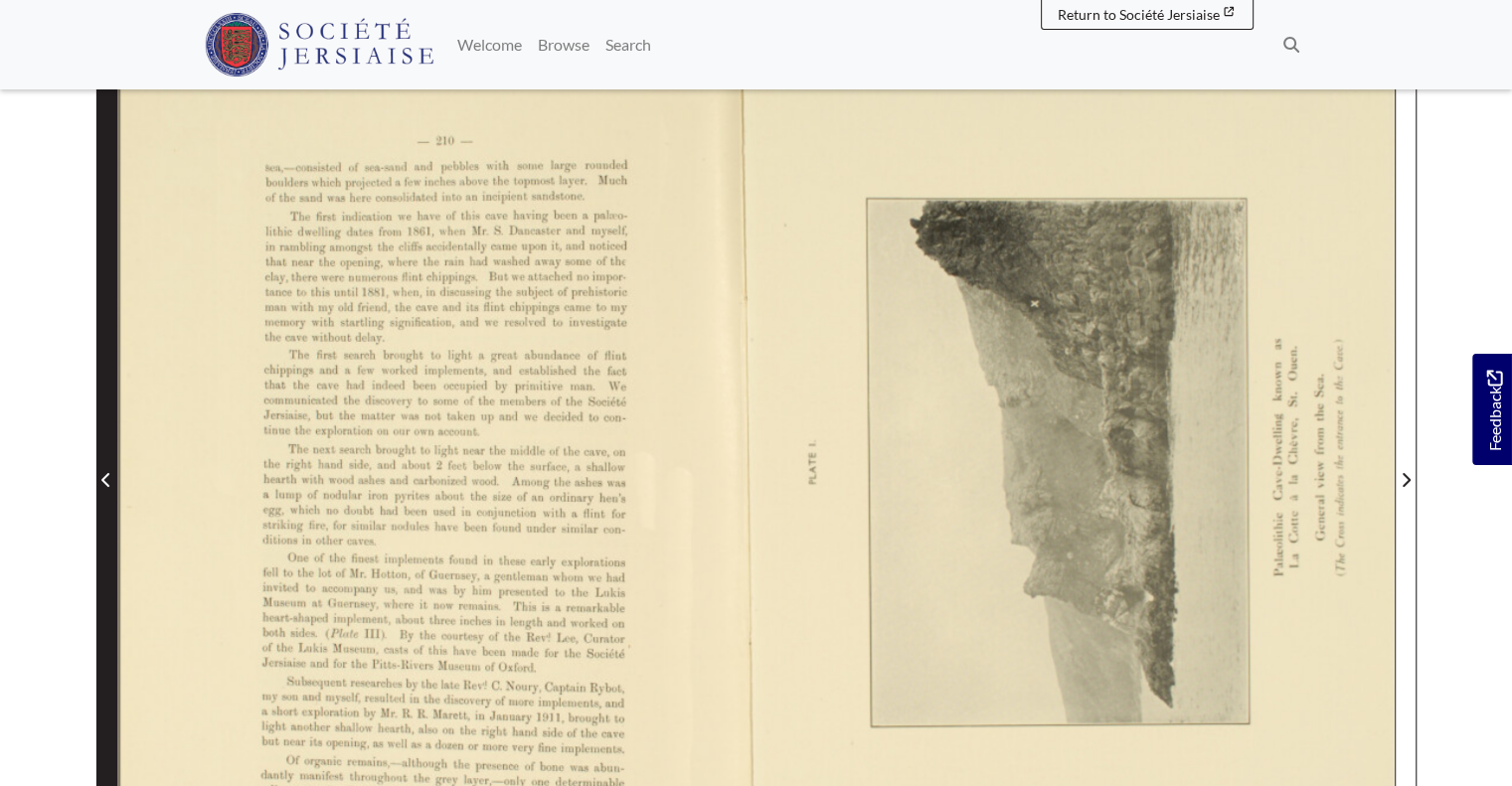 type 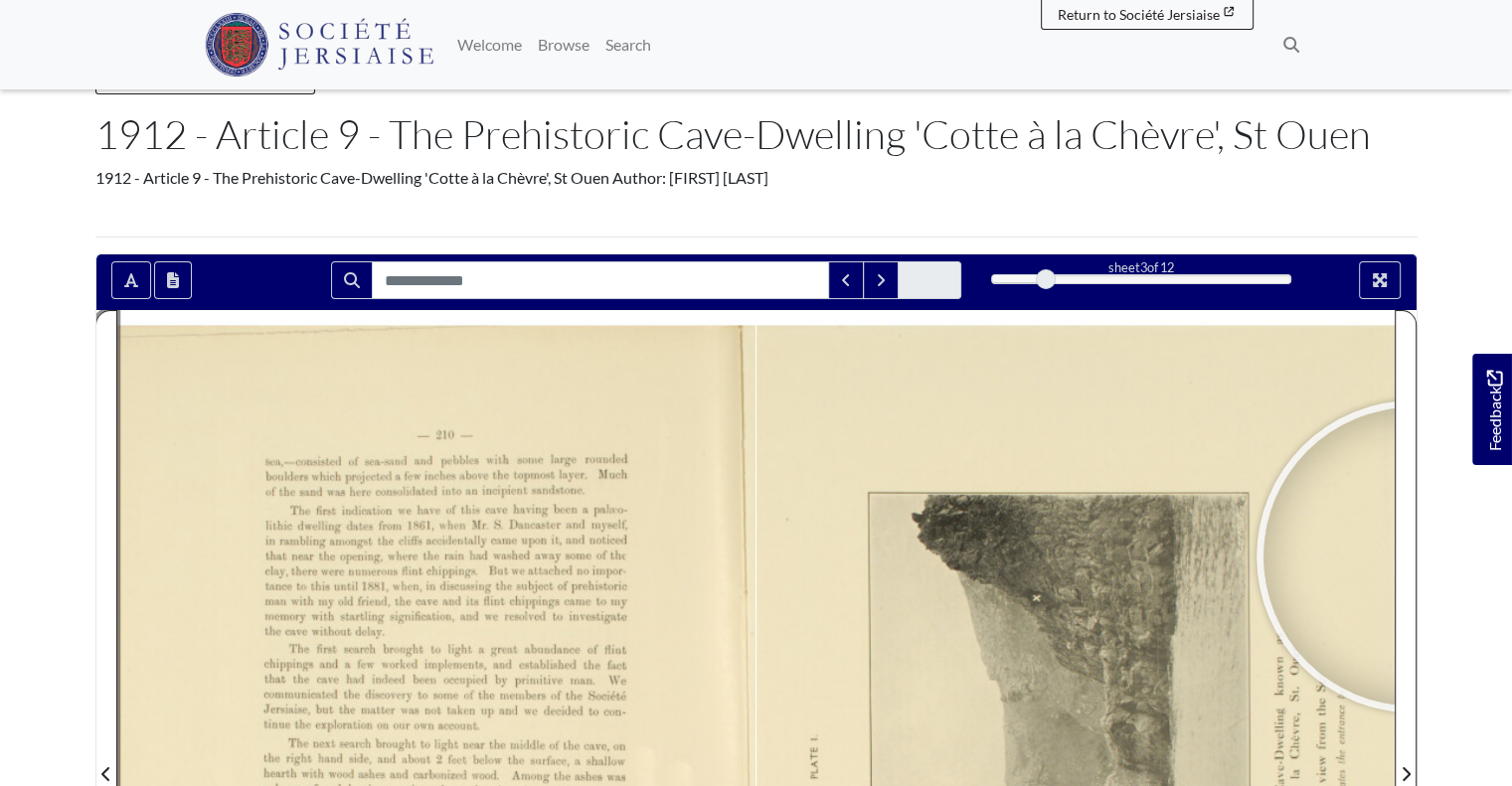 scroll, scrollTop: 83, scrollLeft: 0, axis: vertical 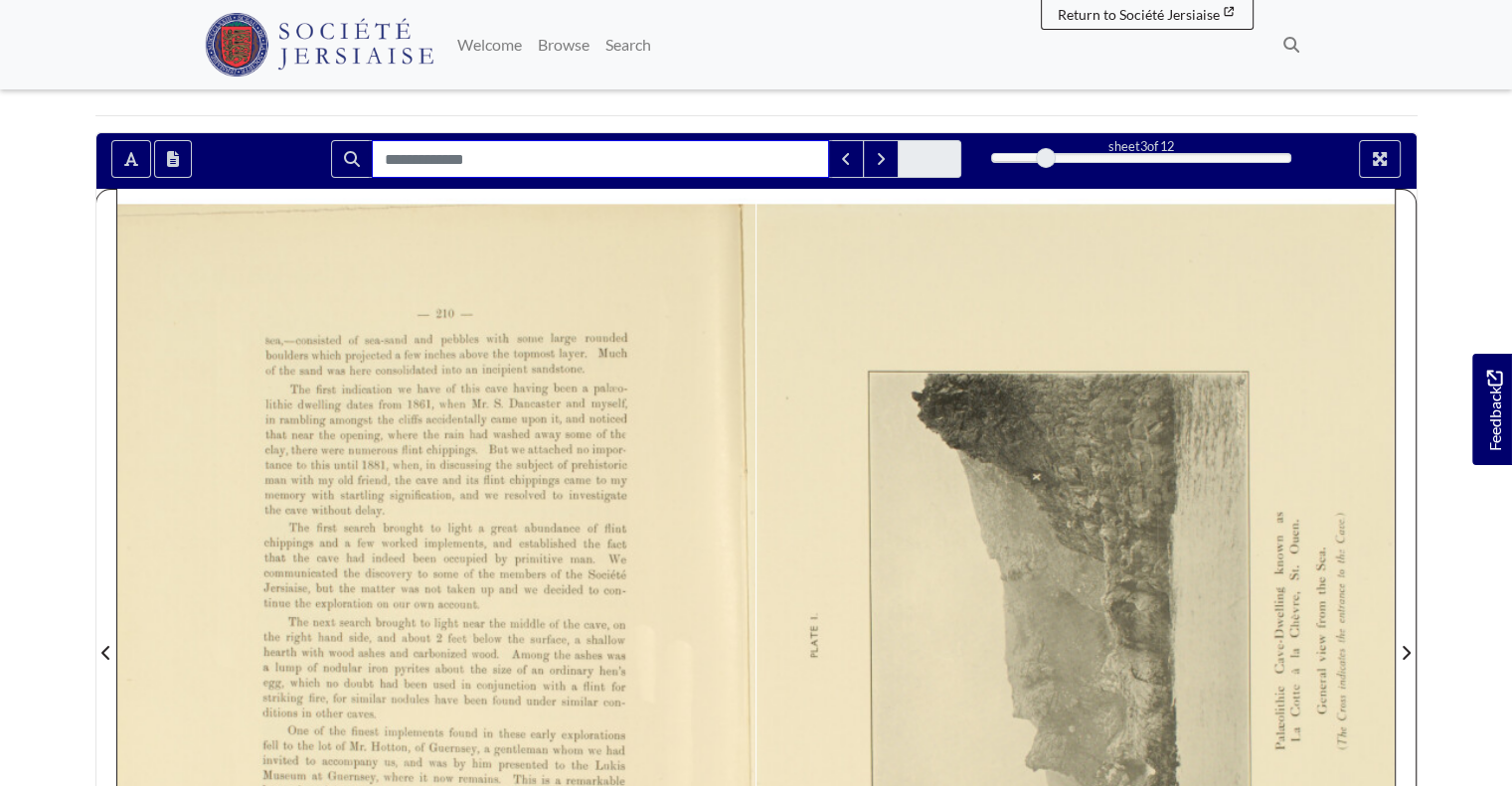 click at bounding box center (600, 159) 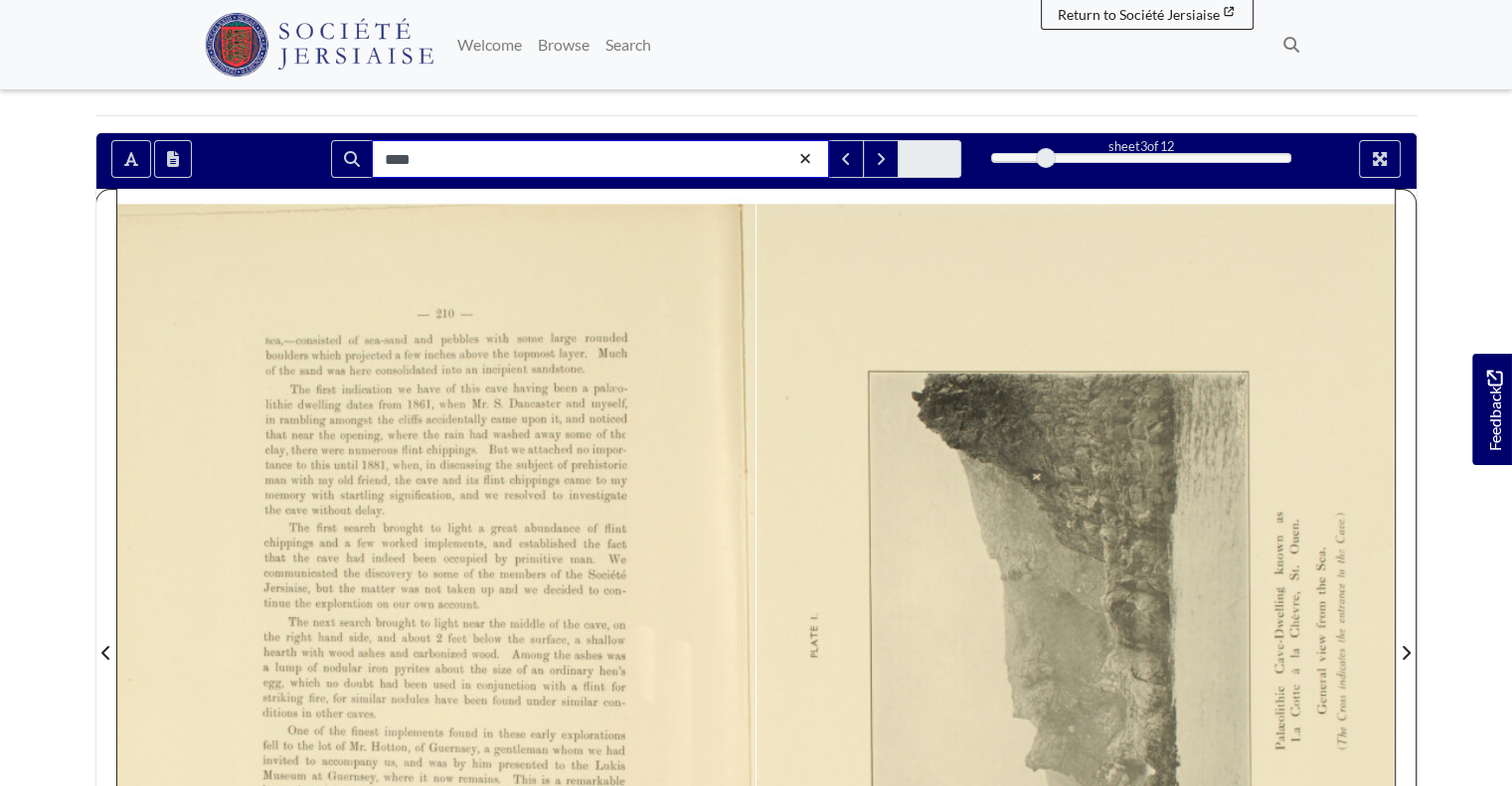 type on "****" 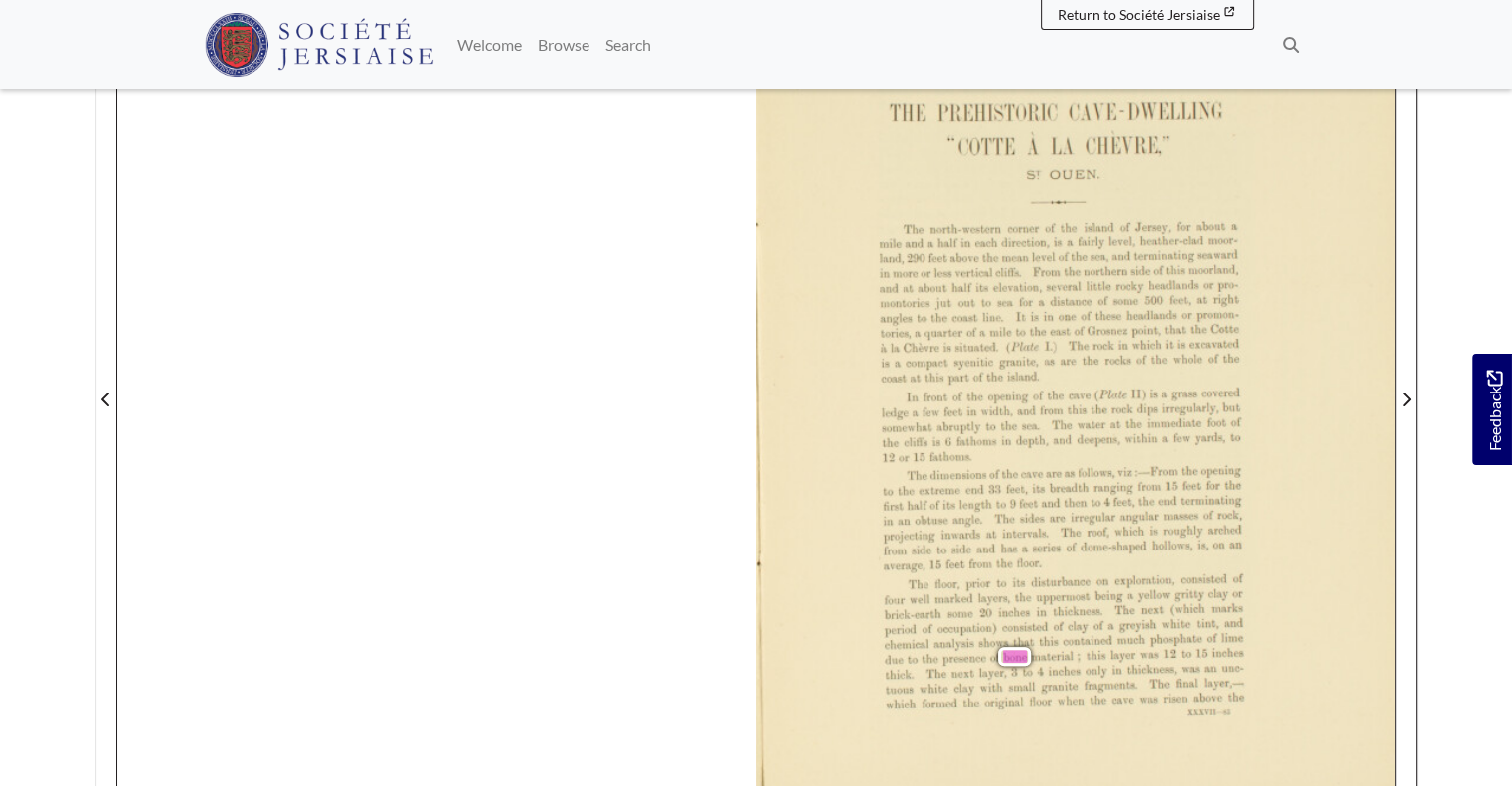 scroll, scrollTop: 461, scrollLeft: 0, axis: vertical 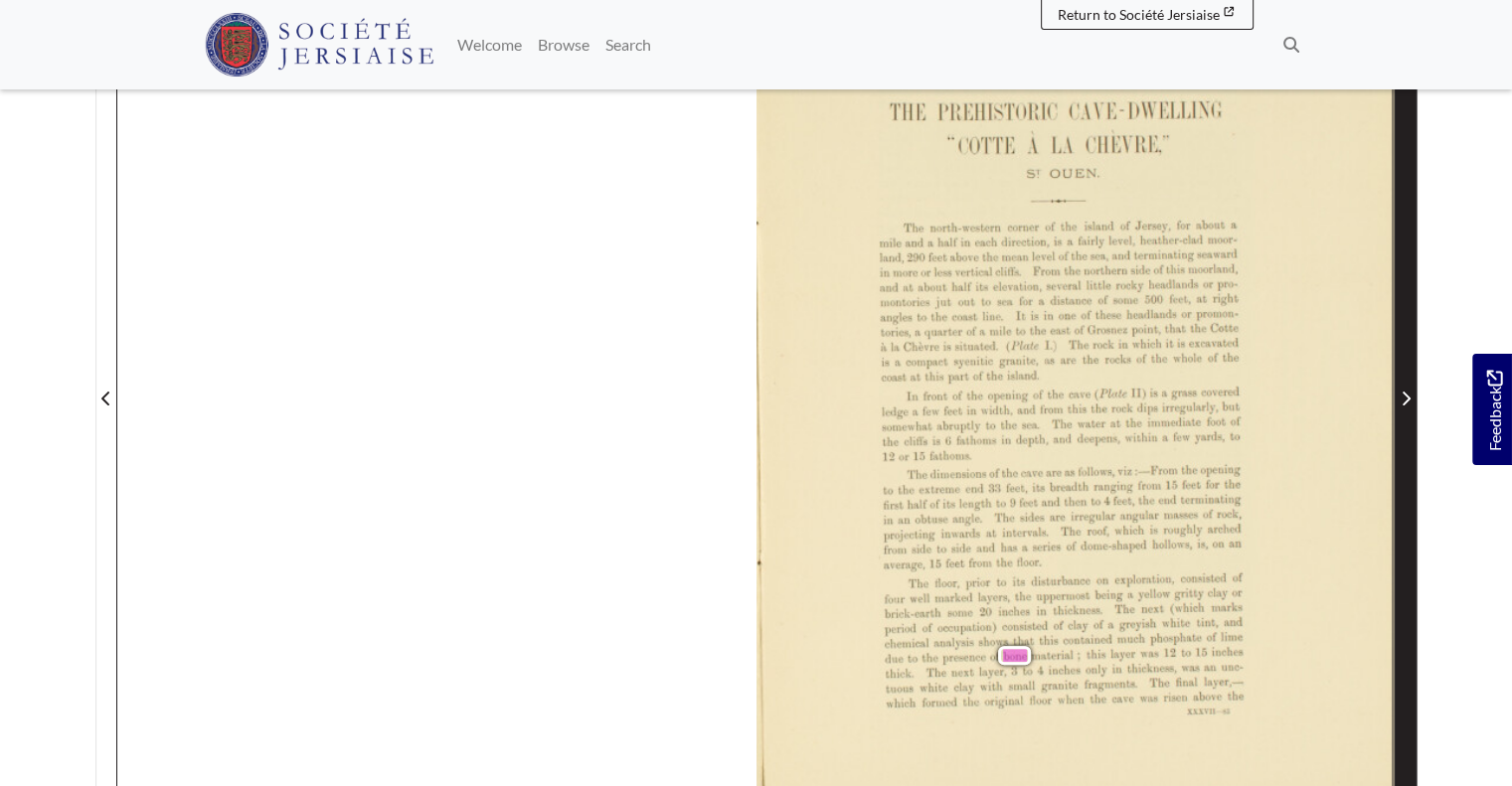 click at bounding box center (1406, 386) 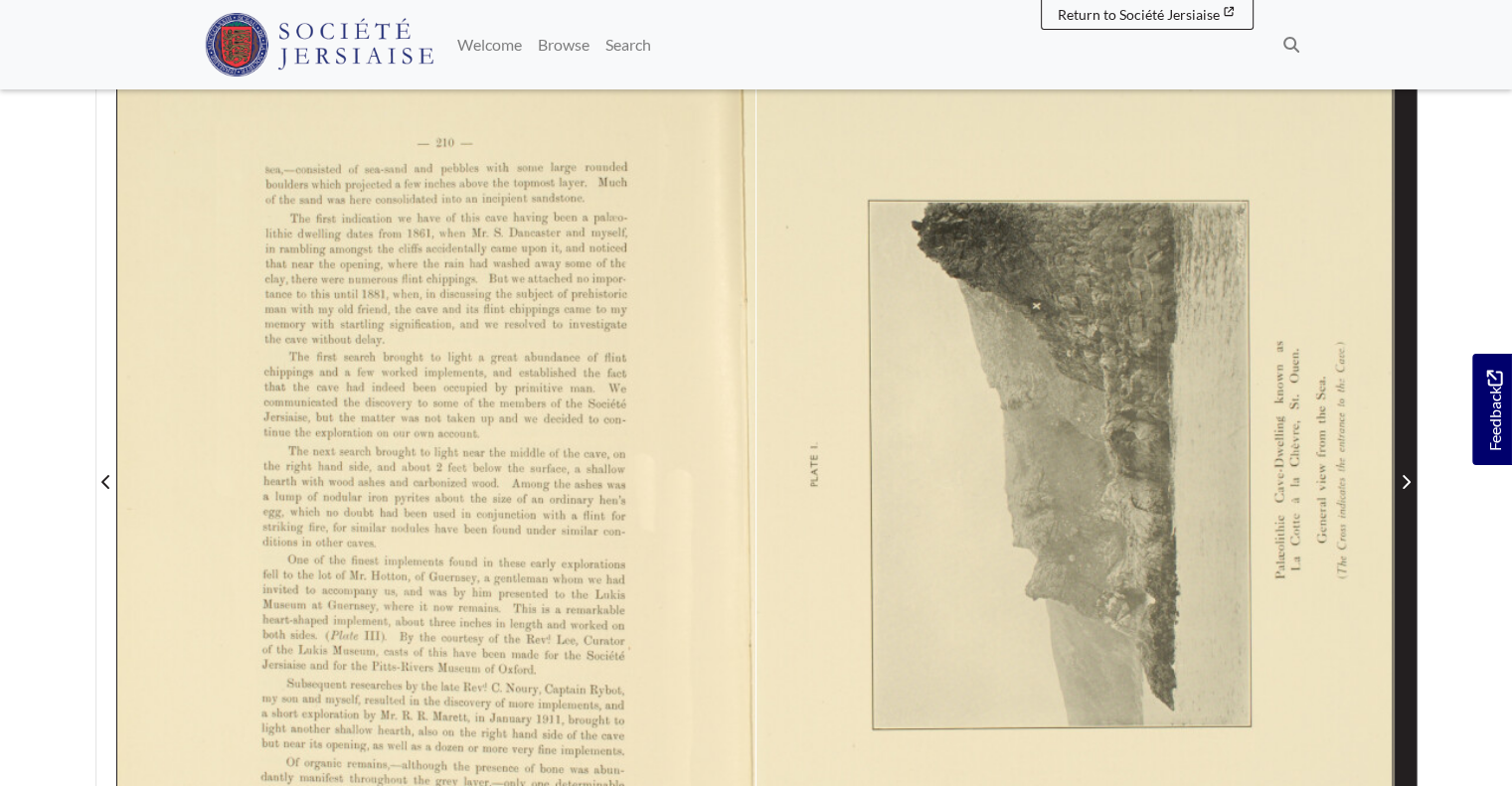 scroll, scrollTop: 376, scrollLeft: 0, axis: vertical 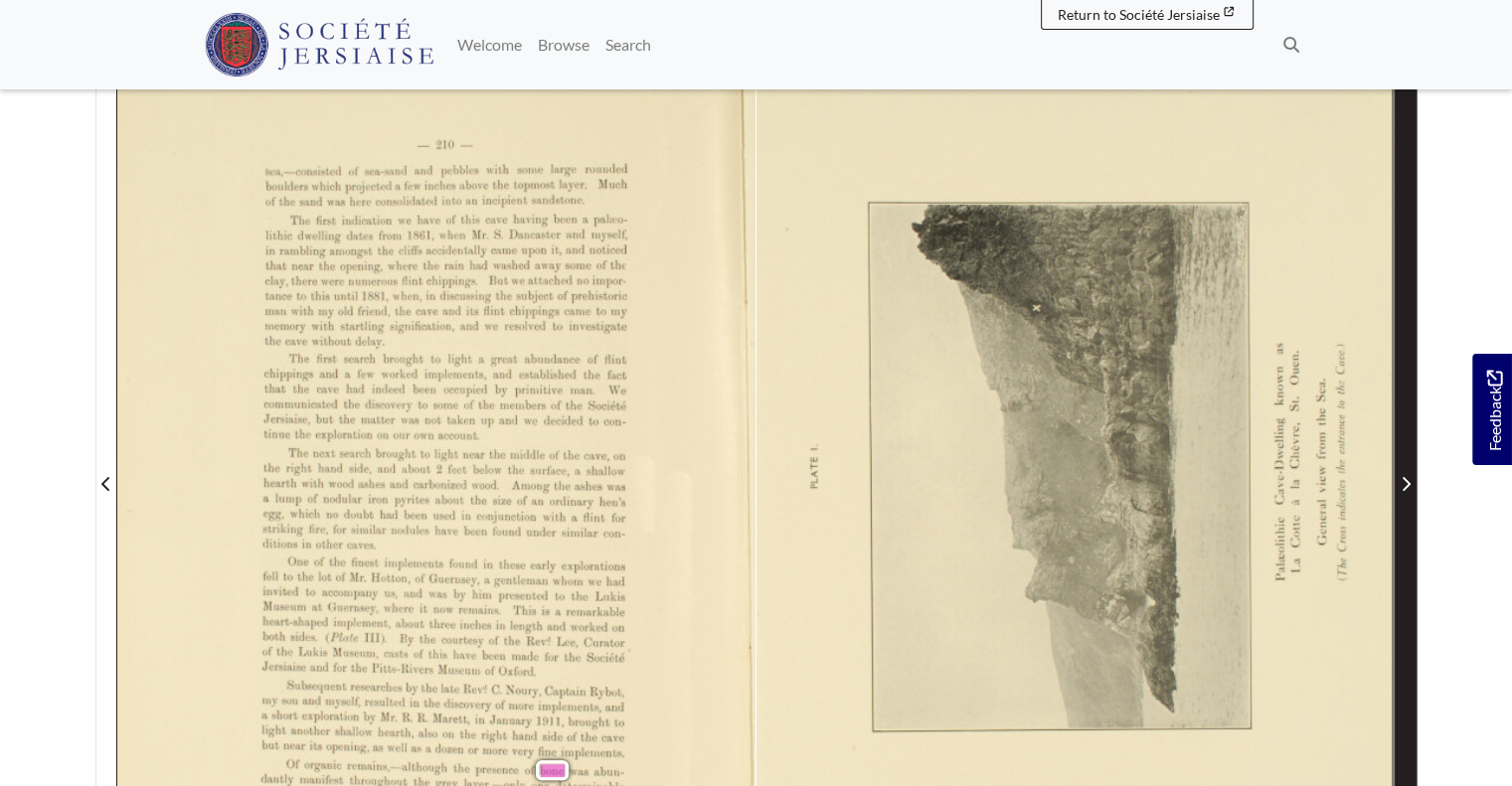 click at bounding box center [1406, 471] 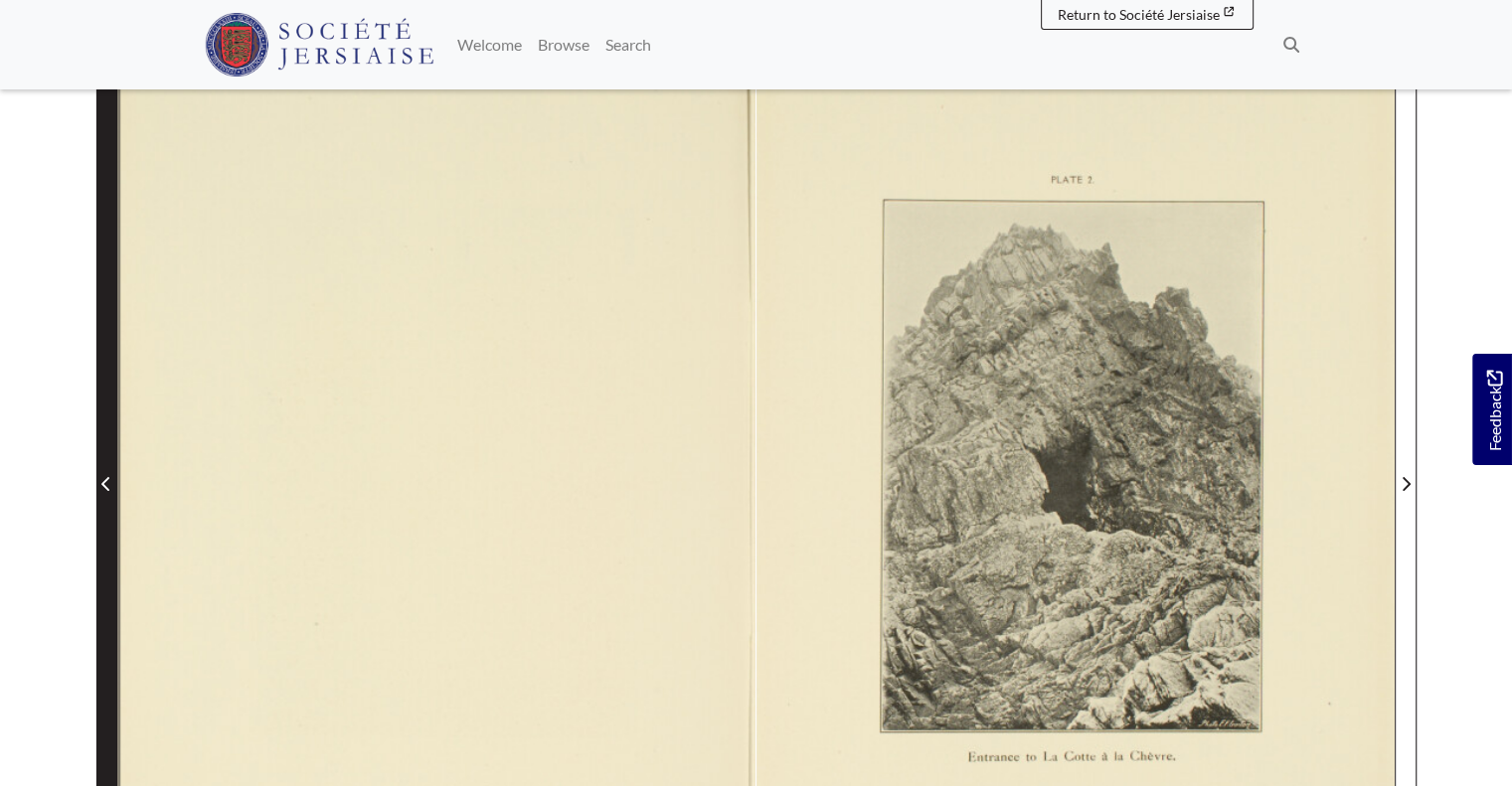 click 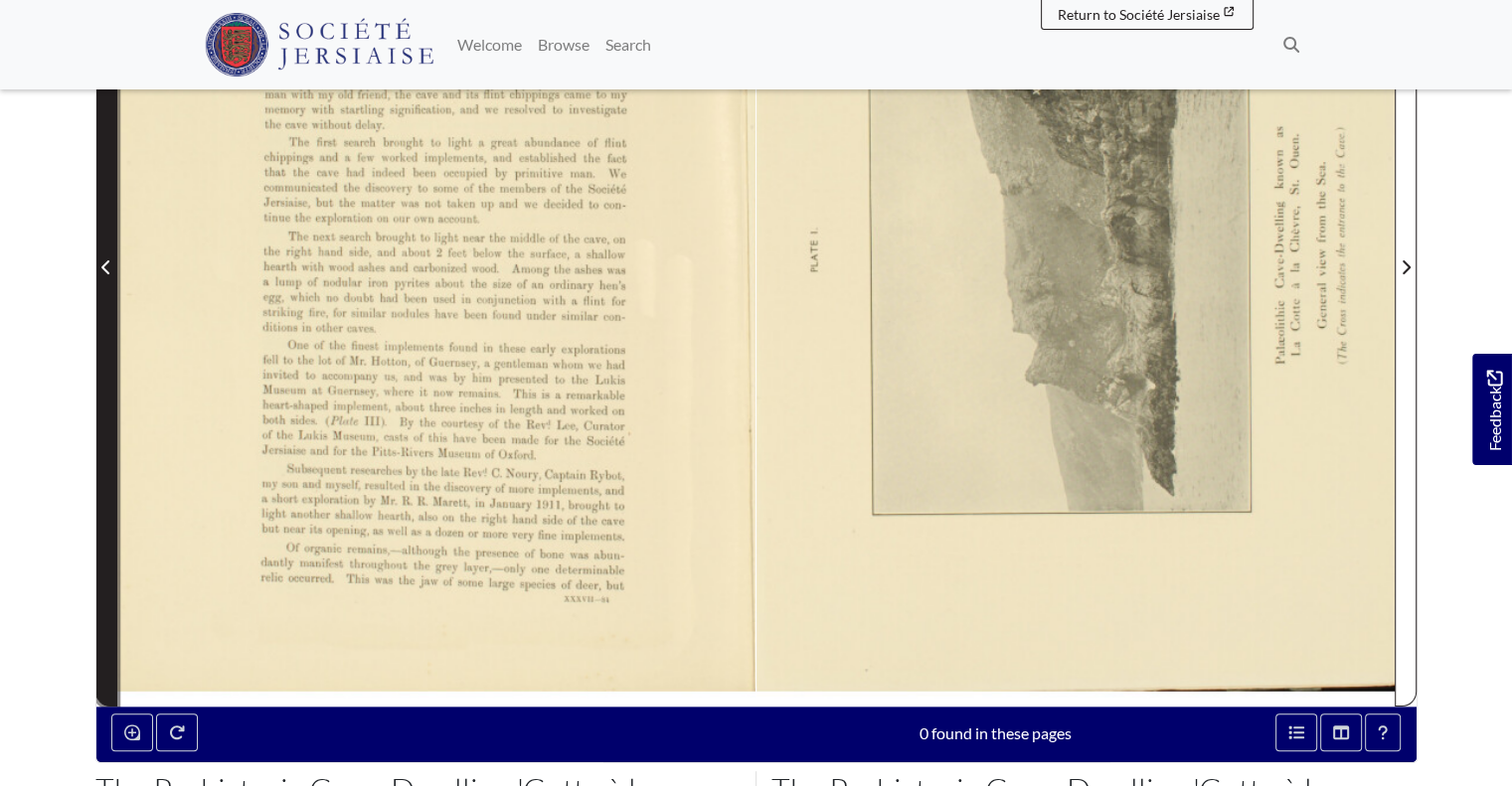 scroll, scrollTop: 594, scrollLeft: 0, axis: vertical 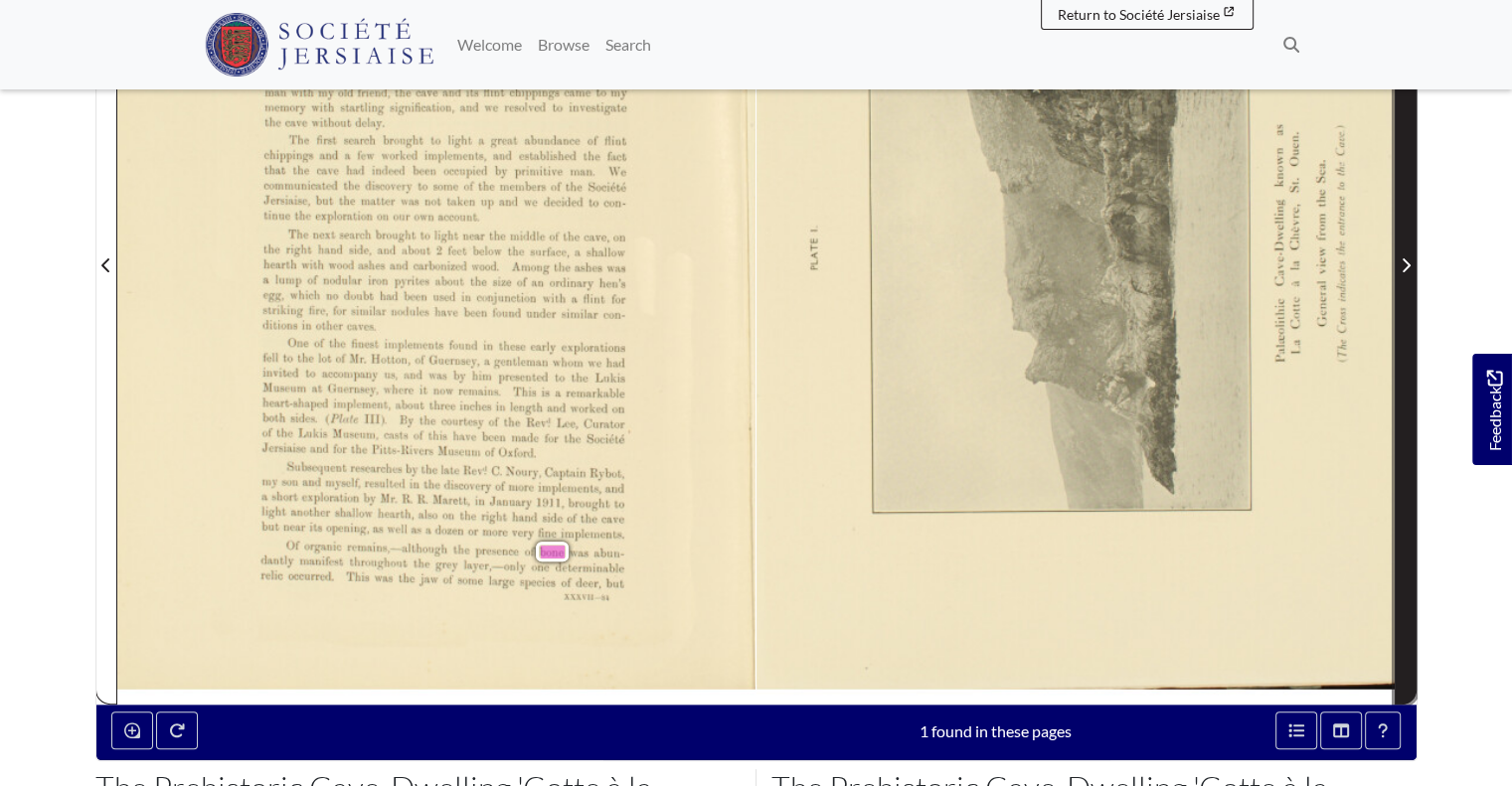 click at bounding box center [1406, 252] 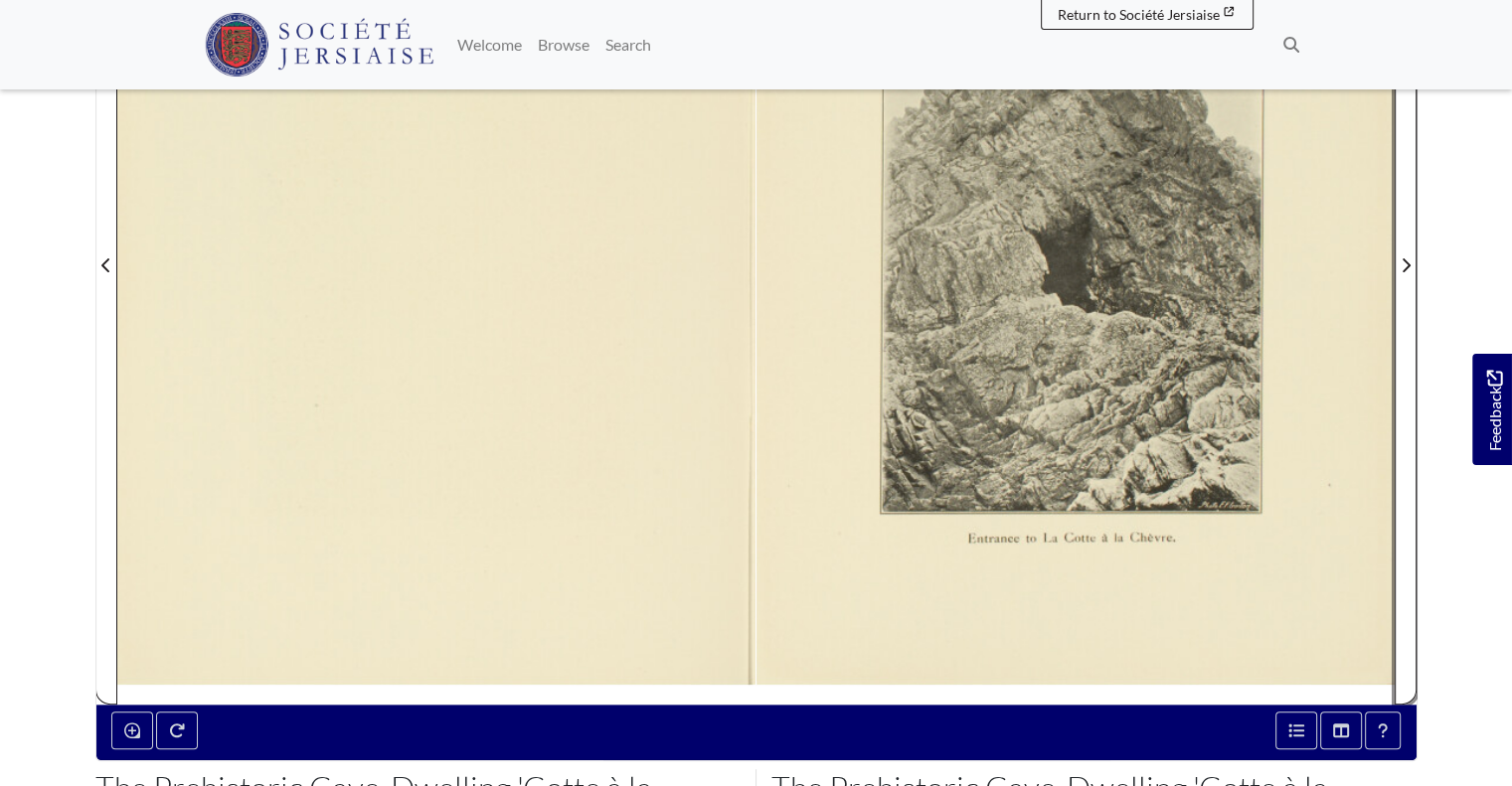 scroll, scrollTop: 485, scrollLeft: 0, axis: vertical 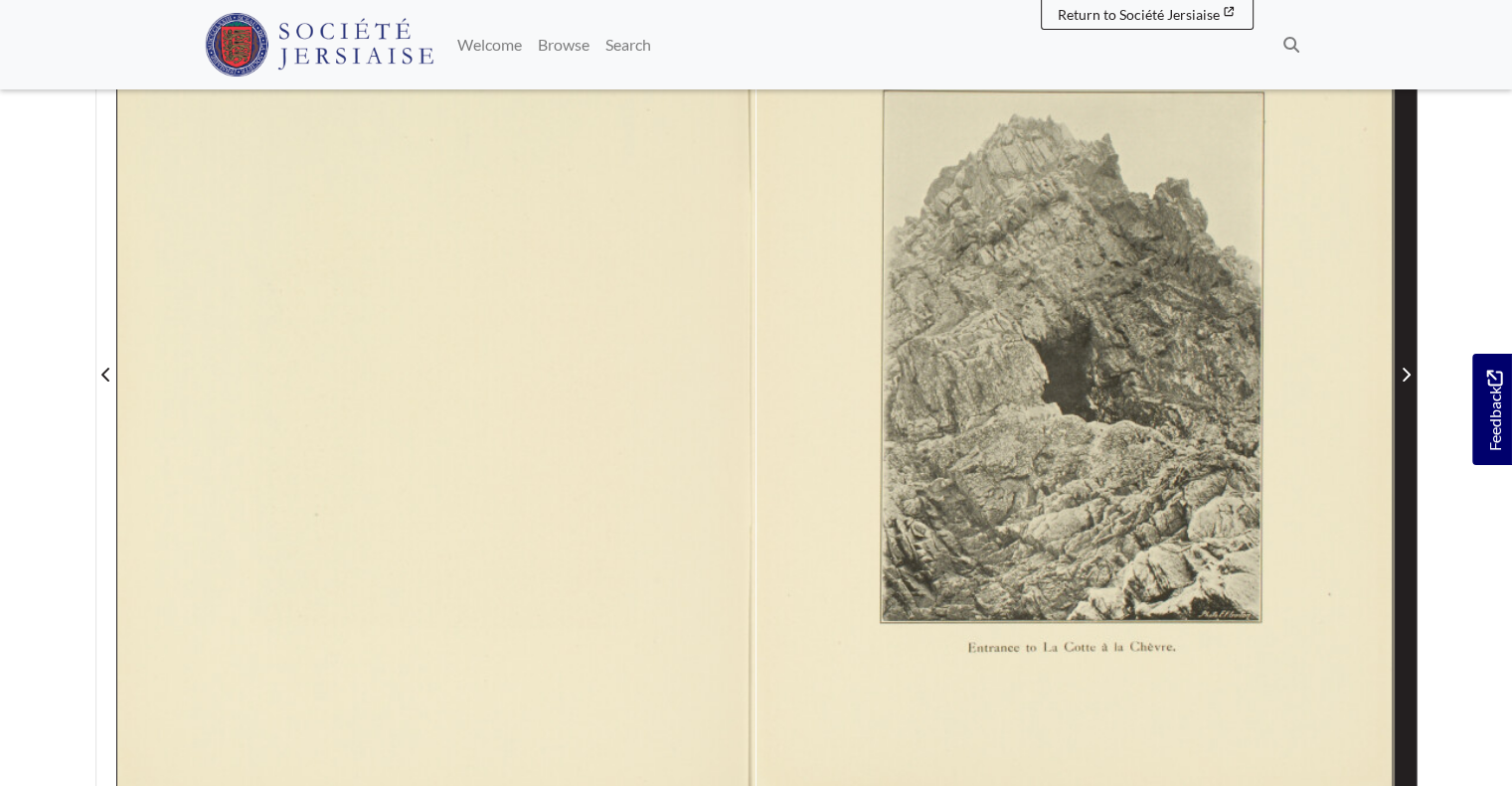 click at bounding box center [1406, 362] 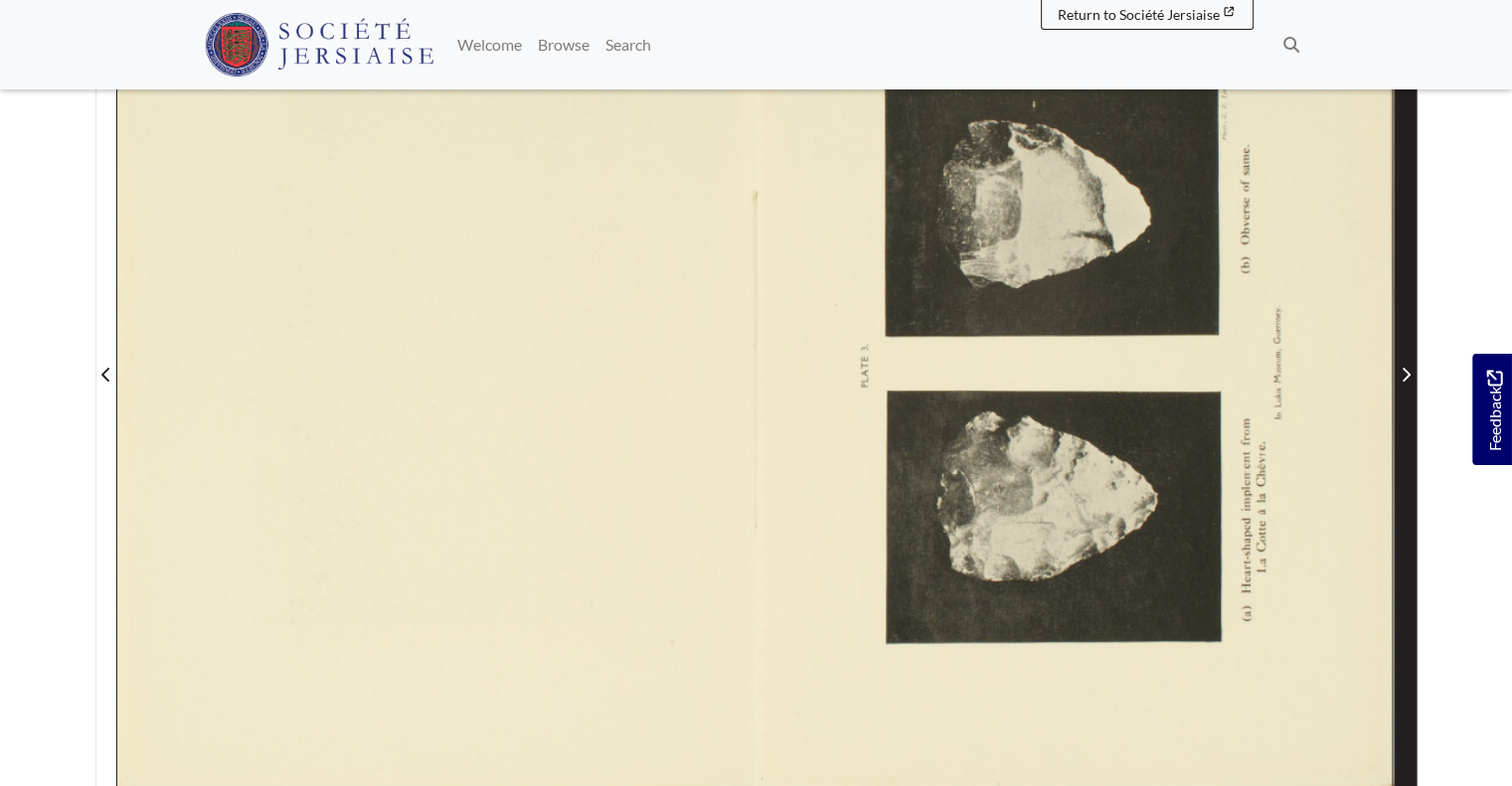 click at bounding box center [1406, 362] 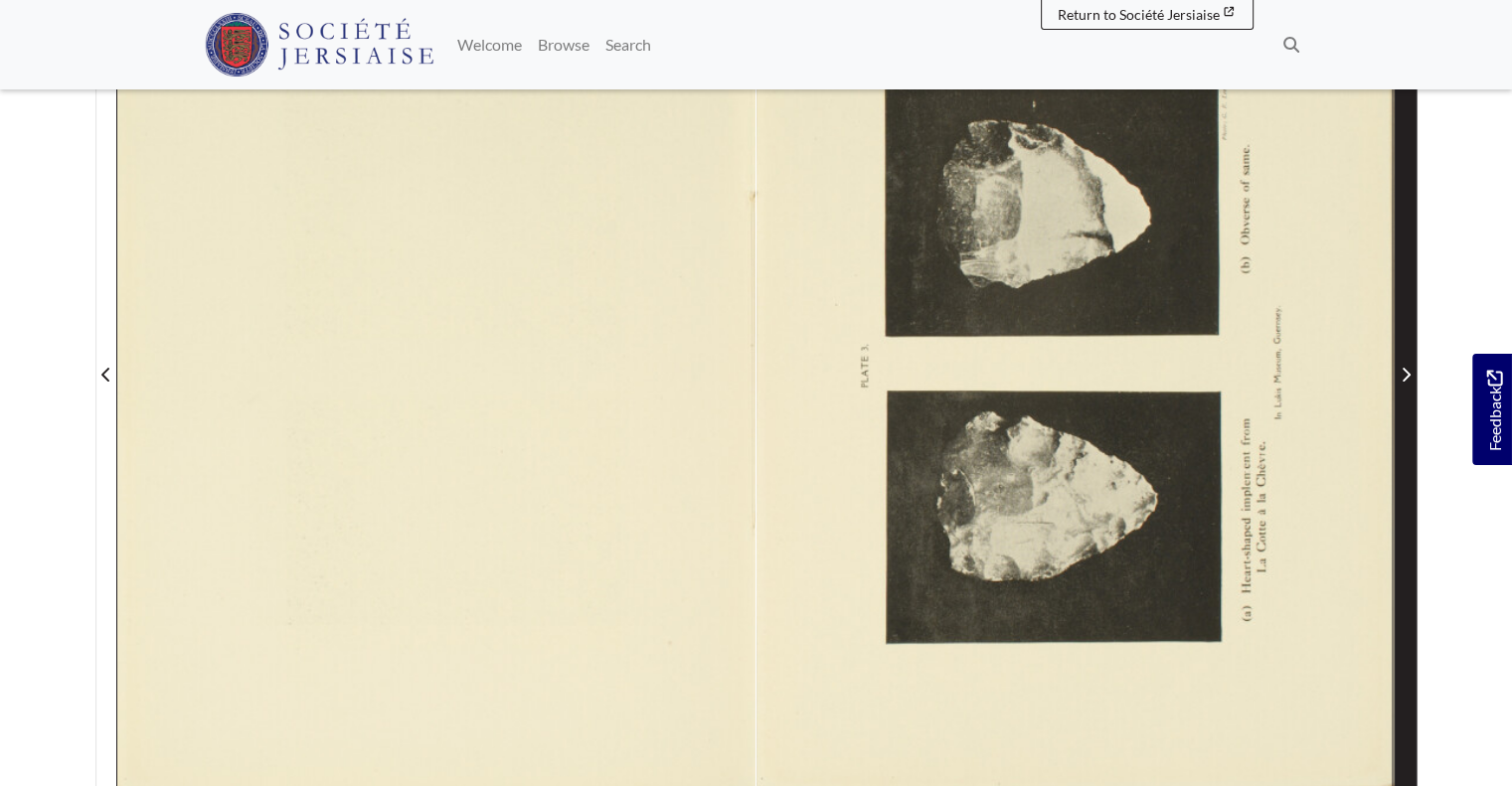 click at bounding box center (1406, 362) 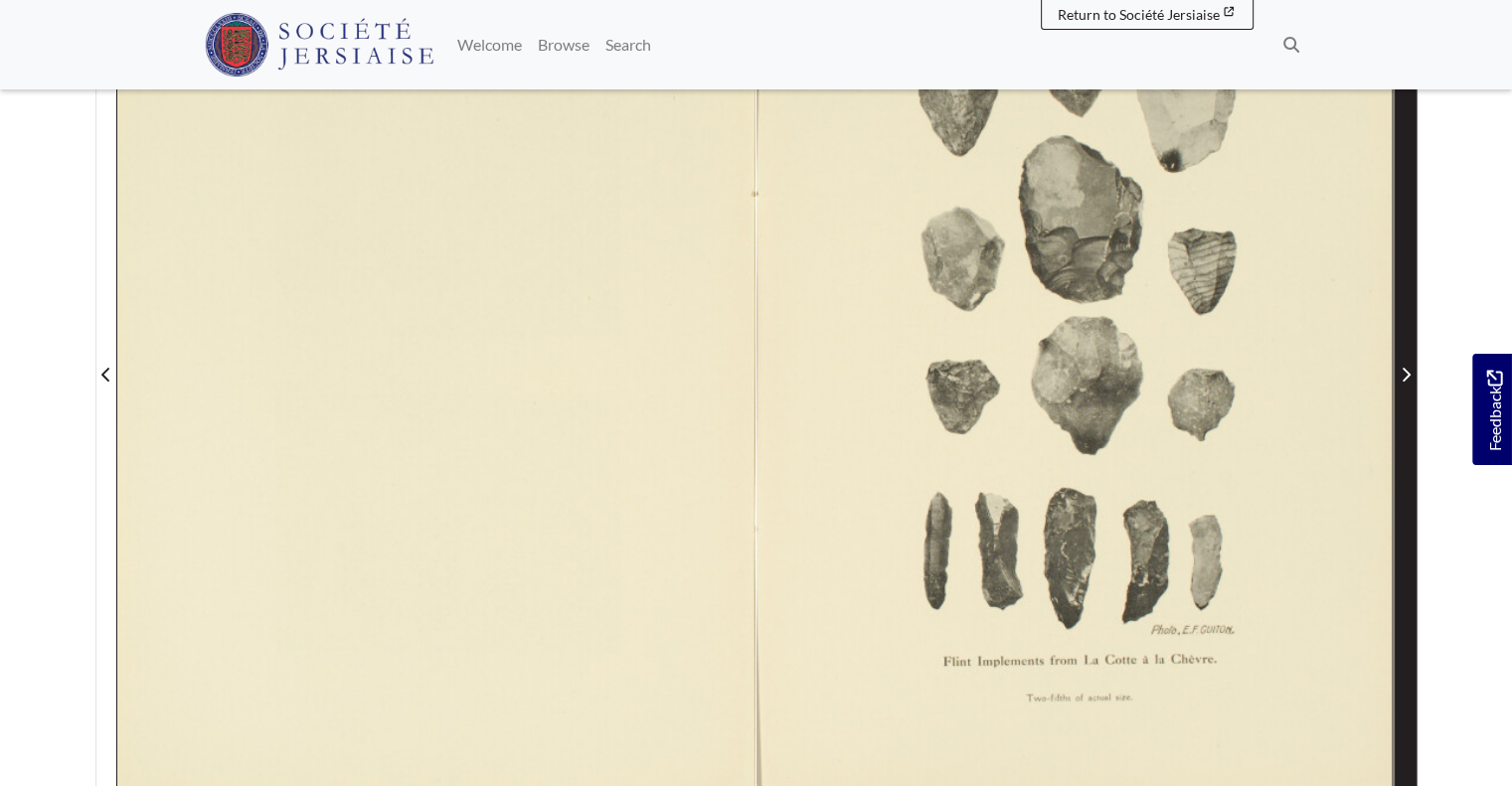 click at bounding box center (1406, 362) 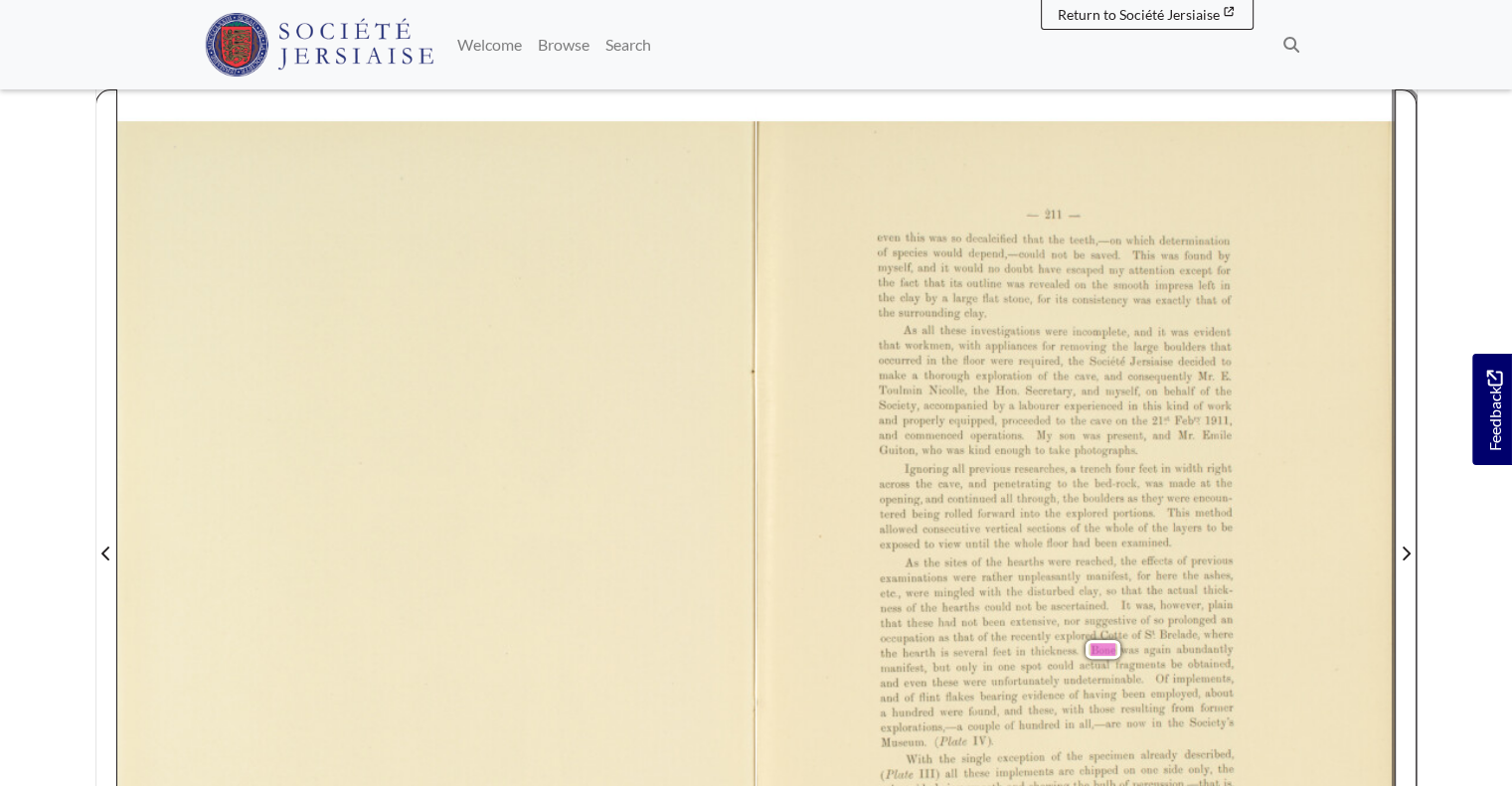 scroll, scrollTop: 306, scrollLeft: 0, axis: vertical 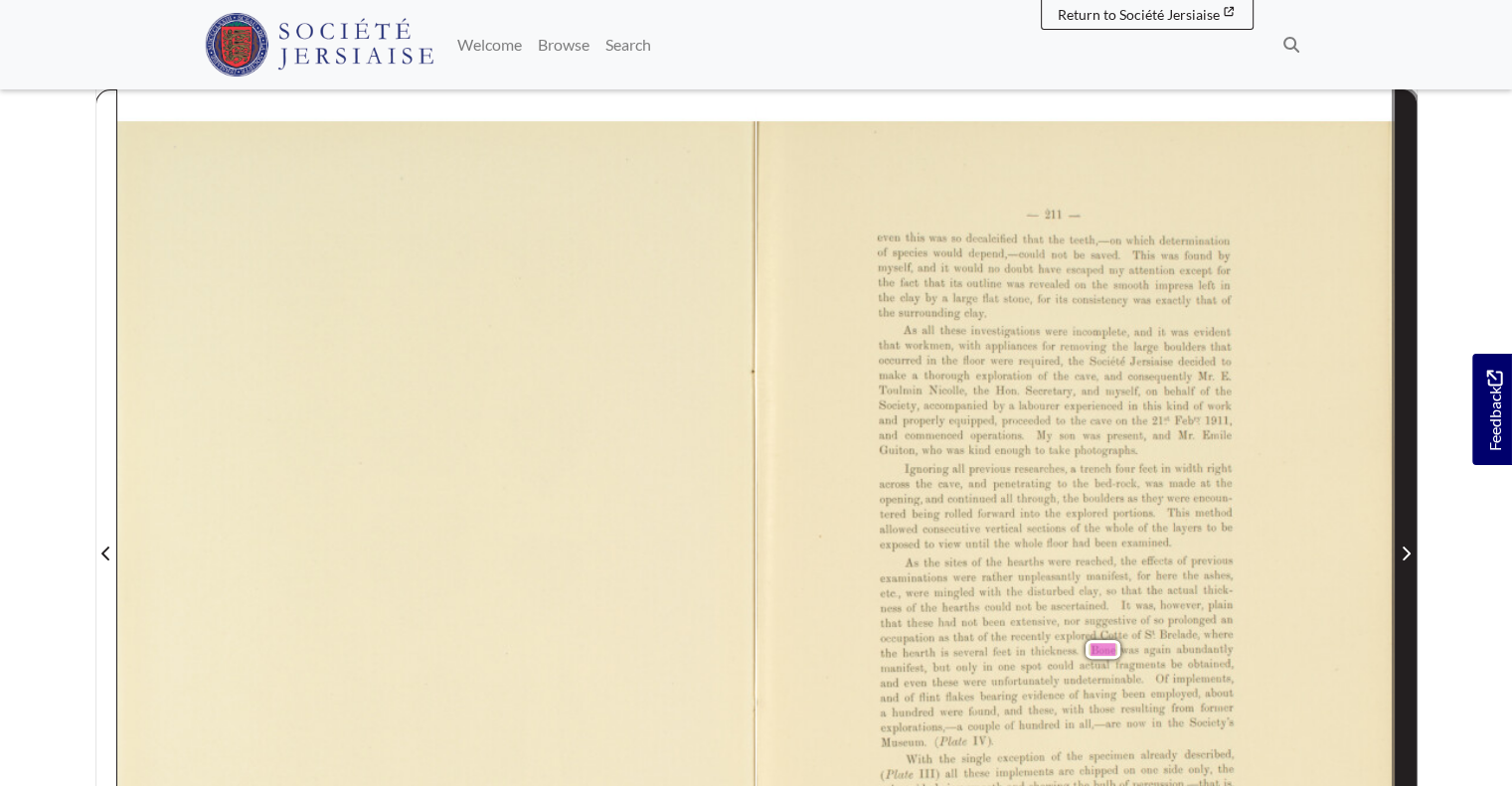 click at bounding box center (1406, 541) 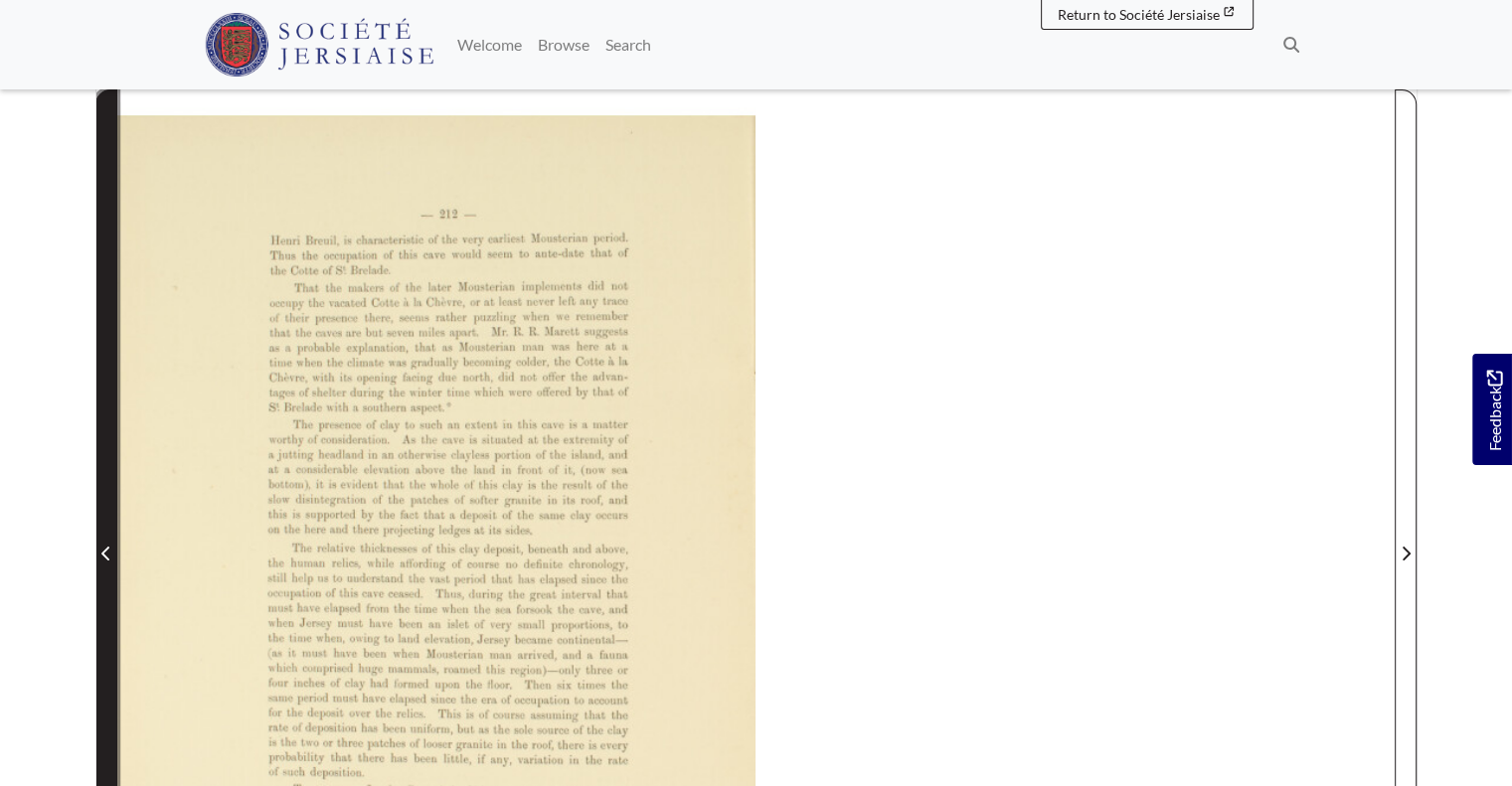 click at bounding box center (106, 541) 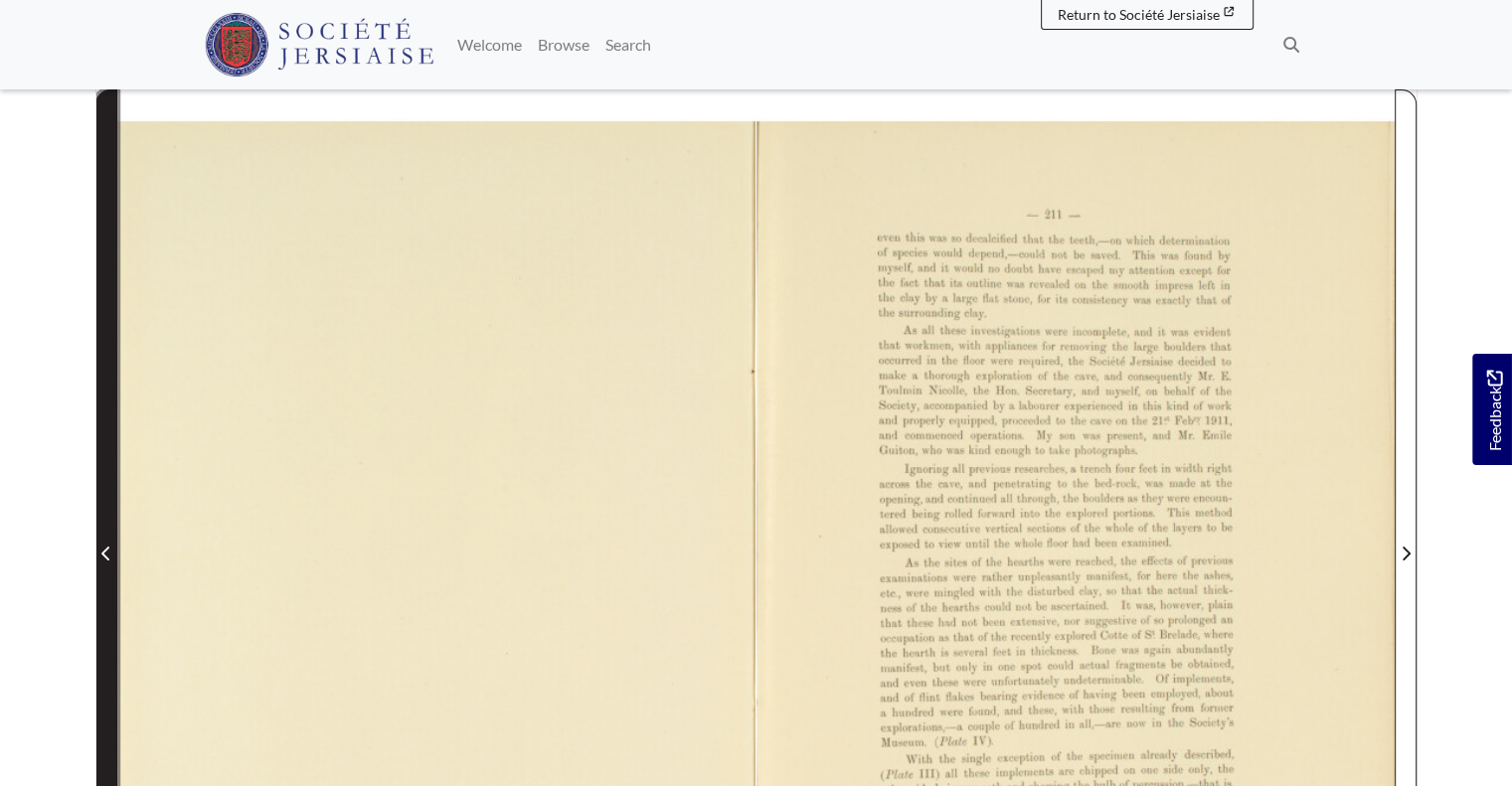 click at bounding box center [106, 541] 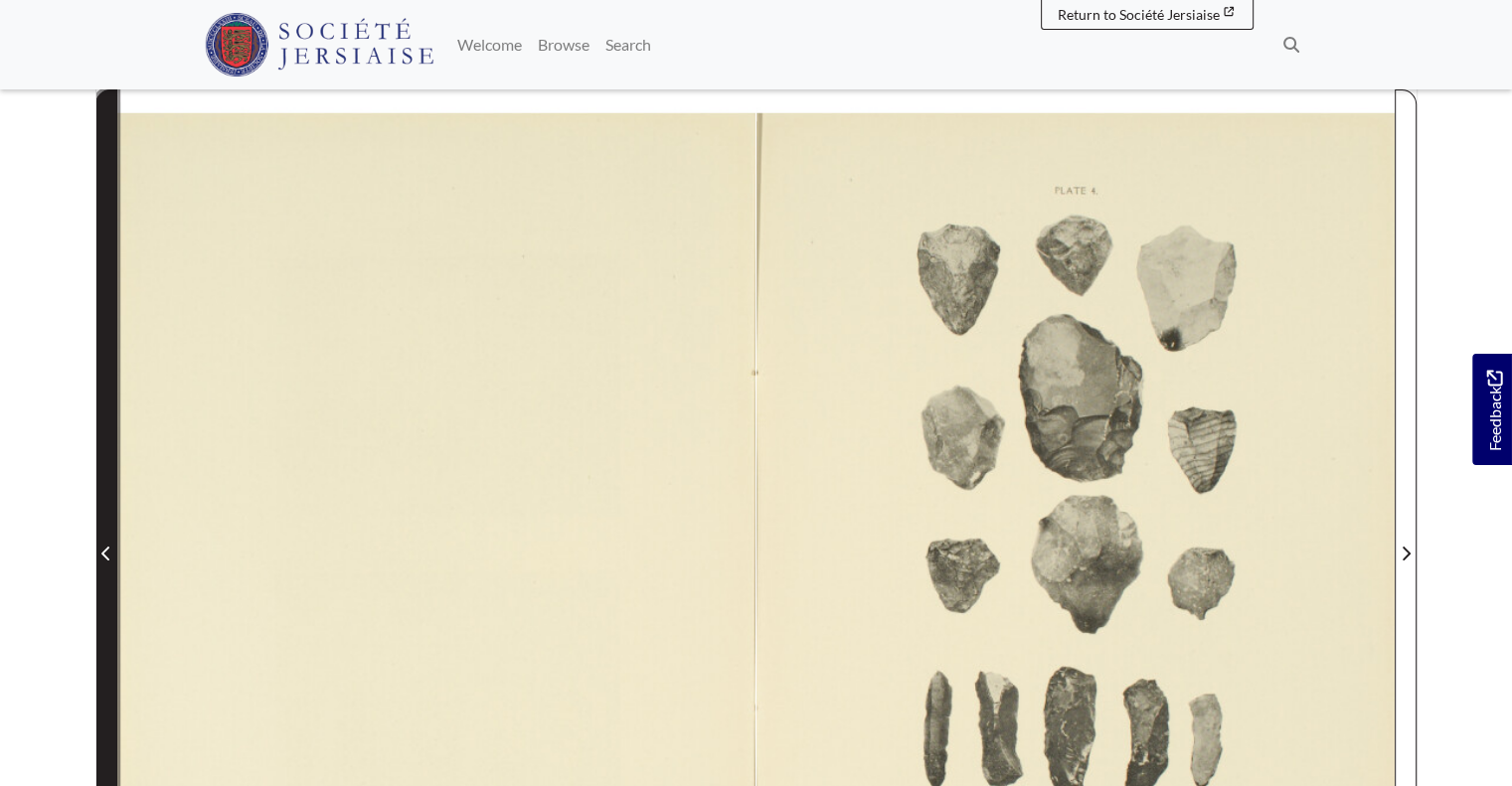 click at bounding box center (106, 541) 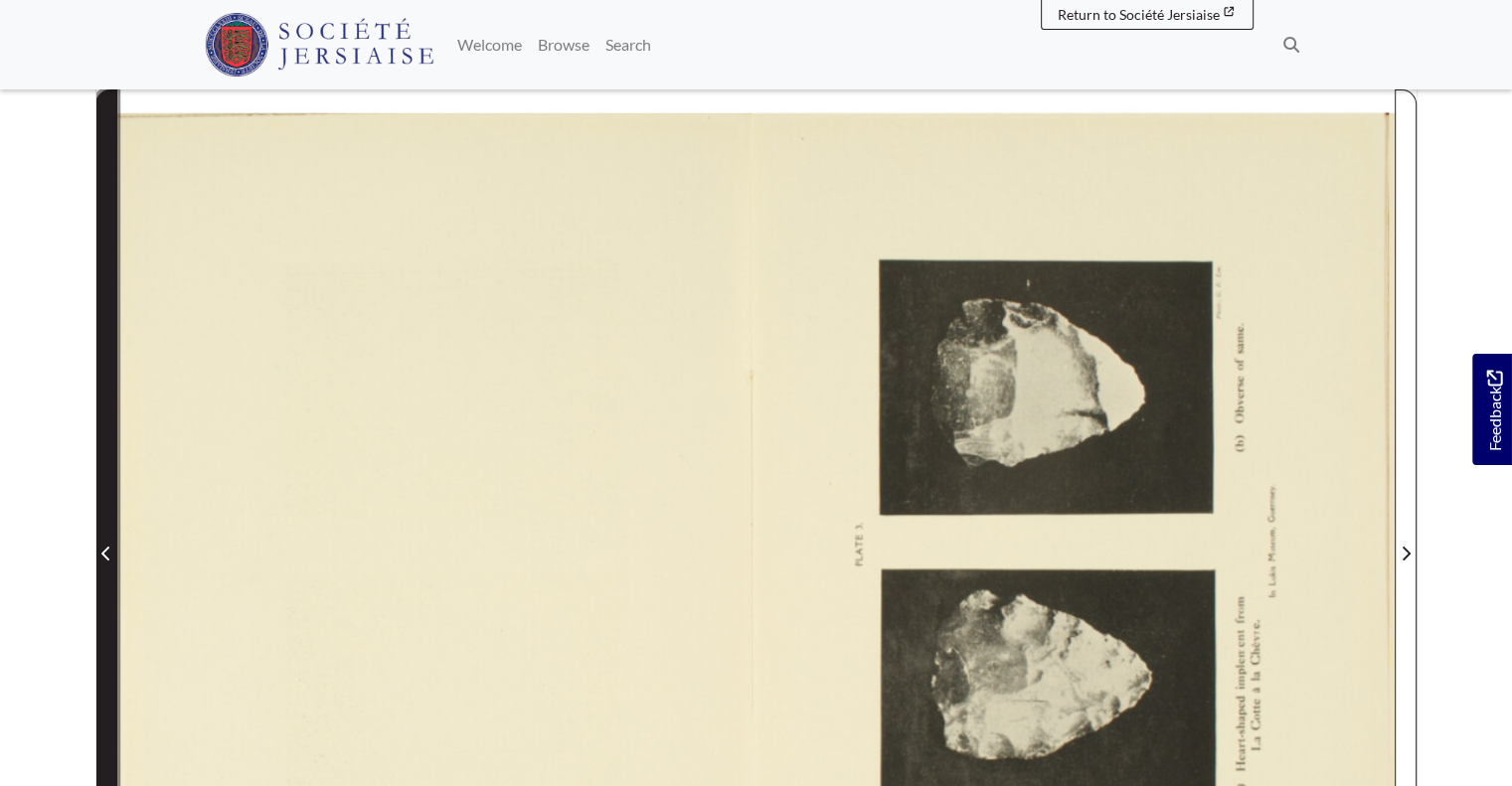 click at bounding box center [106, 541] 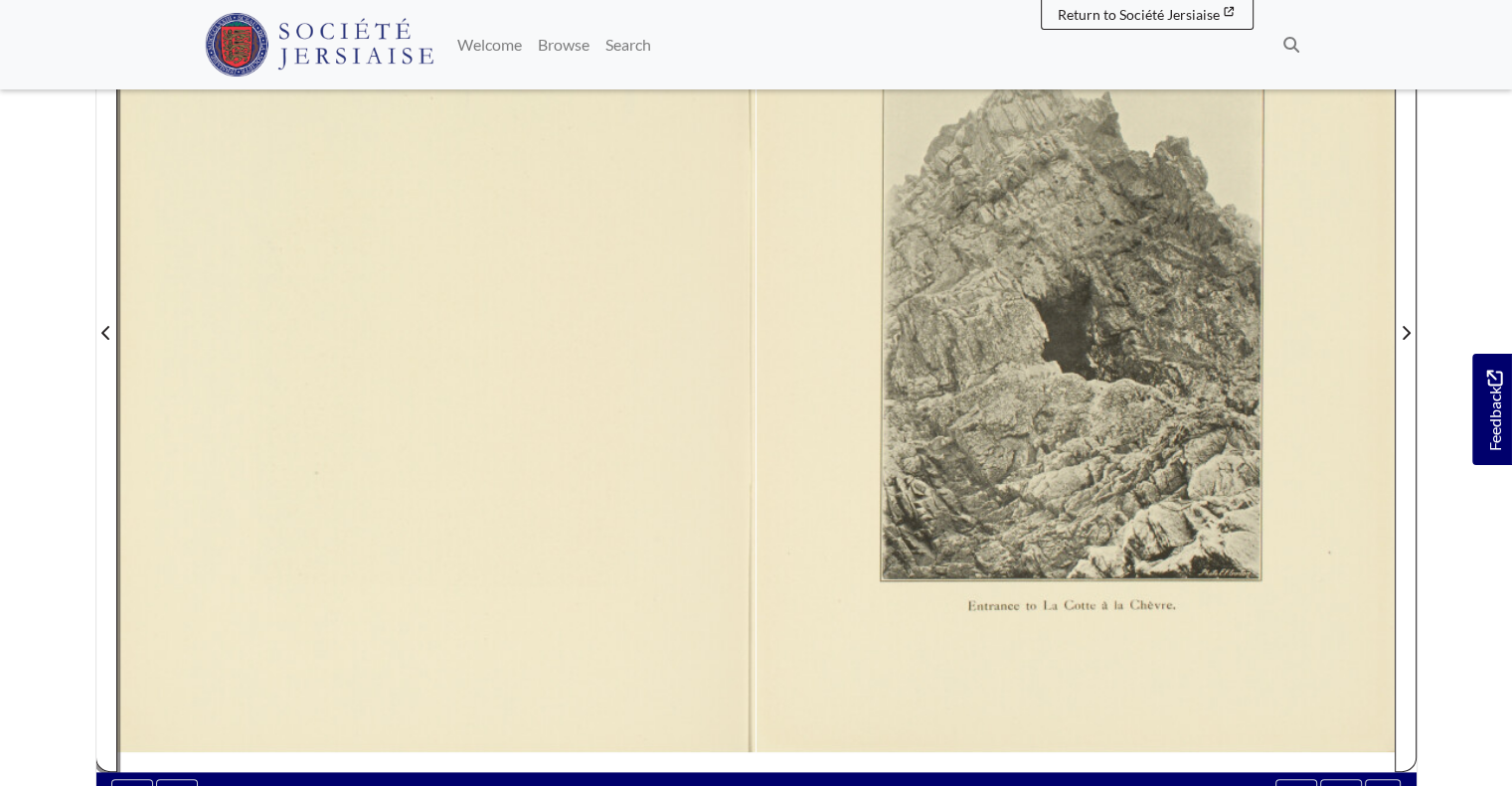 scroll, scrollTop: 528, scrollLeft: 0, axis: vertical 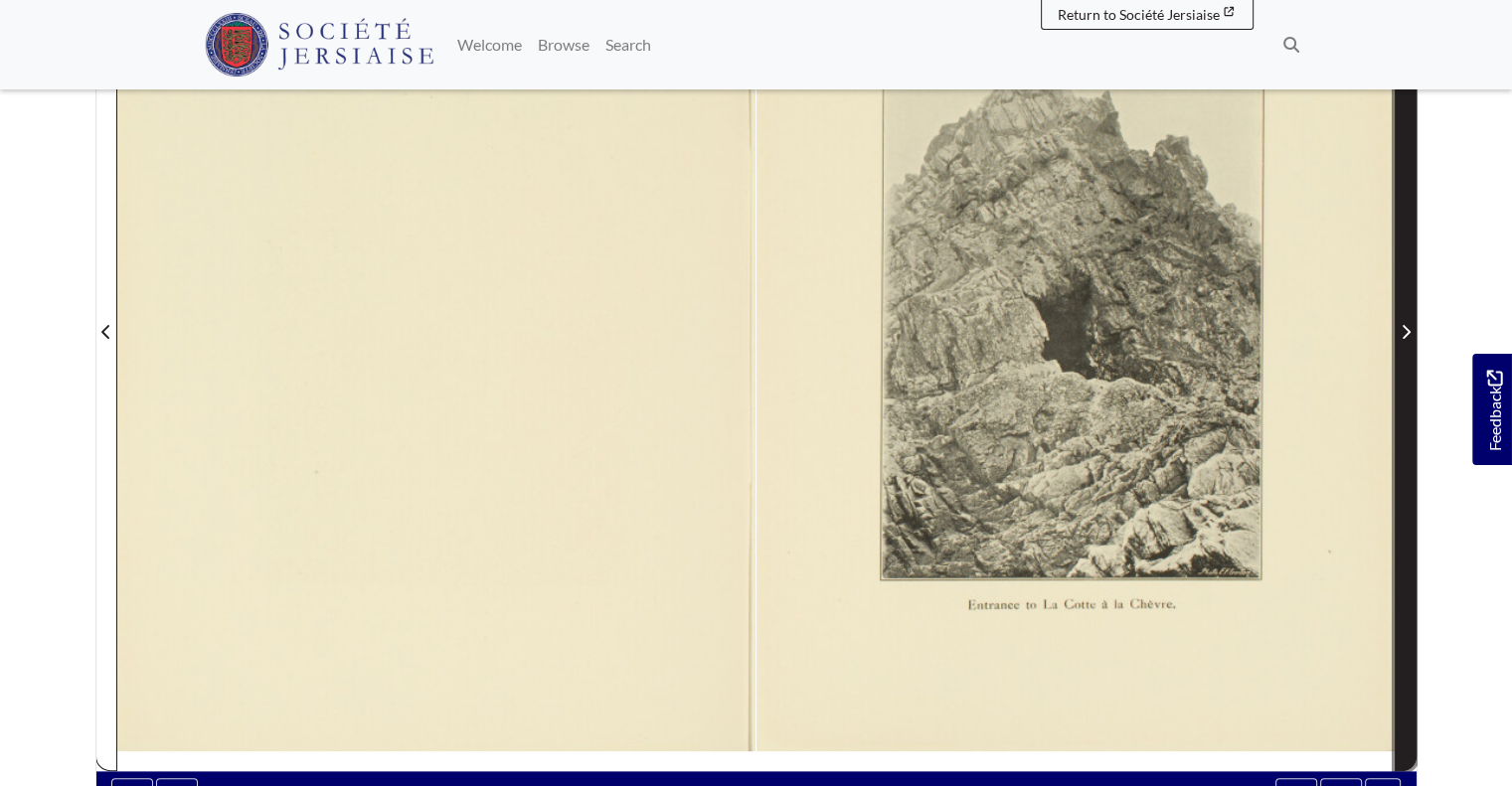 click at bounding box center (1406, 319) 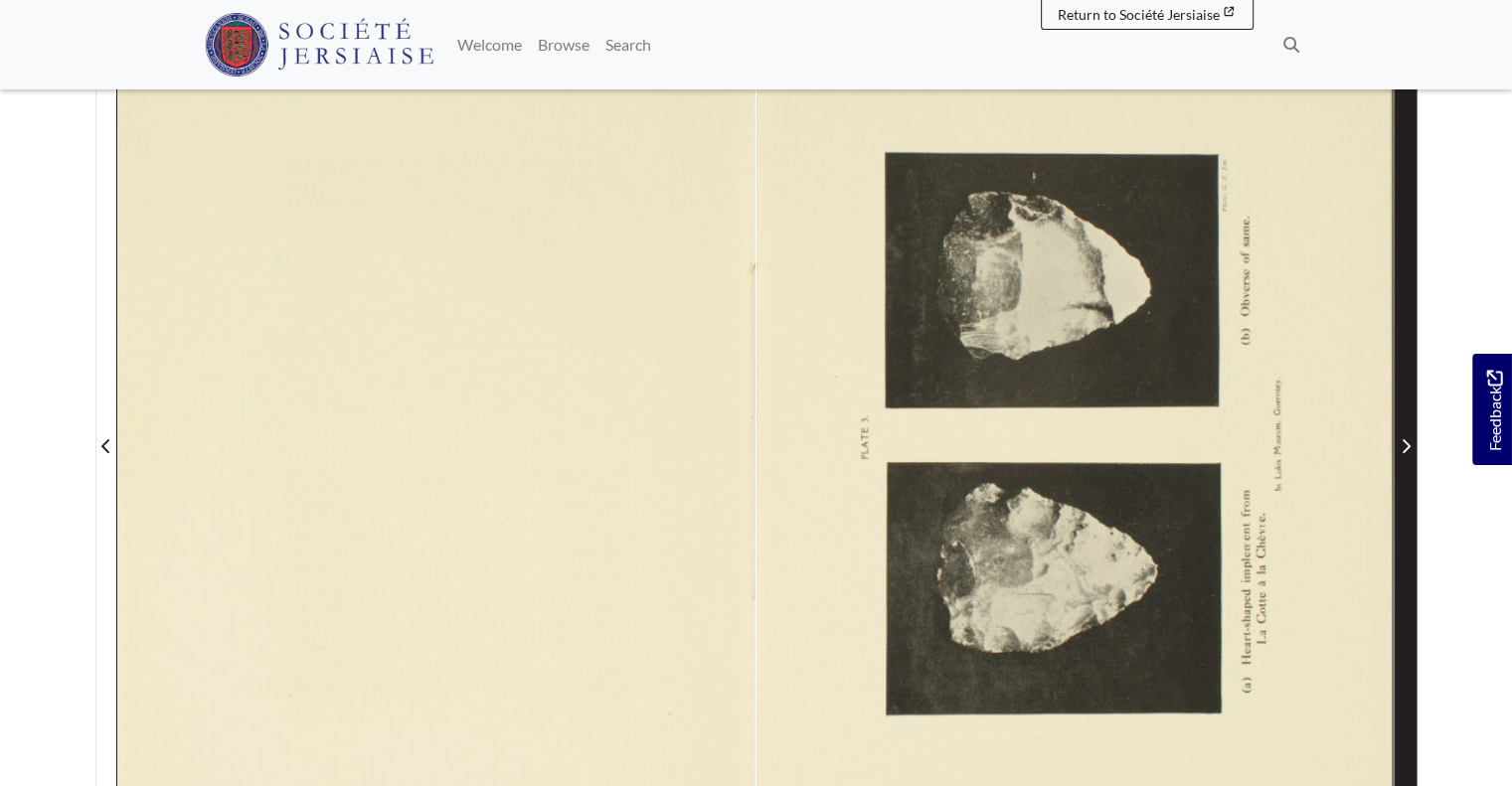 scroll, scrollTop: 415, scrollLeft: 0, axis: vertical 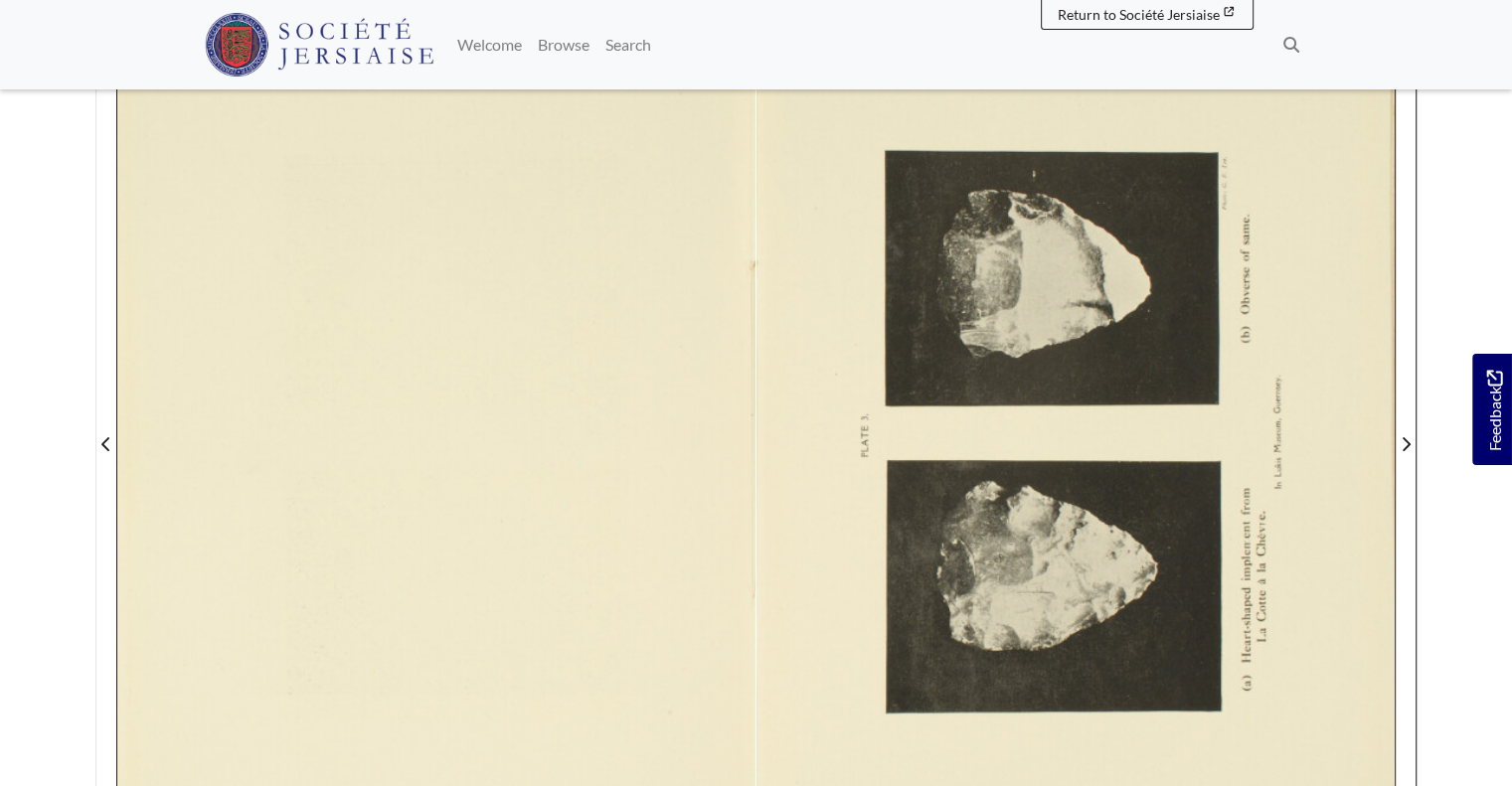 click on "Loading
****
3 found
sheet  6  of 12
6 *" at bounding box center [756, 431] 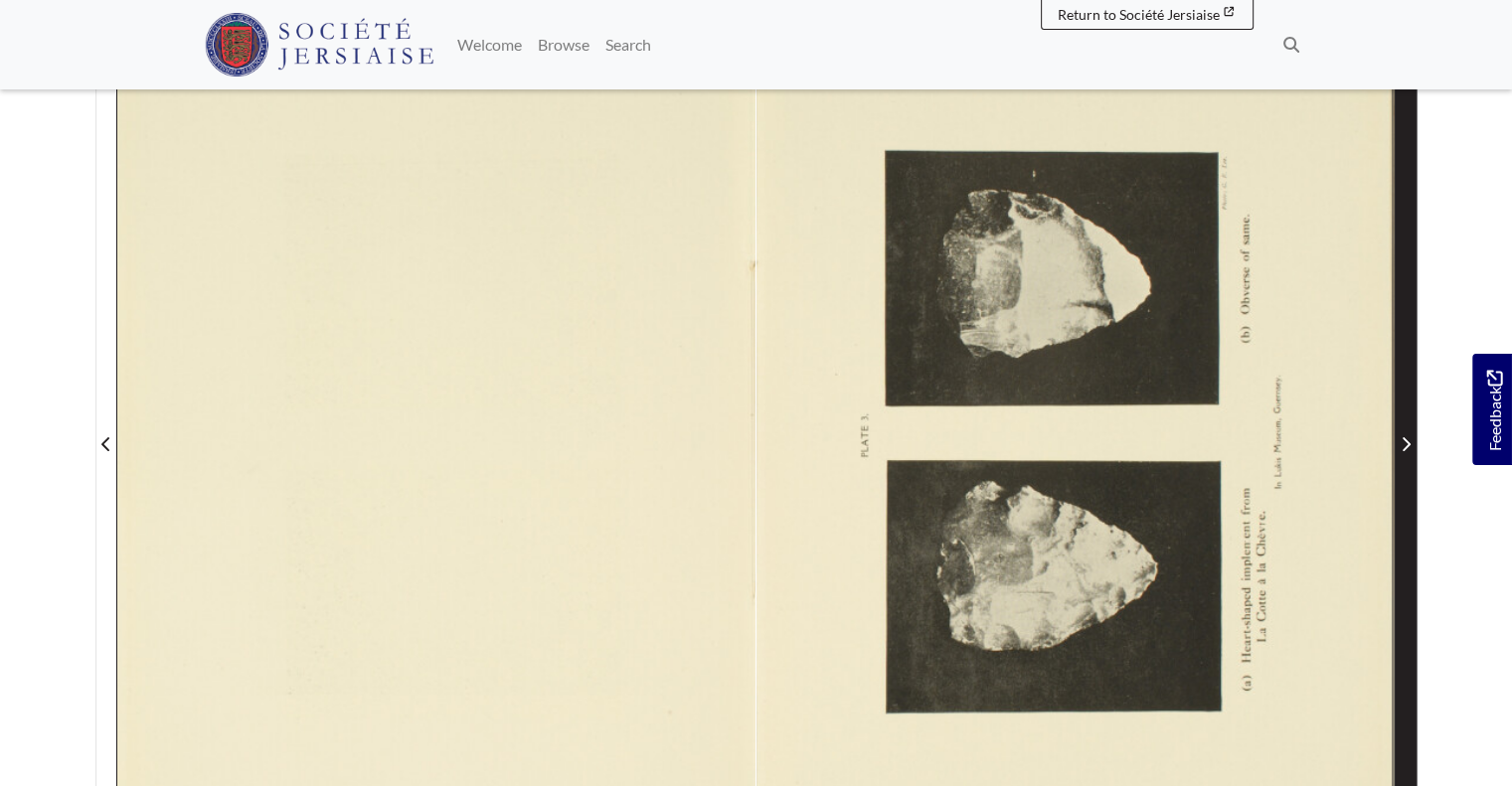 click at bounding box center [1406, 431] 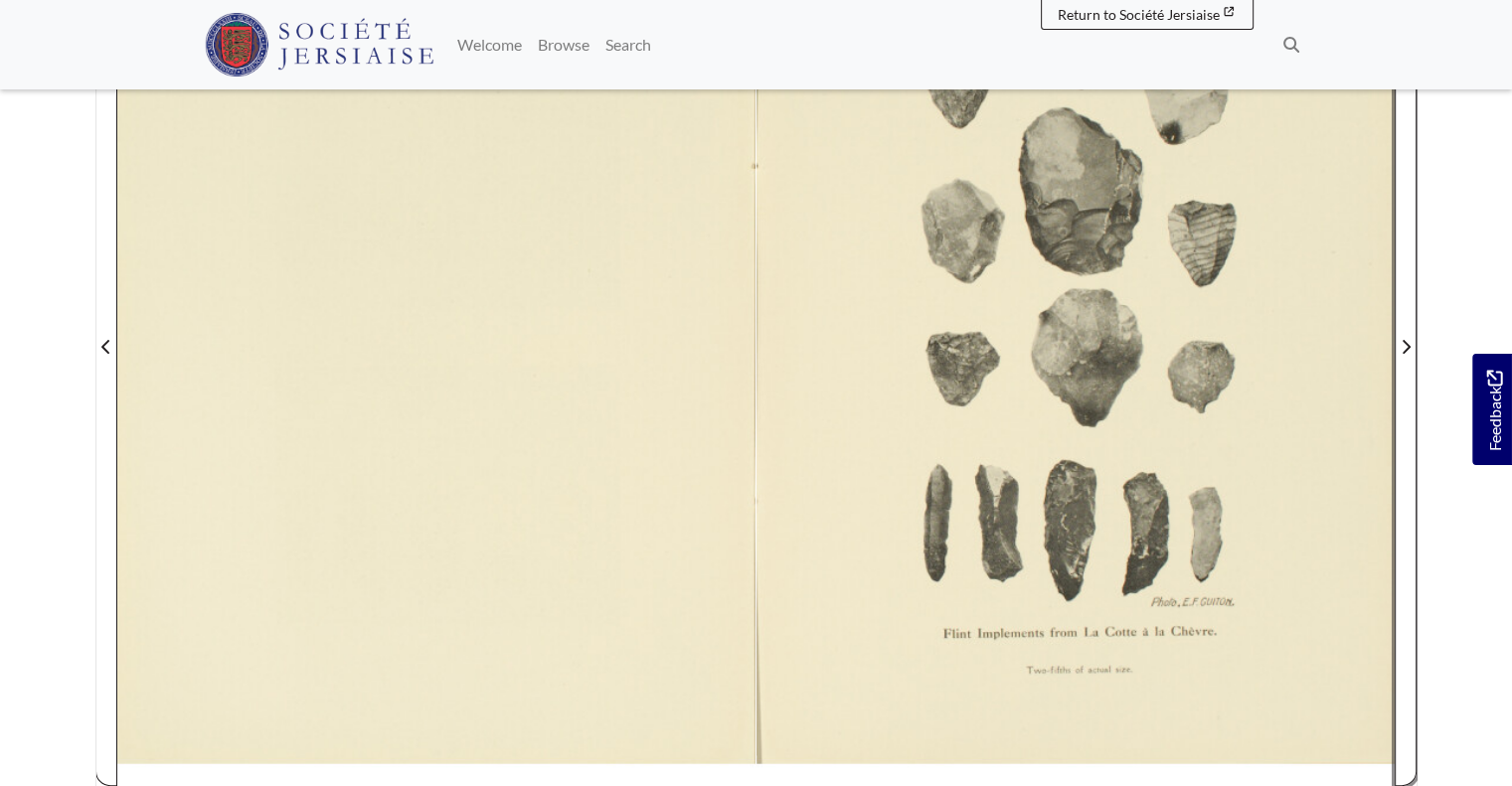 scroll, scrollTop: 516, scrollLeft: 0, axis: vertical 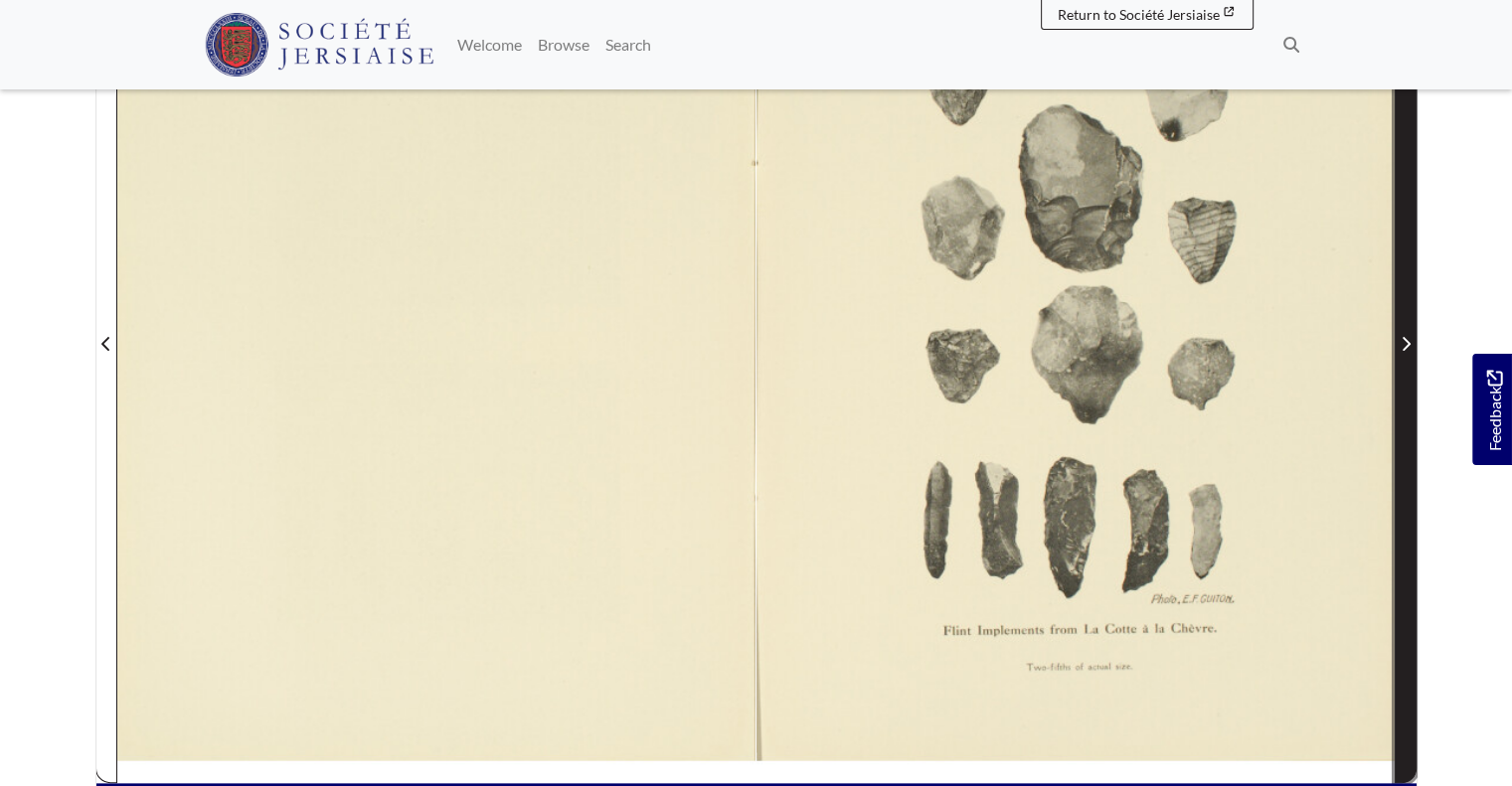click at bounding box center (1406, 331) 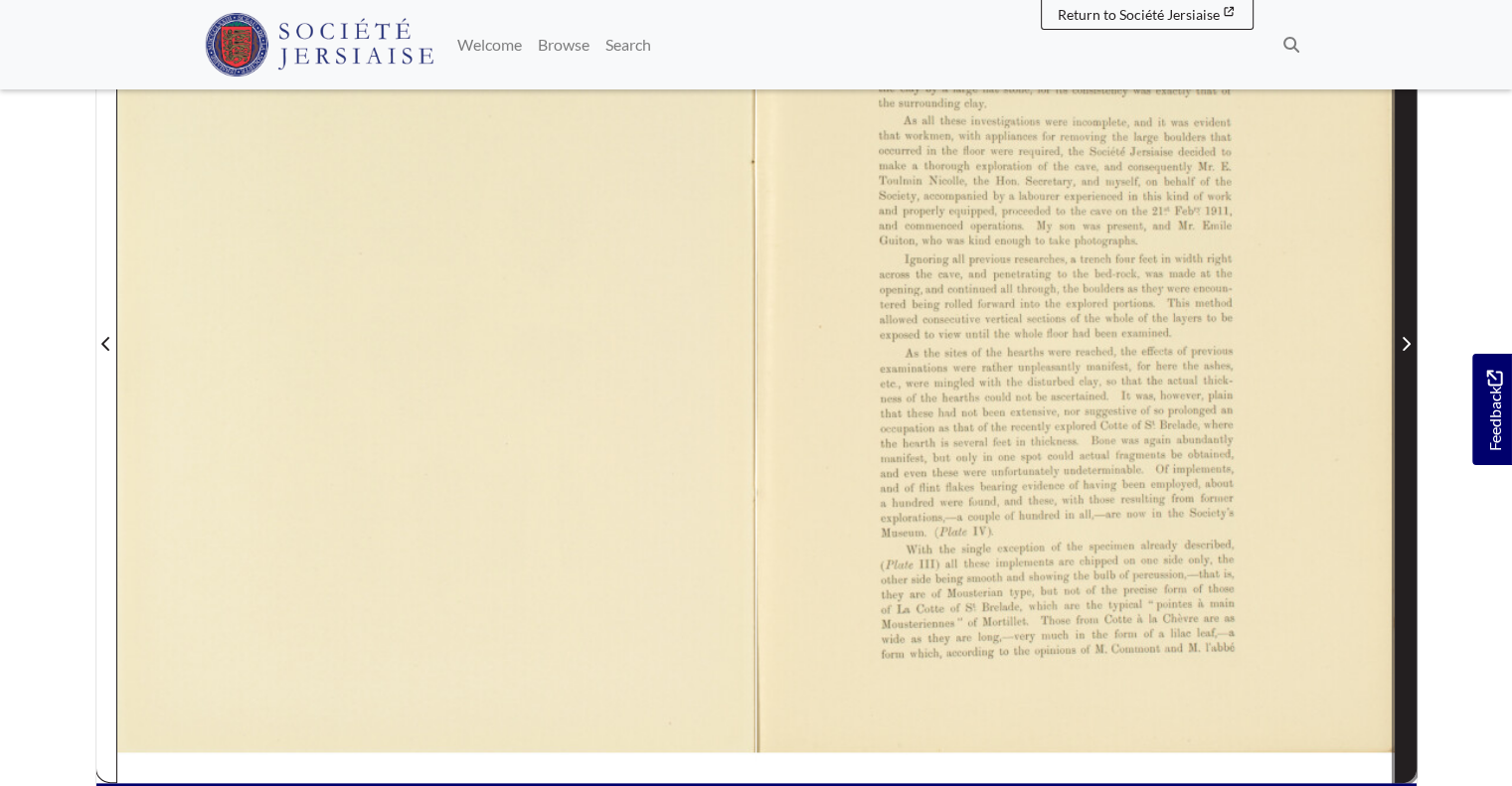 click at bounding box center [1406, 331] 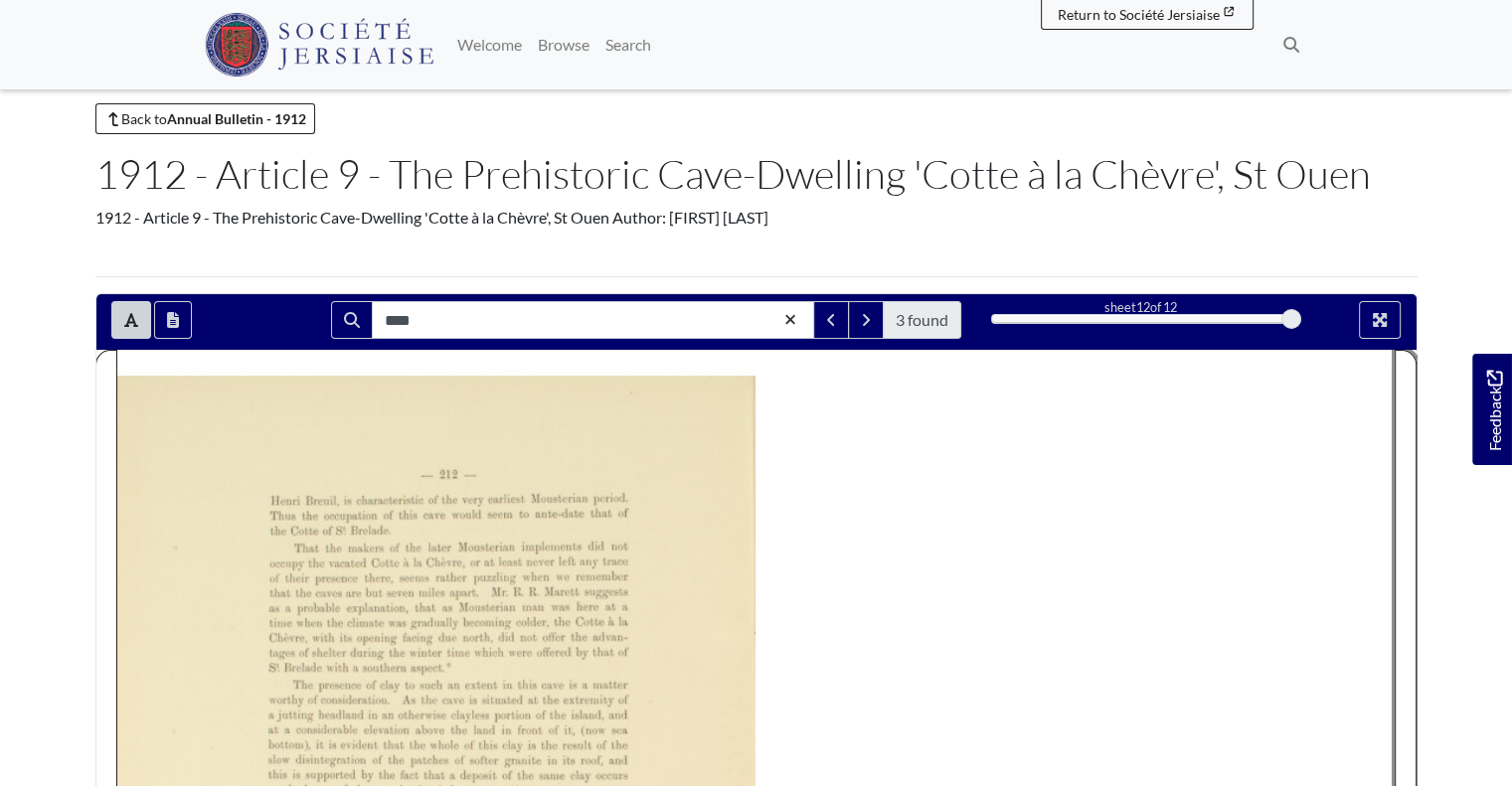 scroll, scrollTop: 0, scrollLeft: 0, axis: both 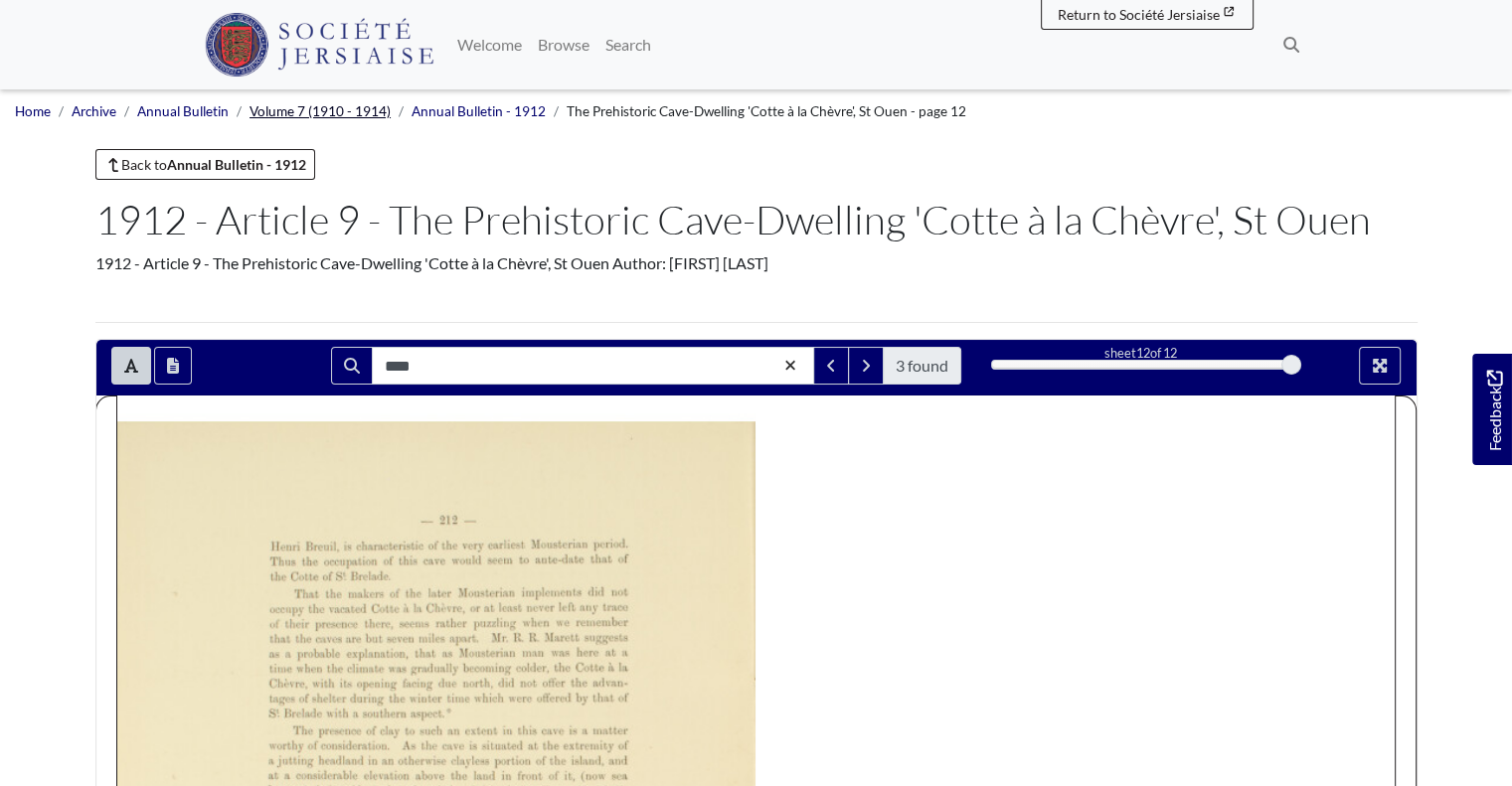 click on "Volume 7 (1910 - 1914)" at bounding box center (320, 111) 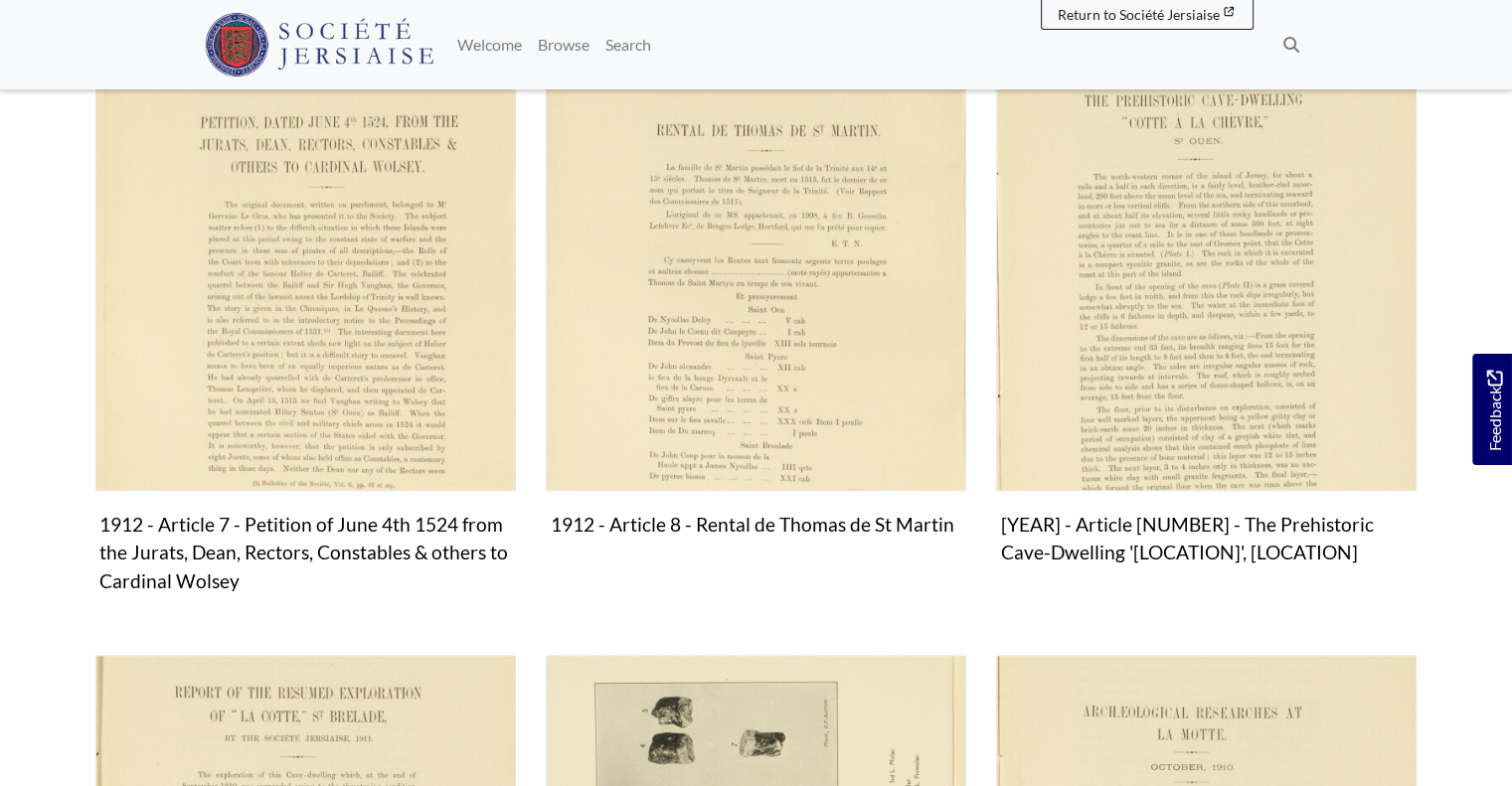 scroll, scrollTop: 1733, scrollLeft: 0, axis: vertical 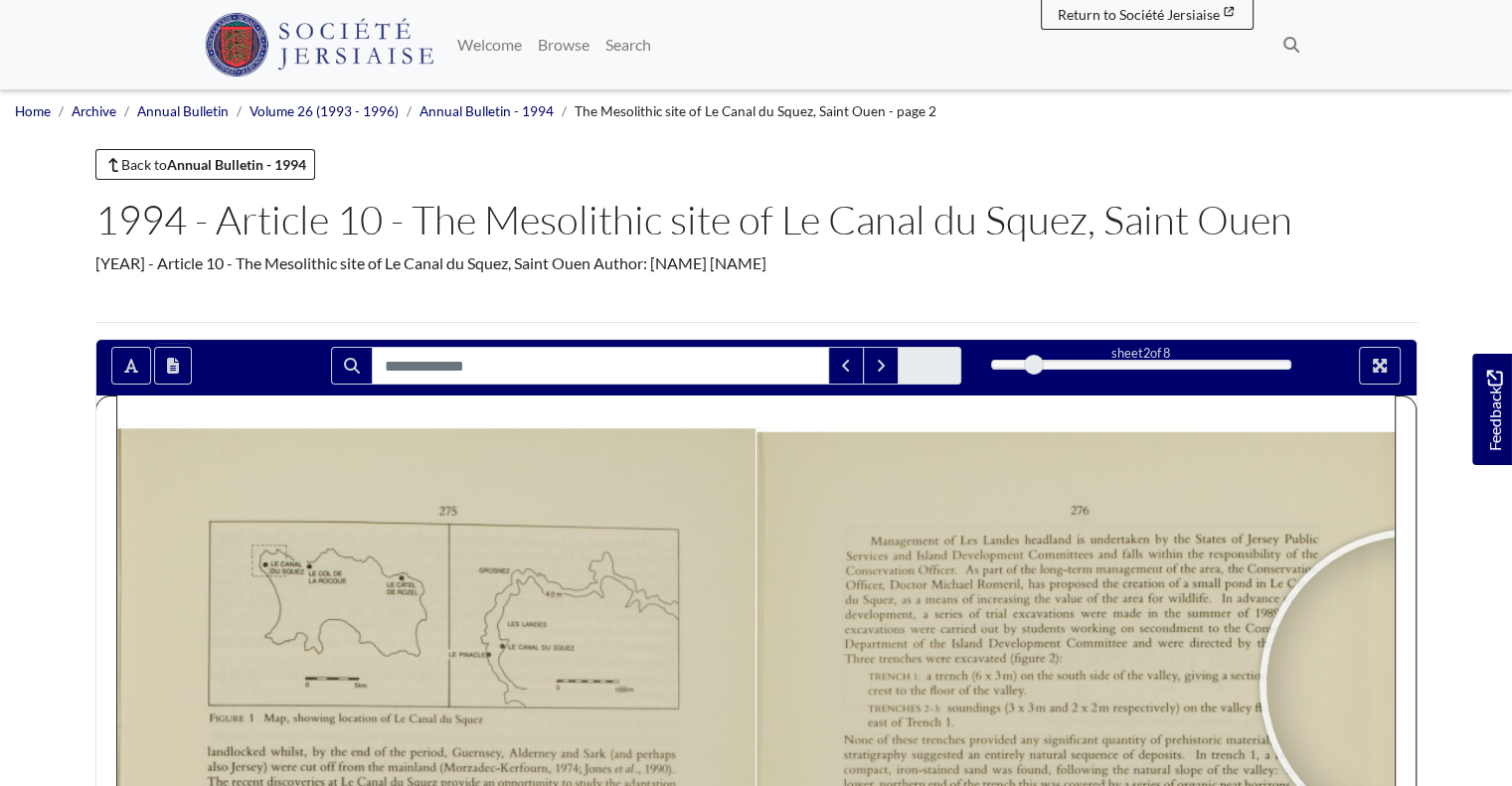 click on "1994 - Article 10 - The Mesolithic site of Le Canal du Squez, Saint Ouen" at bounding box center (756, 220) 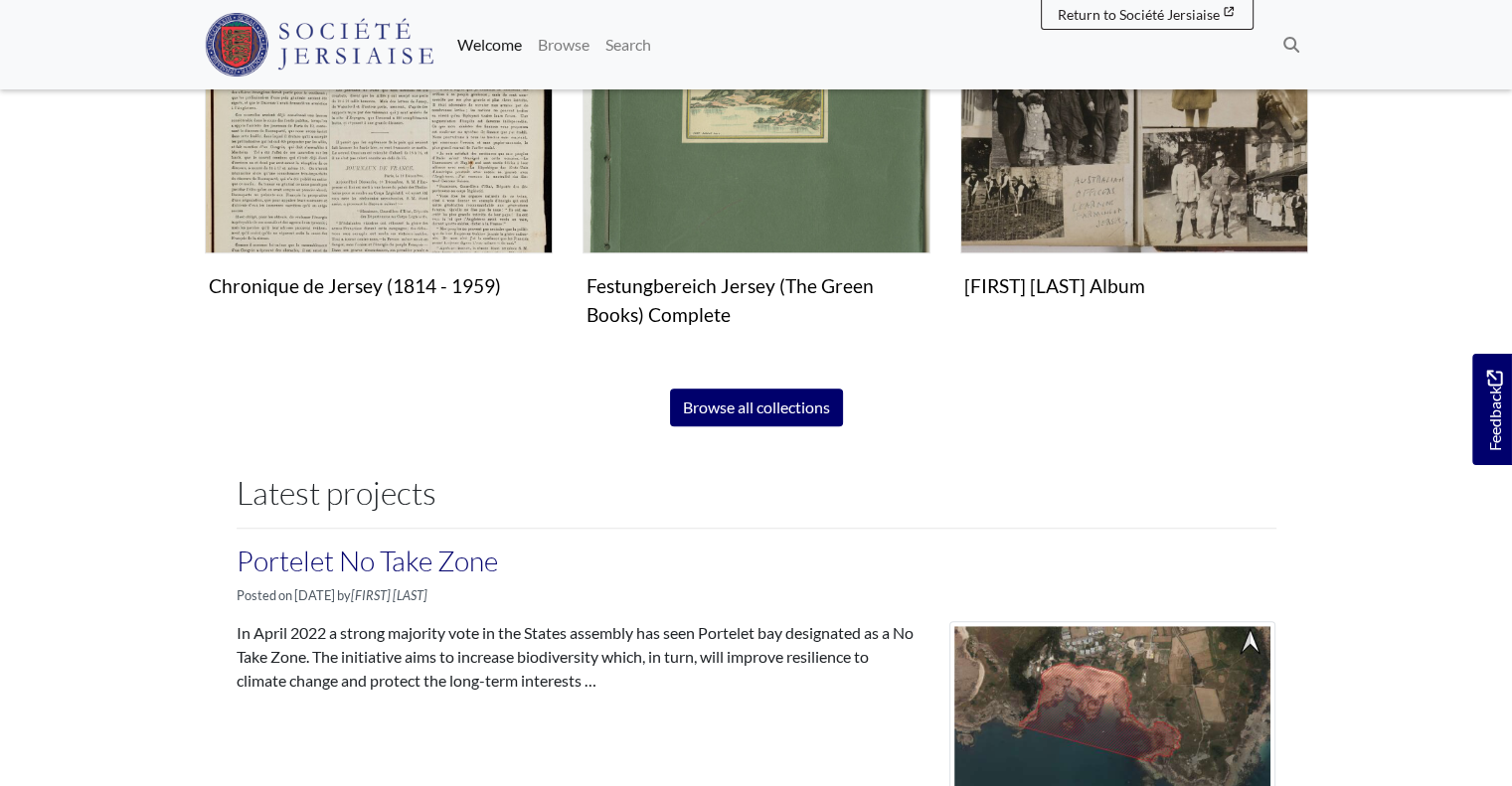 scroll, scrollTop: 1439, scrollLeft: 0, axis: vertical 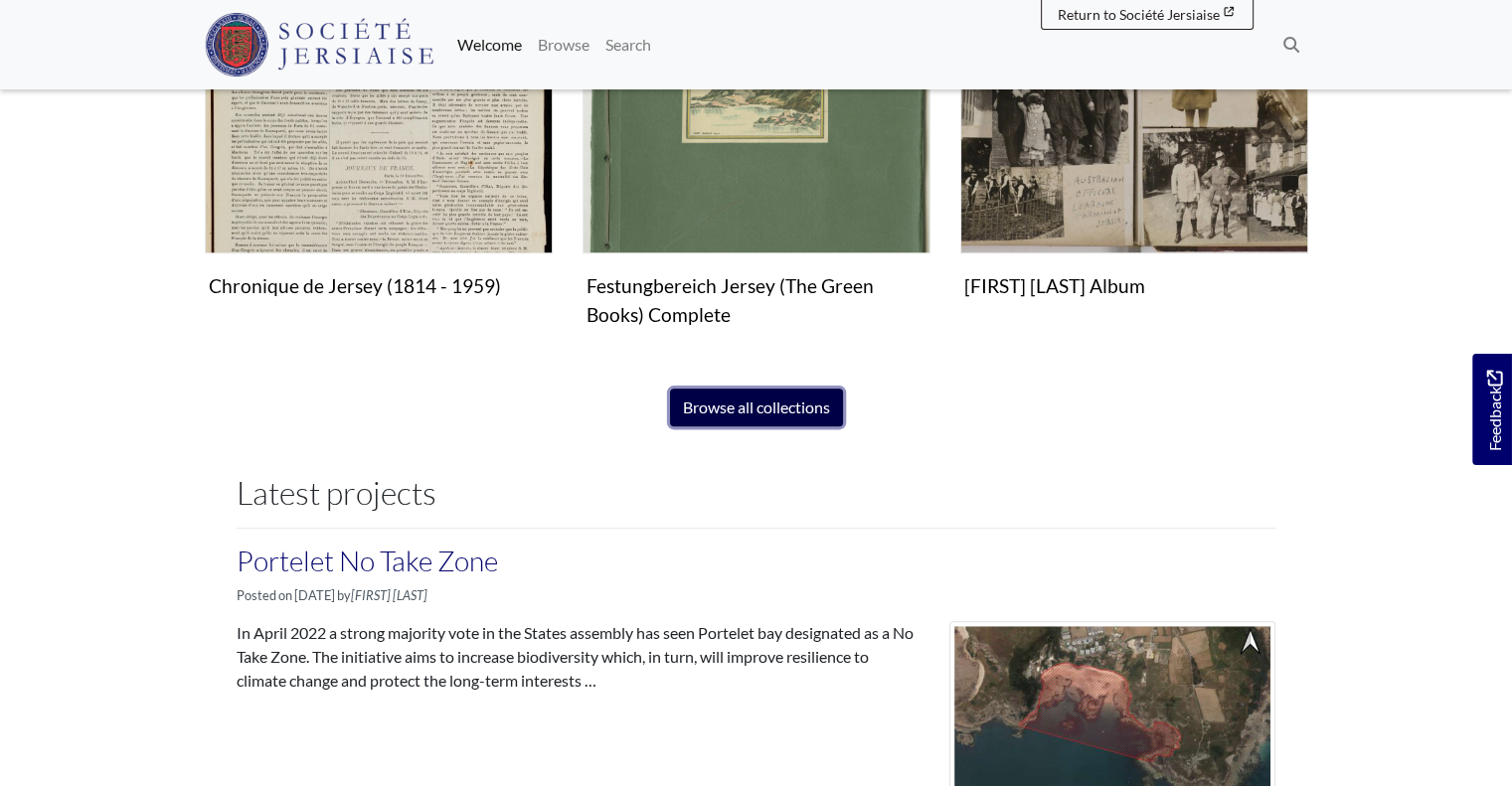 click on "Browse all collections" at bounding box center (756, 407) 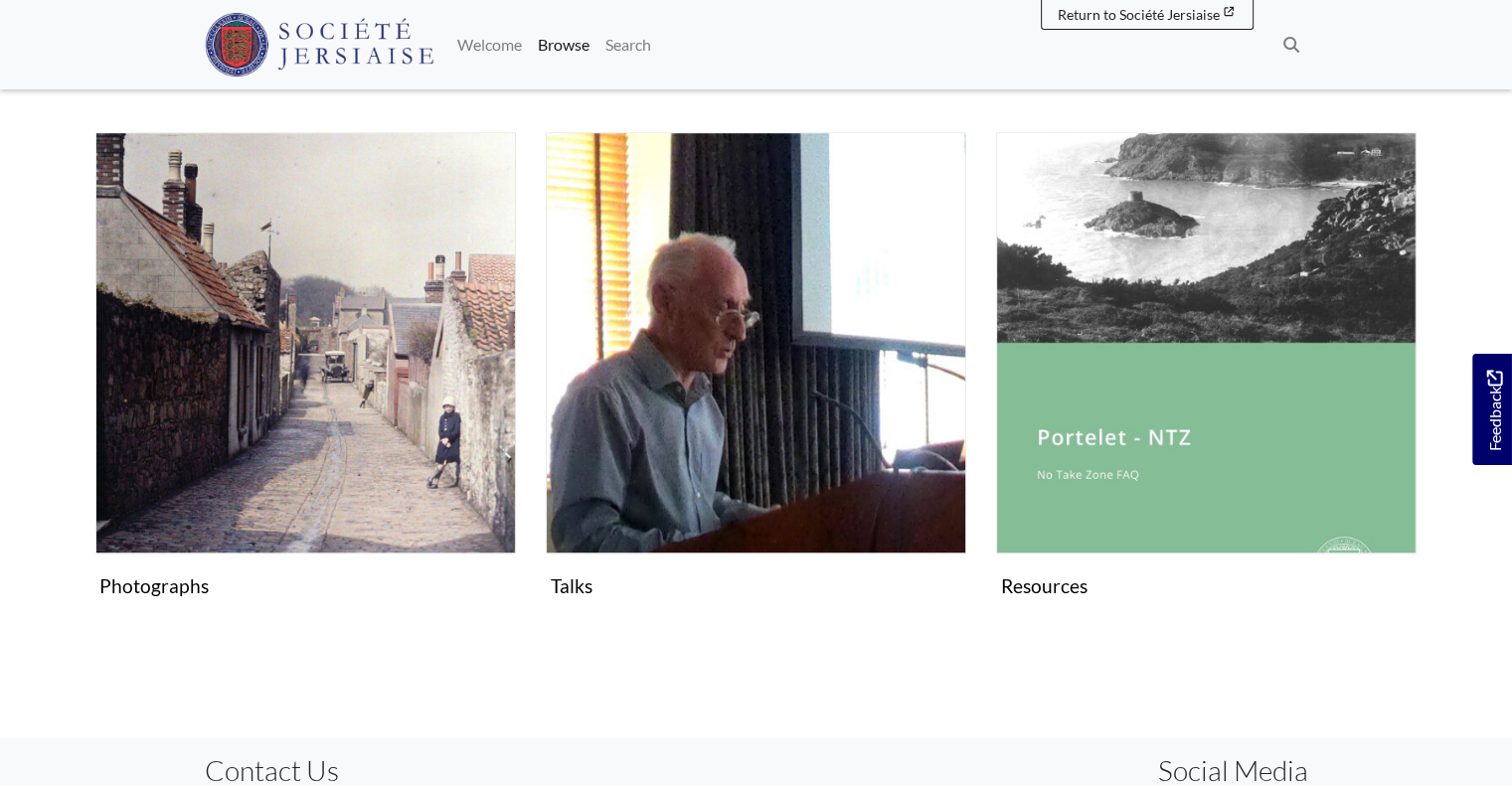 scroll, scrollTop: 1375, scrollLeft: 0, axis: vertical 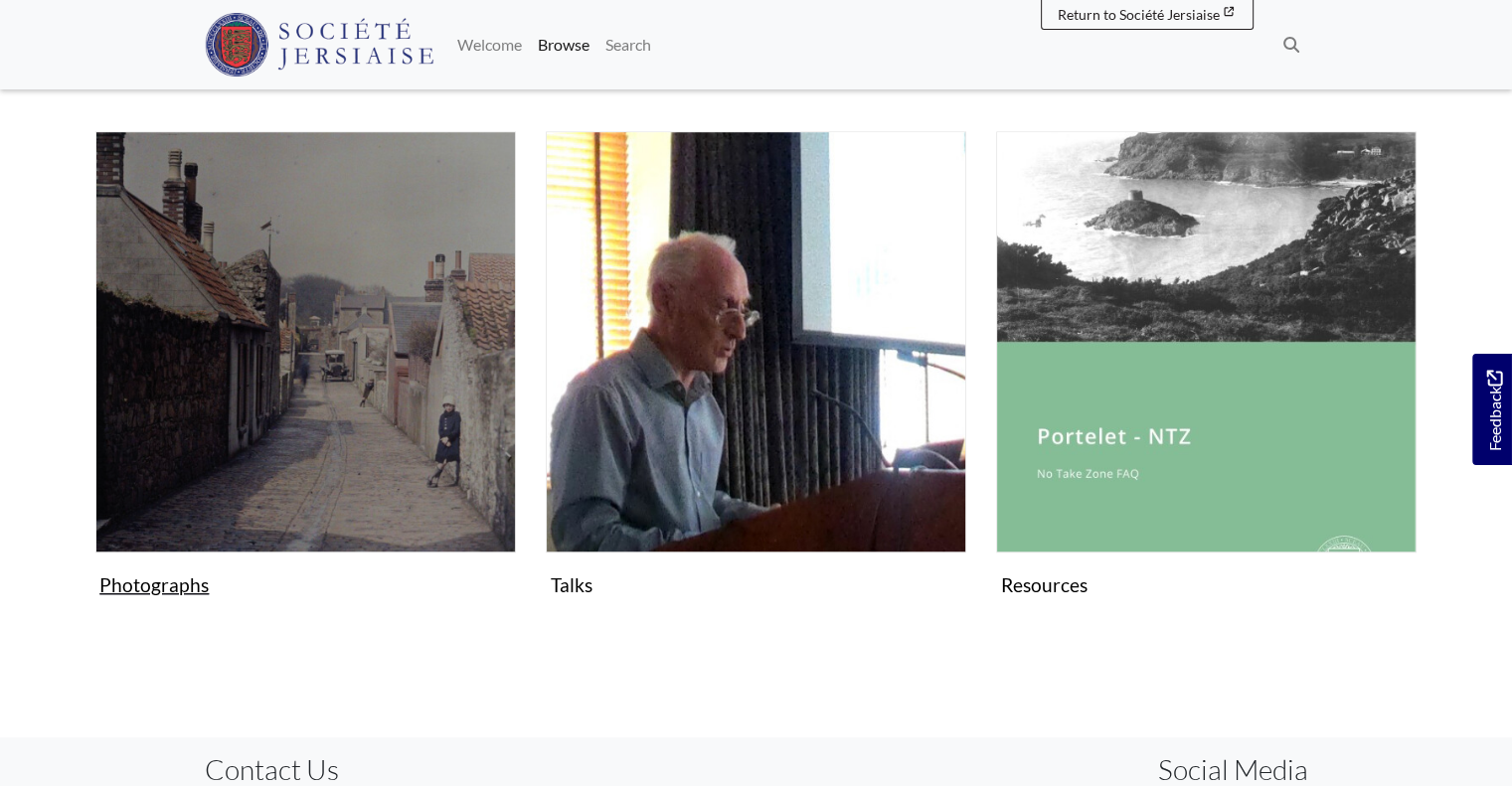click on "Photographs
Collection" at bounding box center [305, 368] 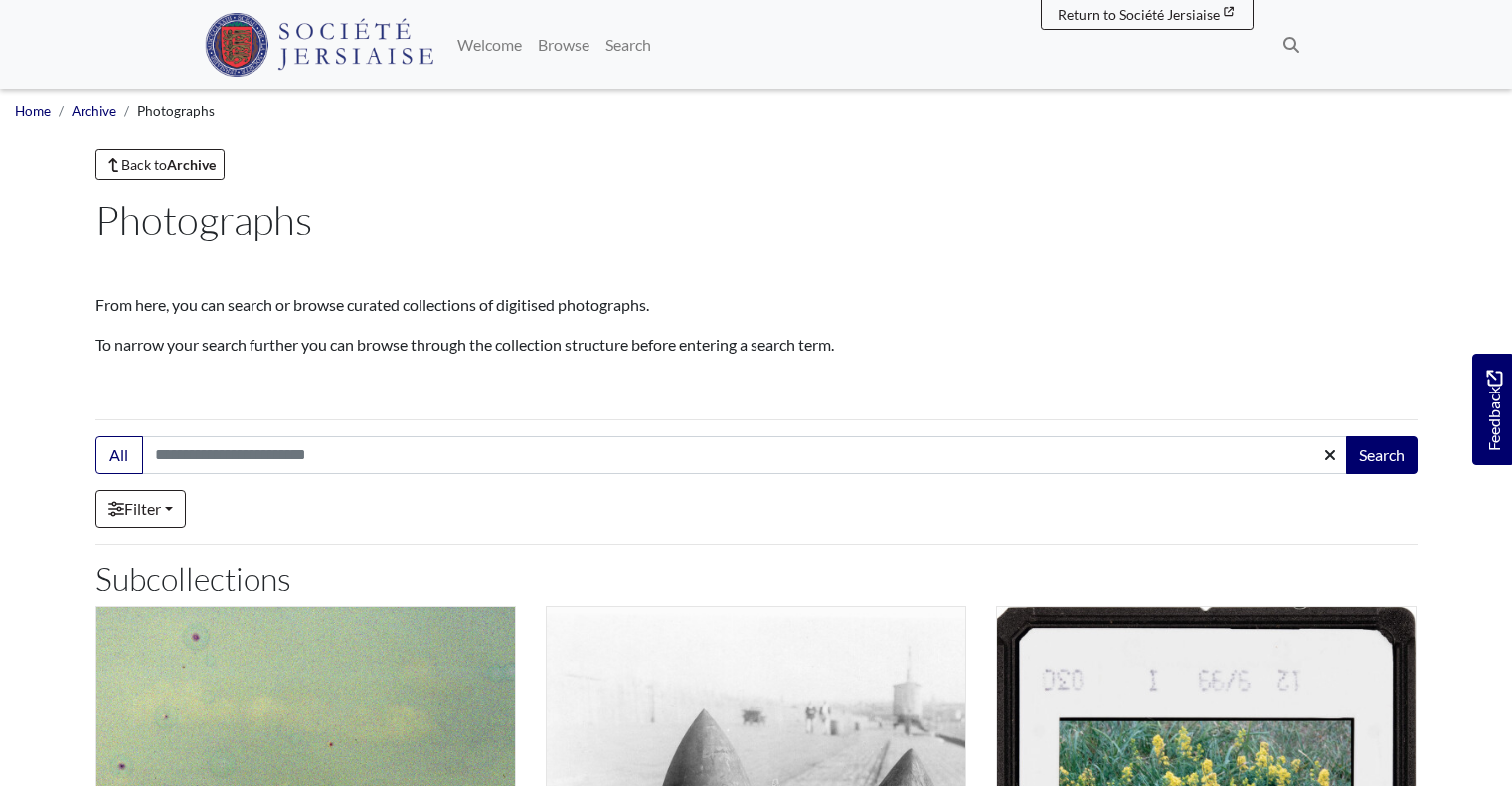 scroll, scrollTop: 0, scrollLeft: 0, axis: both 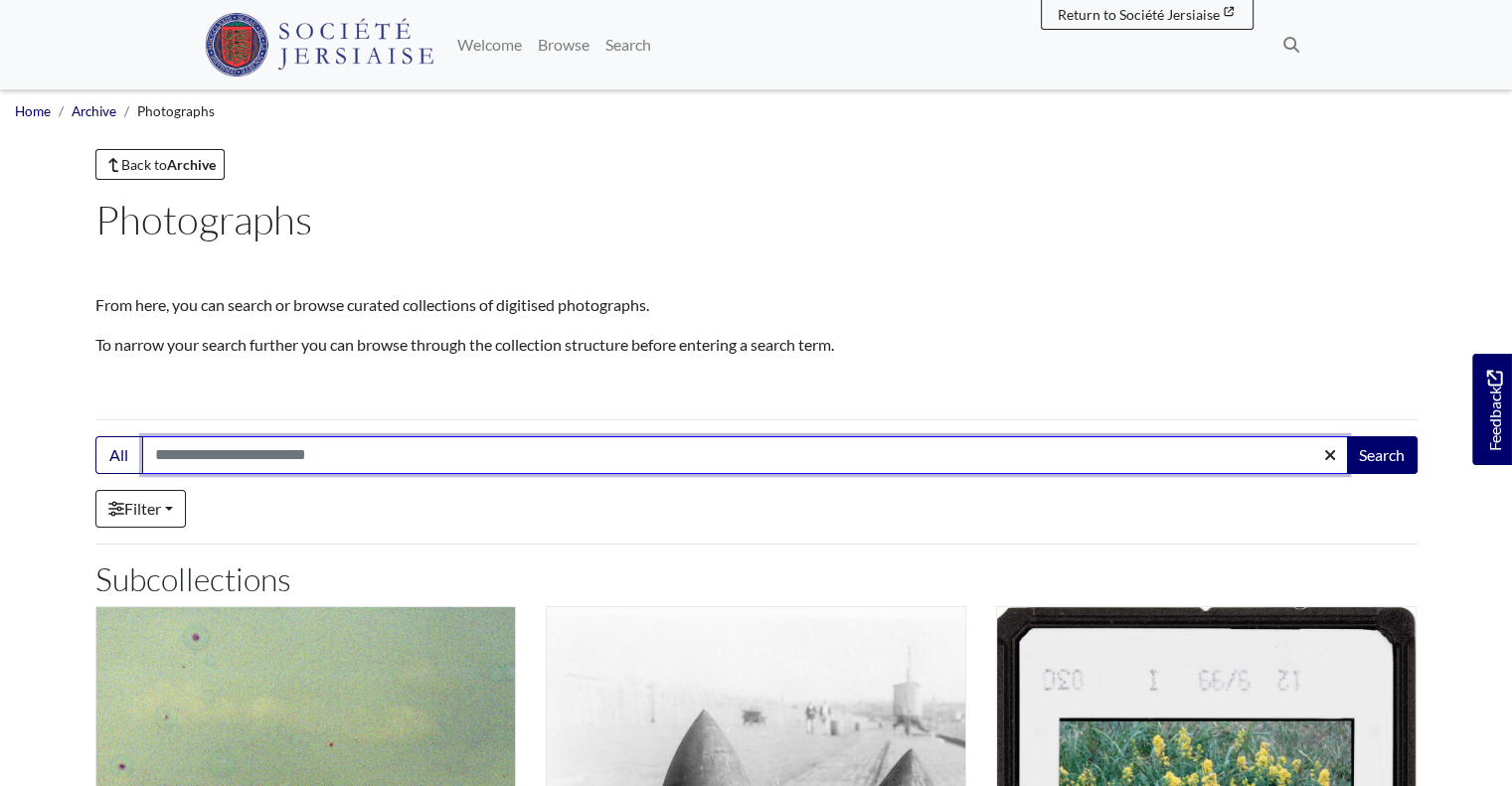 click on "Search:" at bounding box center [745, 455] 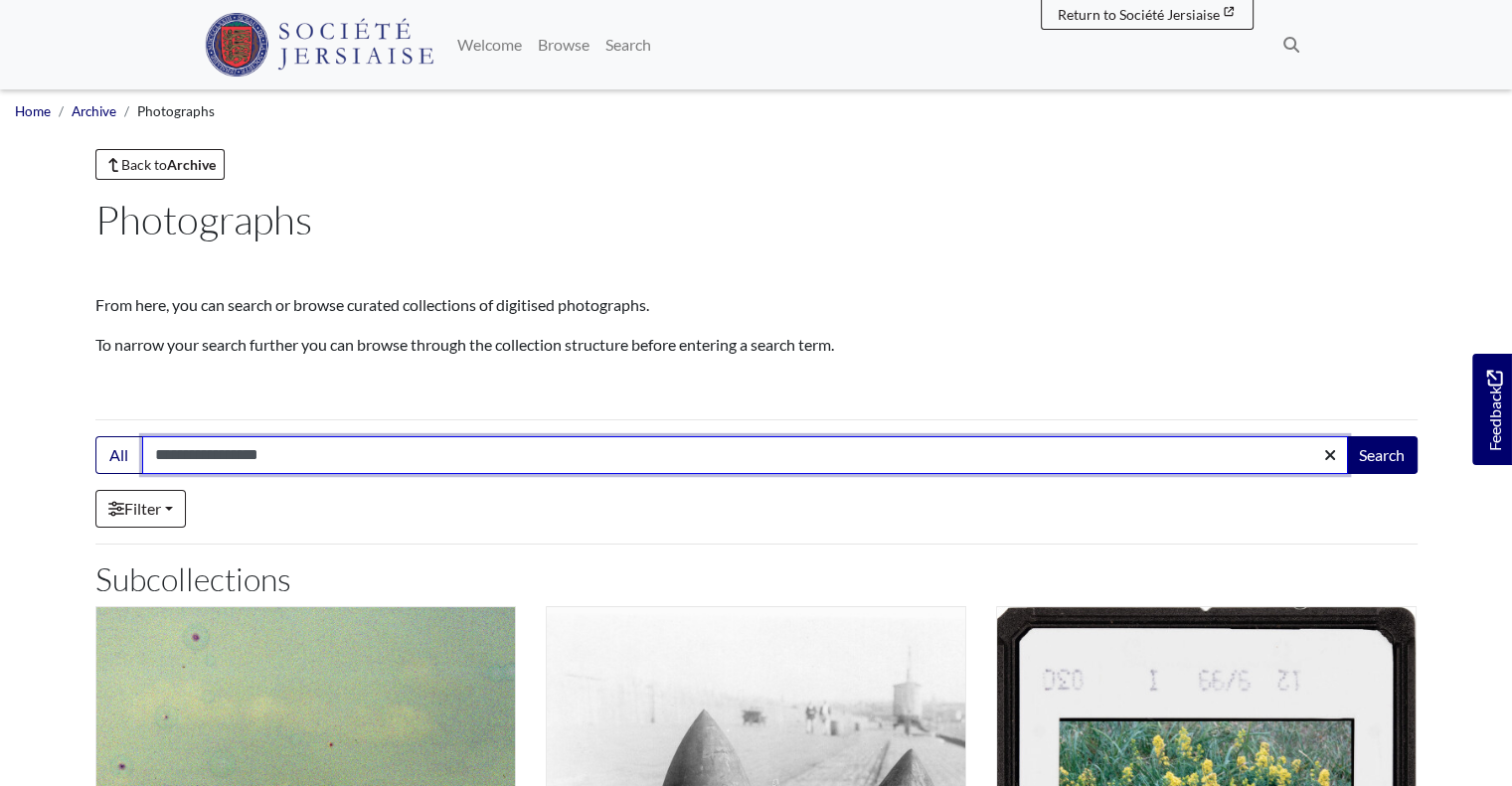 type on "**********" 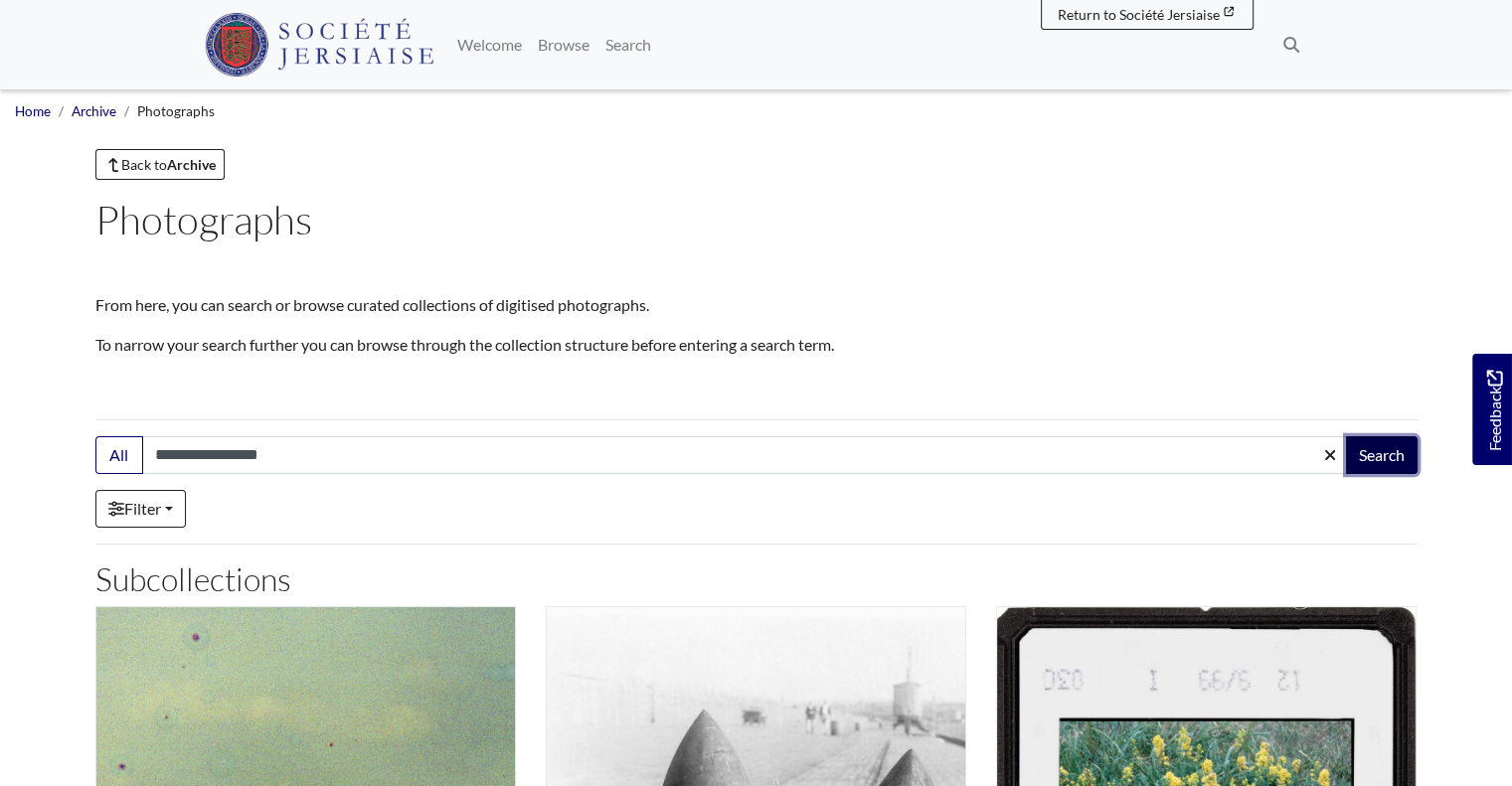 click on "Search" at bounding box center [1382, 455] 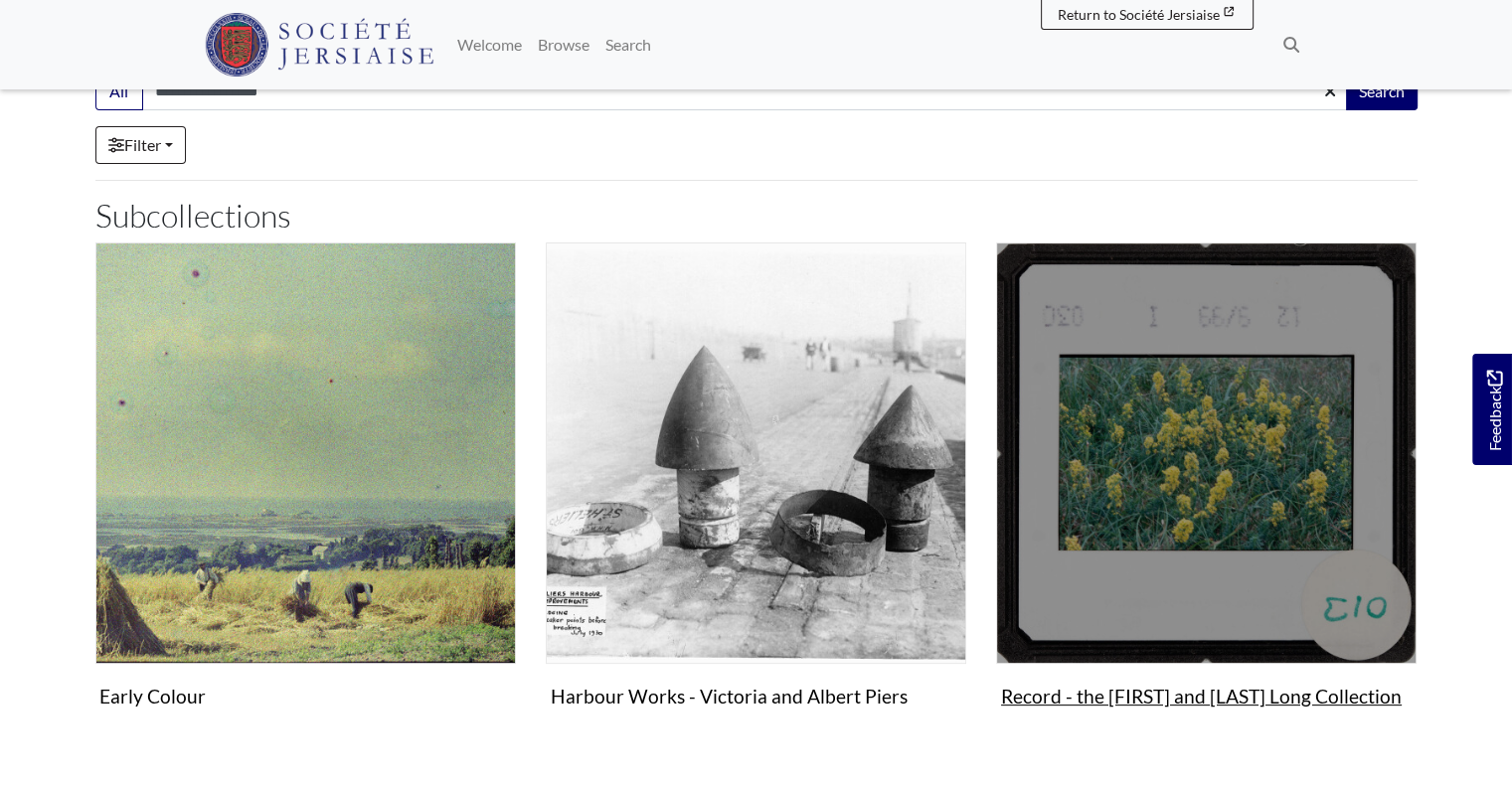 click at bounding box center (1206, 452) 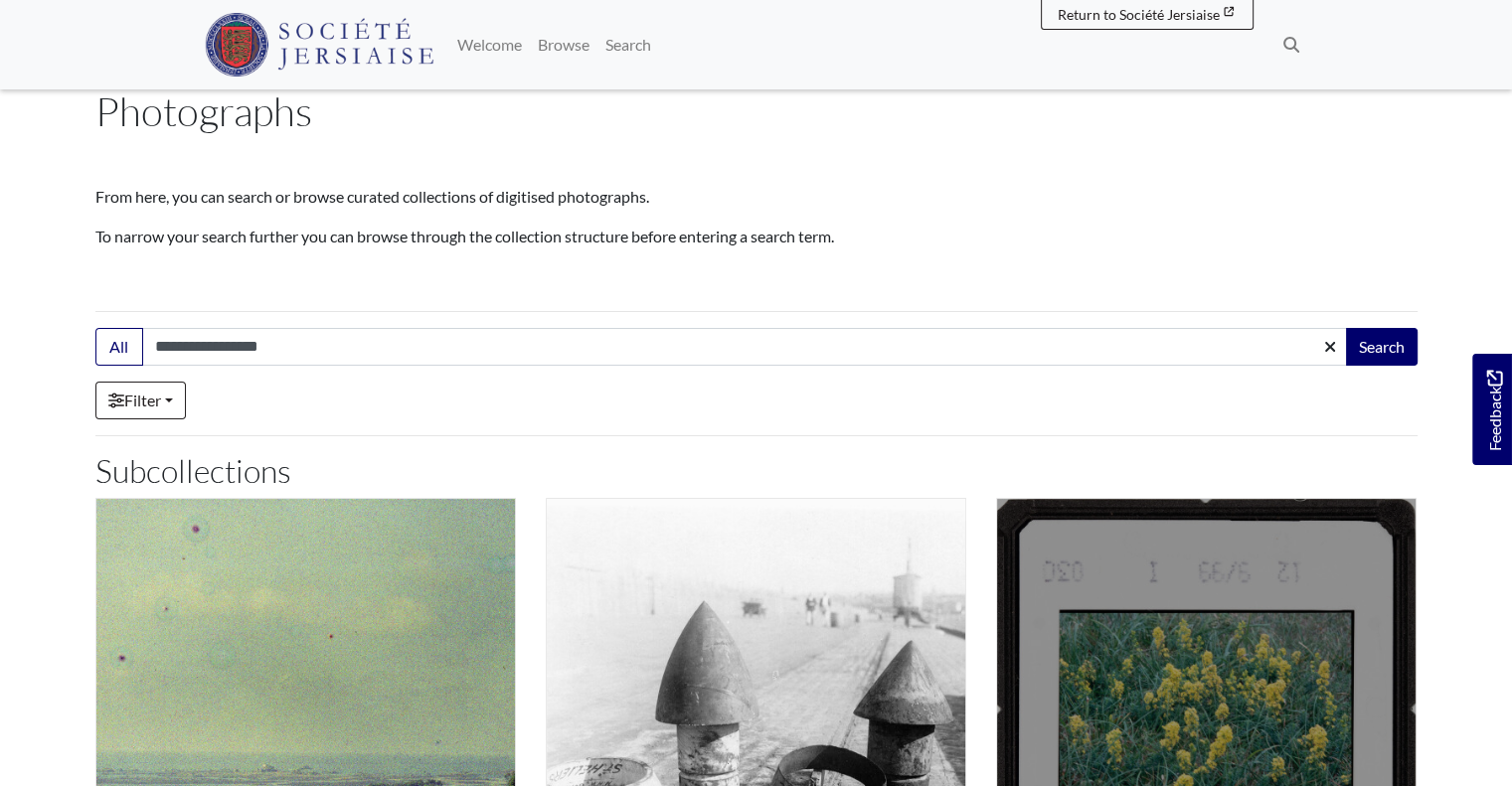 scroll, scrollTop: 10, scrollLeft: 0, axis: vertical 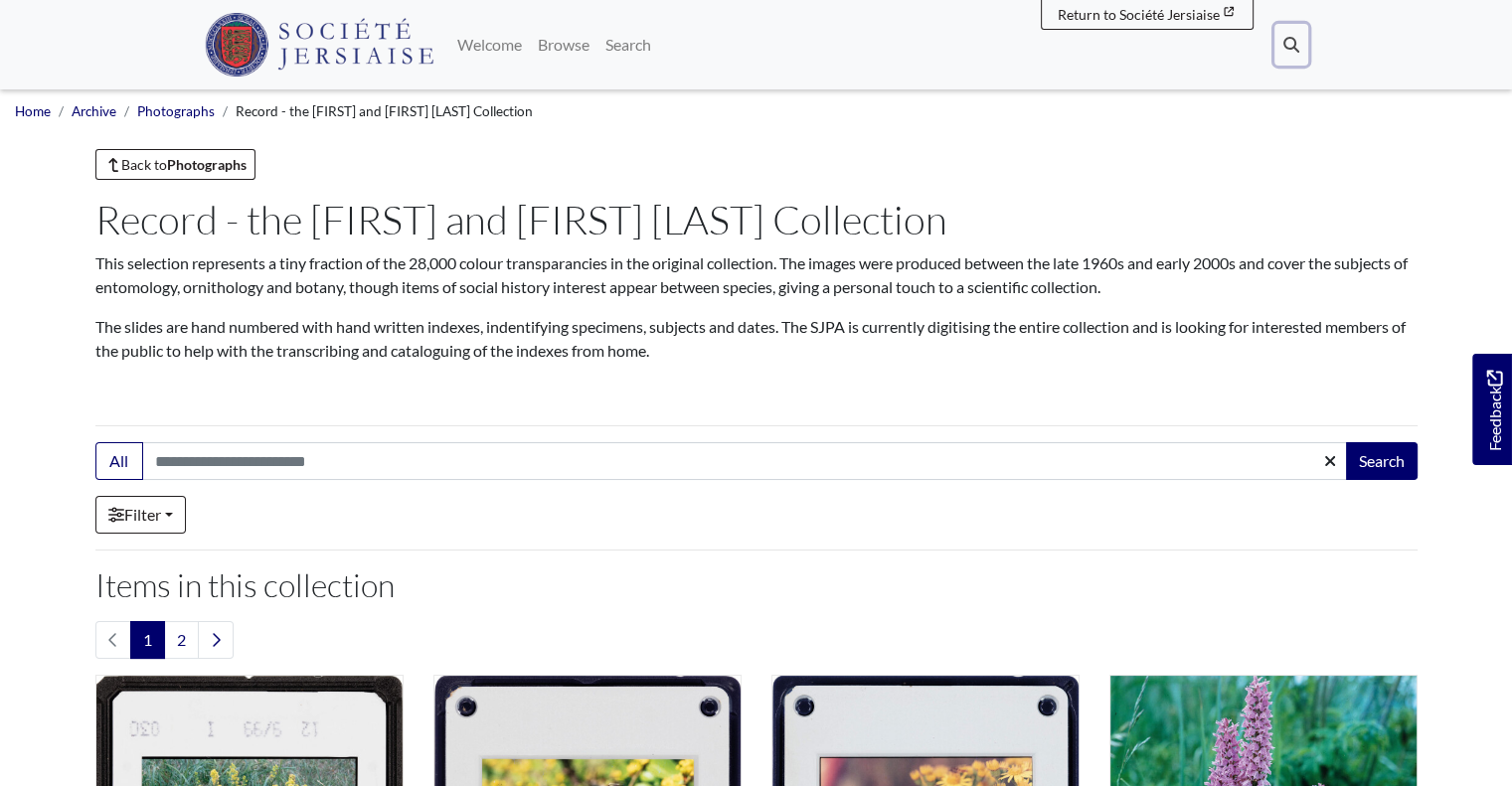 click 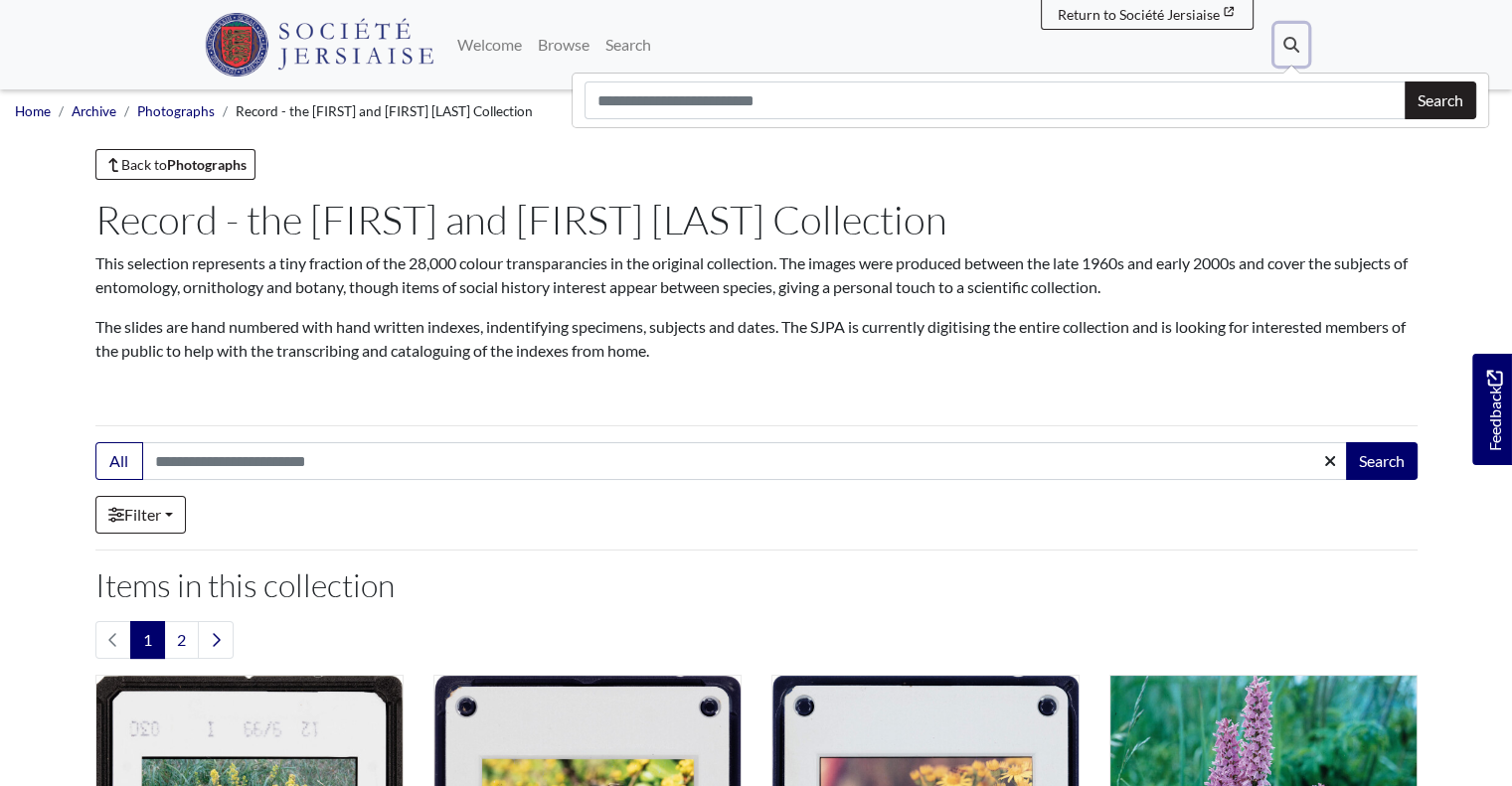 type 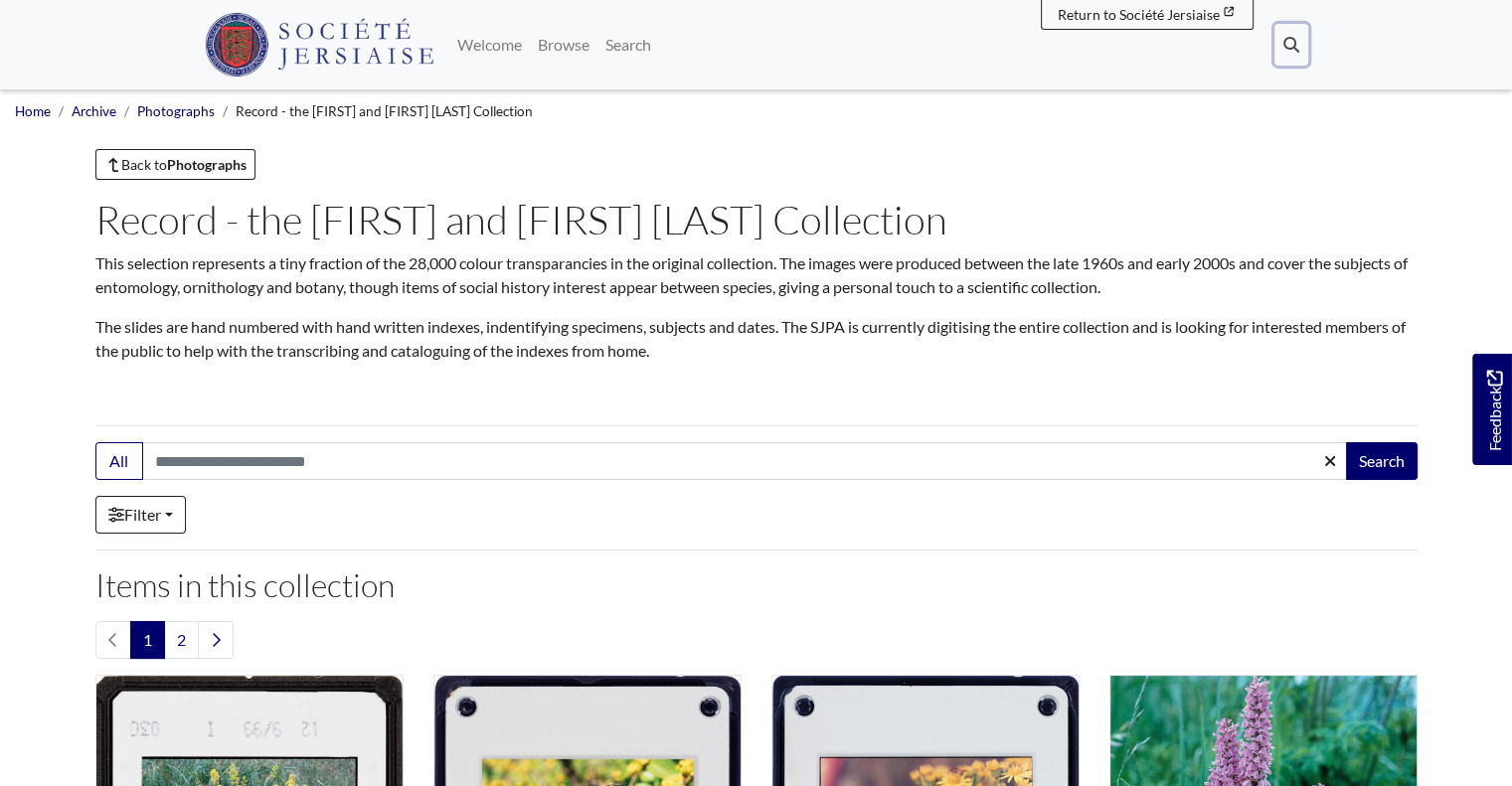 click 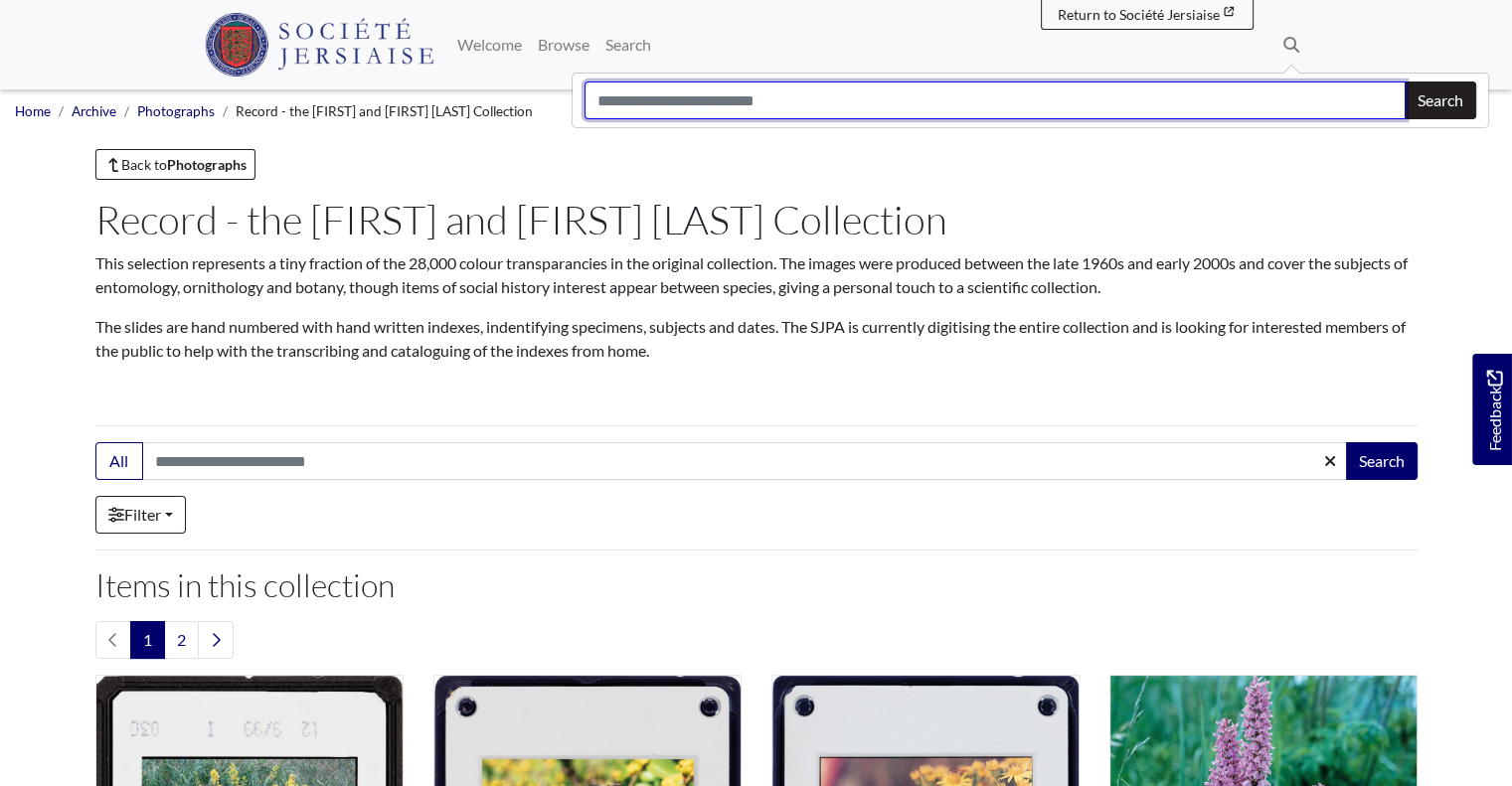click at bounding box center (995, 100) 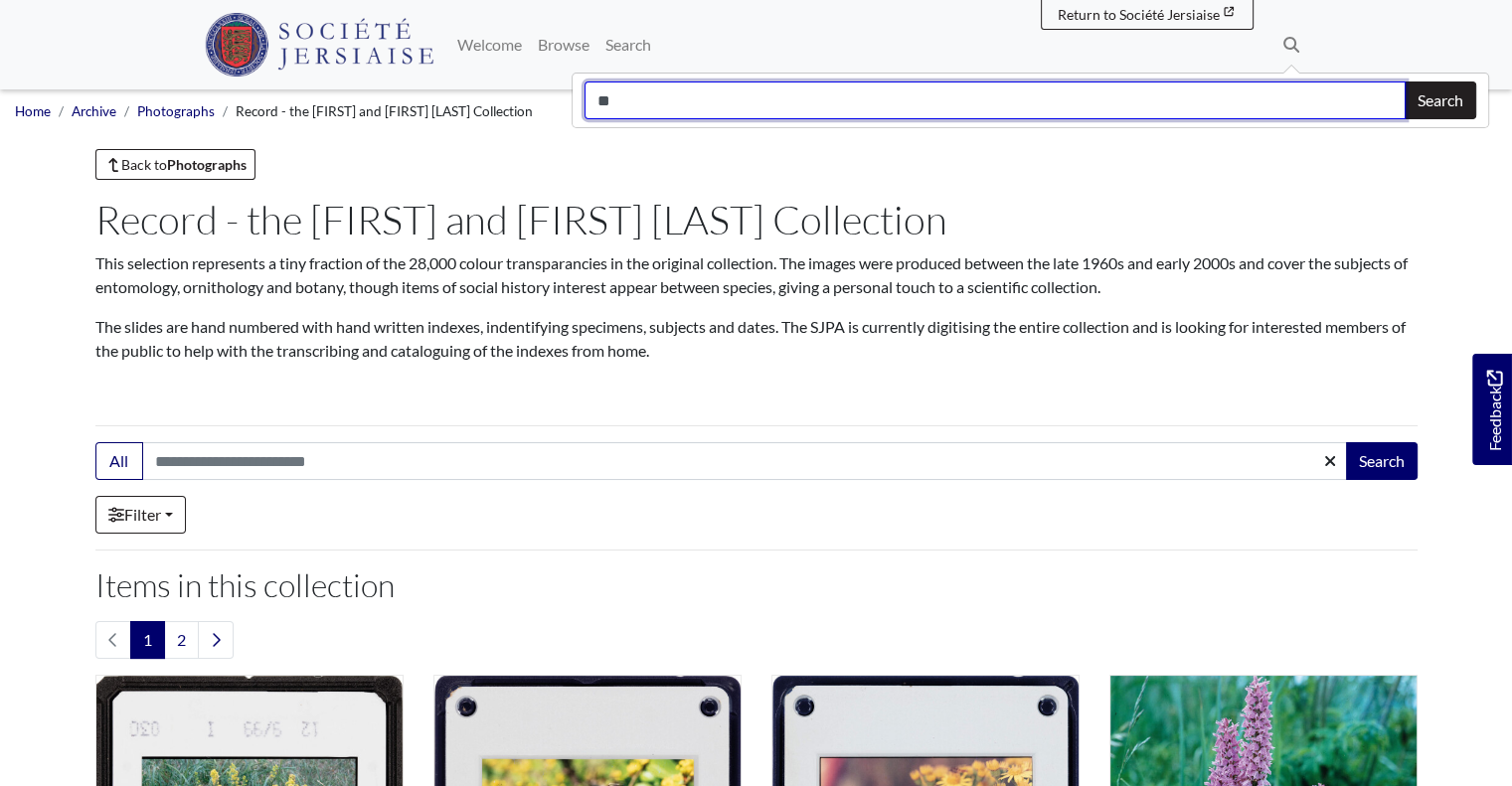 type on "*" 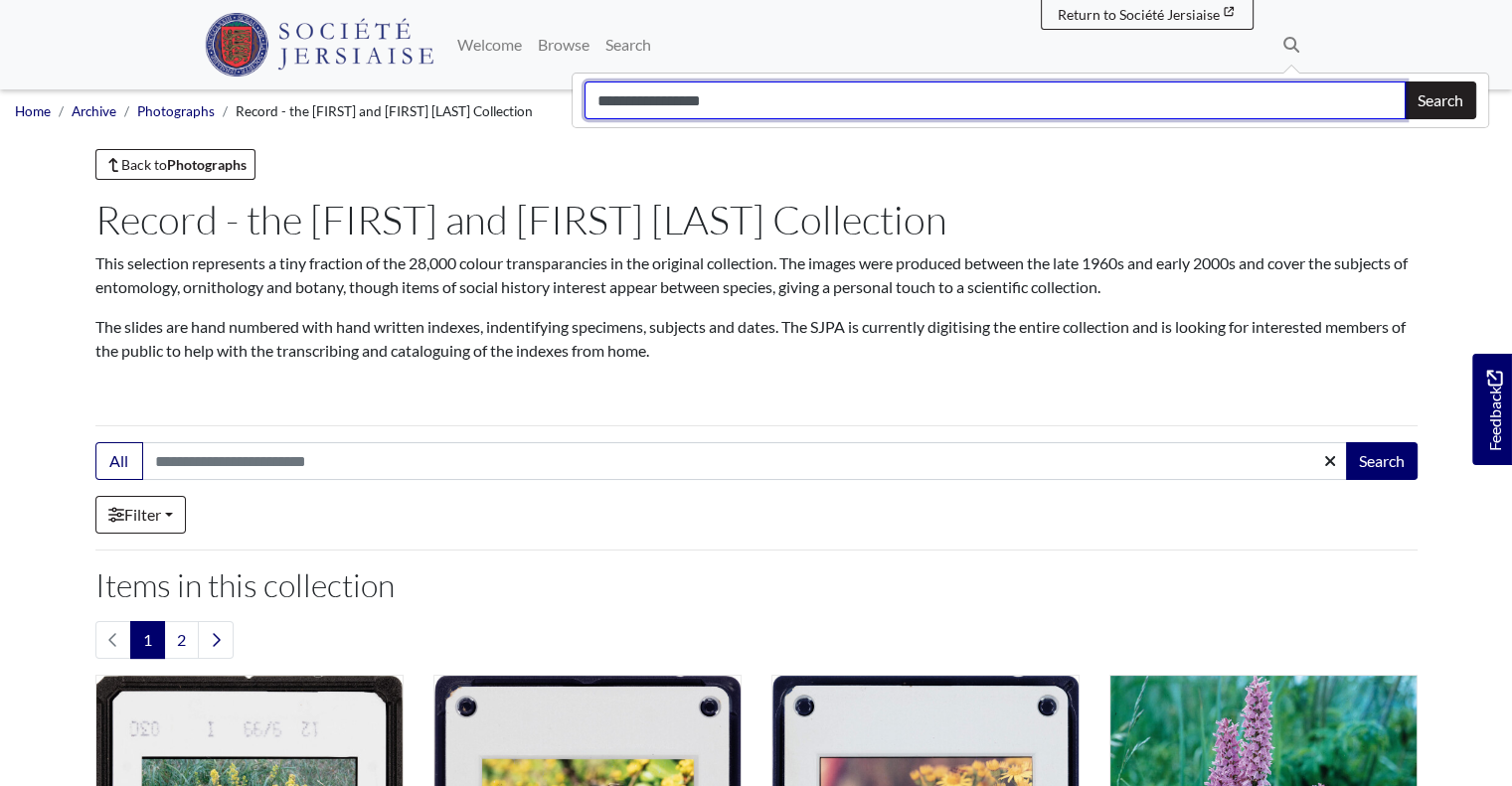 type on "**********" 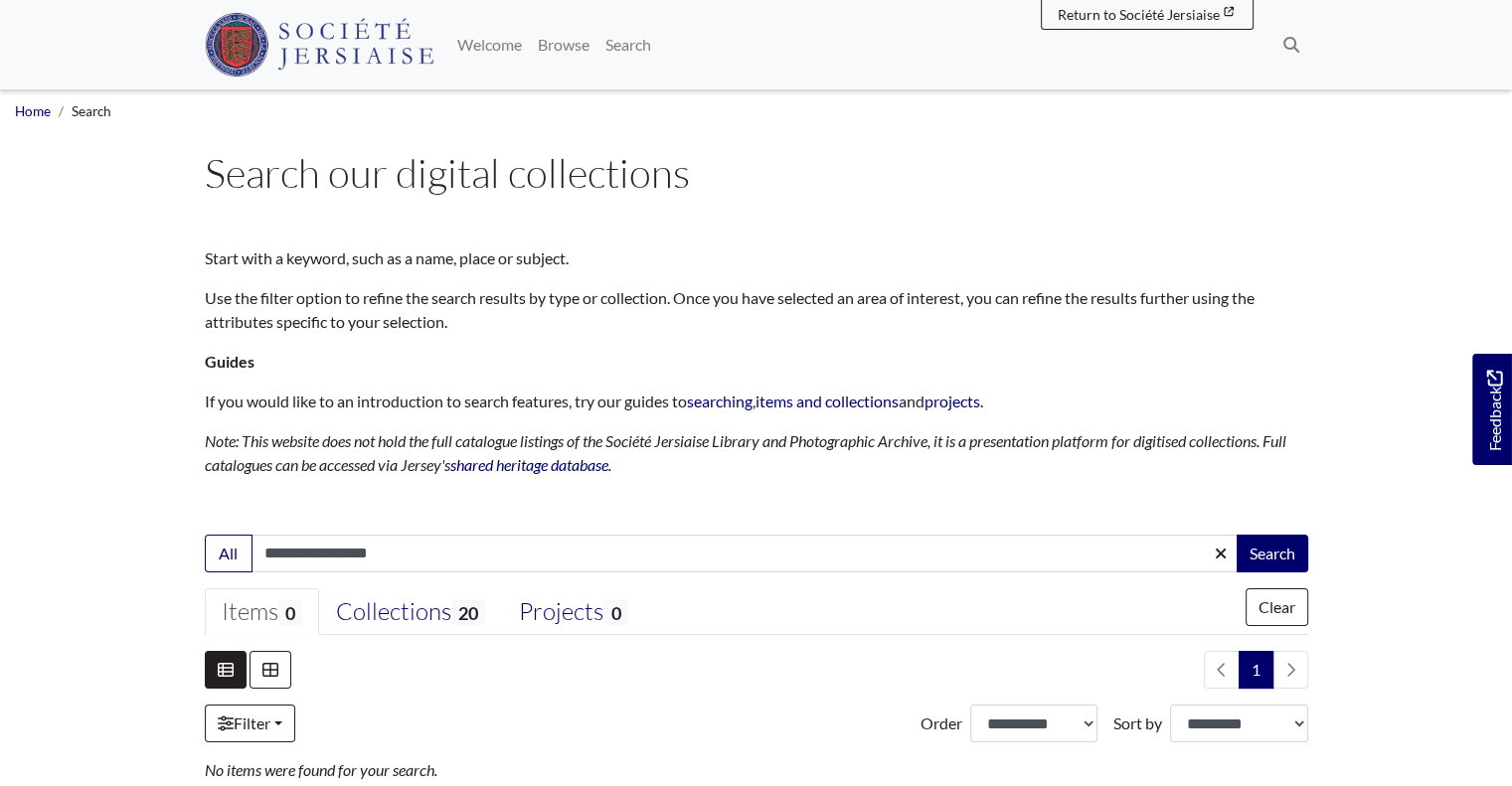 scroll, scrollTop: 397, scrollLeft: 0, axis: vertical 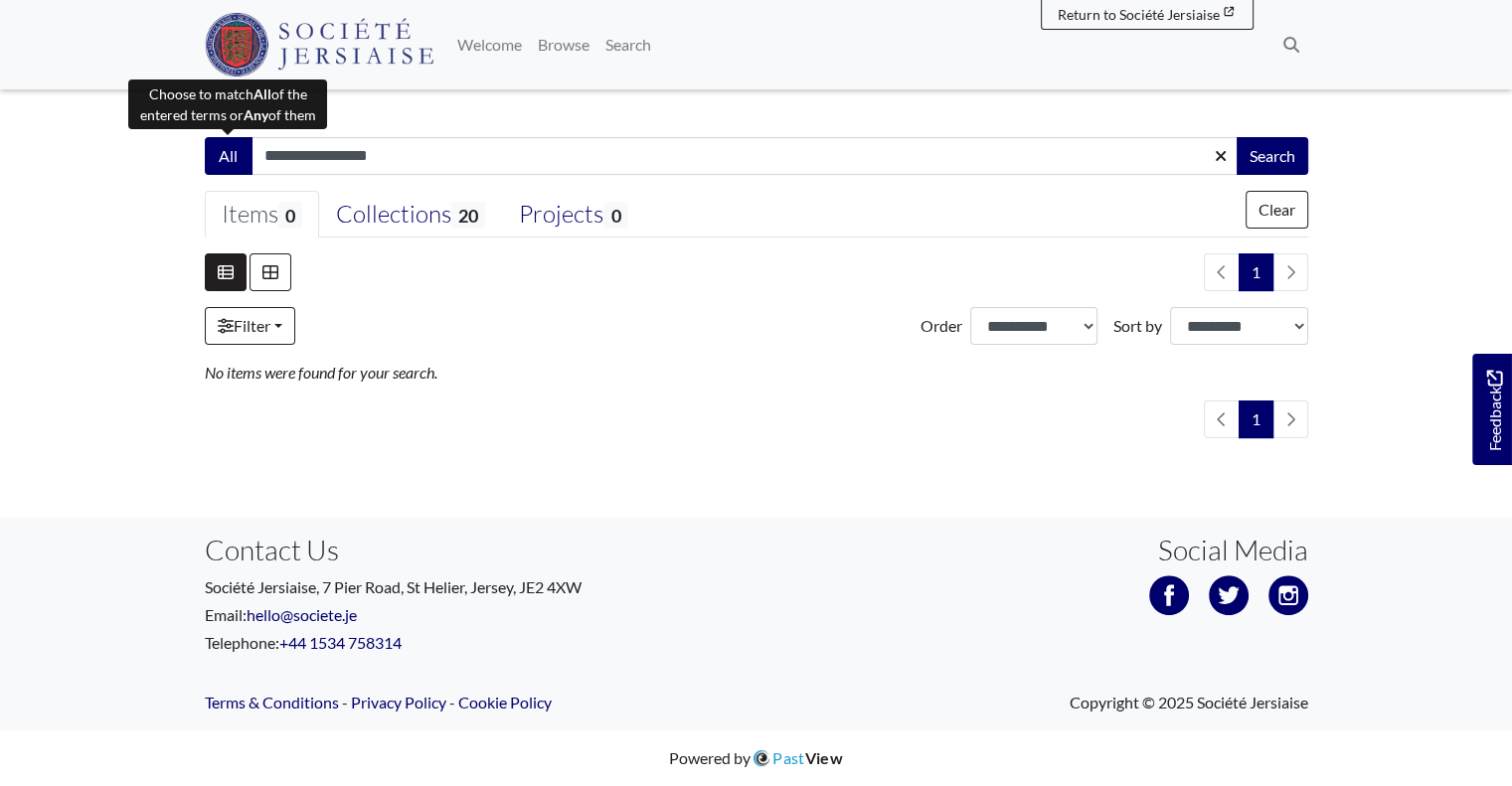 drag, startPoint x: 406, startPoint y: 158, endPoint x: 210, endPoint y: 156, distance: 196.0102 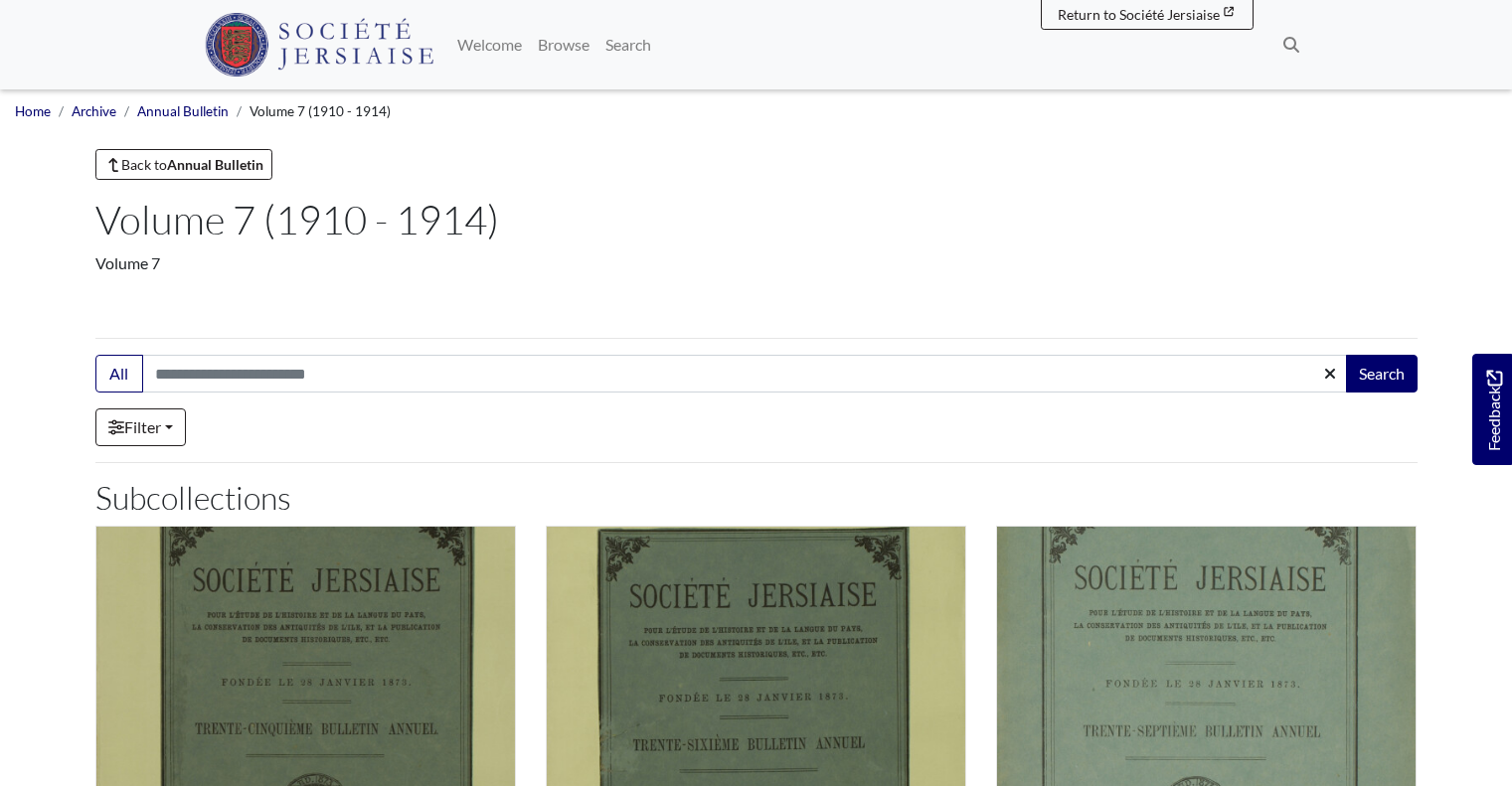 scroll, scrollTop: 0, scrollLeft: 0, axis: both 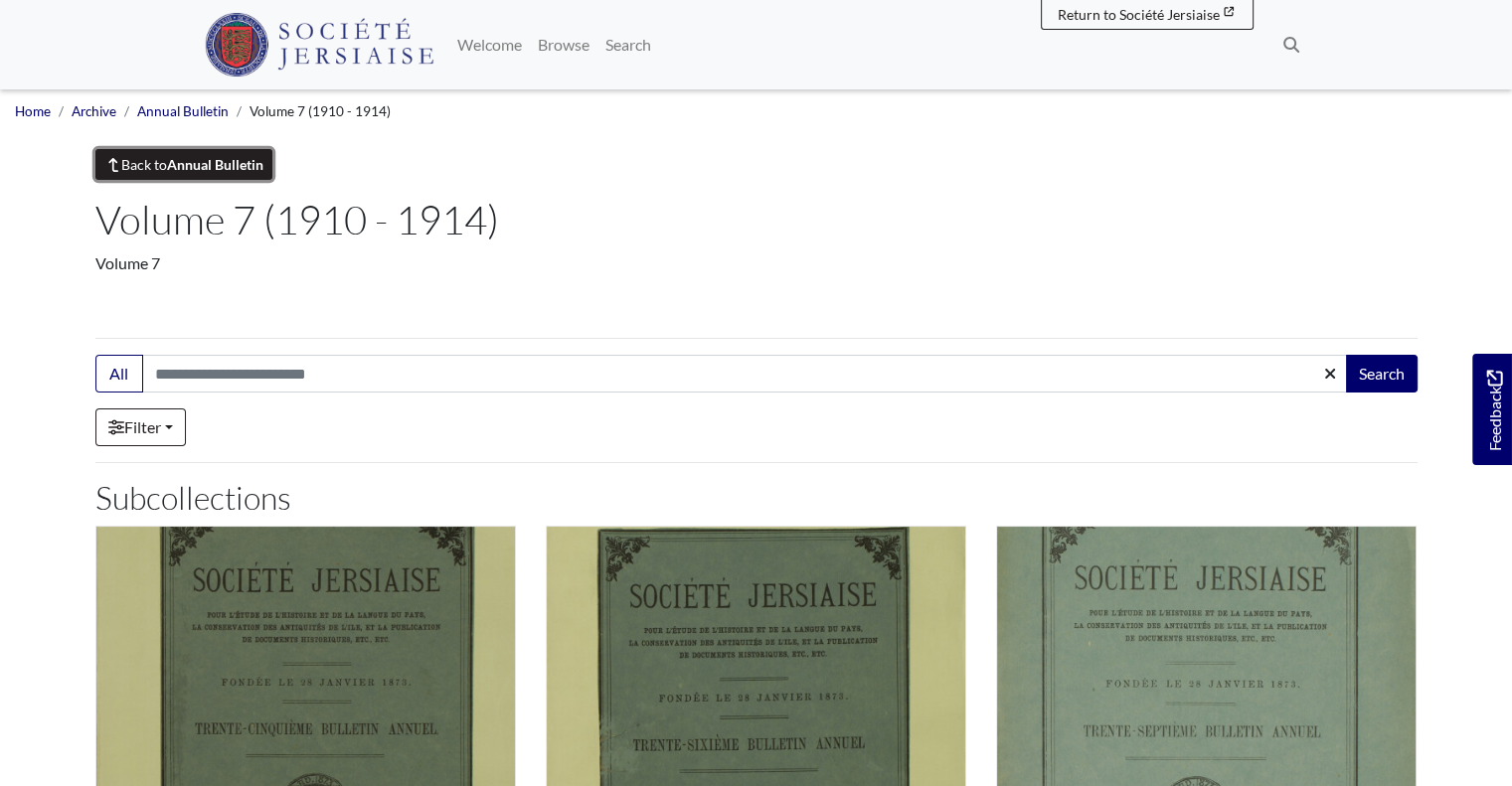 click on "Annual Bulletin" at bounding box center (215, 164) 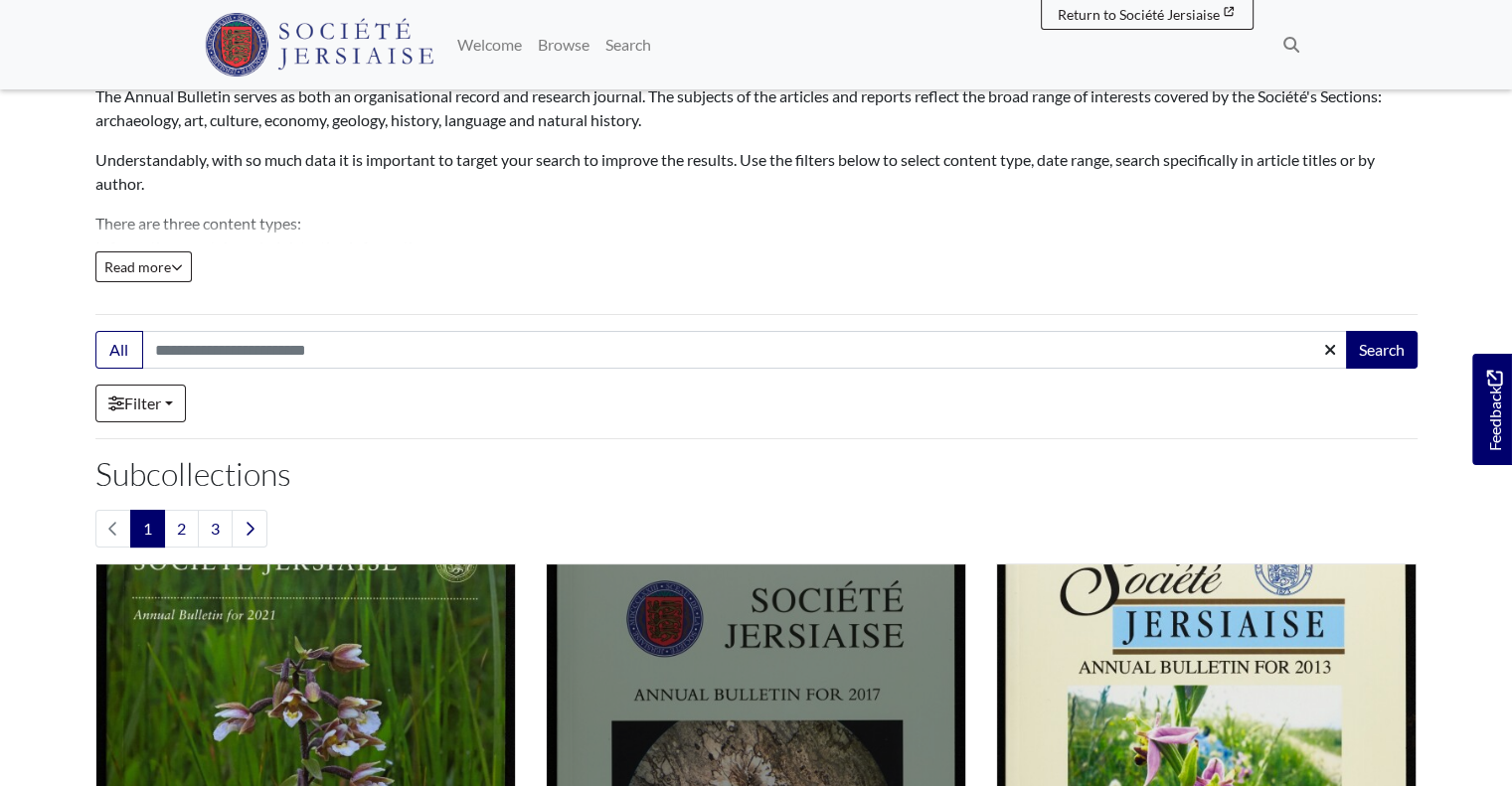 scroll, scrollTop: 497, scrollLeft: 0, axis: vertical 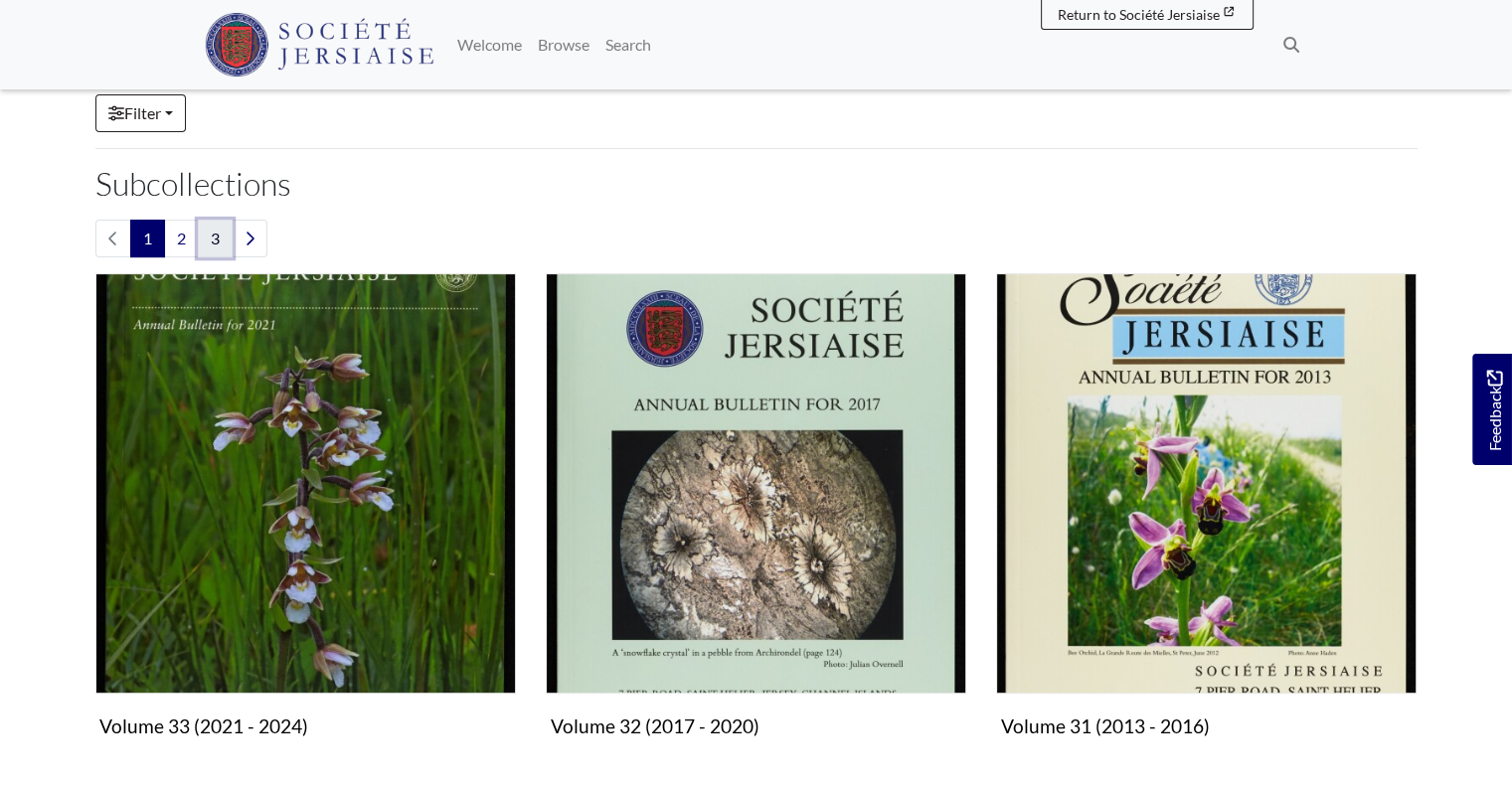 click on "3" at bounding box center (215, 238) 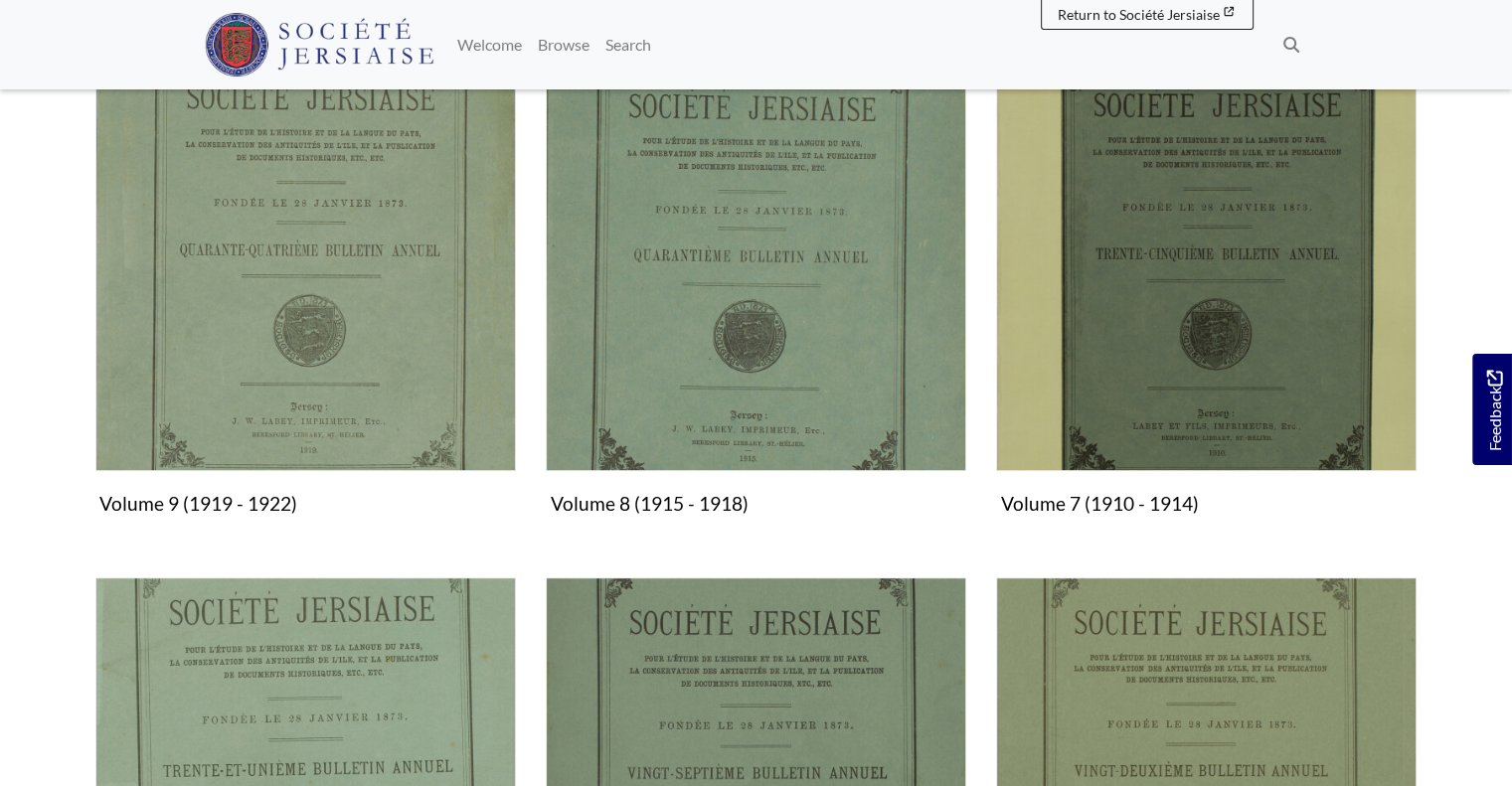 scroll, scrollTop: 795, scrollLeft: 0, axis: vertical 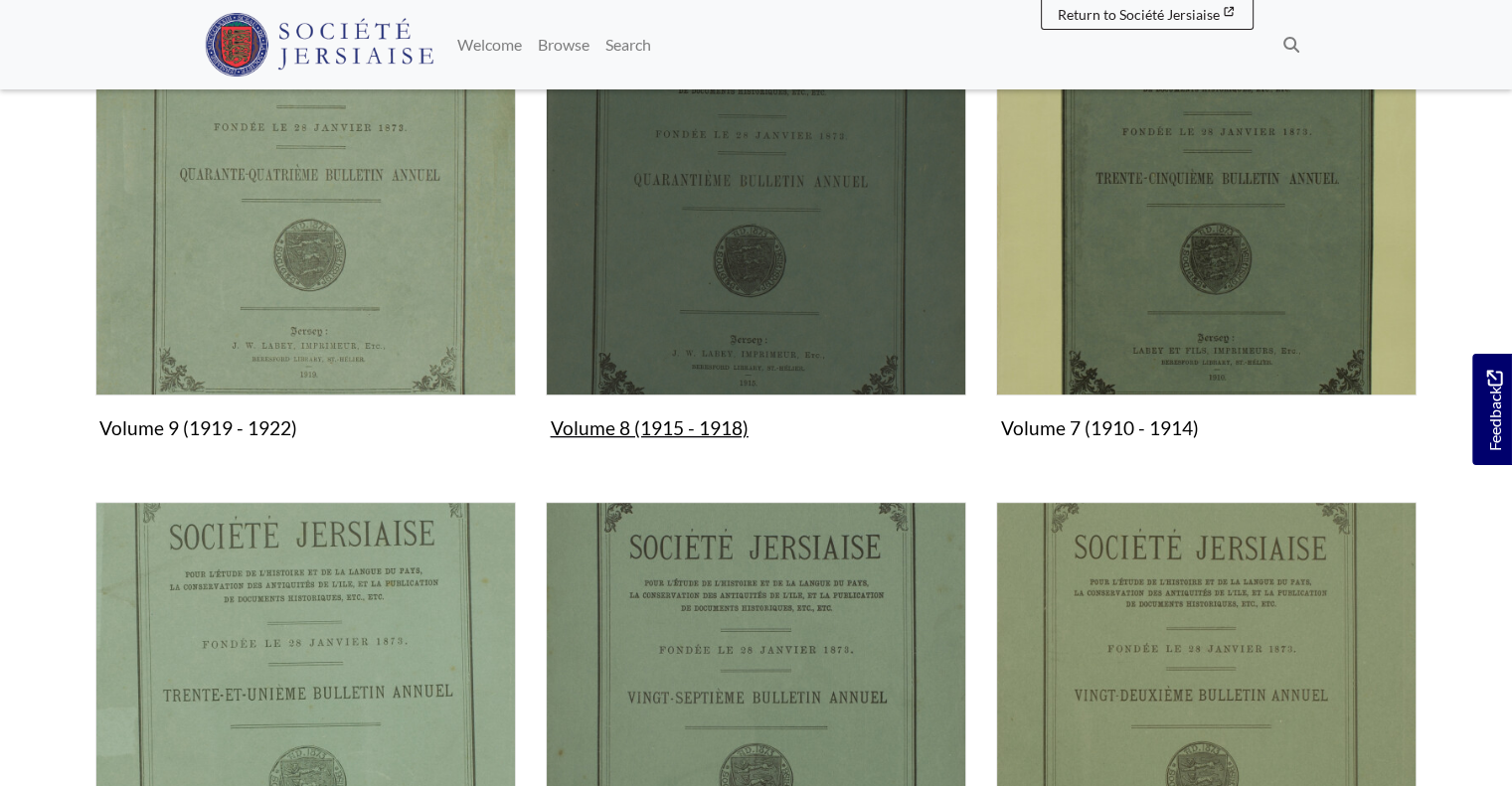 click on "Volume 8 (1915 - 1918)
Collection" at bounding box center [756, 212] 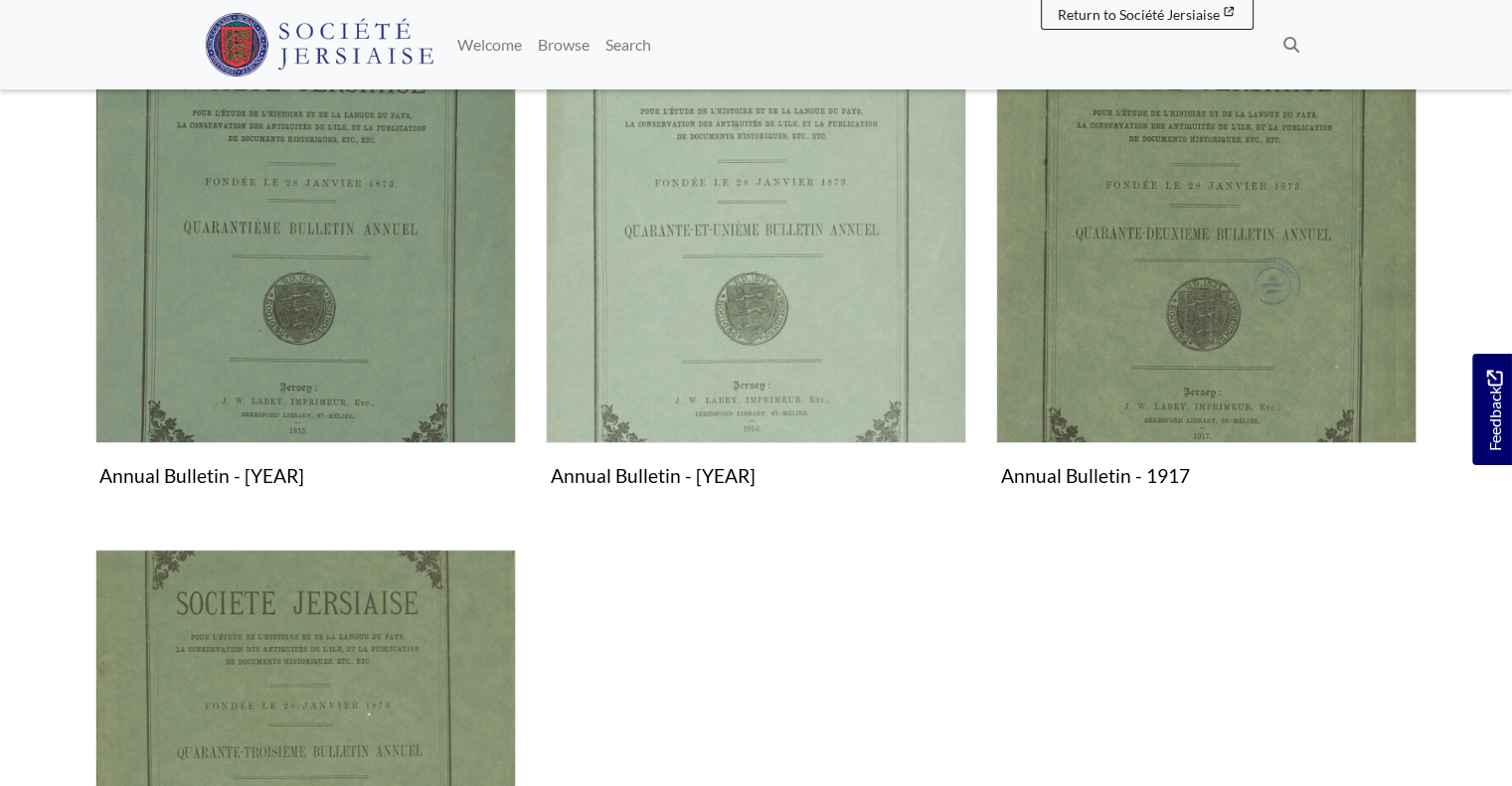scroll, scrollTop: 596, scrollLeft: 0, axis: vertical 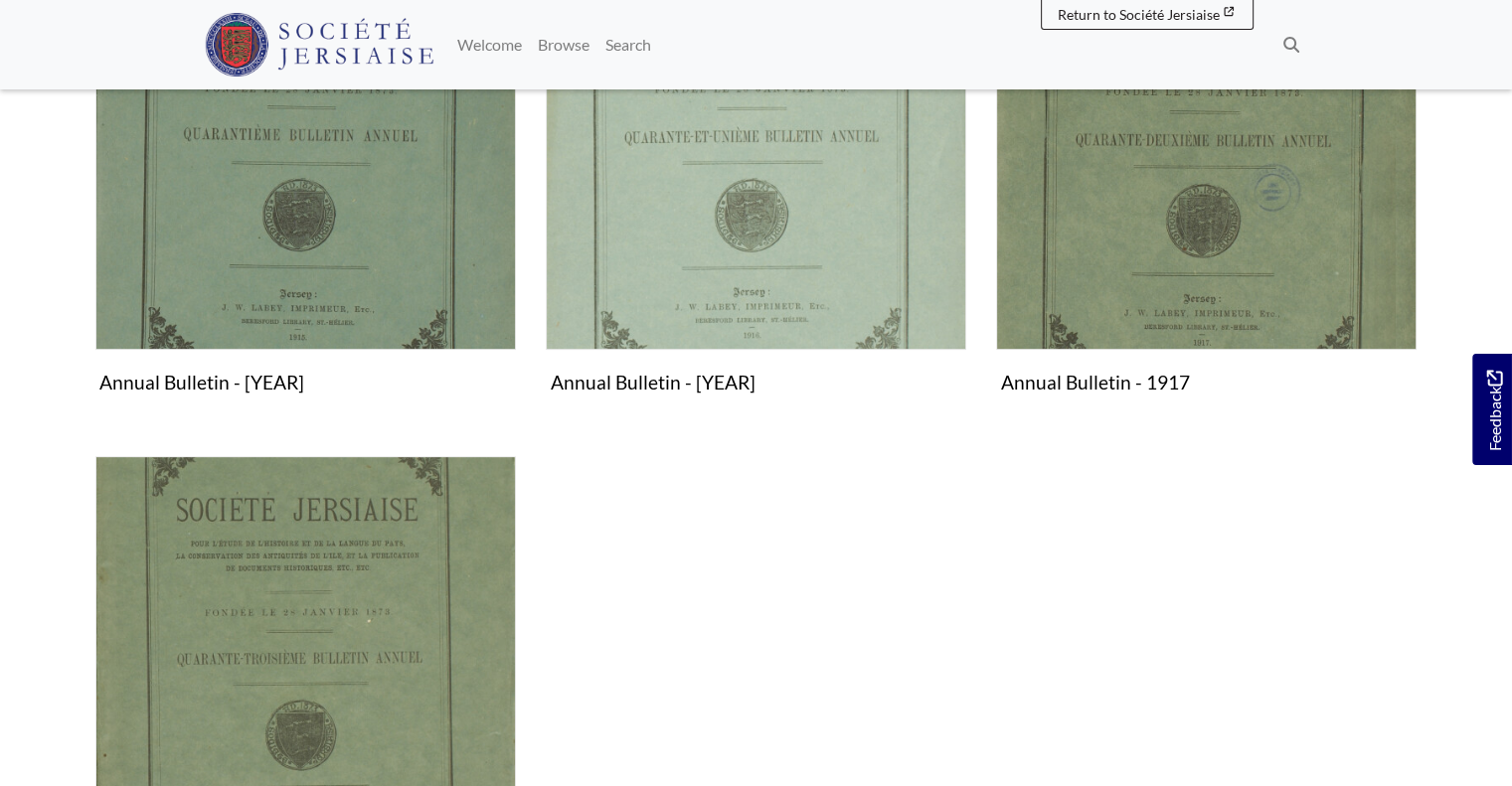 click on "Annual Bulletin - [YEAR]
Collection
Annual Bulletin - [YEAR]
Collection" at bounding box center (756, 456) 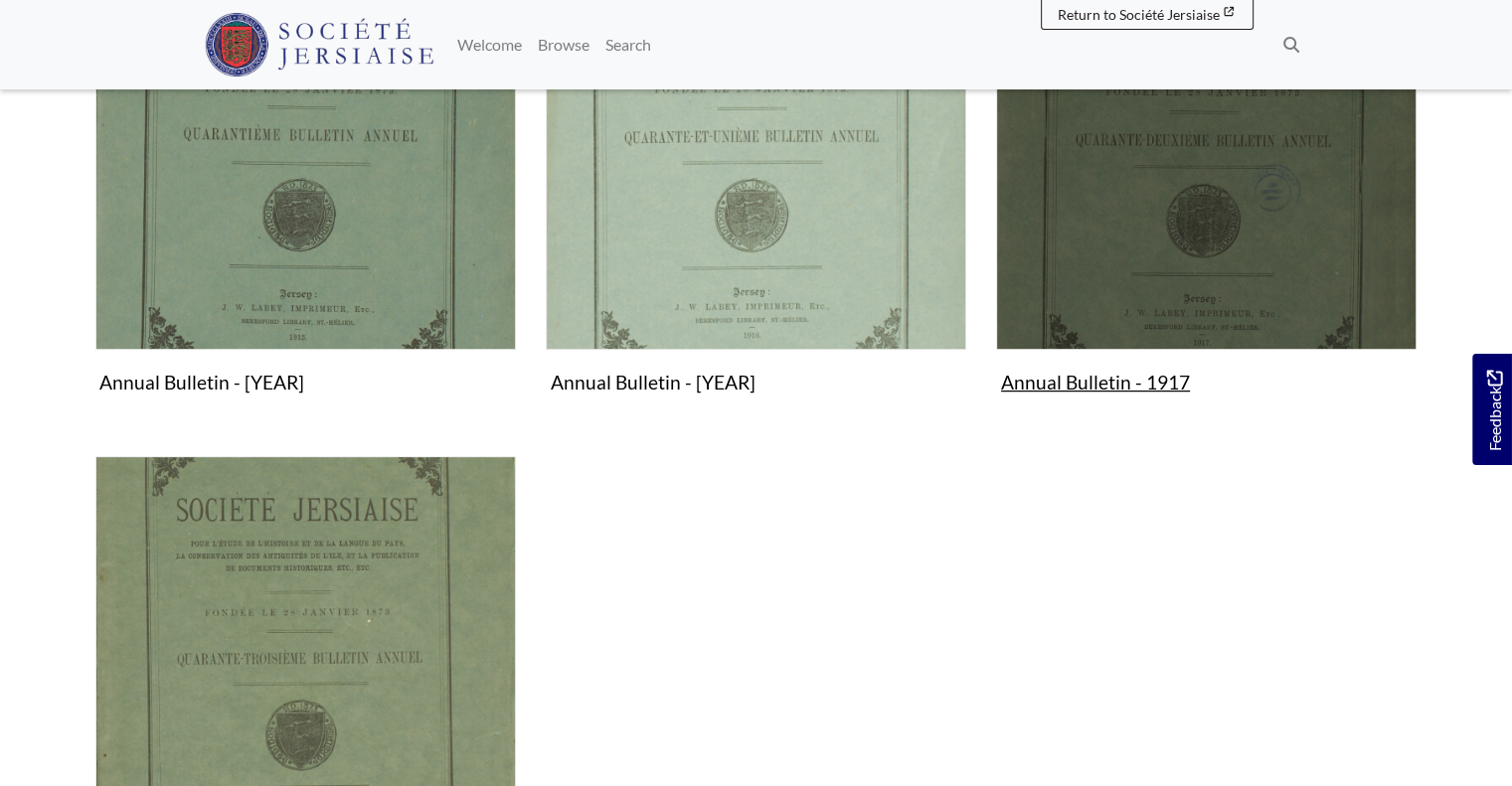 click on "Annual Bulletin - [YEAR]
Collection" at bounding box center [1206, 166] 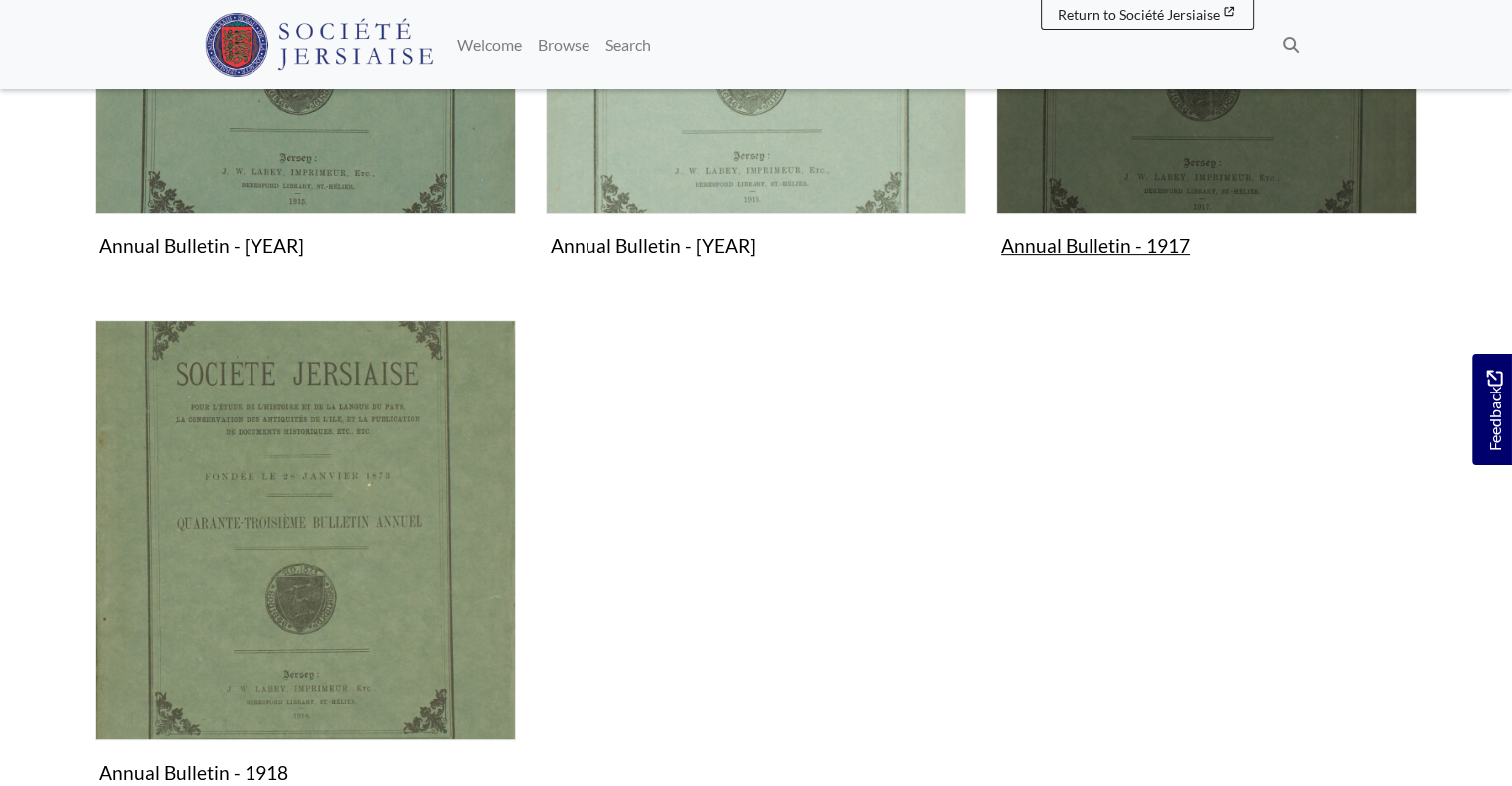 scroll, scrollTop: 994, scrollLeft: 0, axis: vertical 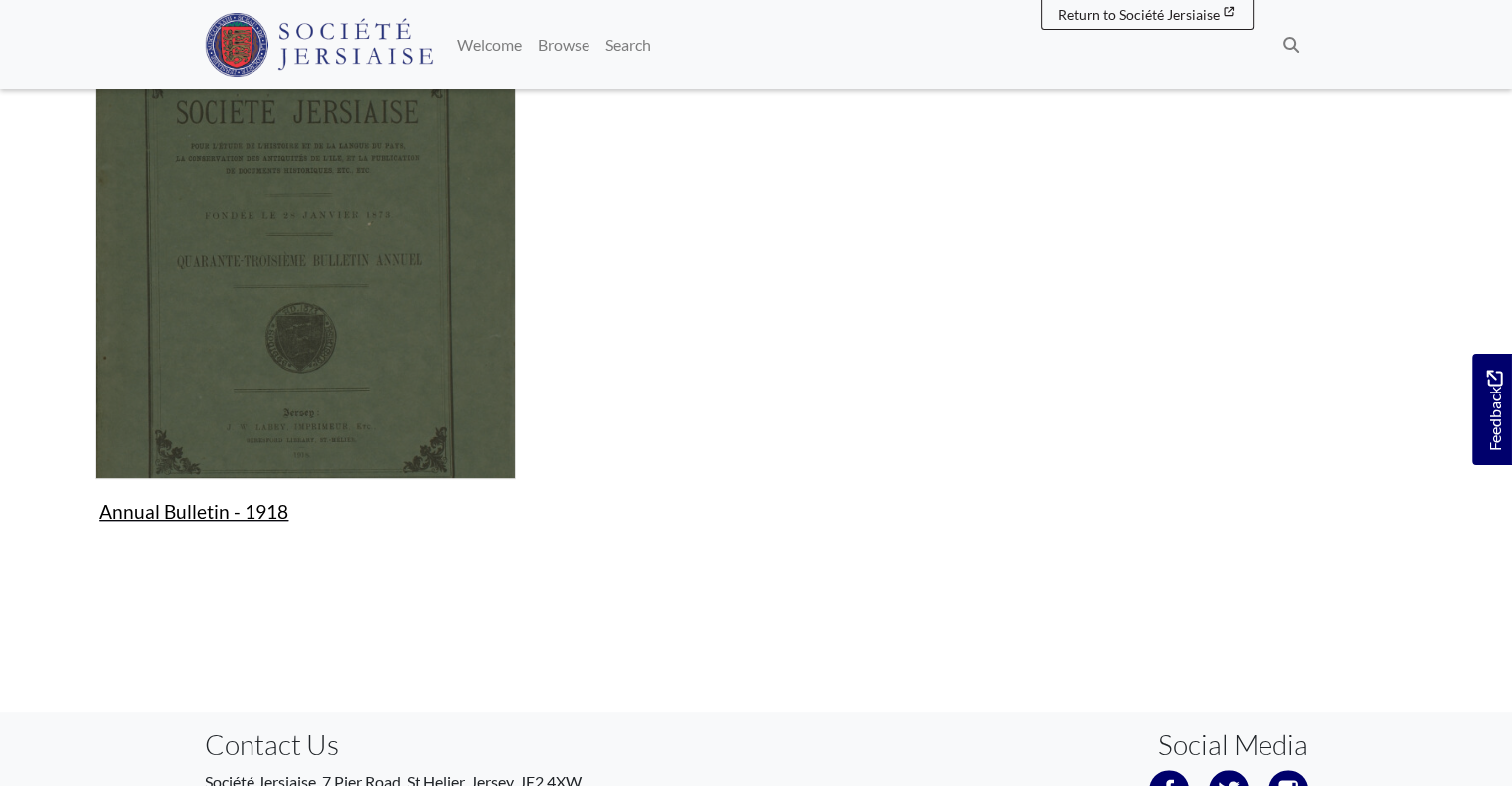 click on "Annual Bulletin - [YEAR]
Collection" at bounding box center (305, 295) 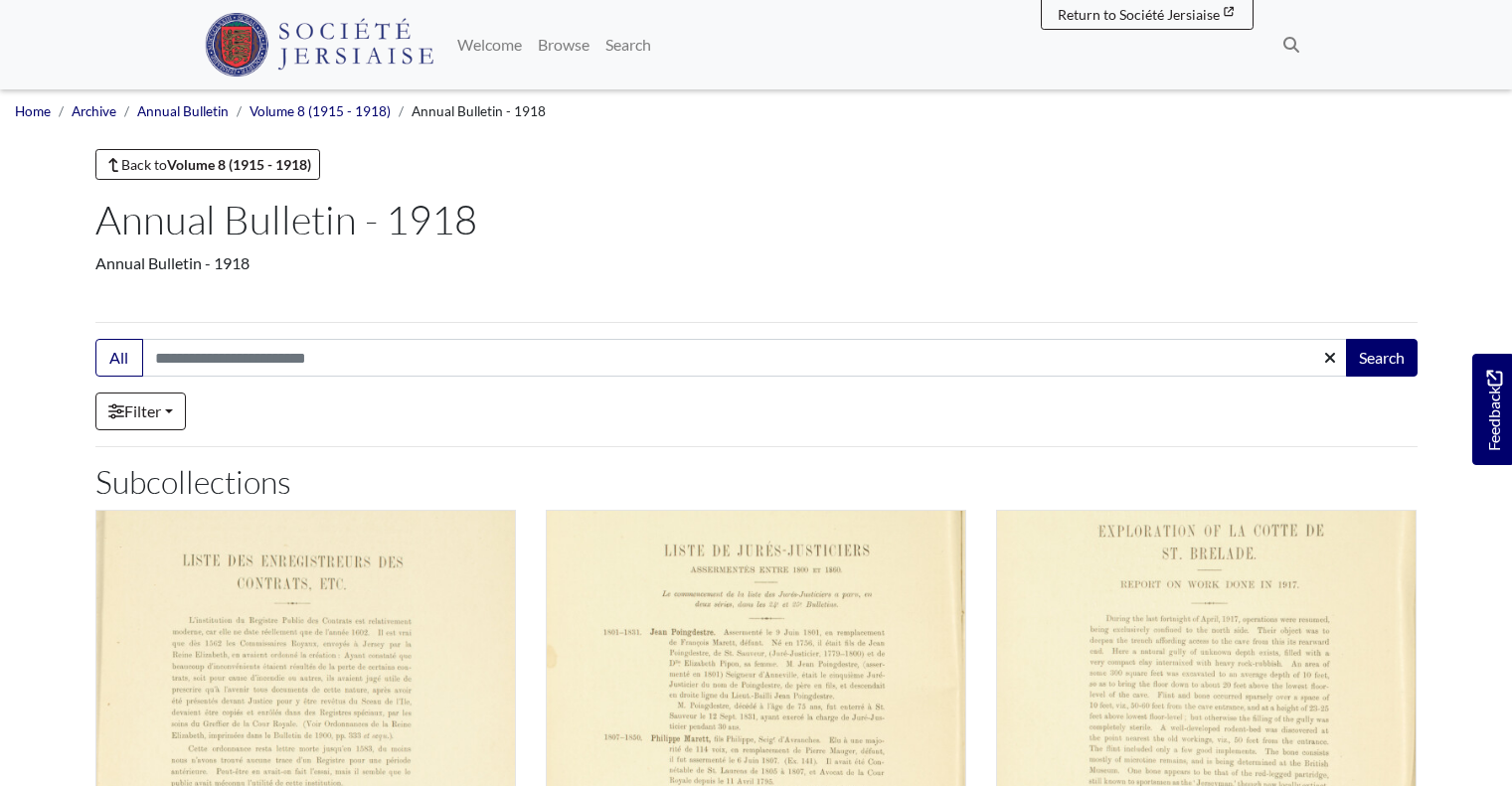 scroll, scrollTop: 0, scrollLeft: 0, axis: both 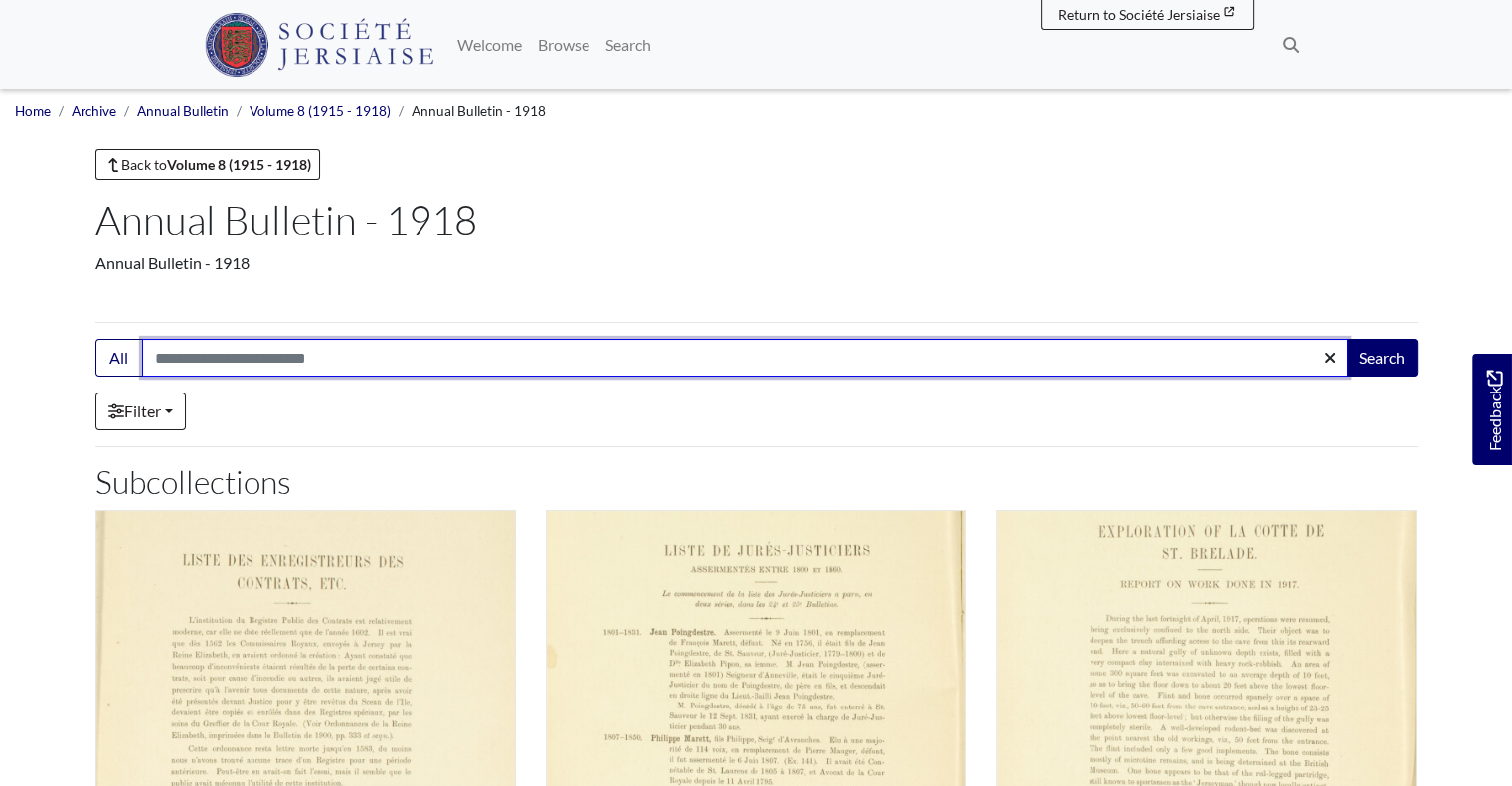 click on "Search:" at bounding box center [745, 358] 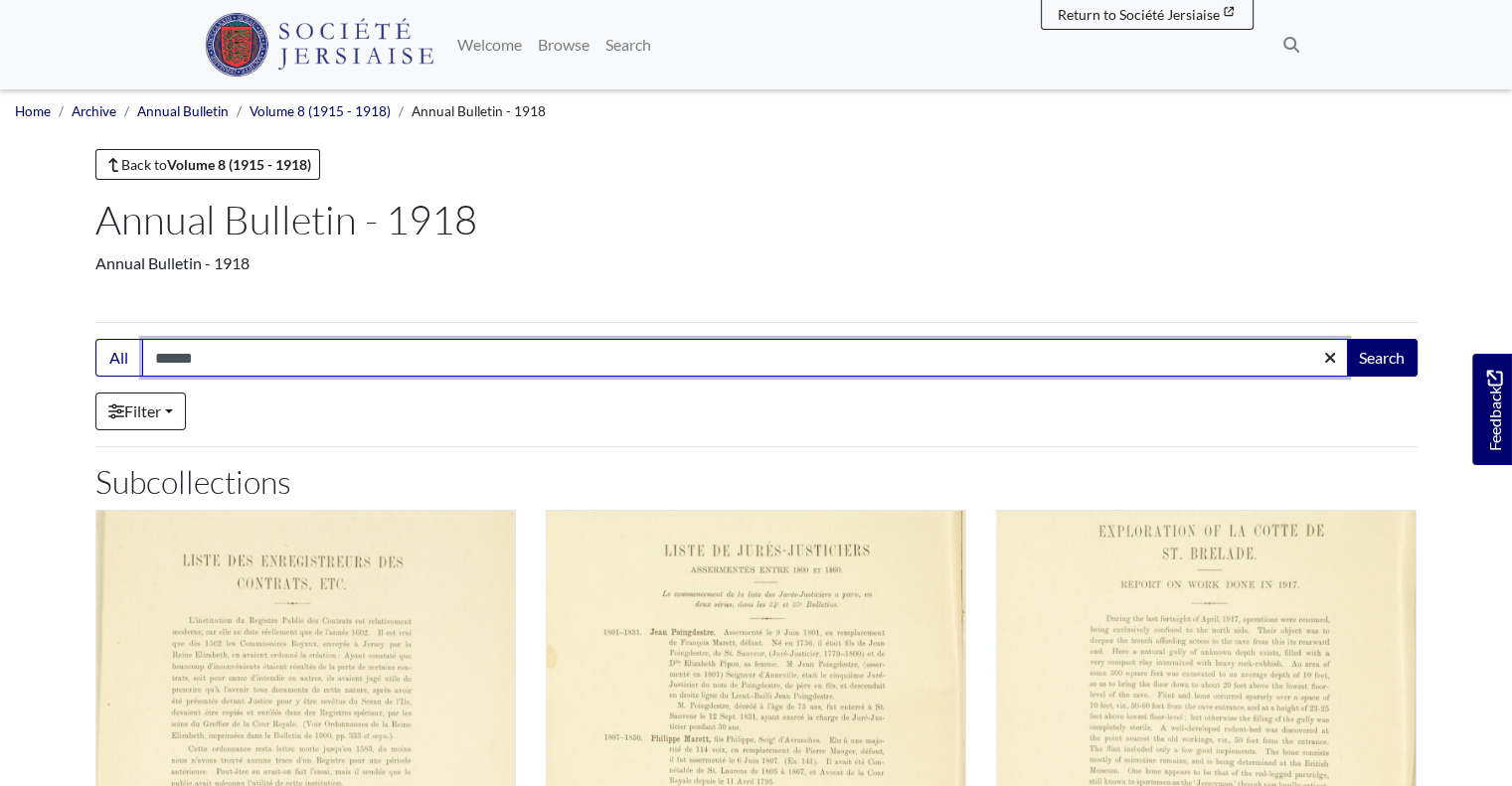 type on "******" 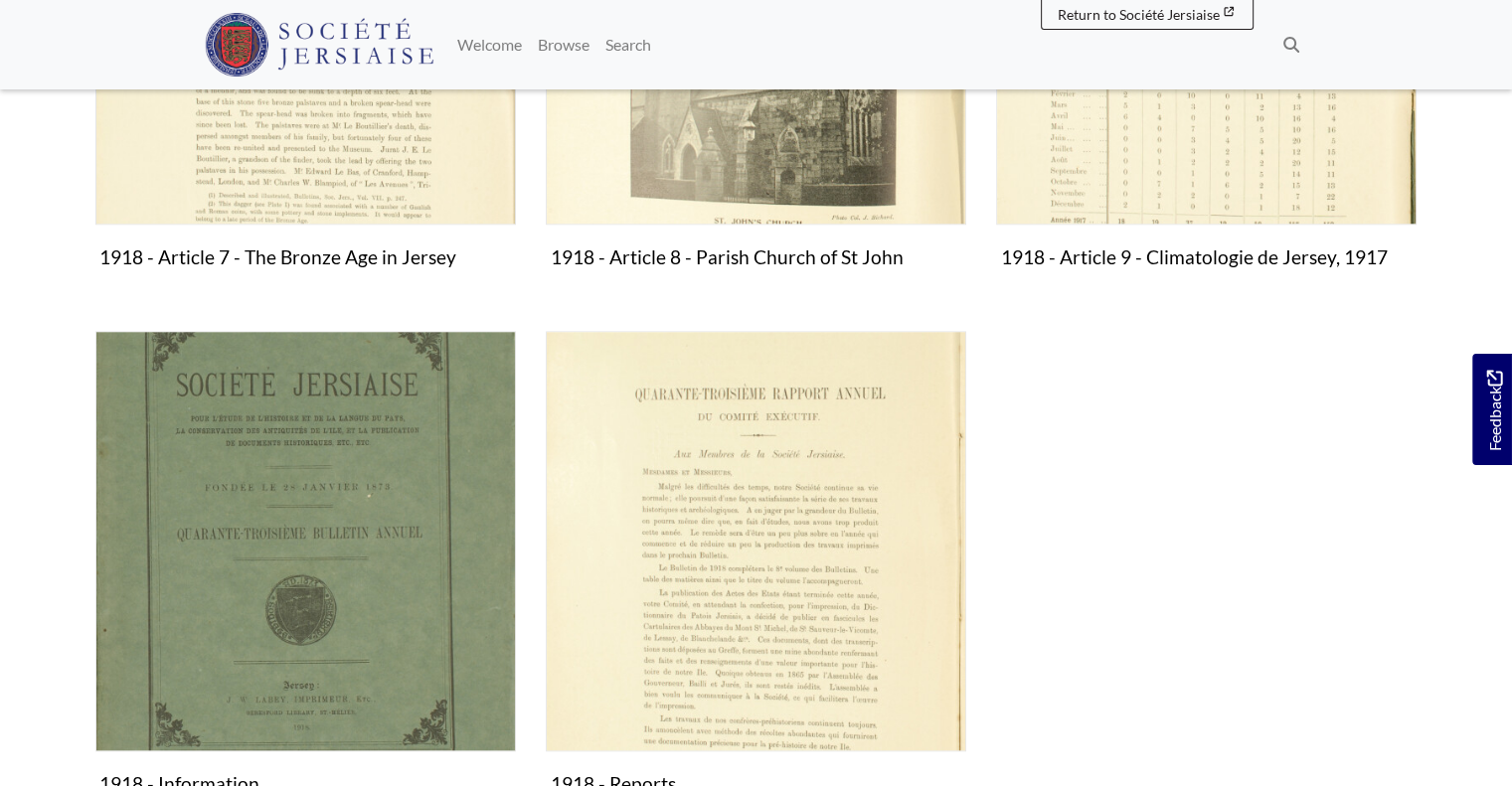 scroll, scrollTop: 1864, scrollLeft: 0, axis: vertical 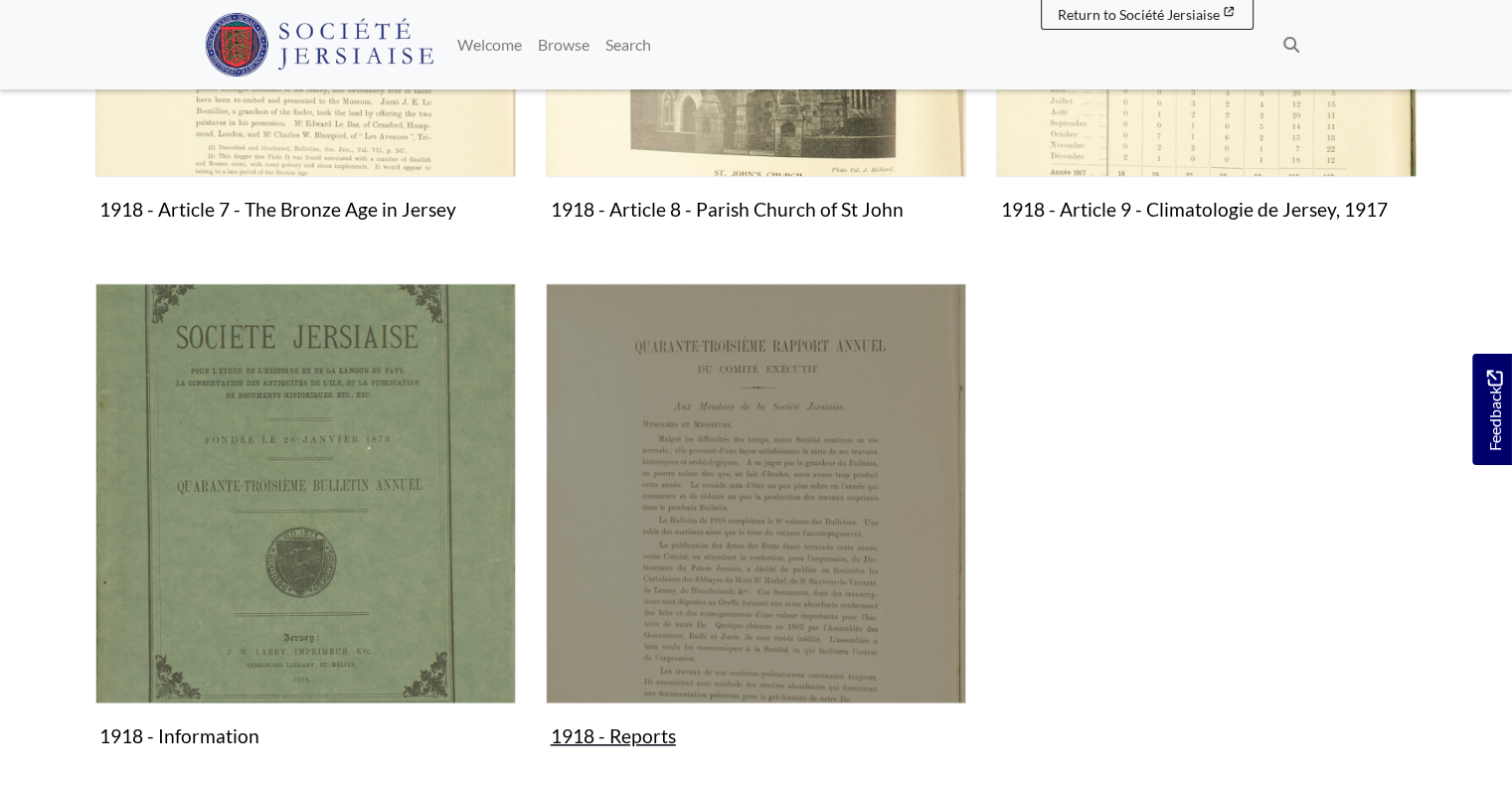 click at bounding box center (756, 493) 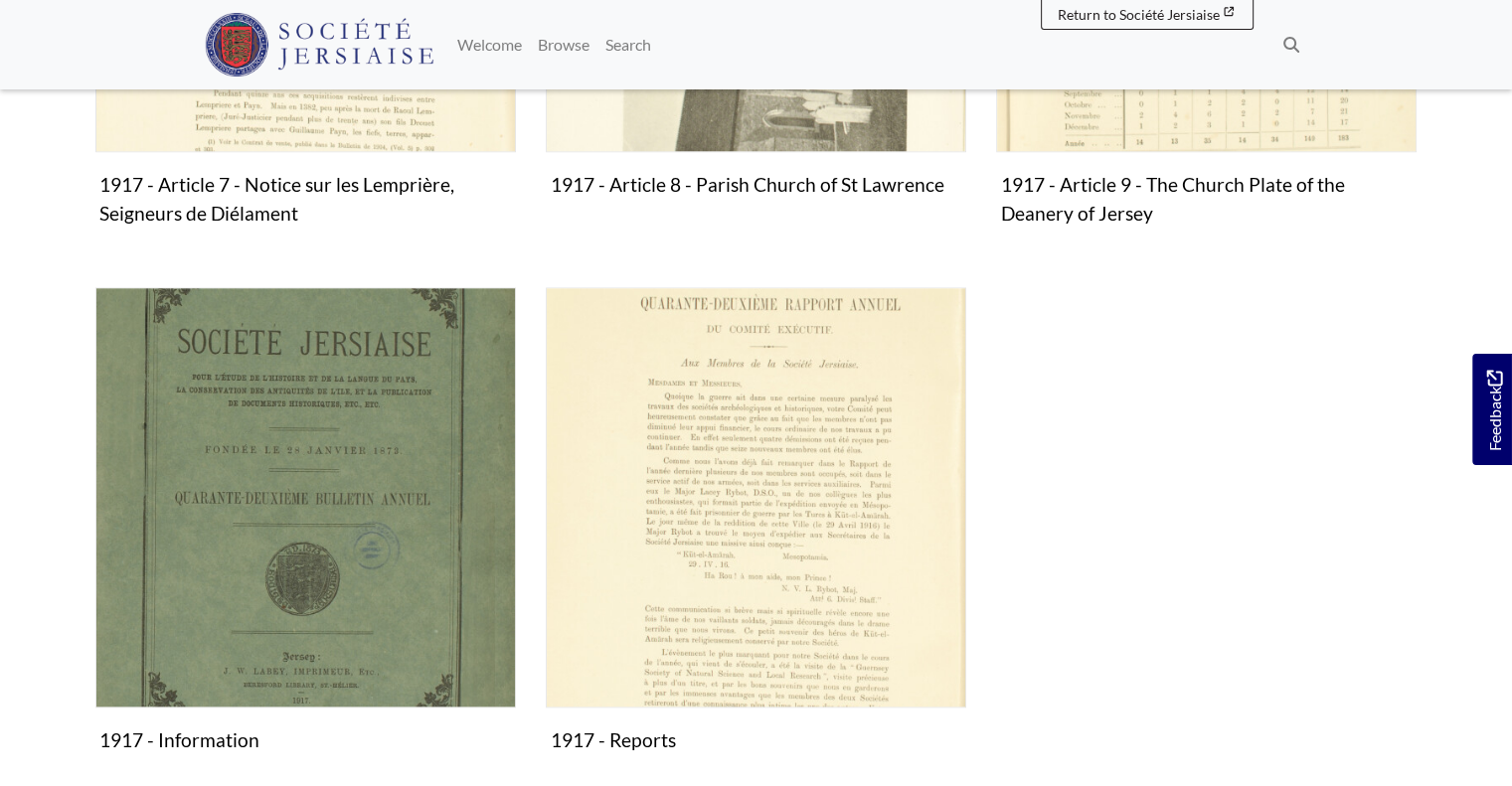 scroll, scrollTop: 1888, scrollLeft: 0, axis: vertical 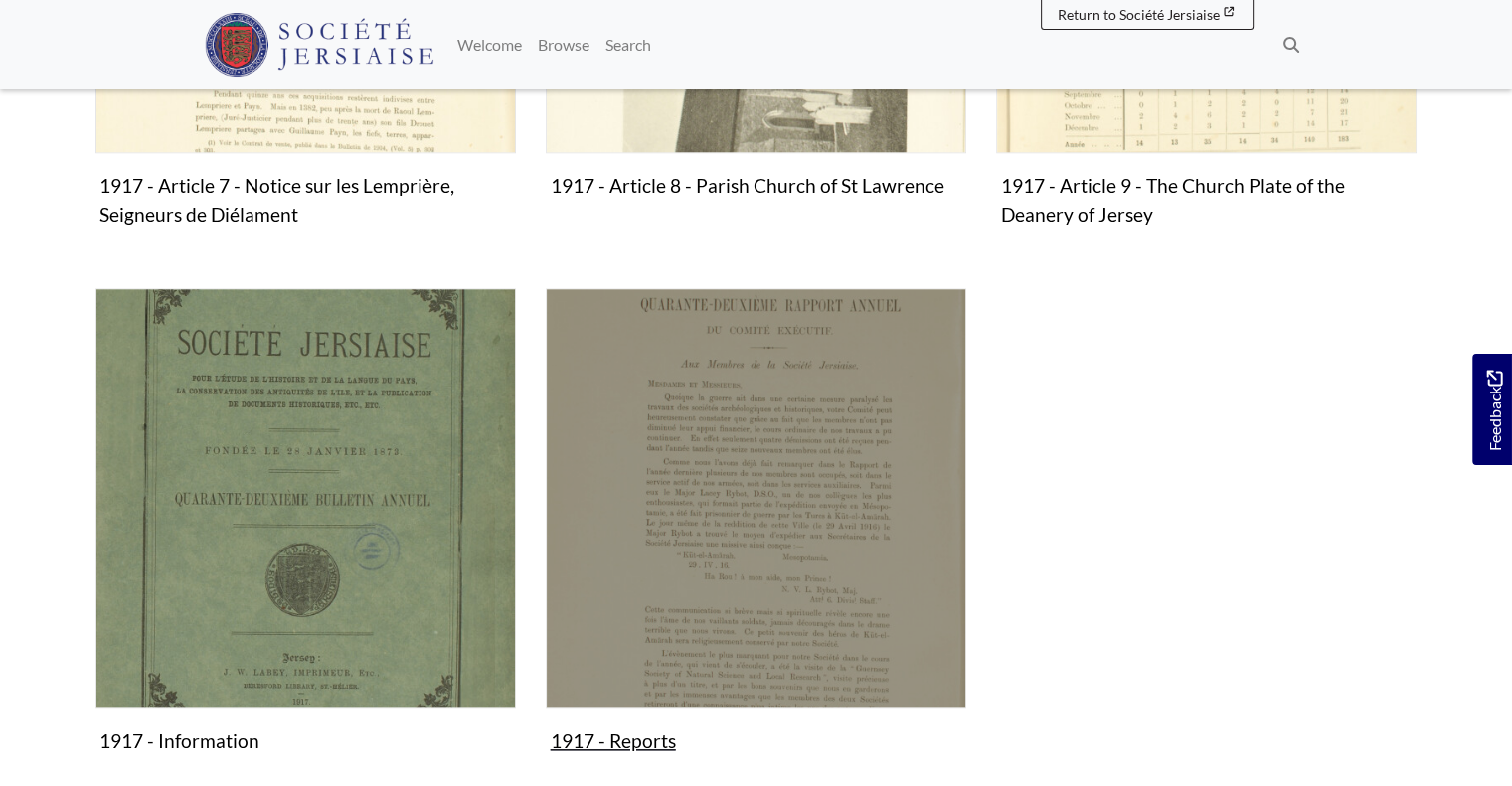 click at bounding box center [756, 498] 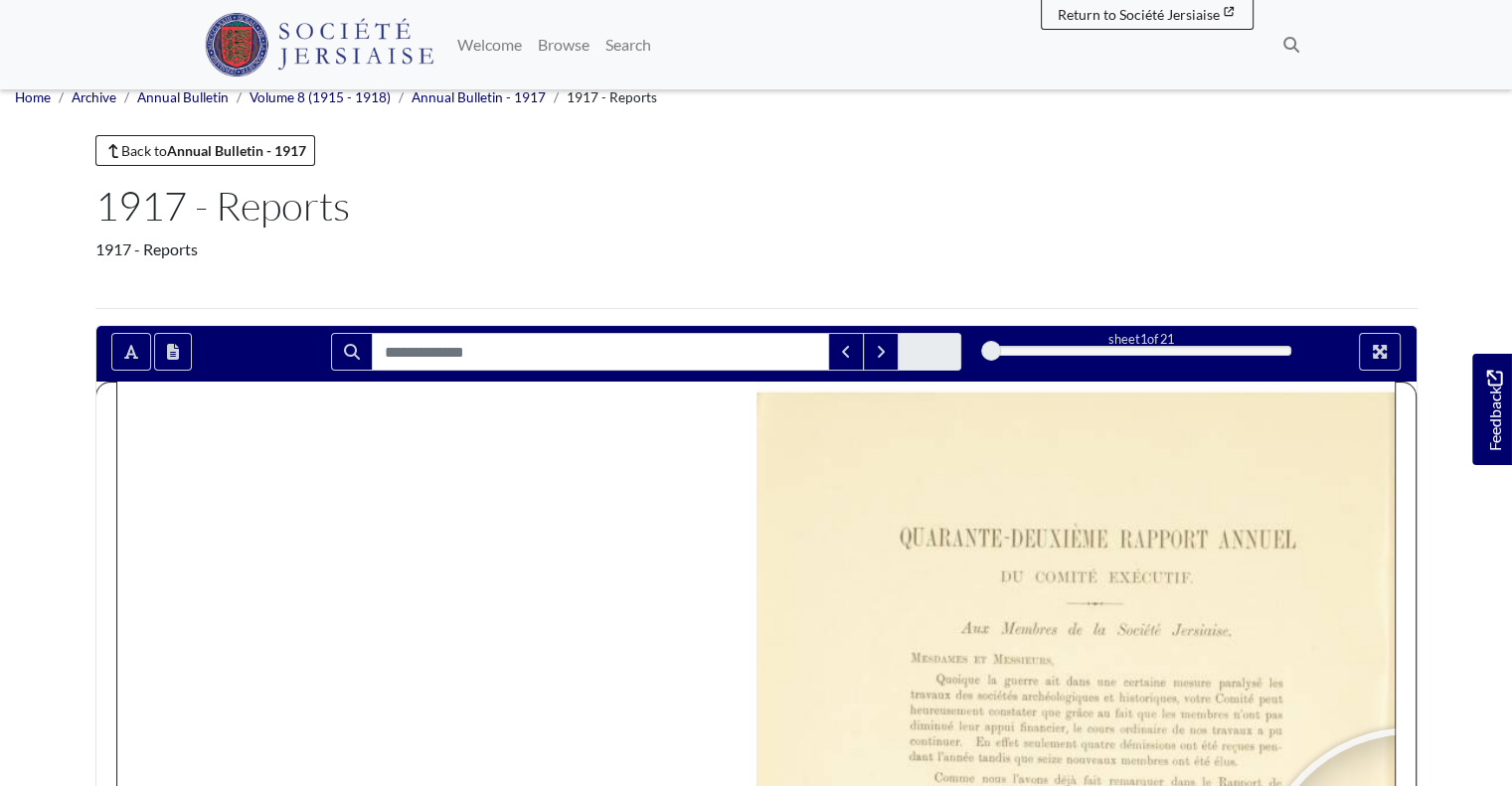 scroll, scrollTop: 0, scrollLeft: 0, axis: both 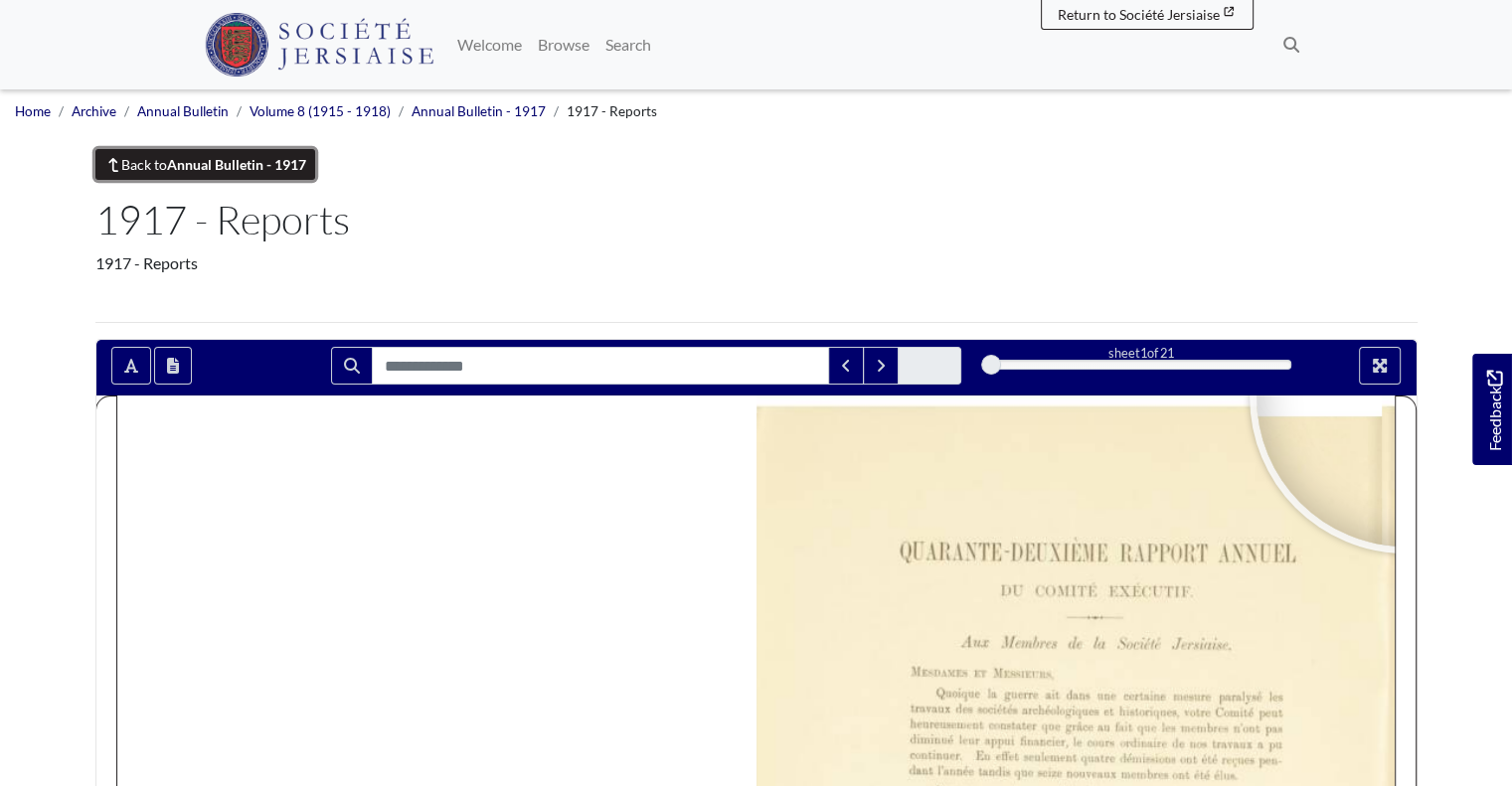 click on "Back to  Annual Bulletin - 1917" at bounding box center [206, 164] 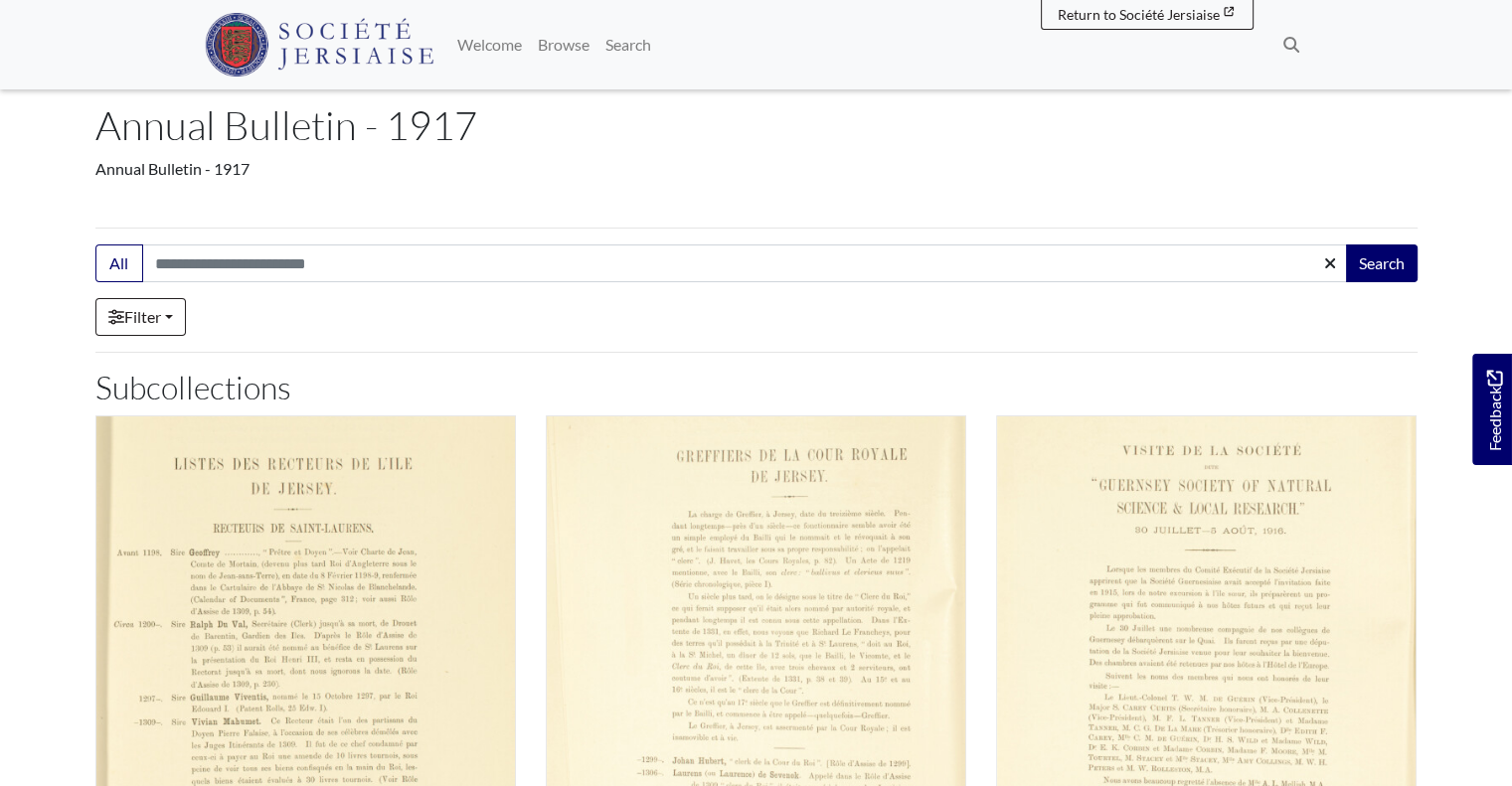scroll, scrollTop: 99, scrollLeft: 0, axis: vertical 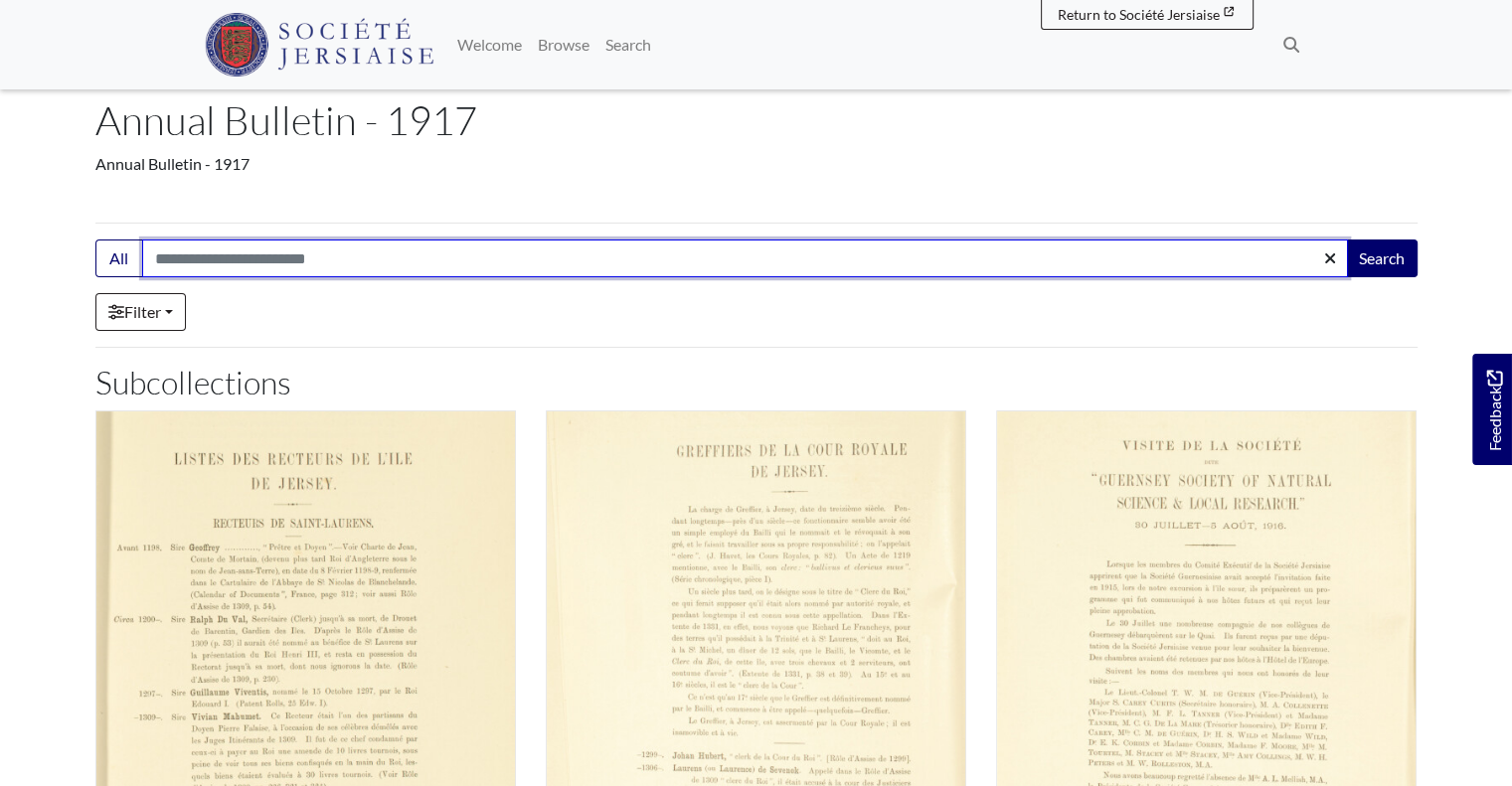 click on "Search:" at bounding box center (745, 258) 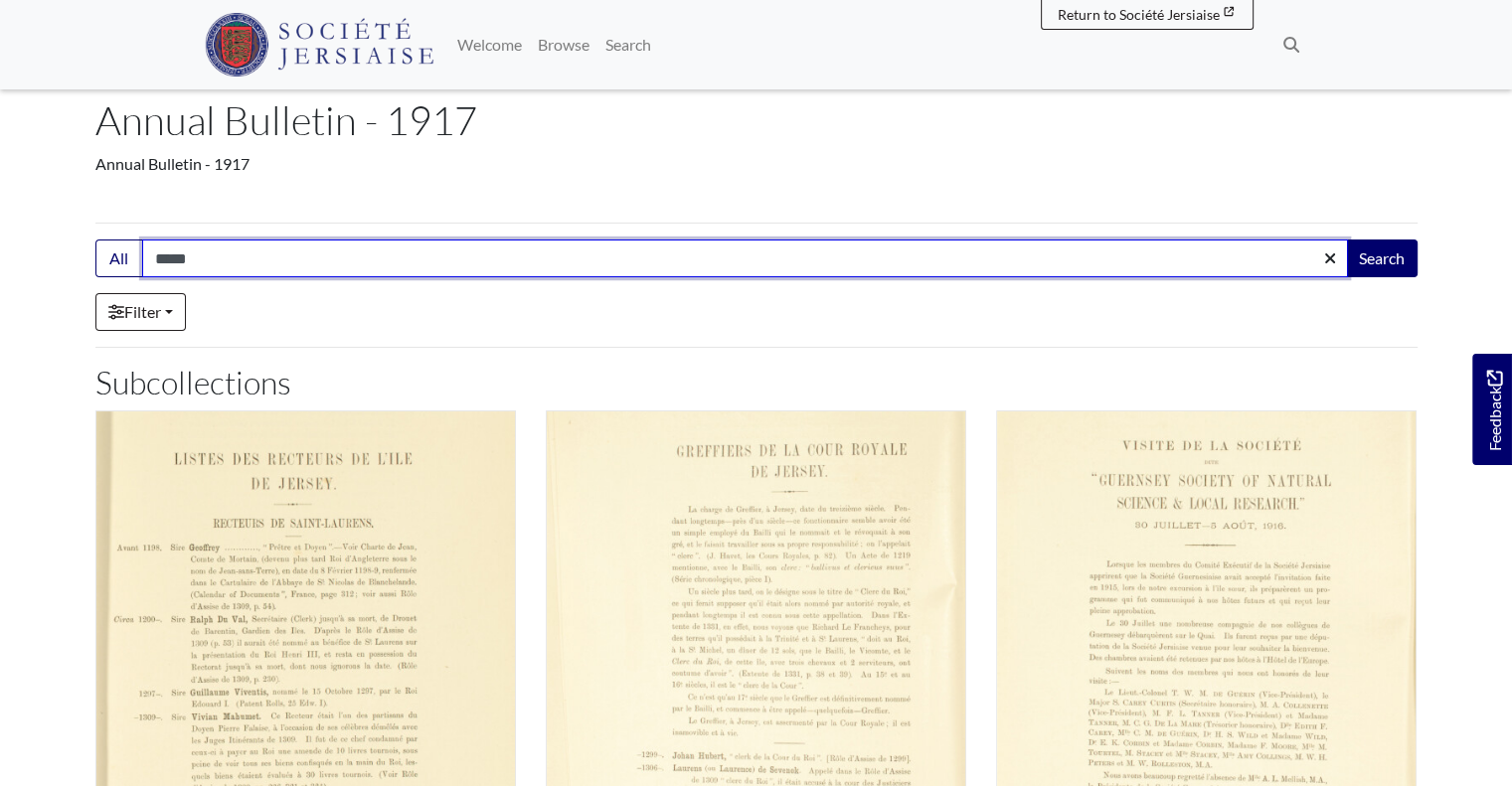 type on "*****" 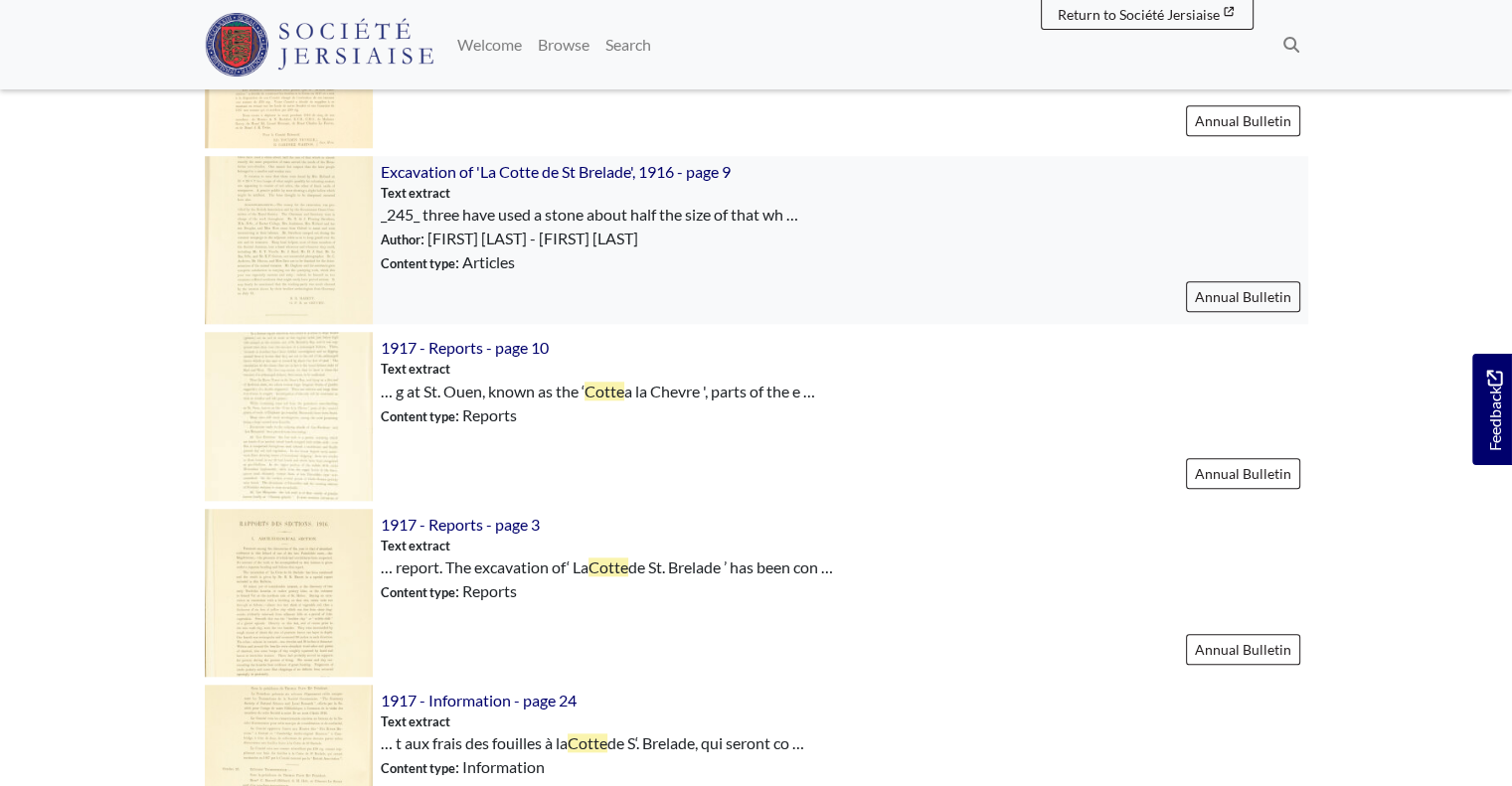 scroll, scrollTop: 1888, scrollLeft: 0, axis: vertical 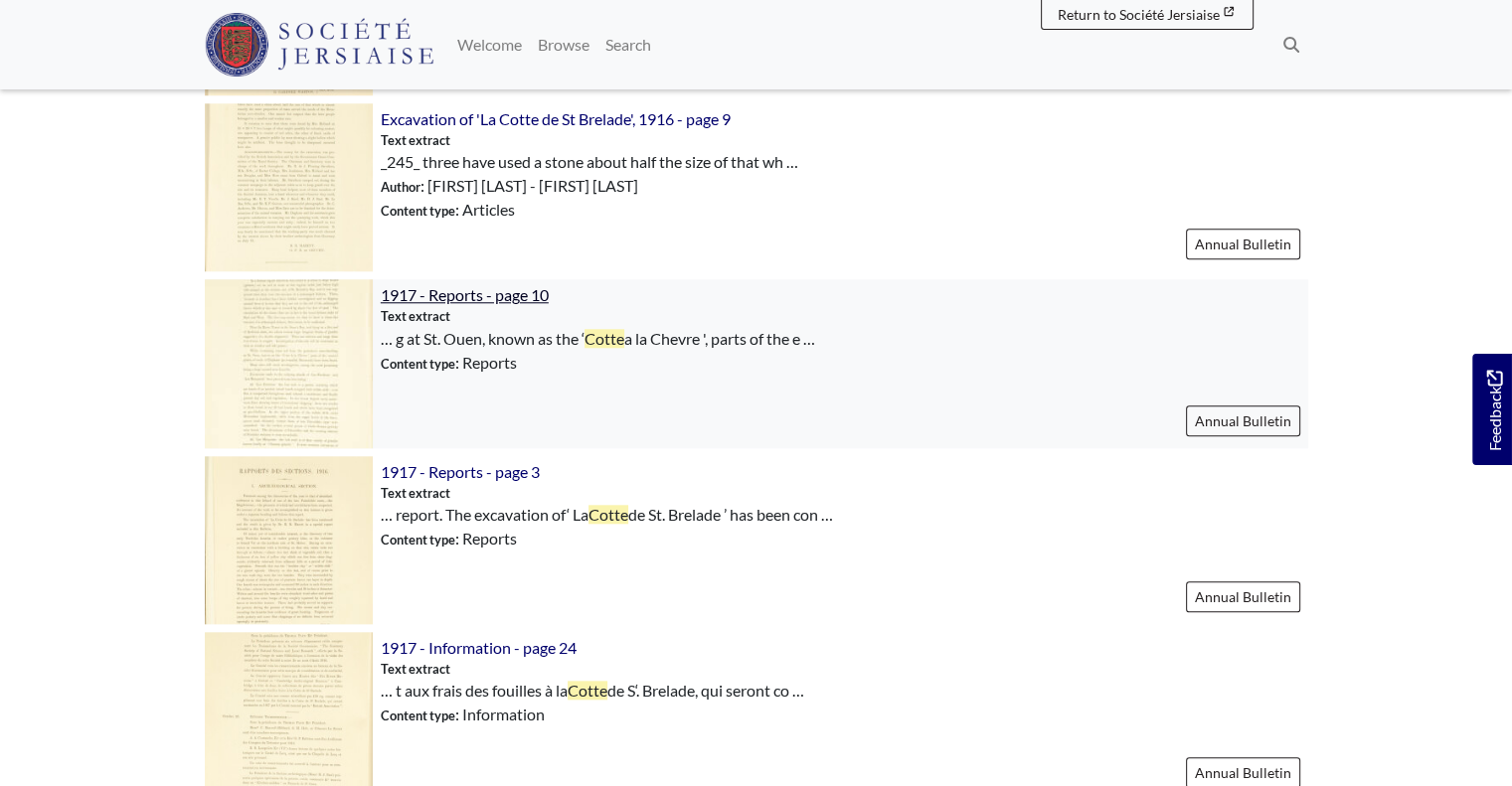 click on "1917 - Reports - page 10" at bounding box center [464, 294] 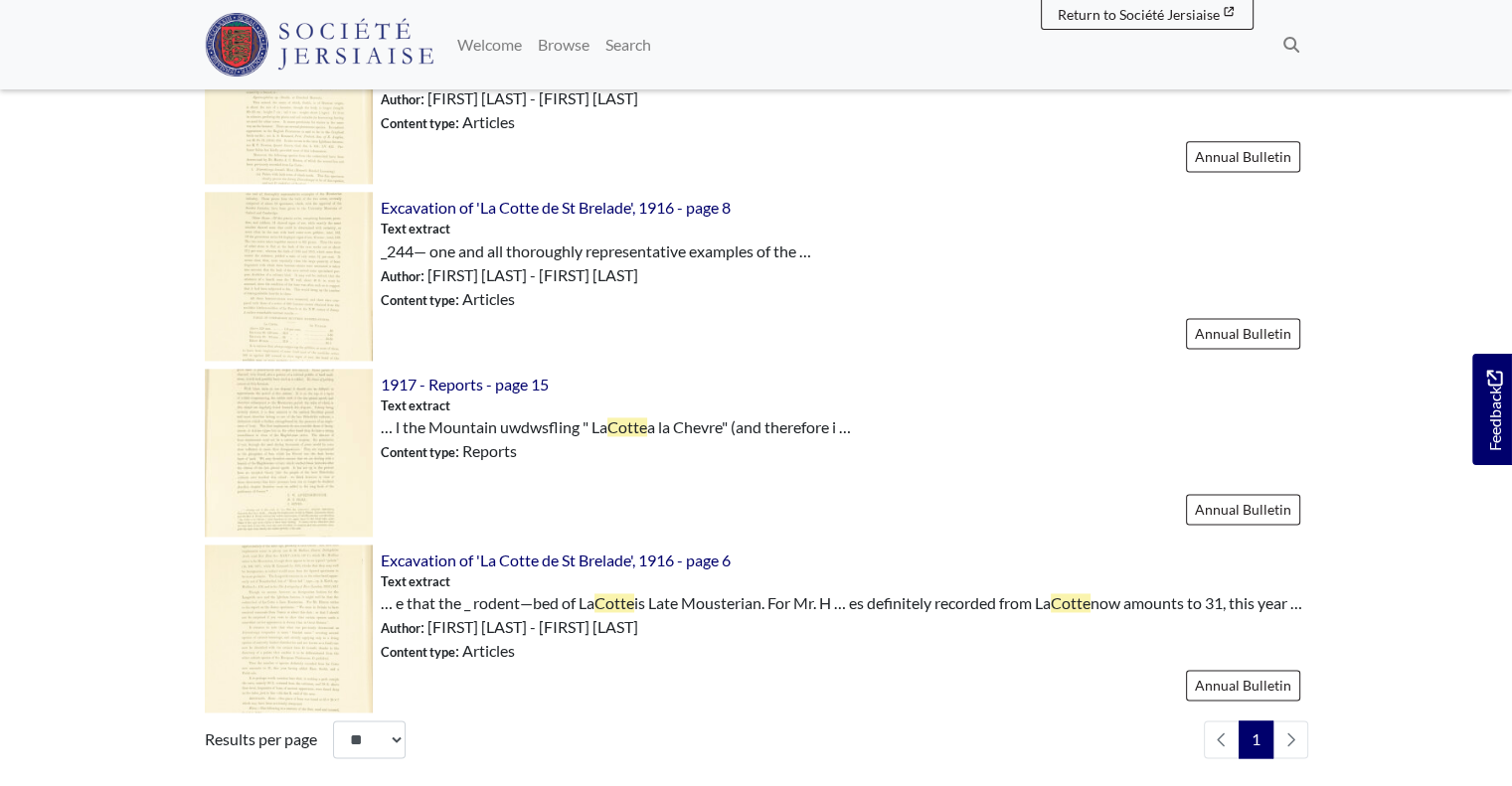 scroll, scrollTop: 2683, scrollLeft: 0, axis: vertical 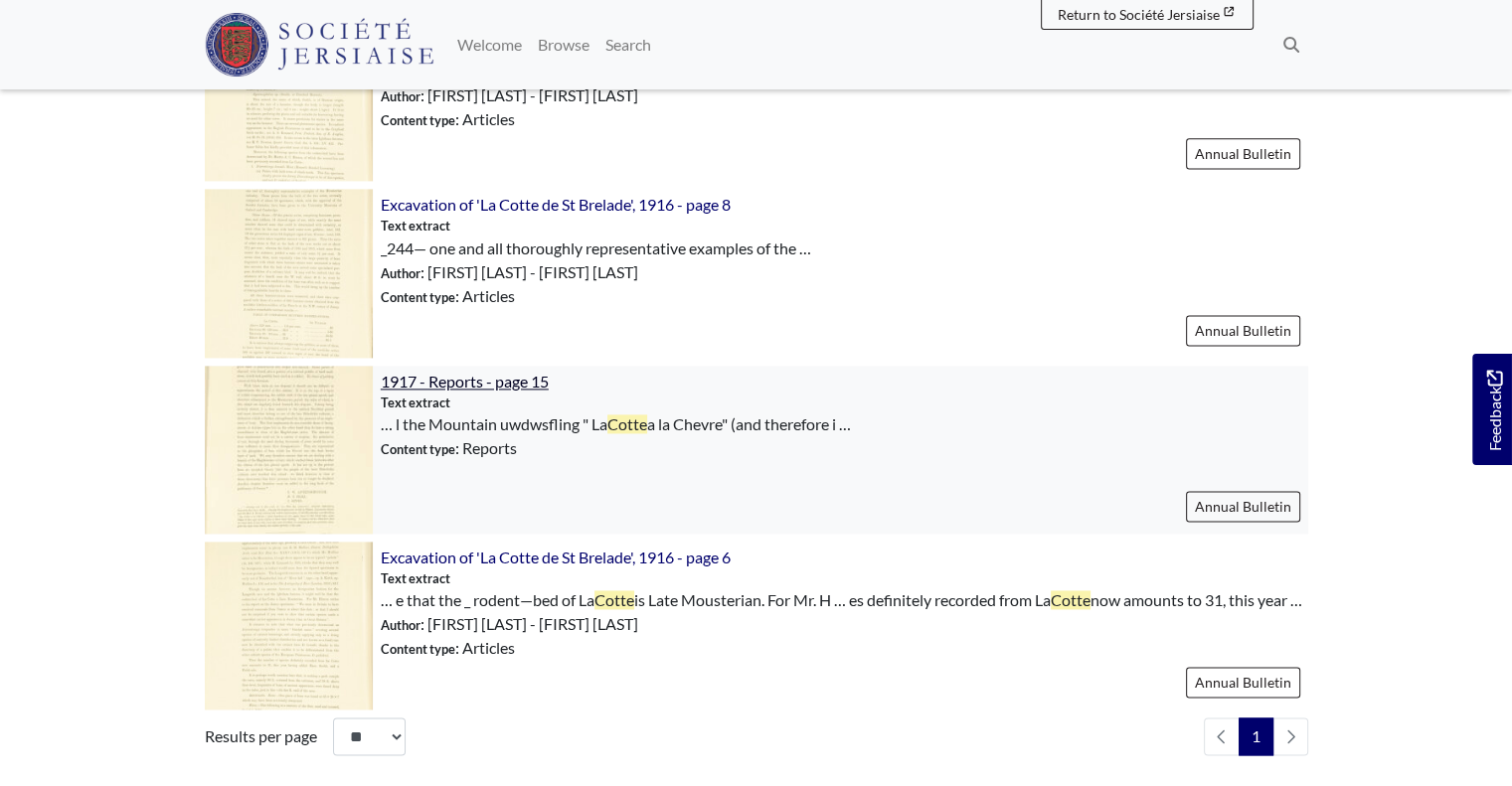 click on "1917 - Reports - page 15" at bounding box center (464, 381) 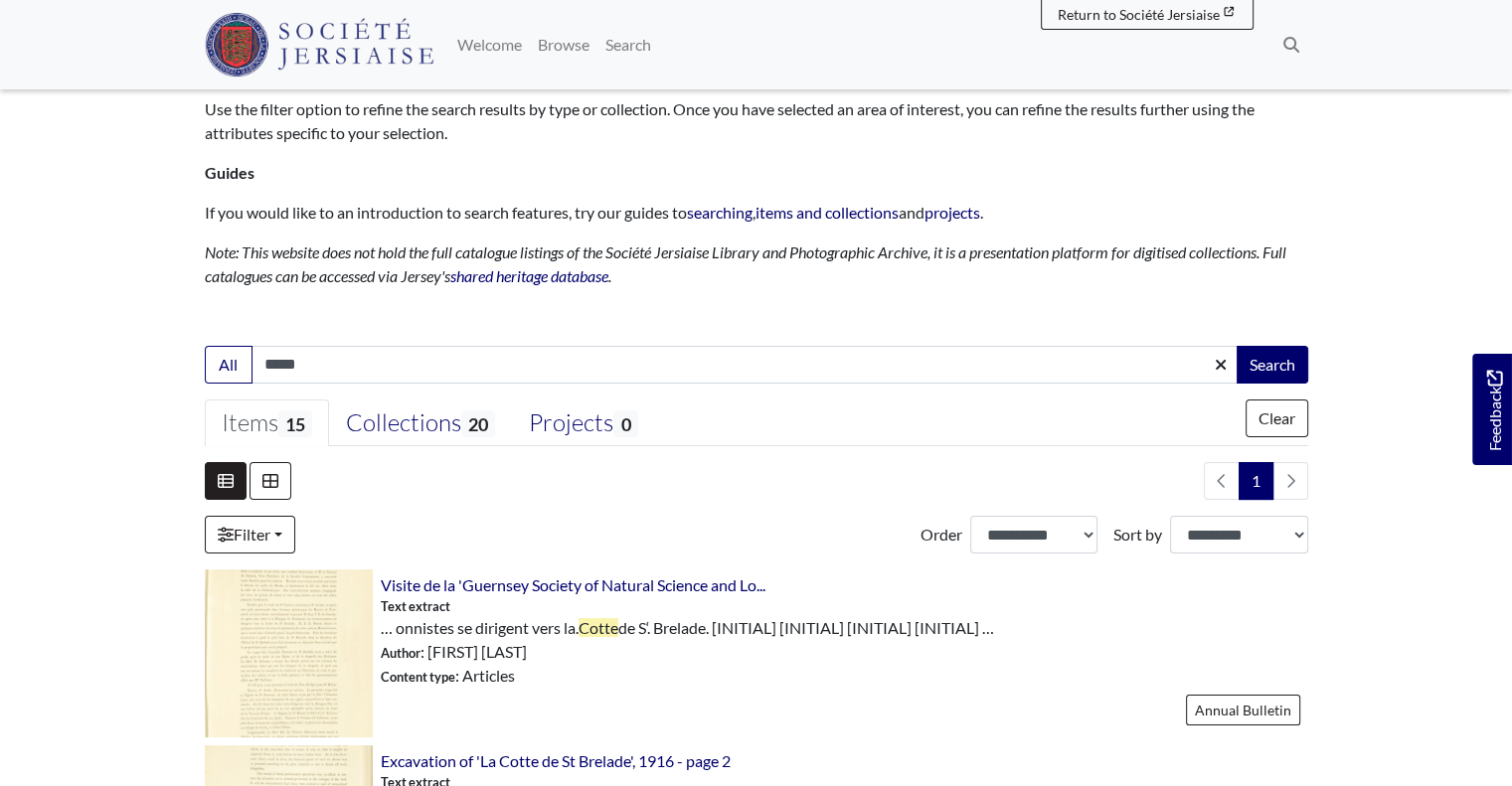 scroll, scrollTop: 187, scrollLeft: 0, axis: vertical 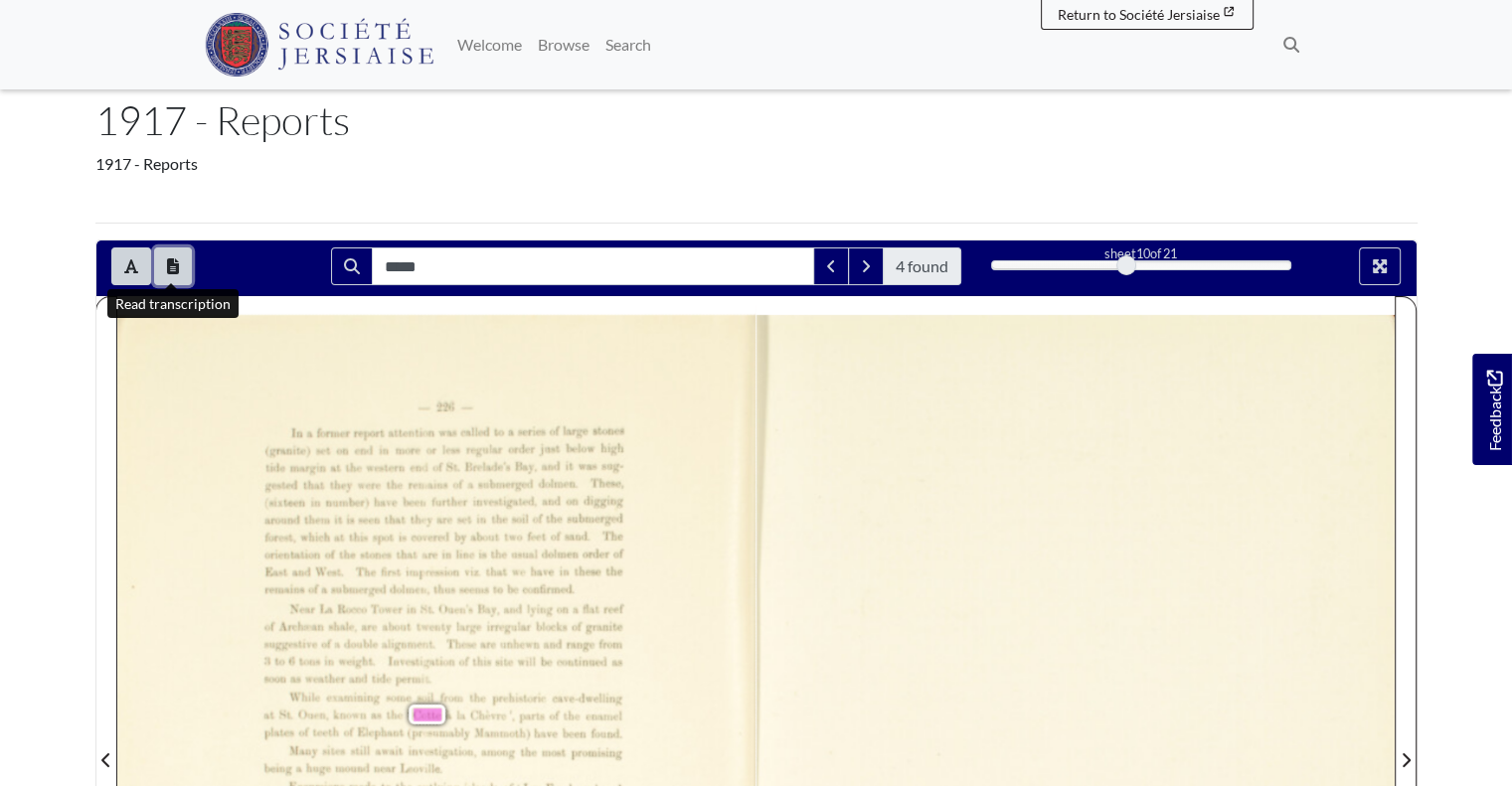 click 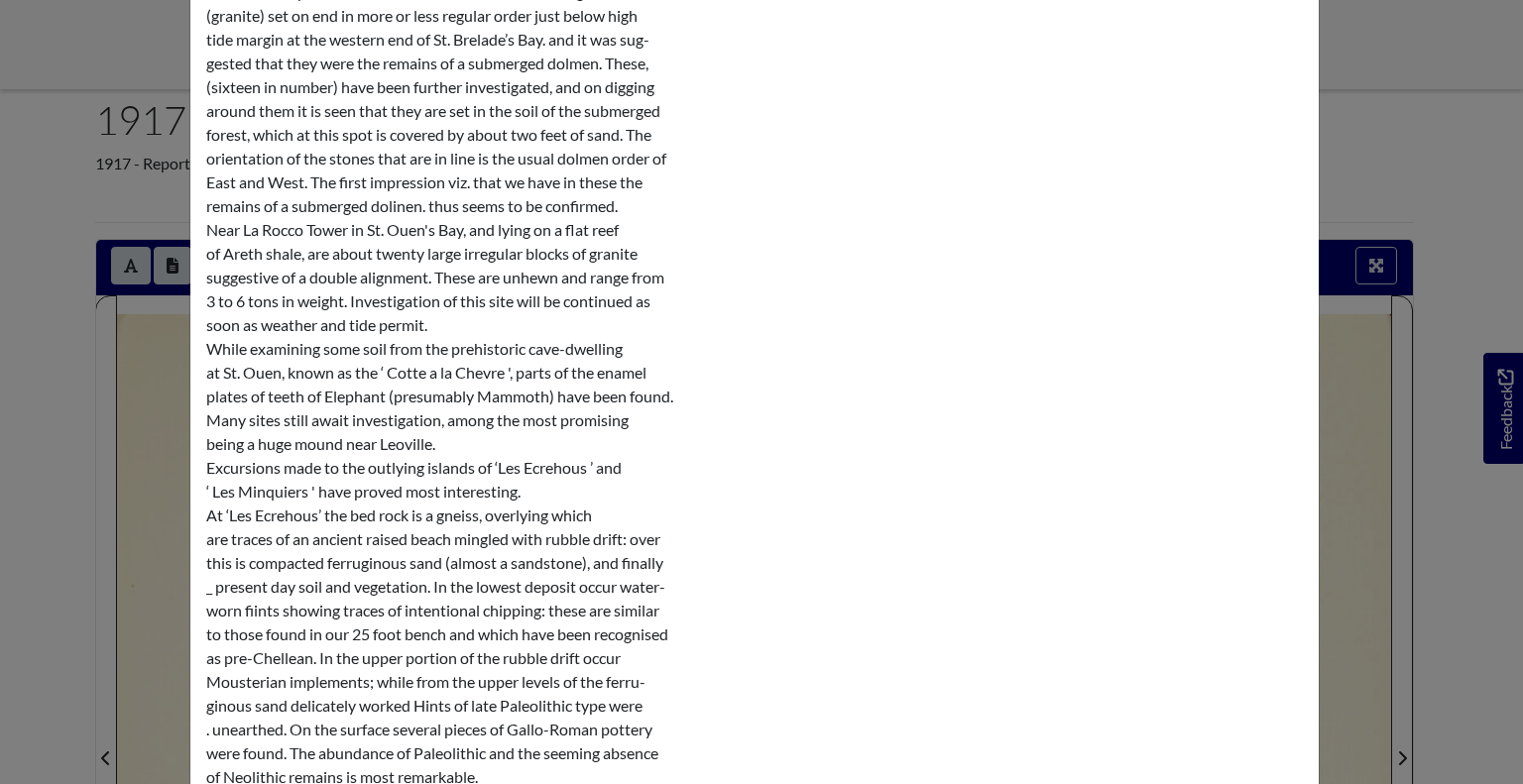 scroll, scrollTop: 297, scrollLeft: 0, axis: vertical 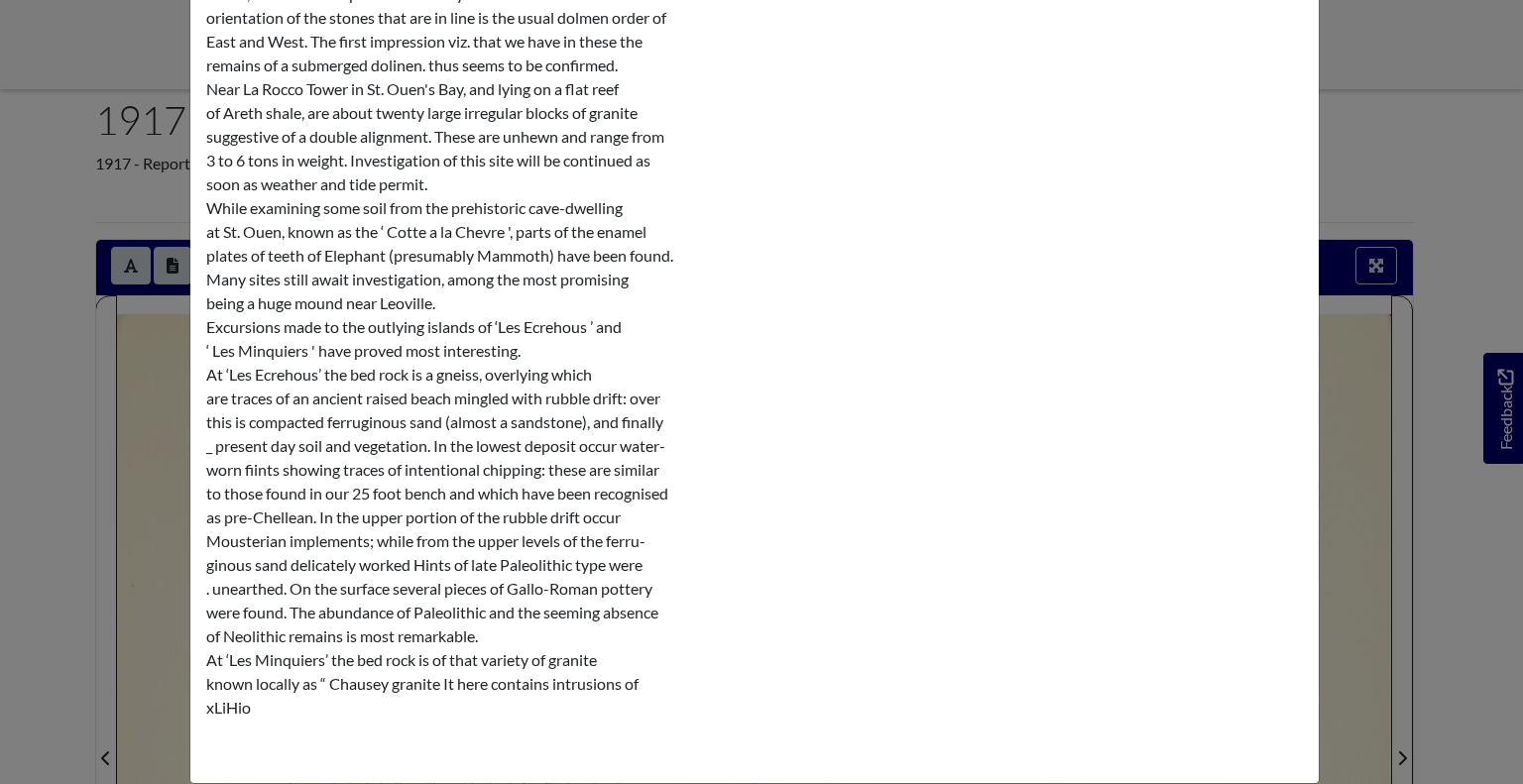 click on "Transcription
×
—226-— In a former report attention was called to a series of large stones (granite) set on end in more or less regular order just below high tide margin at the western end of St. Brelade’s Bay. and it was sug- gested that they were the remains of a submerged dolmen. These, (sixteen in number) have been further investigated, and on digging around them it is seen that they are set in the soil of the submerged forest, which at this spot is covered by about two feet of sand. The orientation of the stones that are in line is the usual dolmen order of East and West. The ﬁrst impression viz. that we have in these the remains of a submerged dolinen. thus seems to be conﬁrmed. Near La Rocco Tower in St. Ouen's Bay, and lying on a ﬂat reef soon as weather and tide permit. xLiHio" at bounding box center [762, 392] 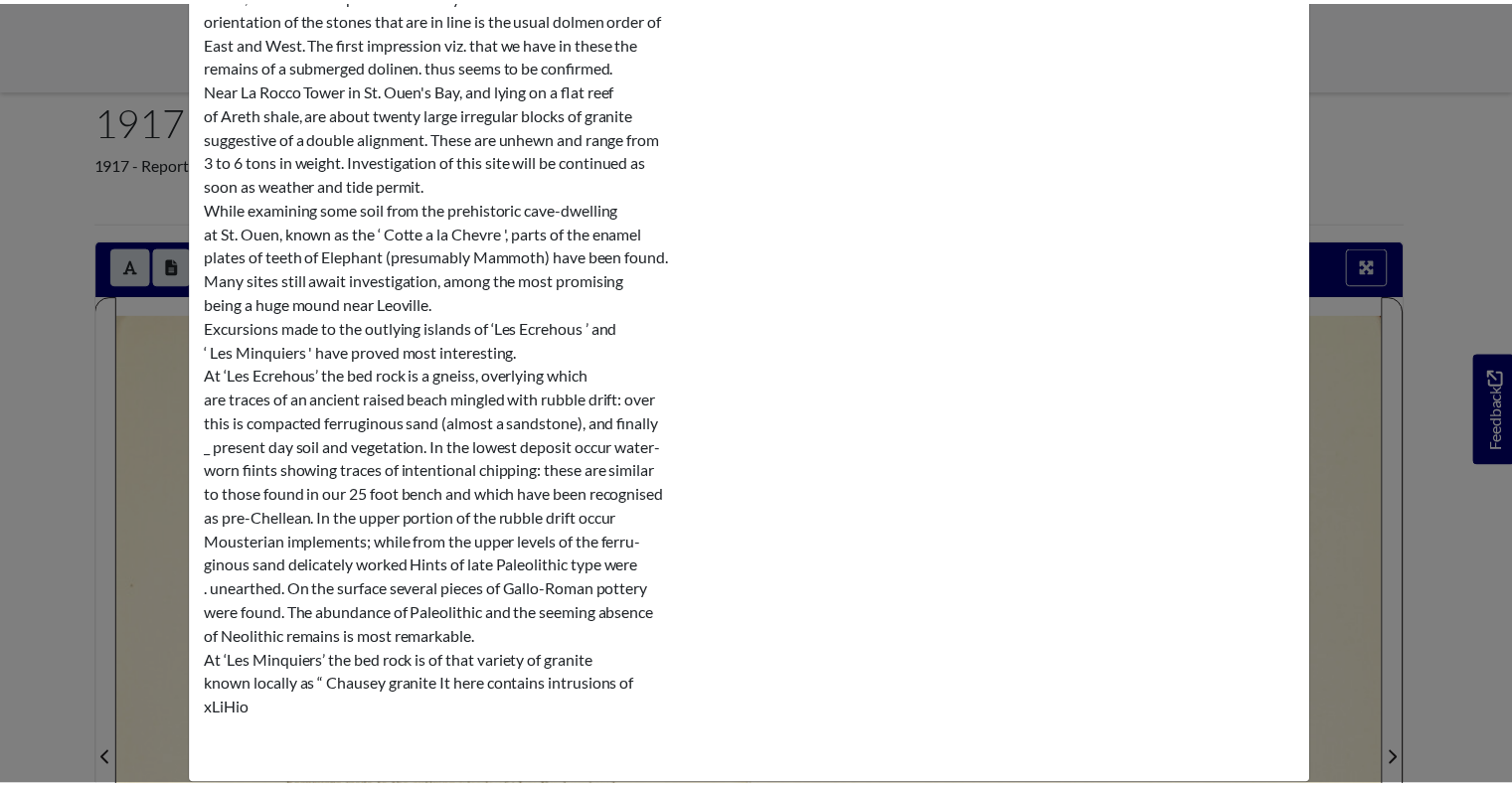 scroll, scrollTop: 0, scrollLeft: 0, axis: both 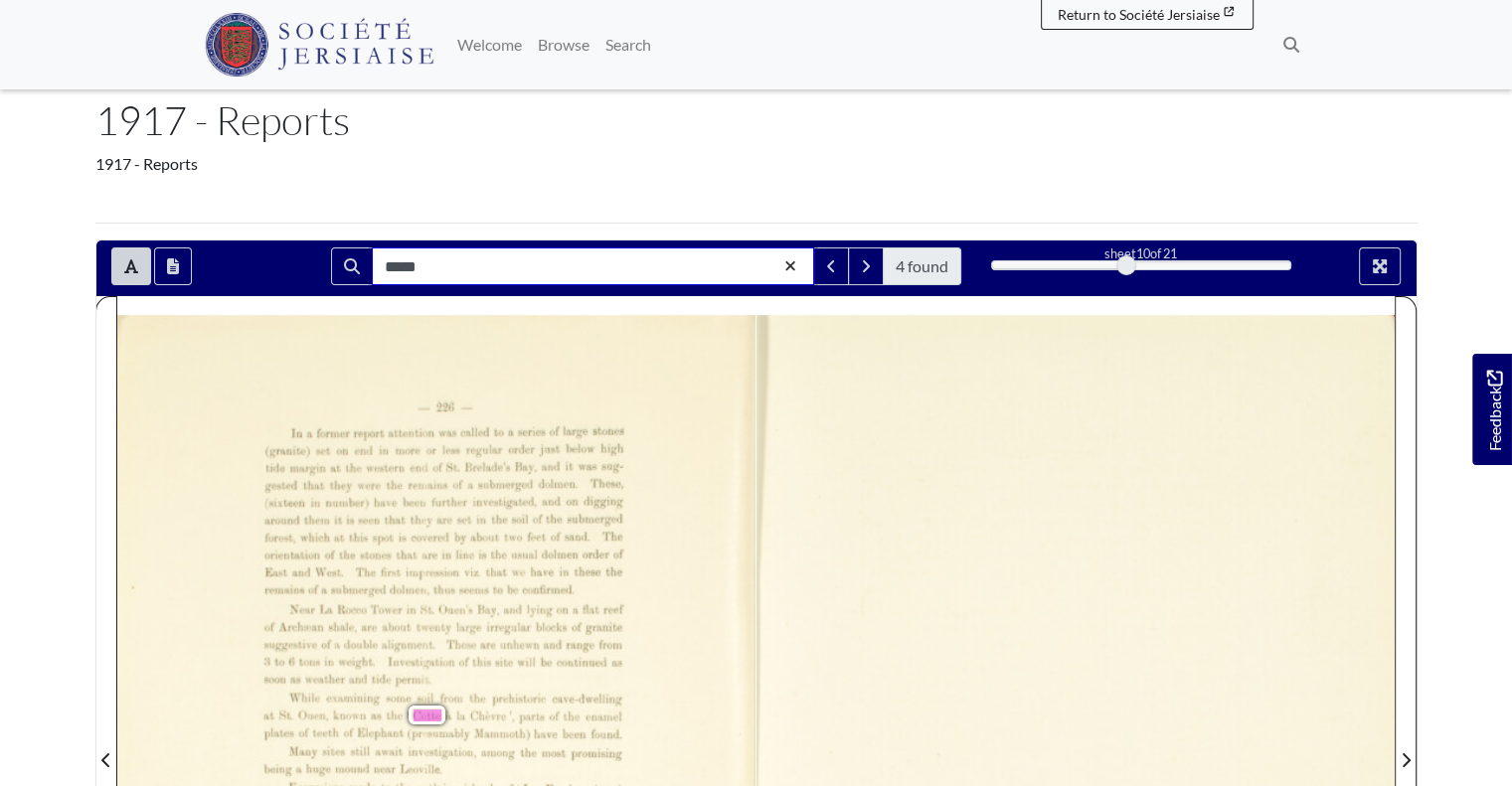 click on "*****" at bounding box center [592, 266] 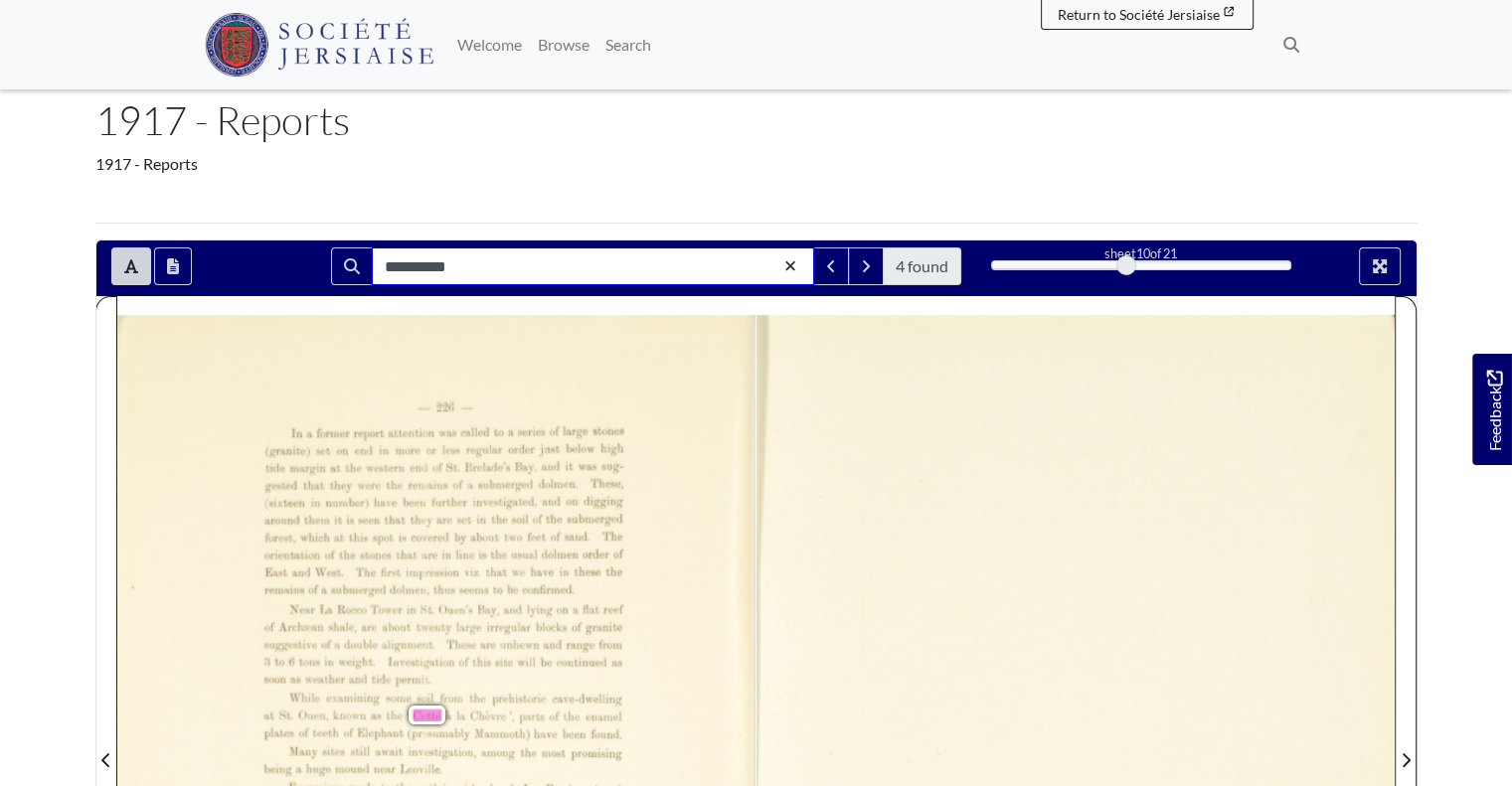 type on "**********" 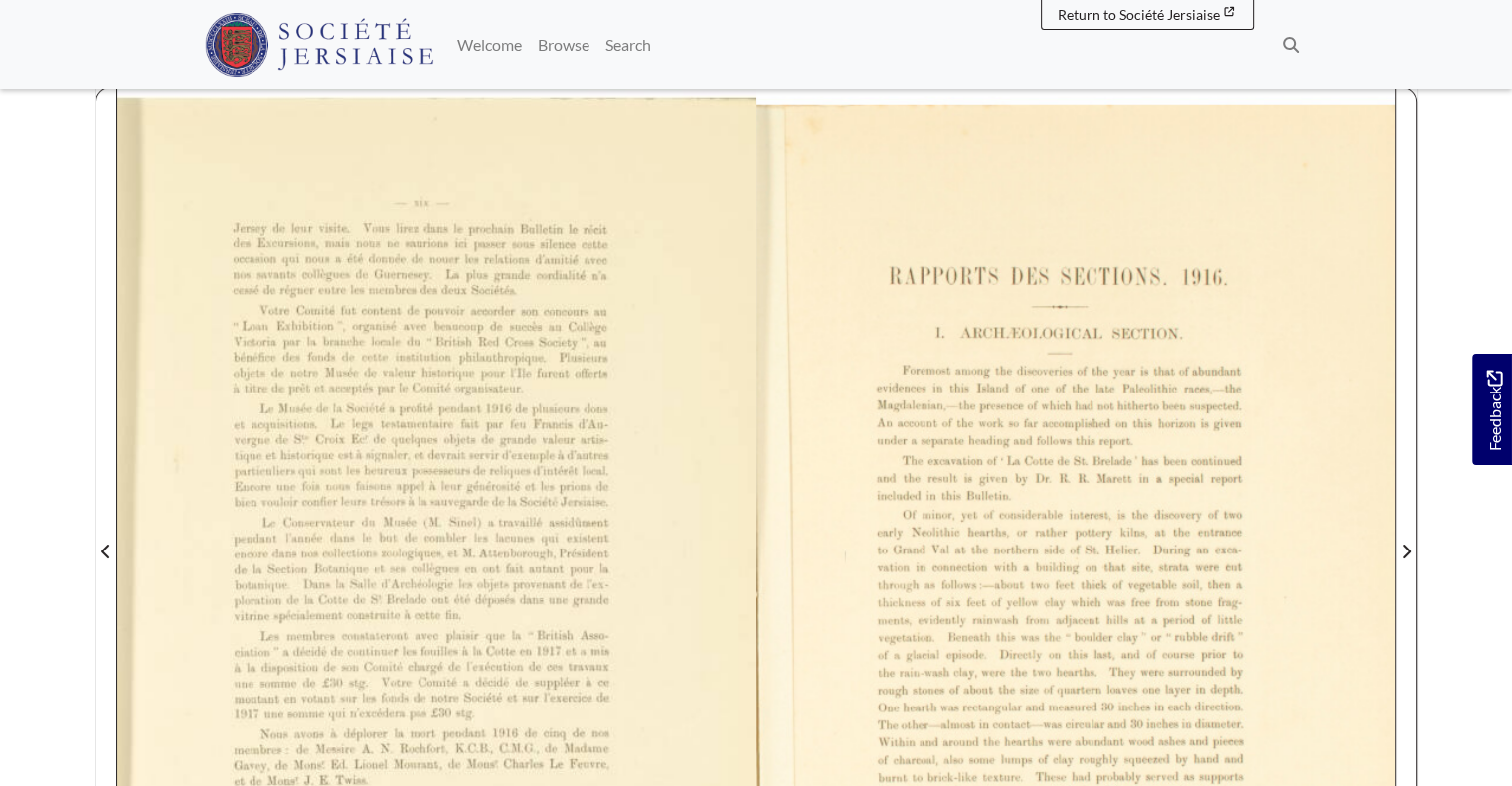 scroll, scrollTop: 397, scrollLeft: 0, axis: vertical 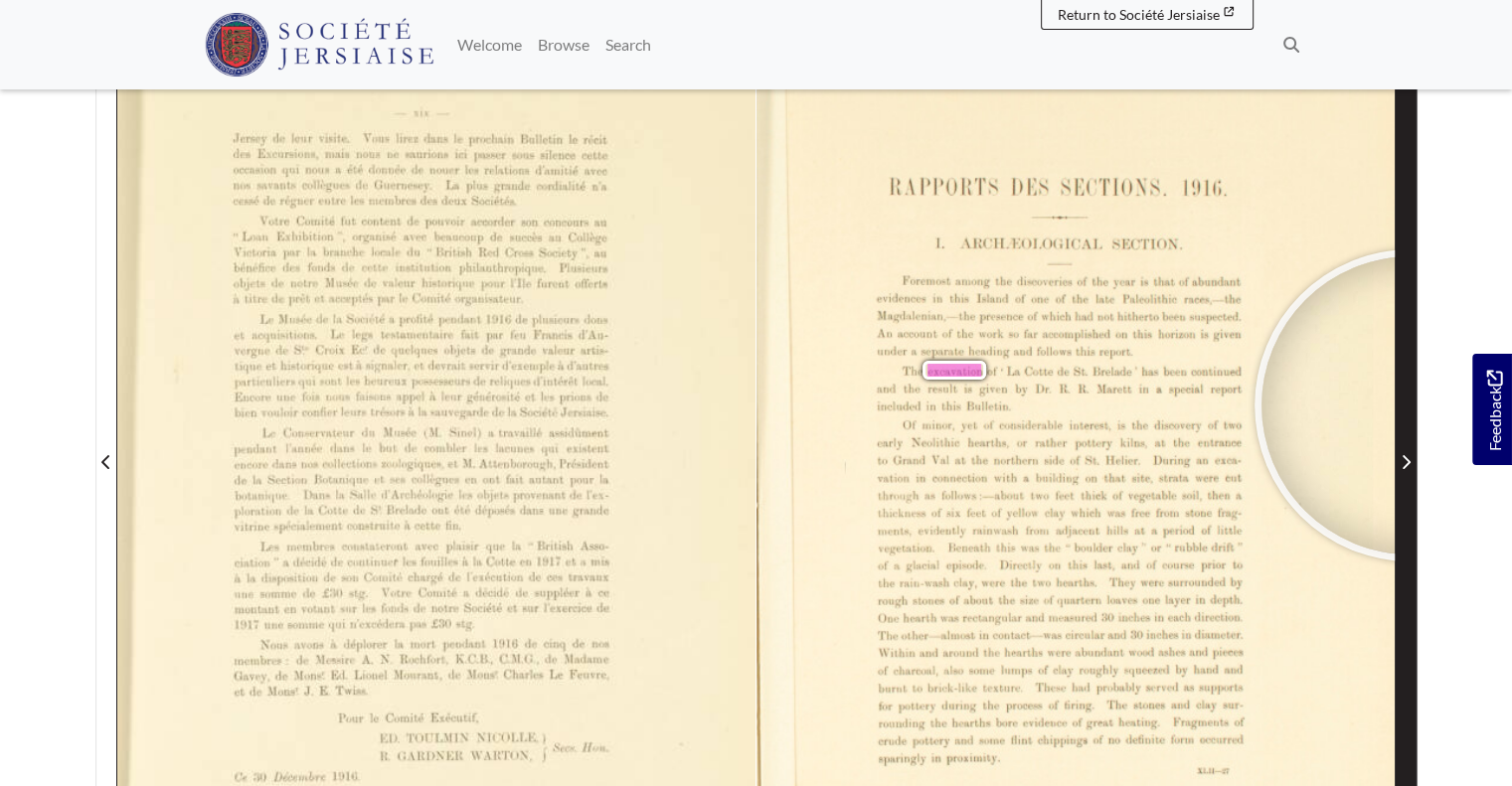 click at bounding box center [1406, 449] 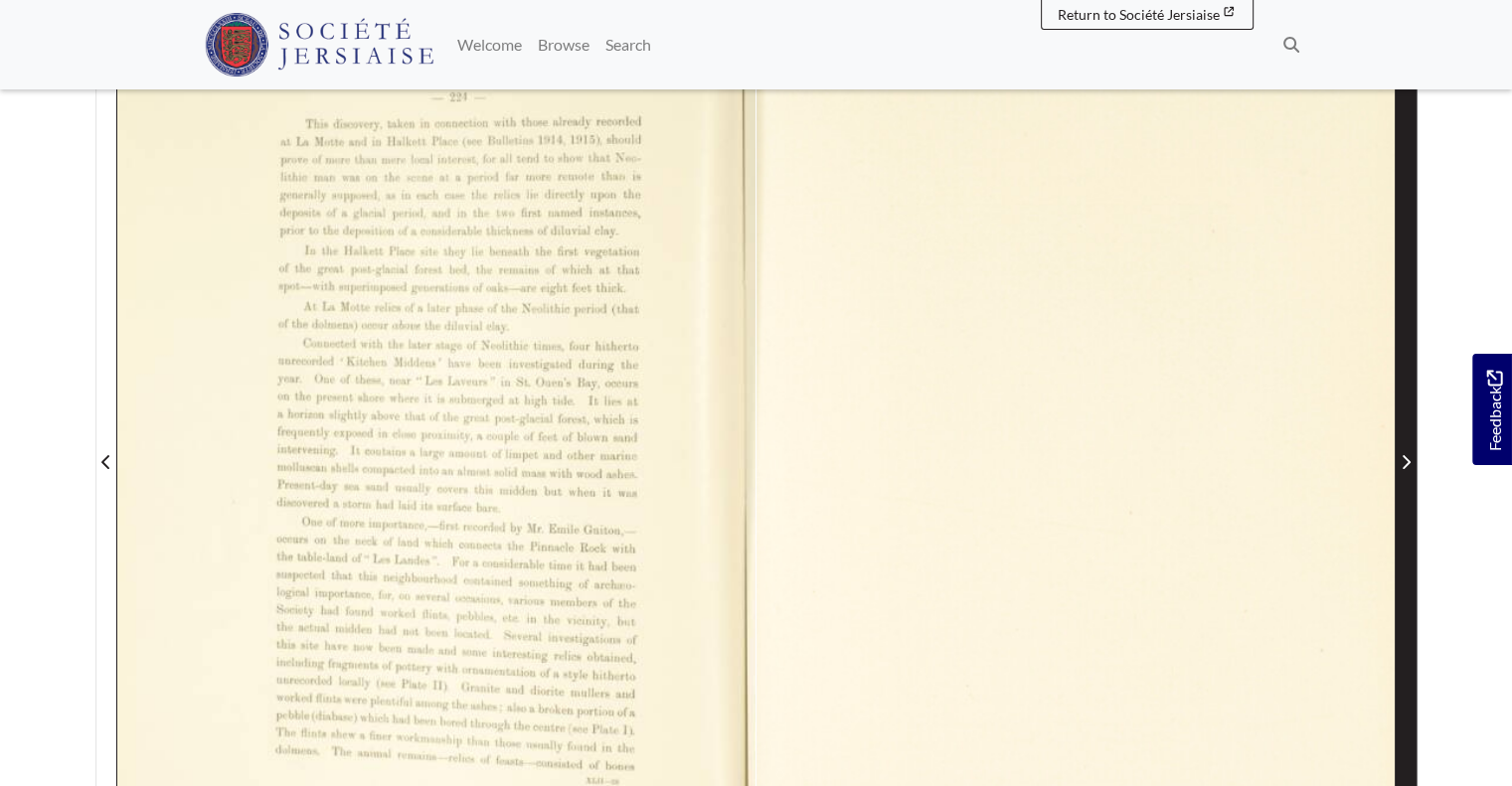 click at bounding box center [1406, 449] 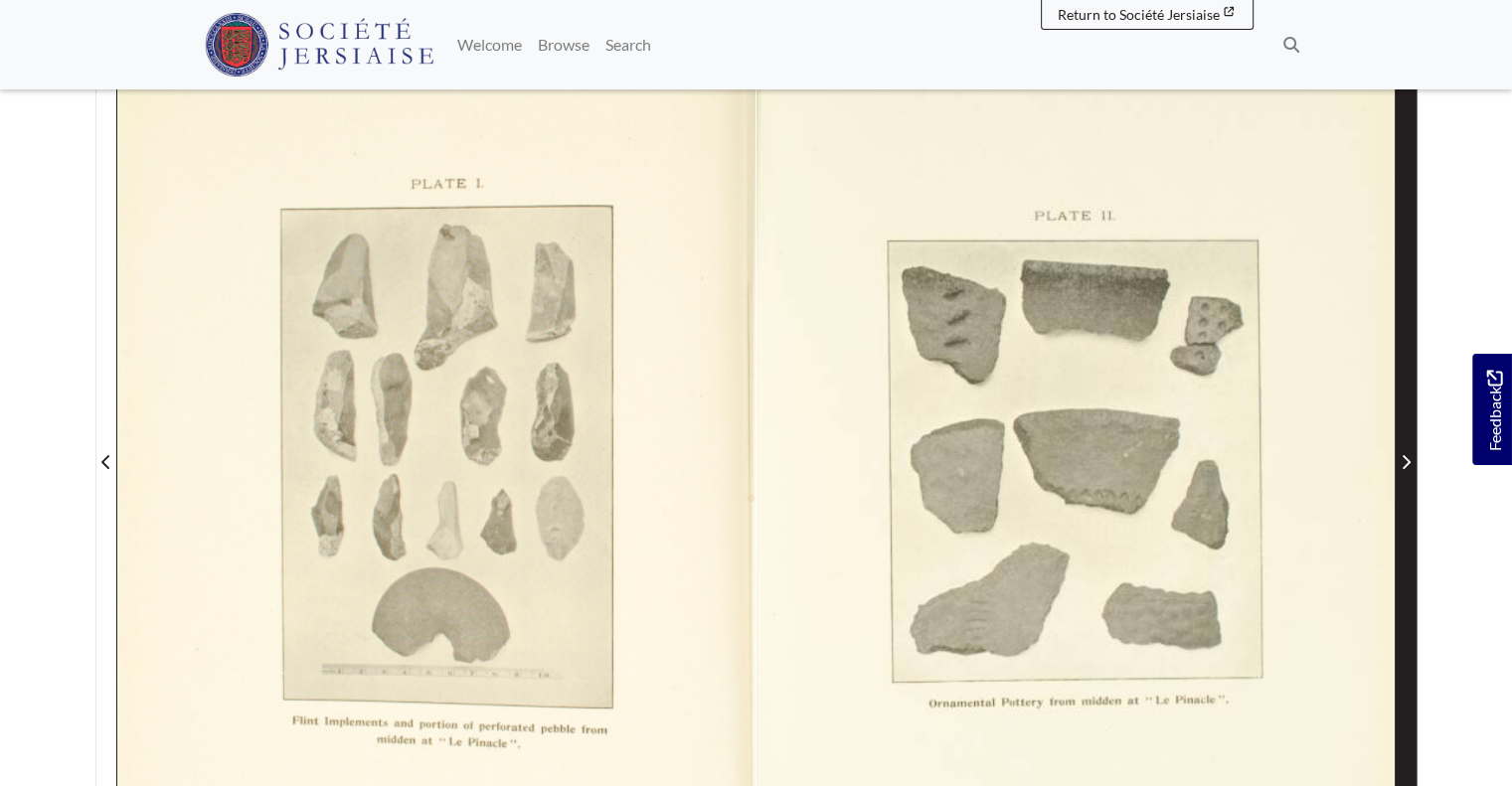 click at bounding box center [1406, 449] 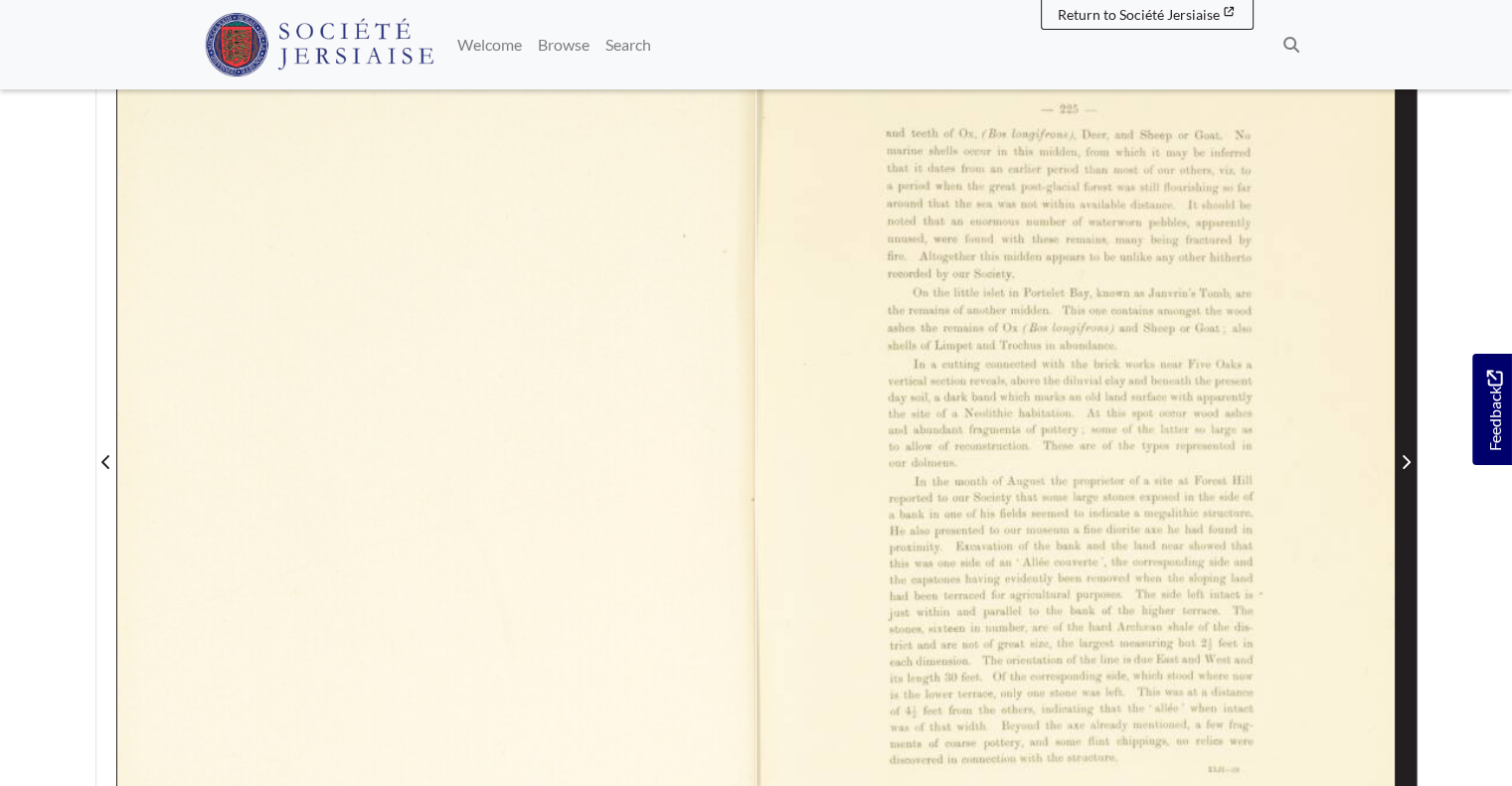 click at bounding box center [1406, 449] 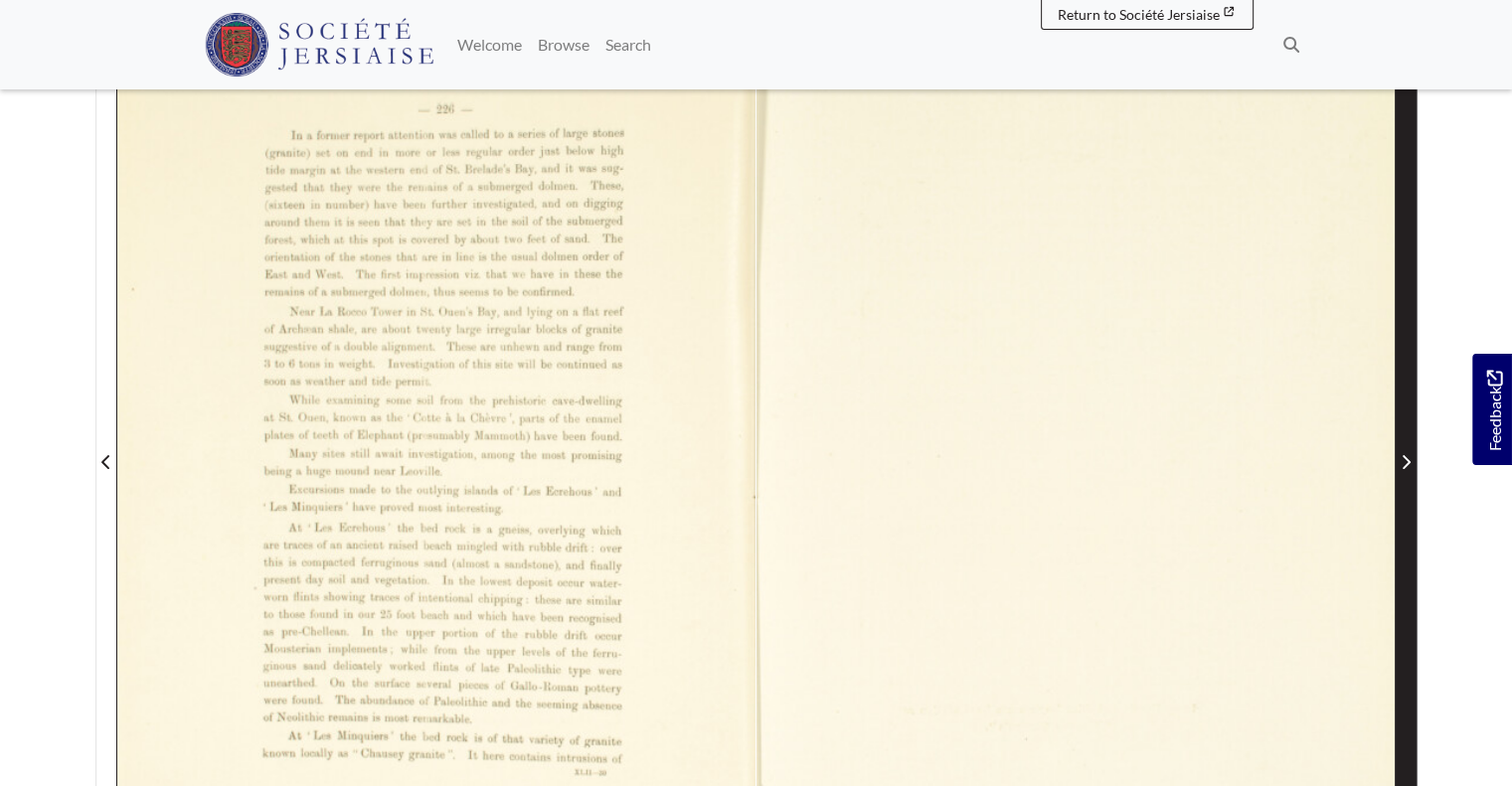 click at bounding box center [1406, 449] 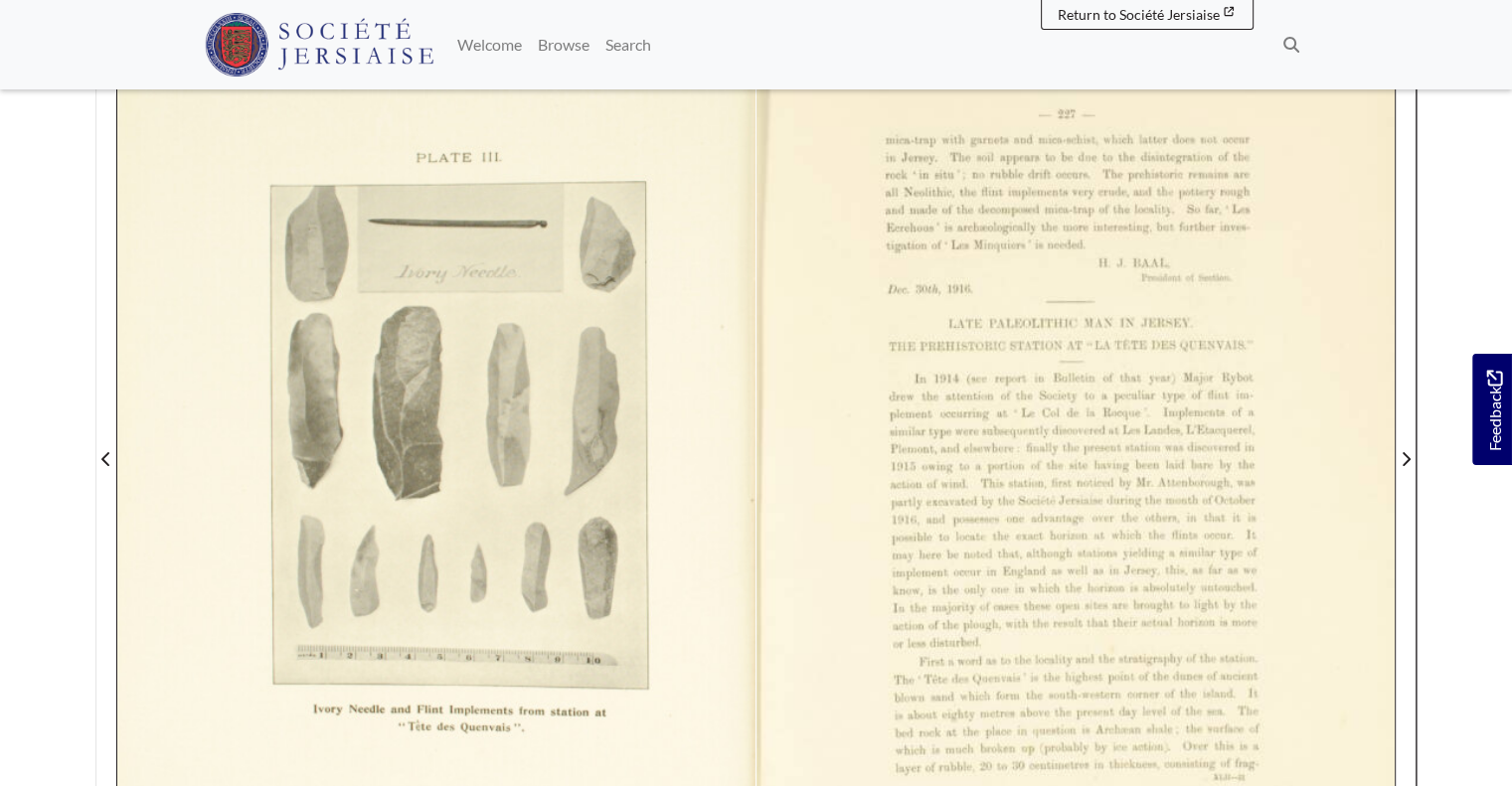 scroll, scrollTop: 397, scrollLeft: 0, axis: vertical 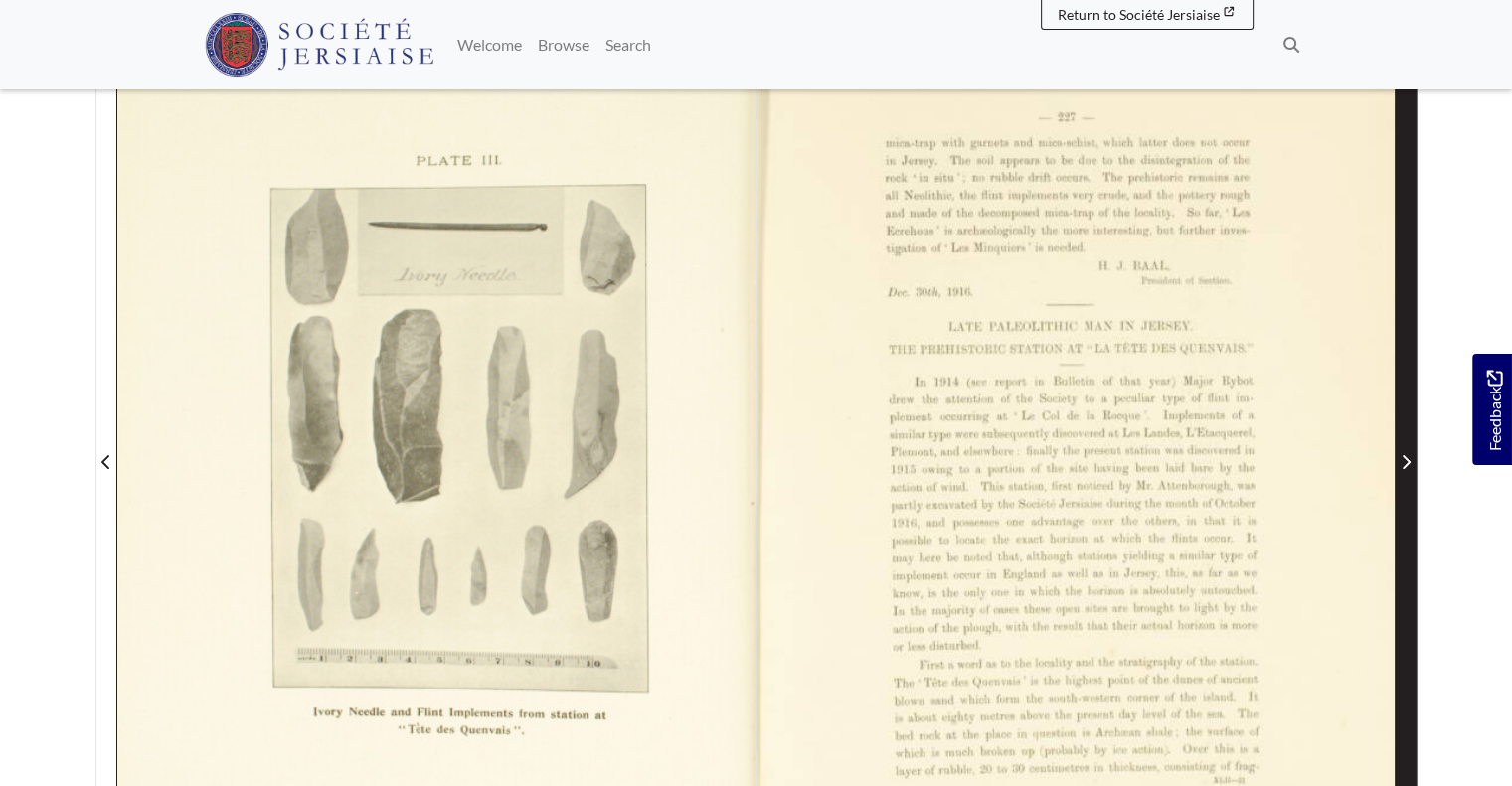click at bounding box center (1406, 449) 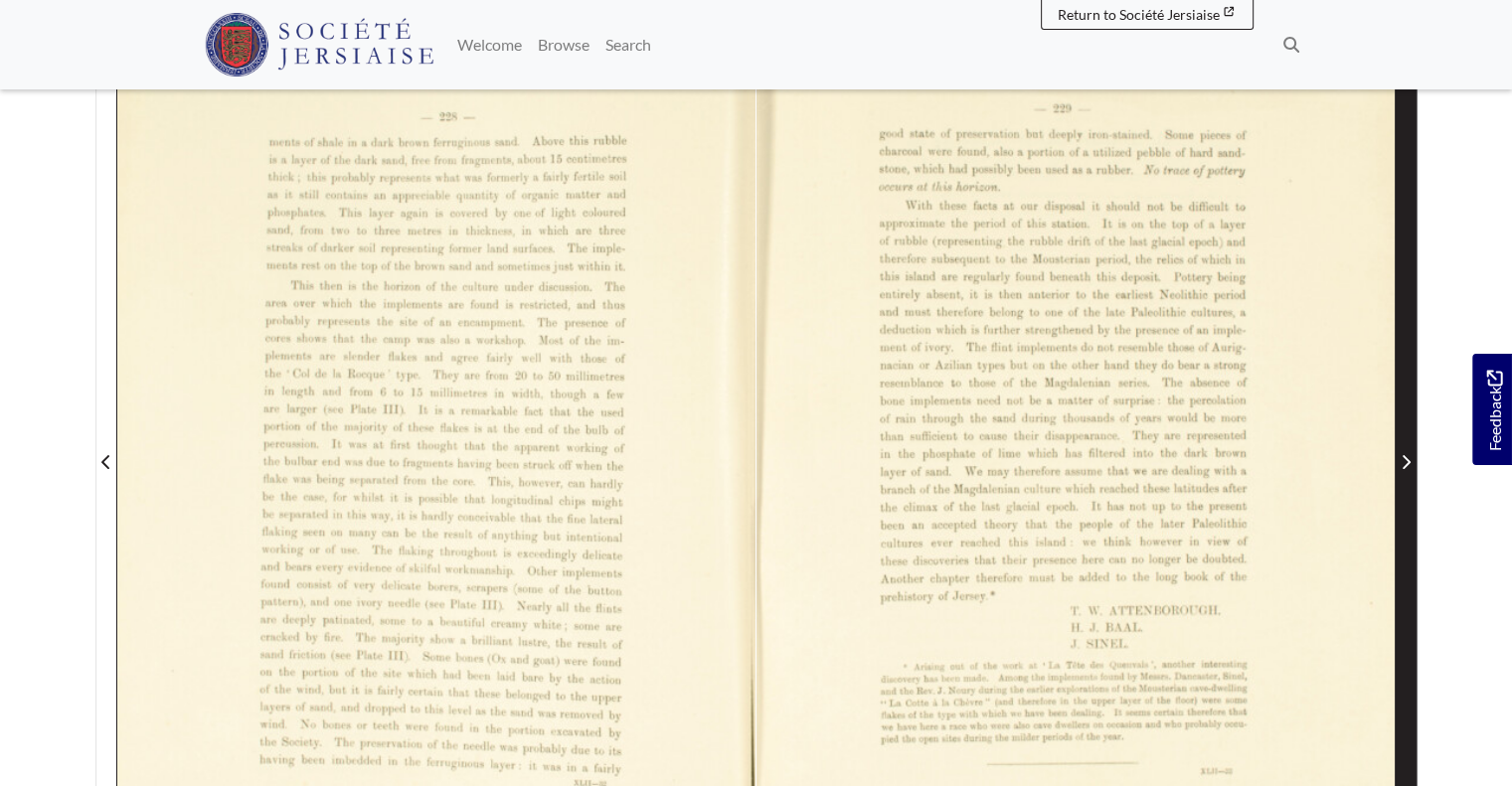 click at bounding box center (1406, 449) 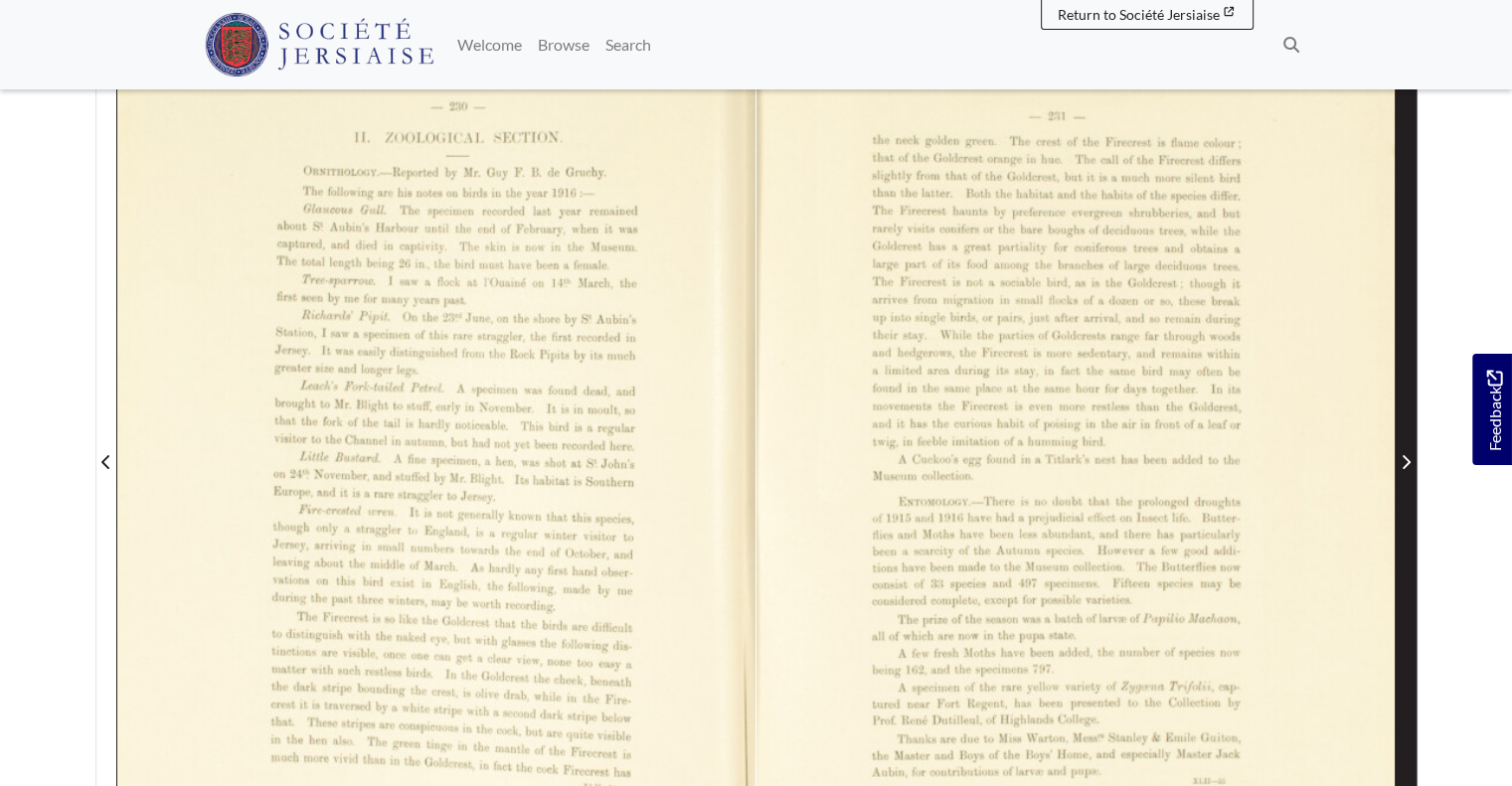 click at bounding box center (1406, 449) 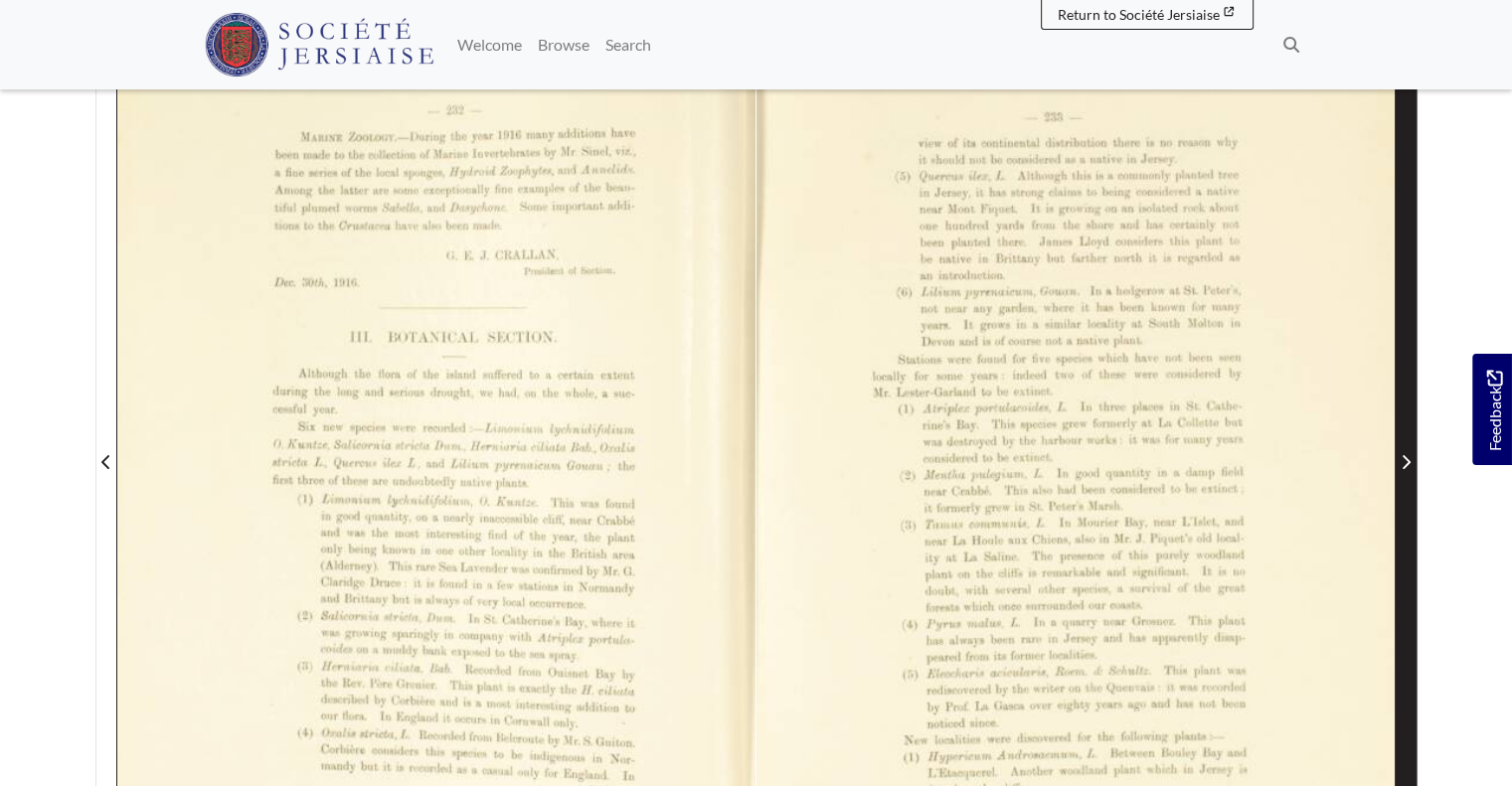 click at bounding box center [1406, 449] 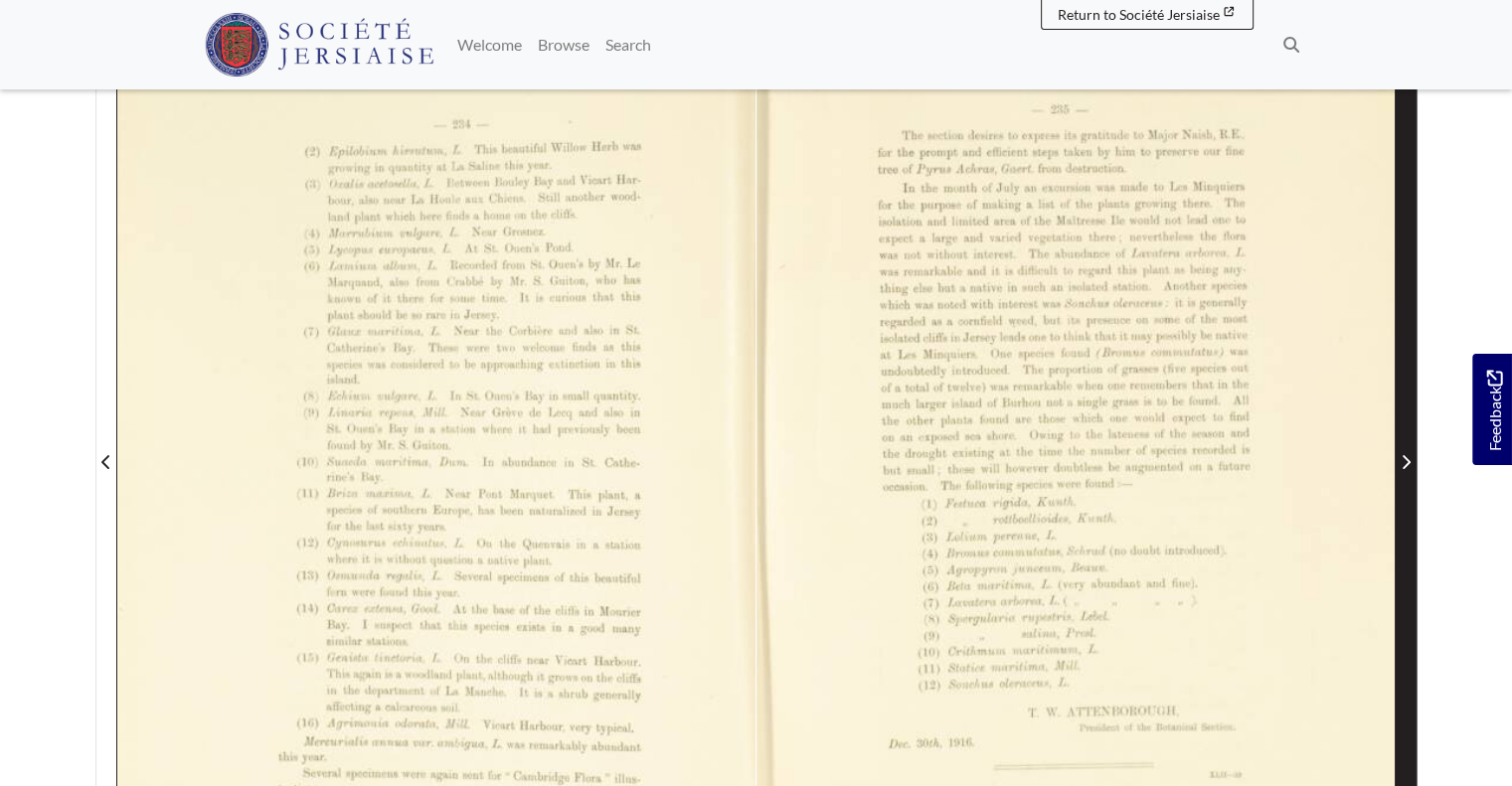 click at bounding box center (1406, 449) 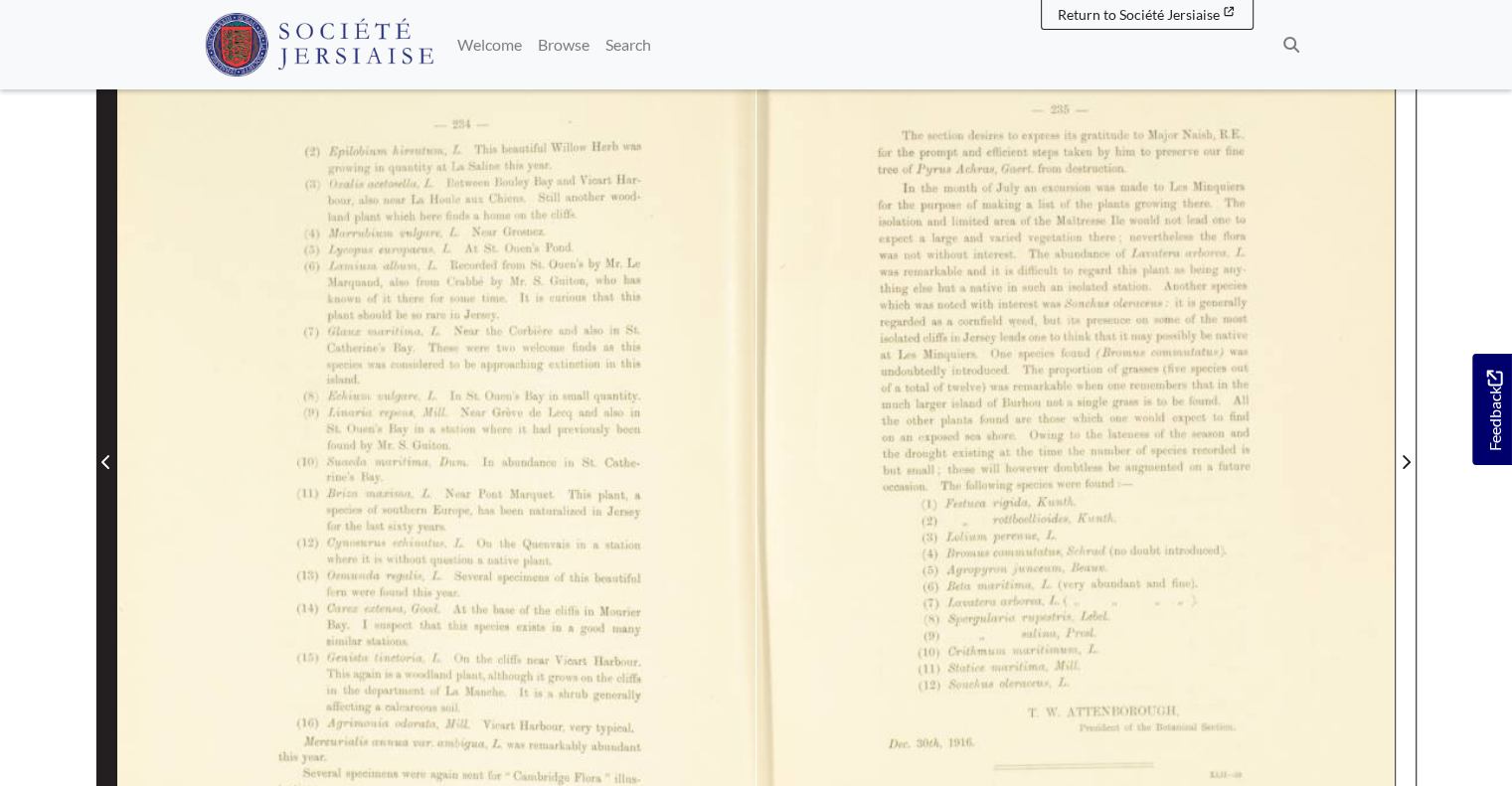 click 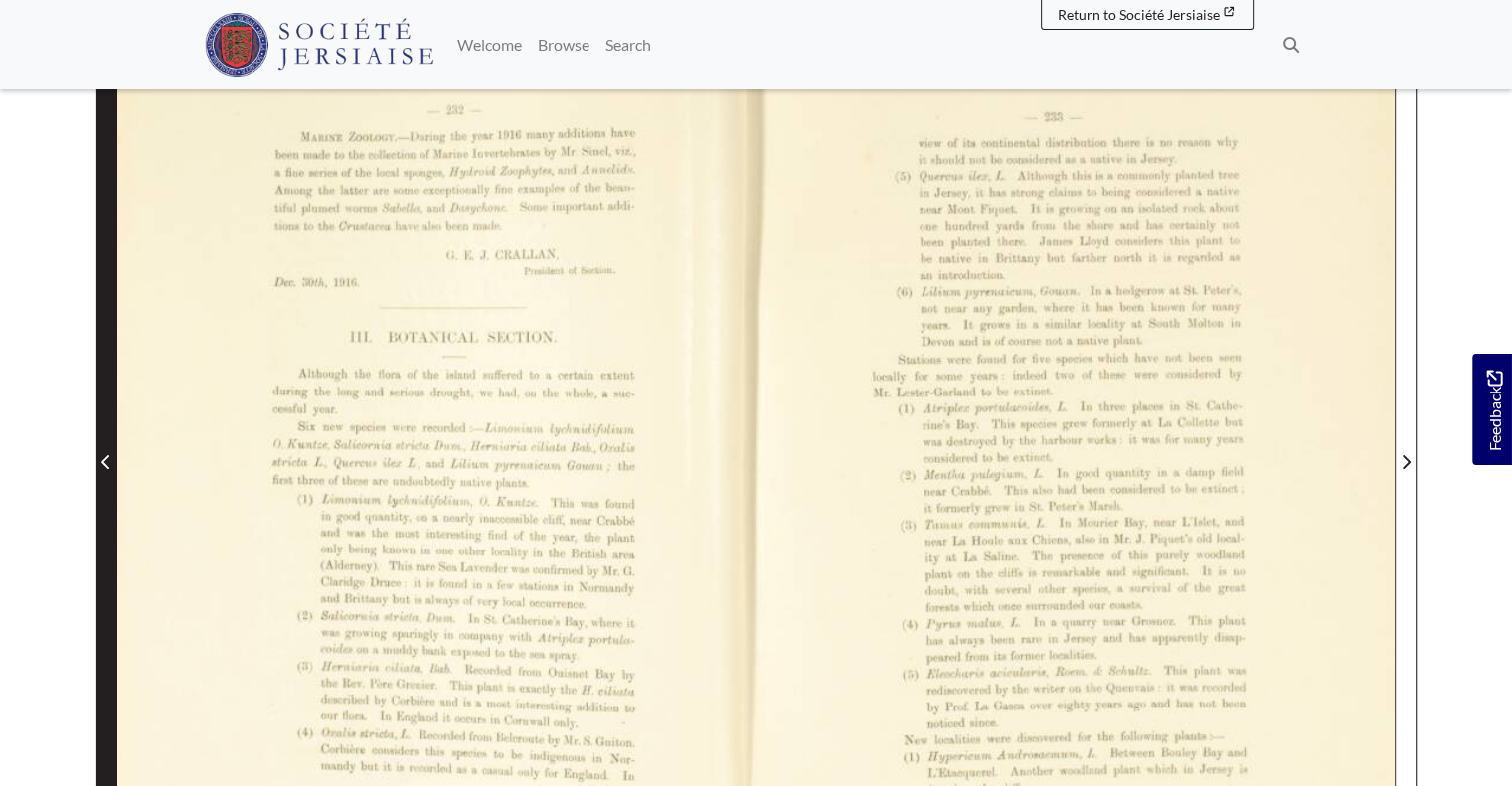 click 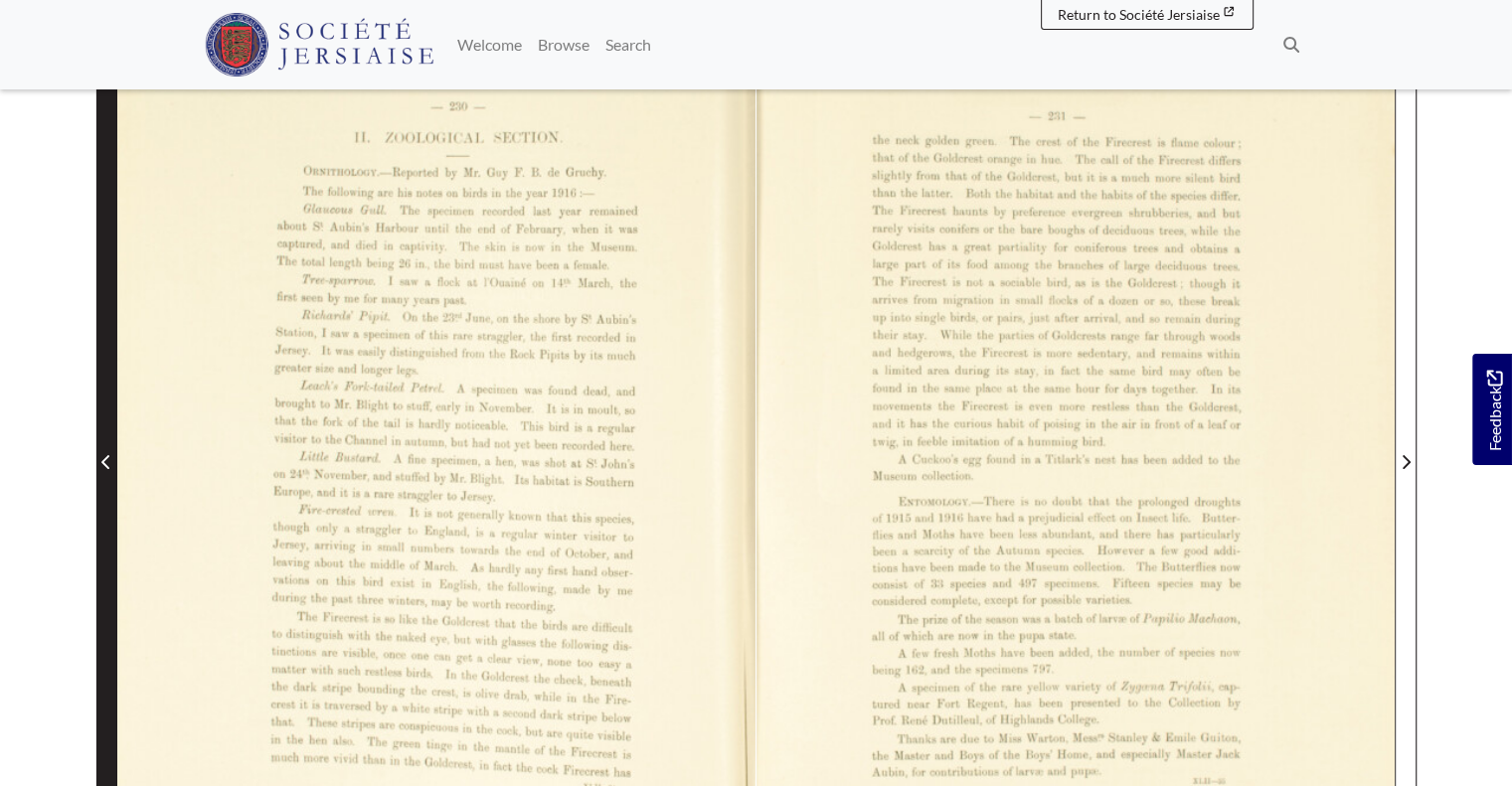 click 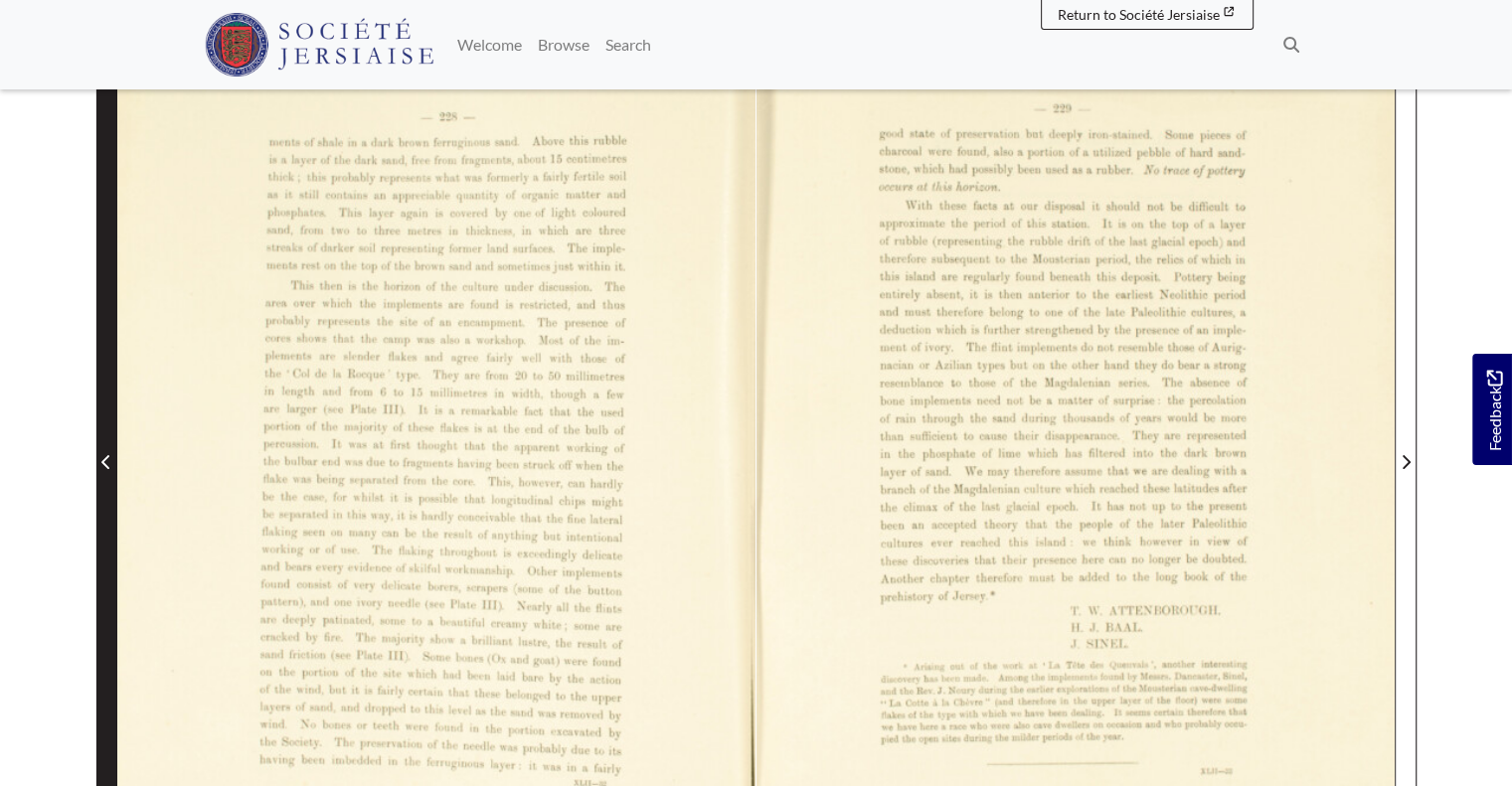click at bounding box center (106, 449) 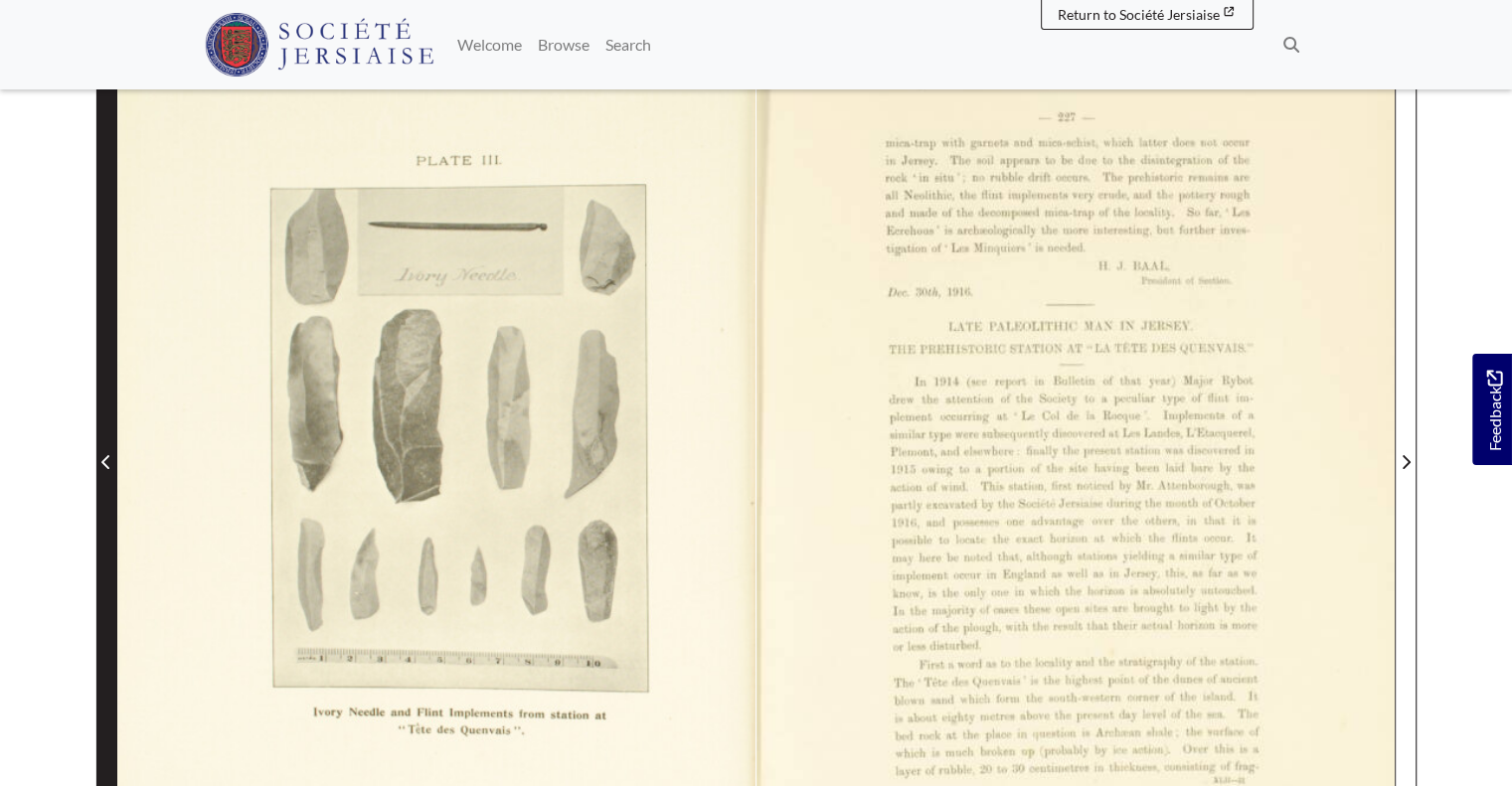 click at bounding box center [106, 449] 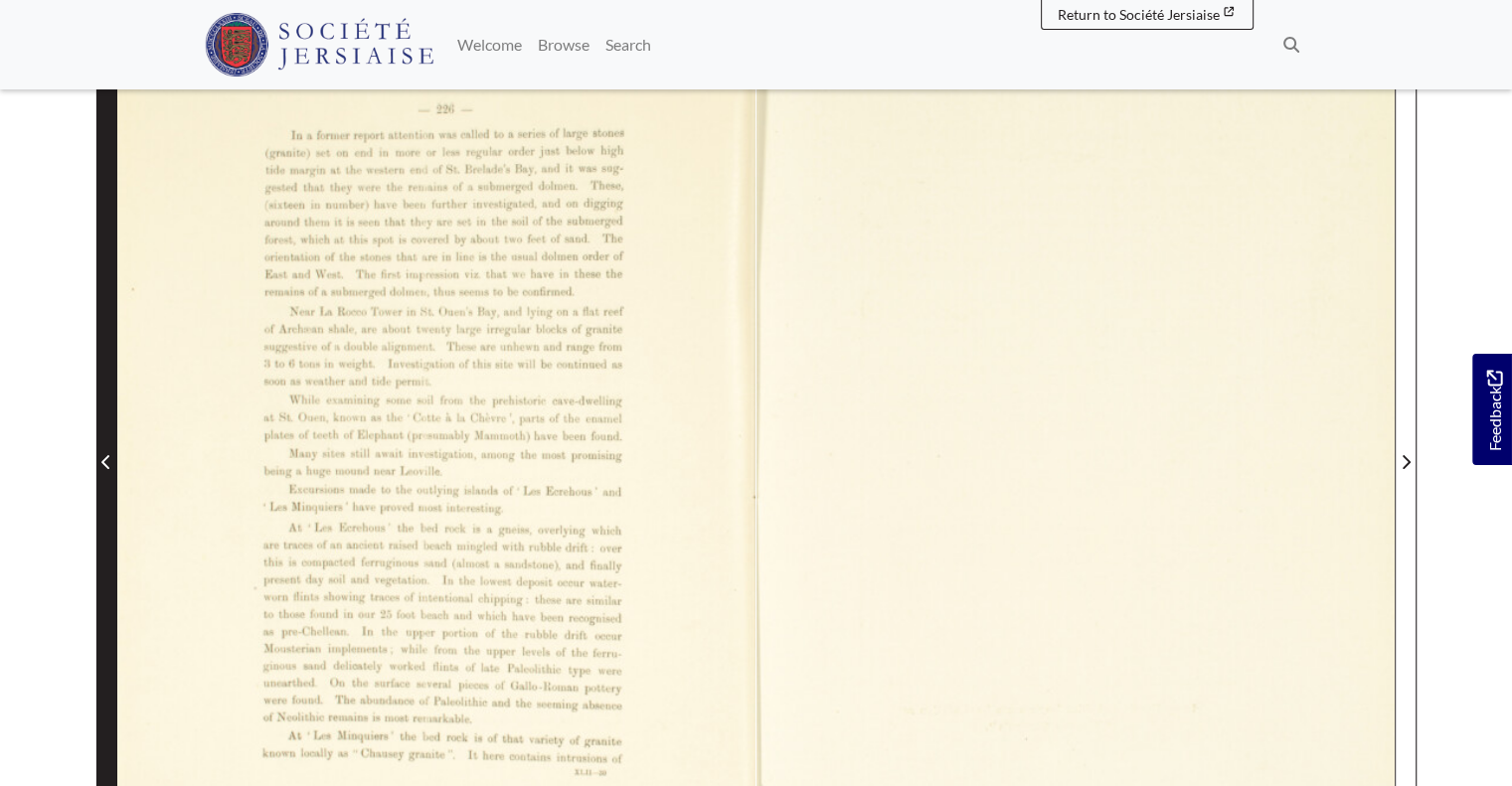 click at bounding box center (106, 449) 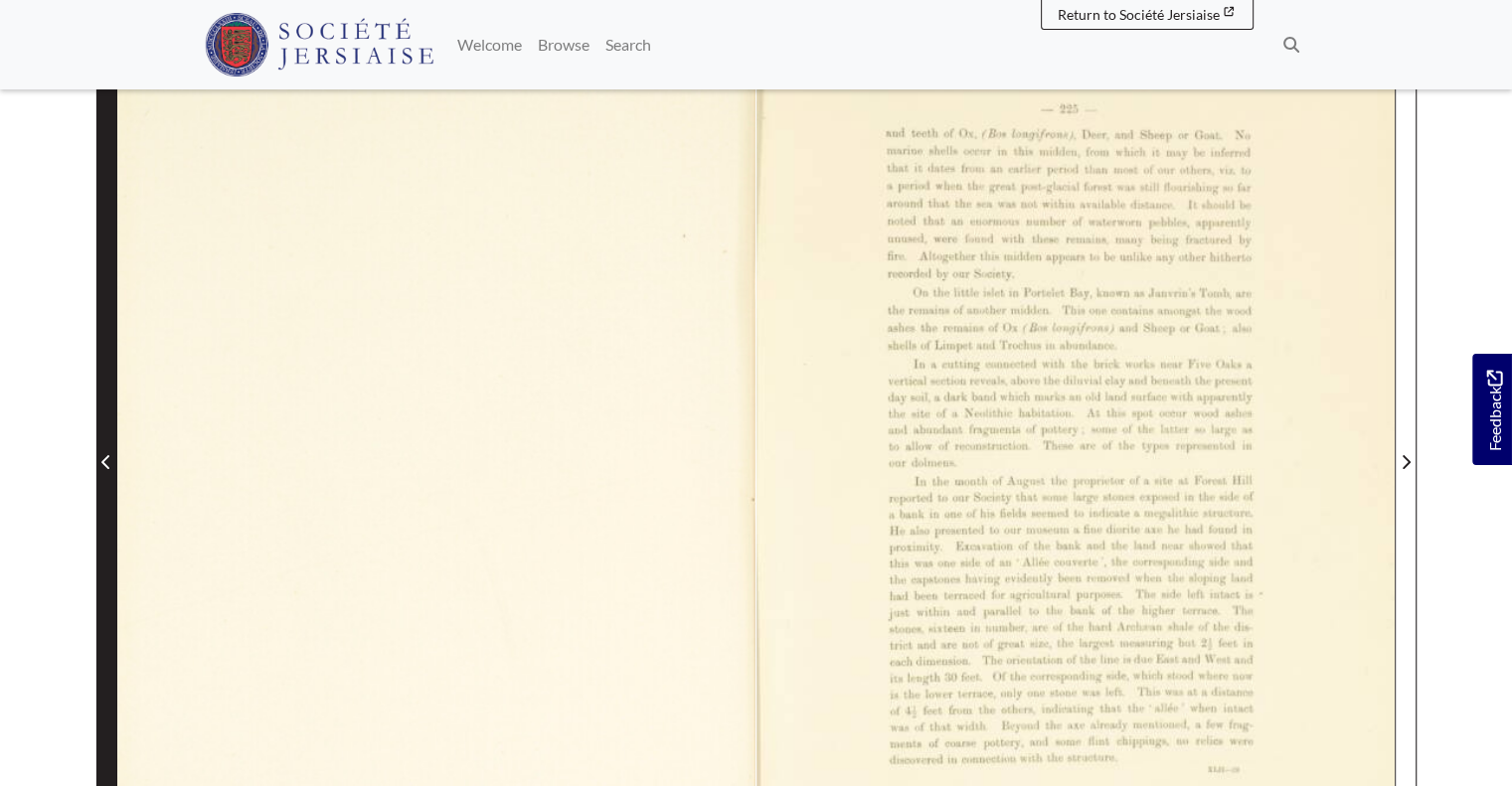 click at bounding box center [106, 449] 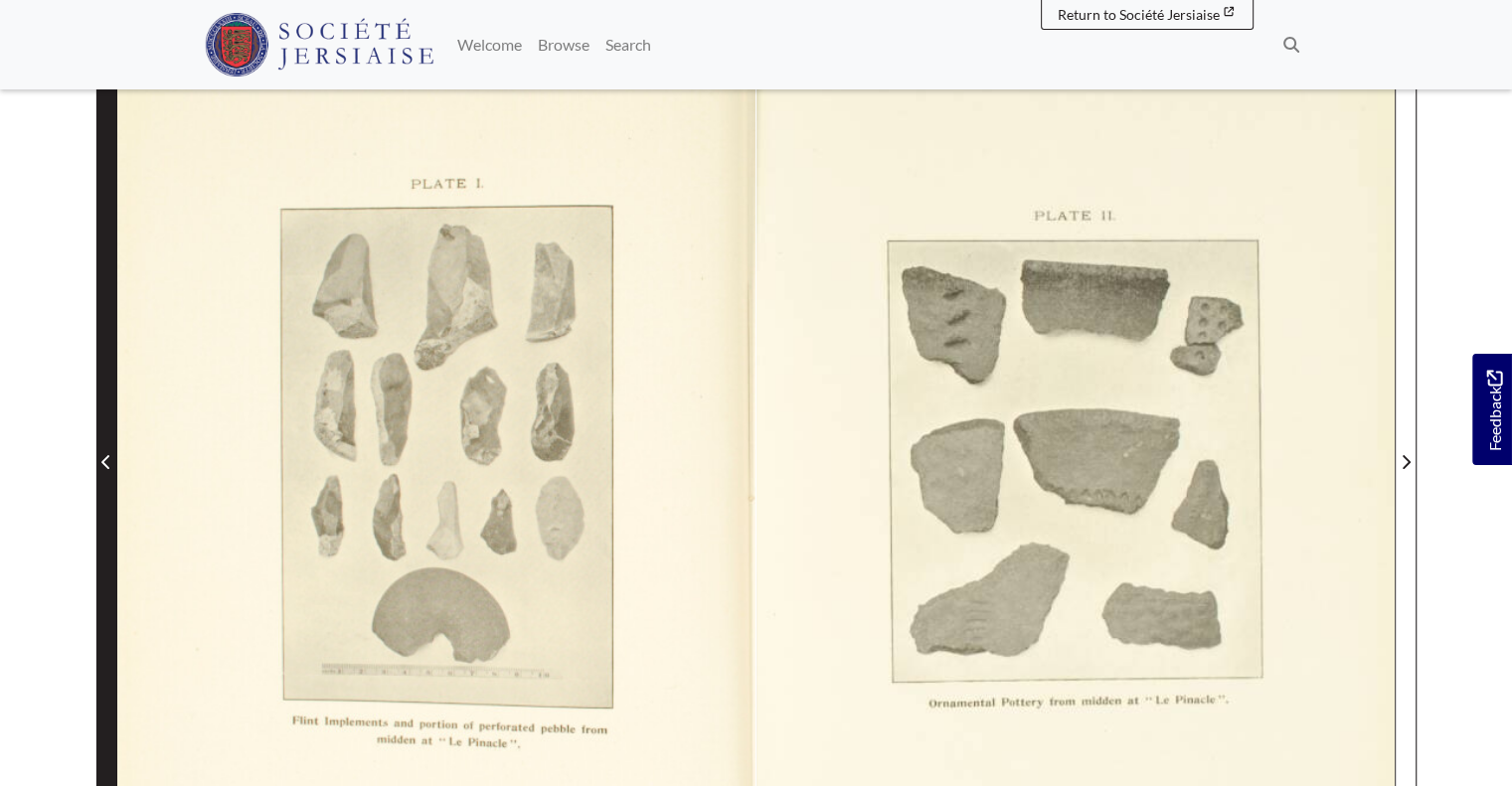 click at bounding box center (106, 449) 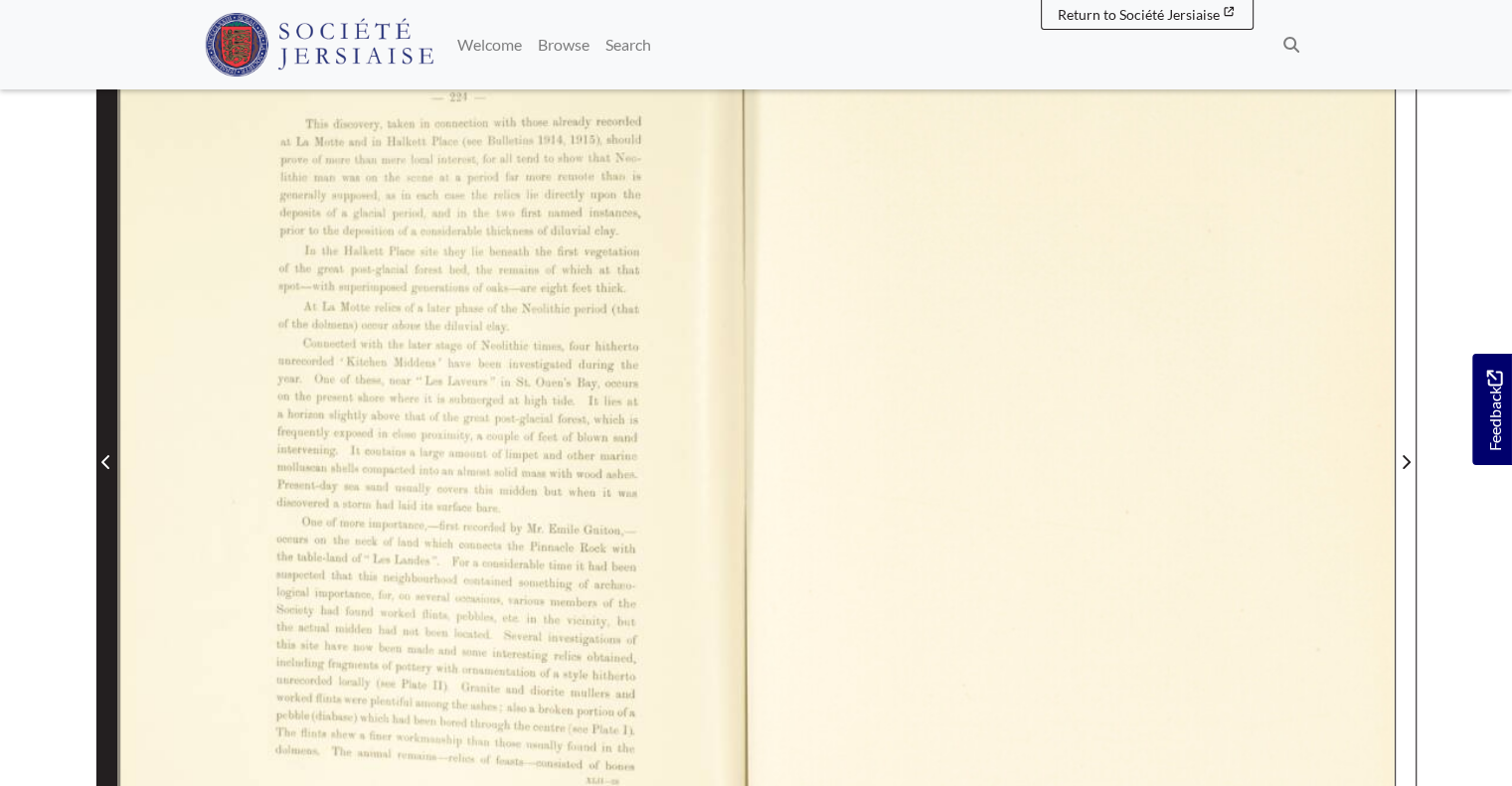 click at bounding box center [106, 449] 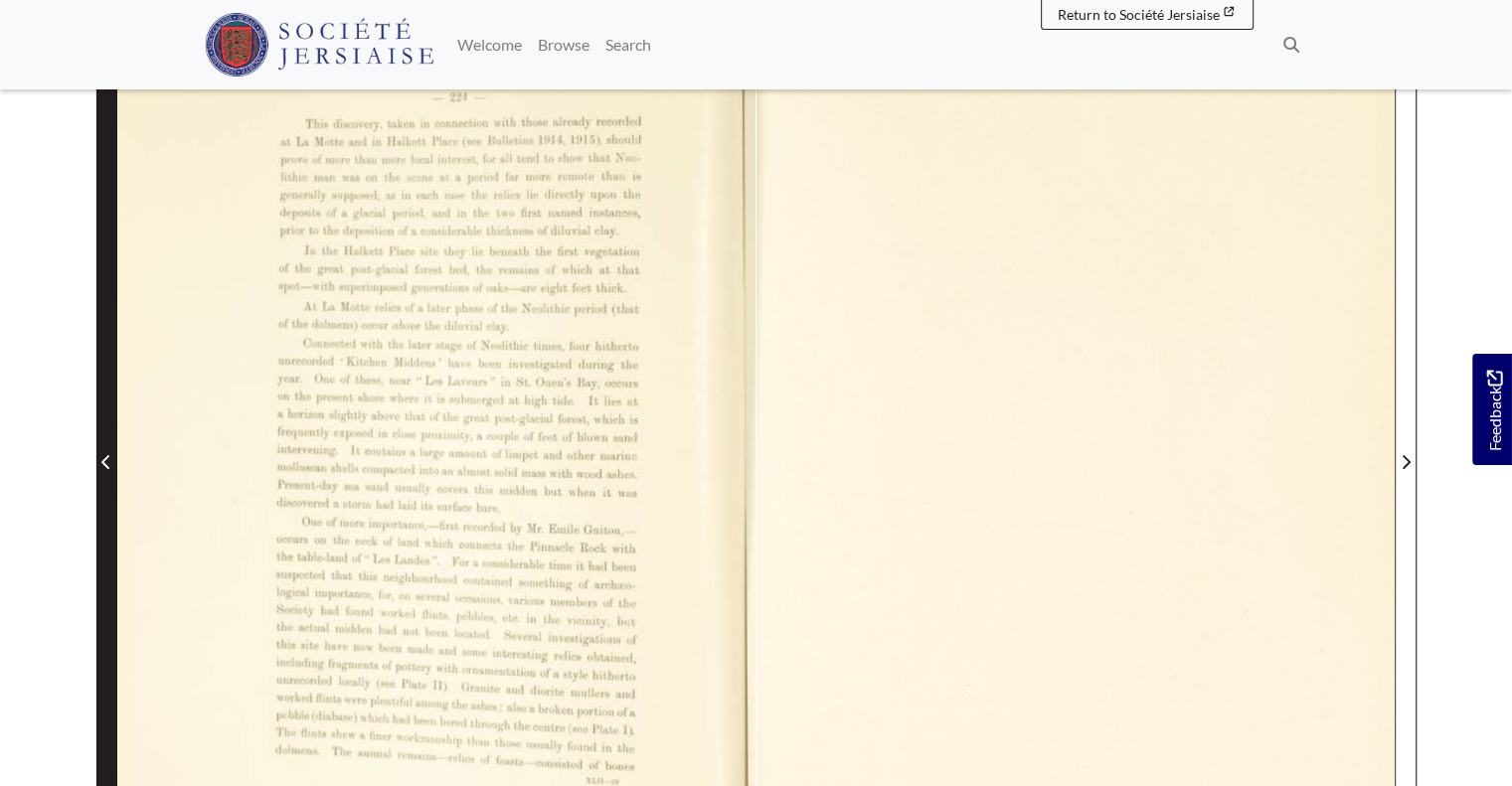 click at bounding box center (106, 449) 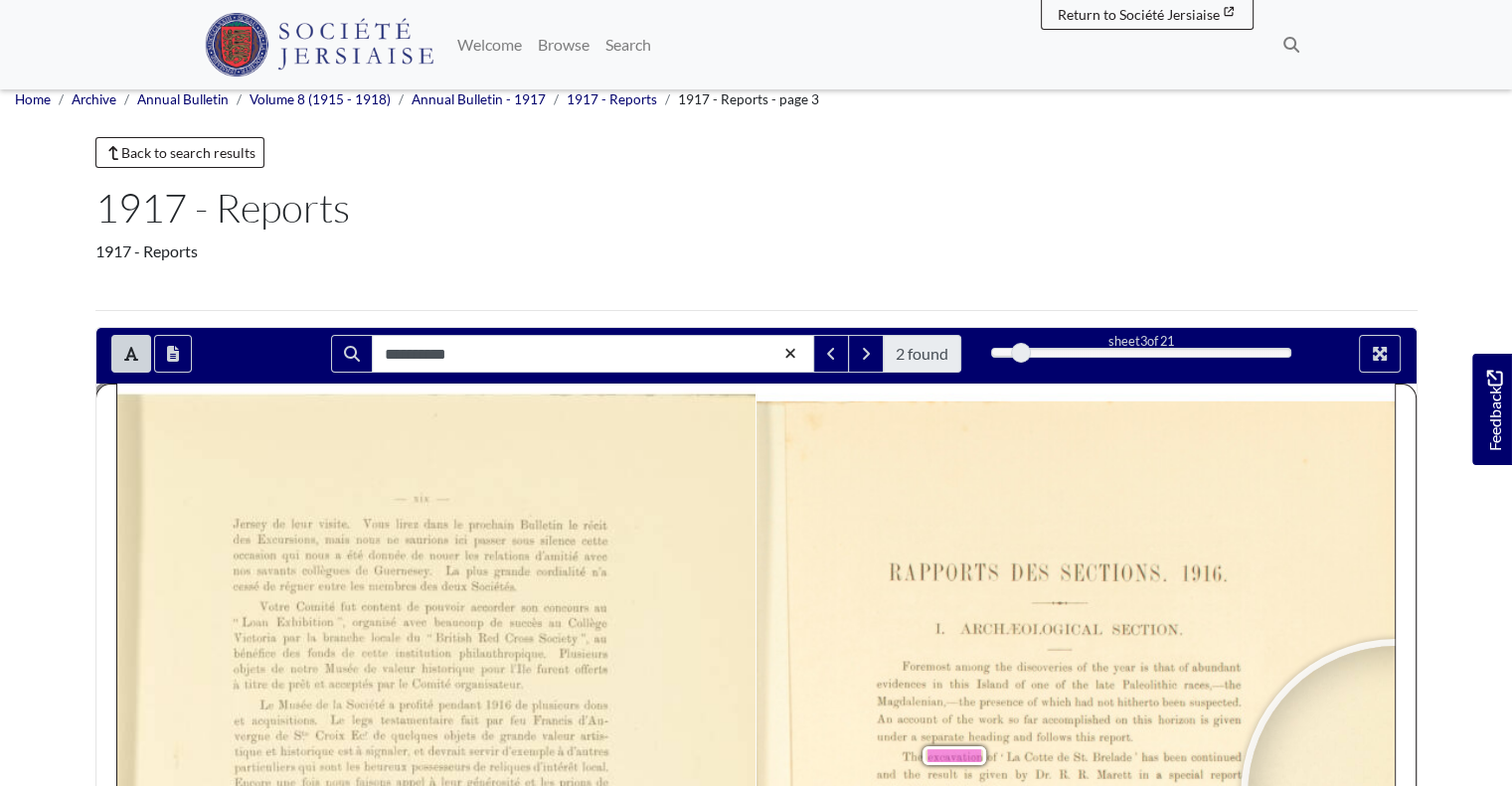 scroll, scrollTop: 0, scrollLeft: 0, axis: both 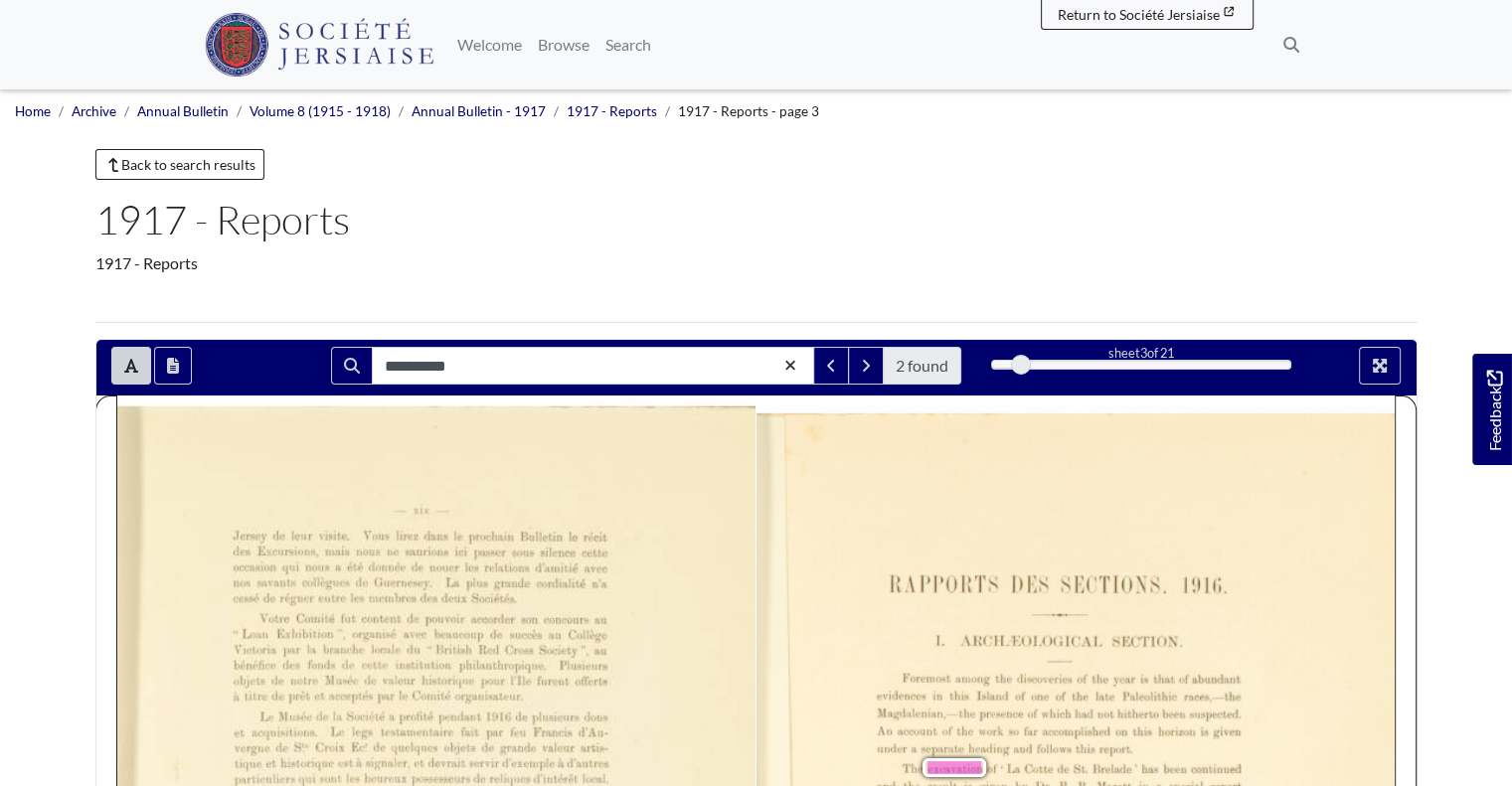 click 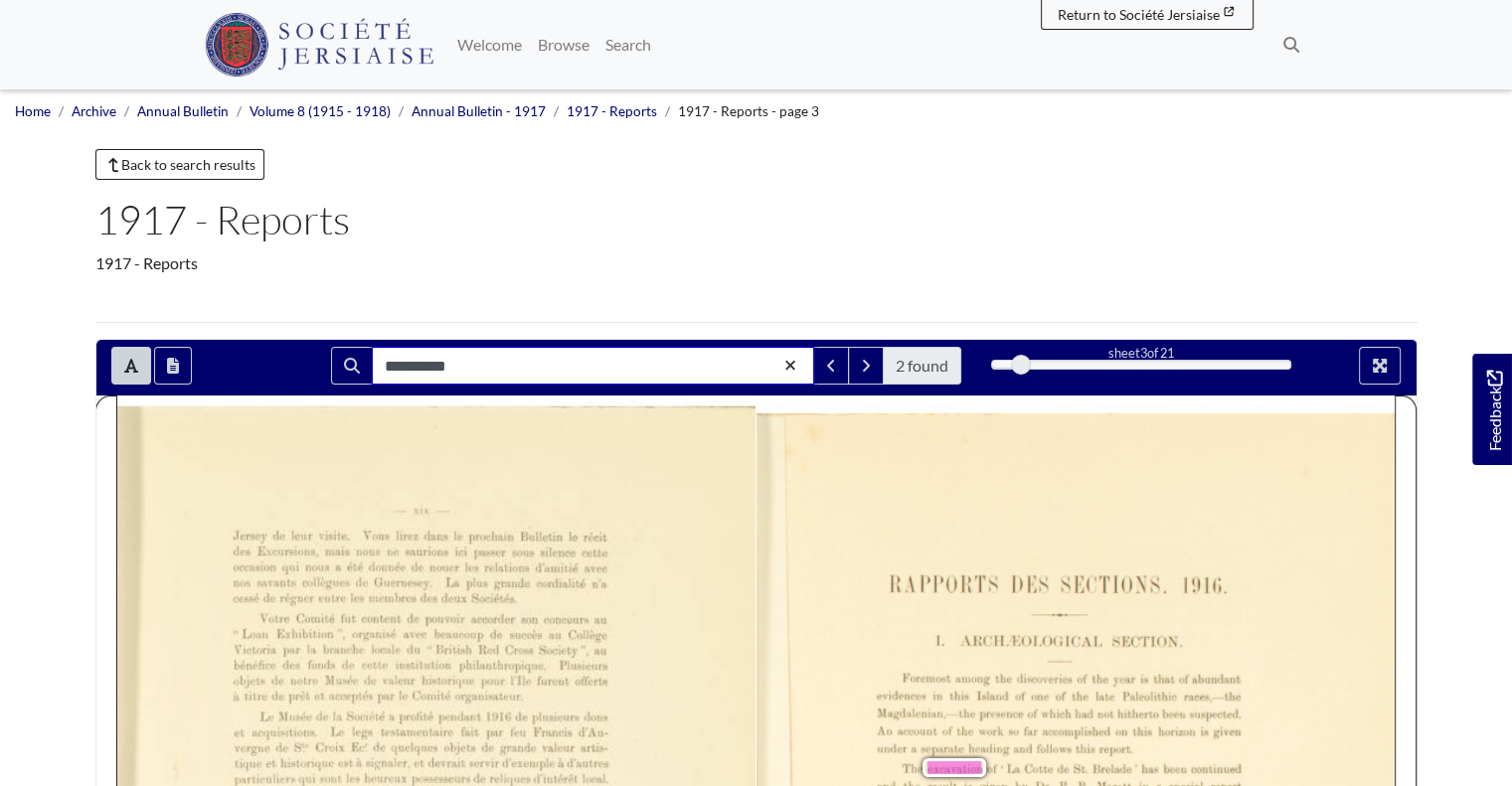 type 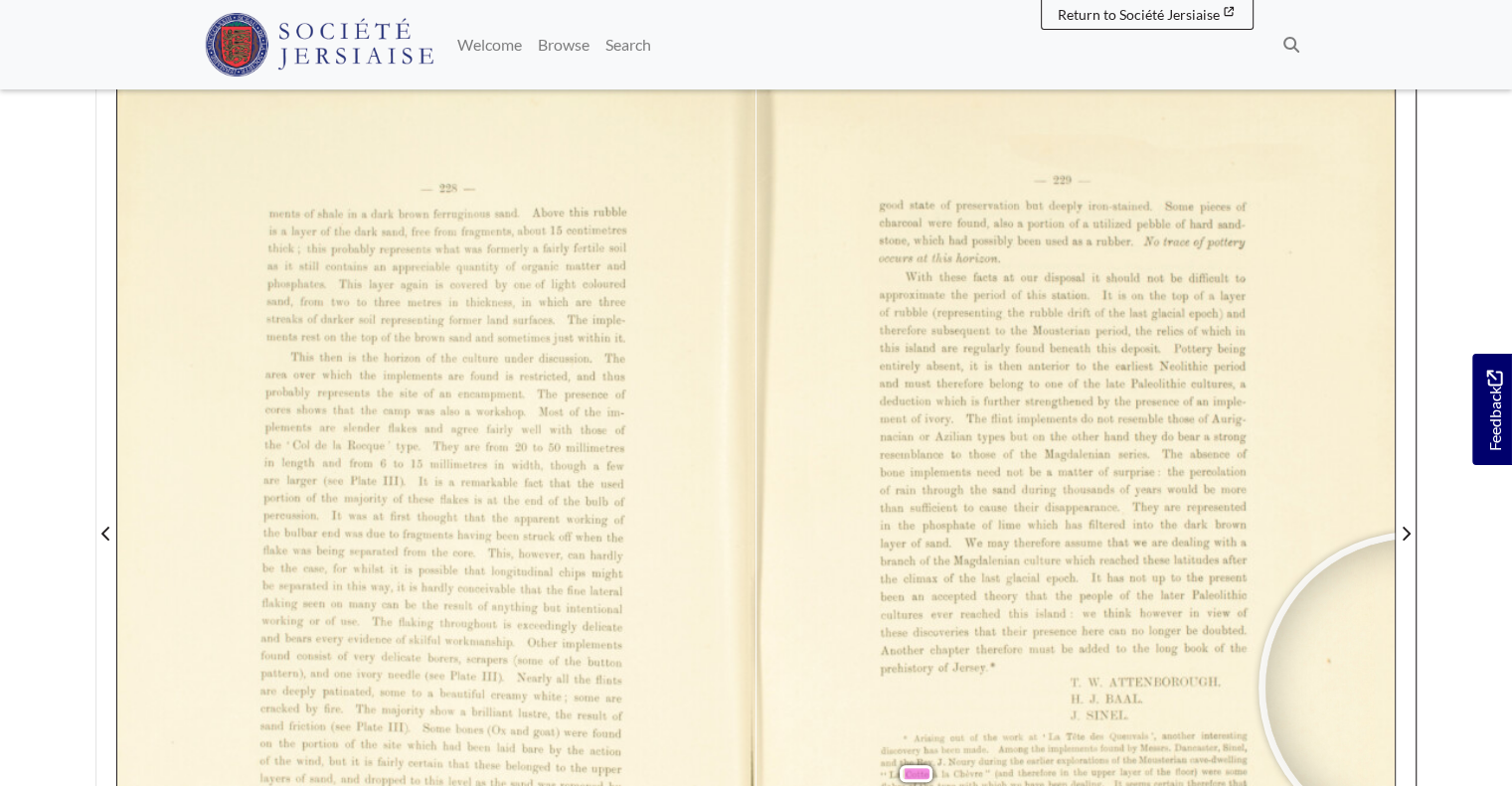 scroll, scrollTop: 324, scrollLeft: 0, axis: vertical 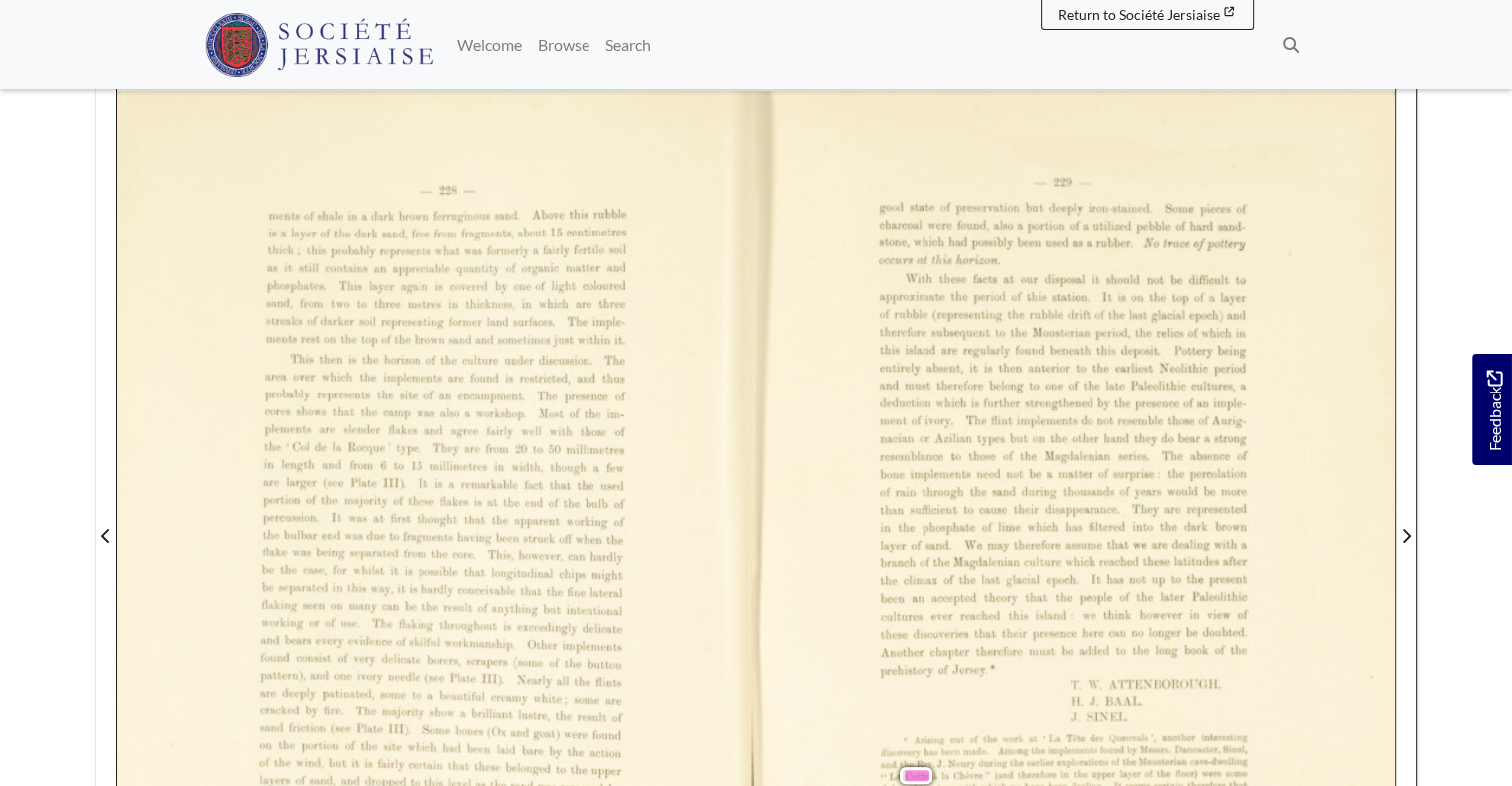 click on "—- 228—
nients of shale in a dark brown ferruginous sand. Above this rubble is a layer of the dark sand, free from fragments, about 15 centimetres thick ; this probably represents what was formerly a fairly fertile soil as it still contains an appreciable quantity of organic matter and phosphates. This layer again is covered by one of light coloured sand, from two to three metres in thickness, in which are three streaks of dark soil representing former land surfaces. The imple- ments rest on the top of the brown sand and sometimesjust within it.
This then is the horizon of the culture under discussion. The area over which the implements are found is restricted, and thus probably represents the site of an encampment. The presence of cores shows that the camp was also a workshop. Most of the im- plements are slender ﬂakes and agree fairly well with those" at bounding box center (436, 533) 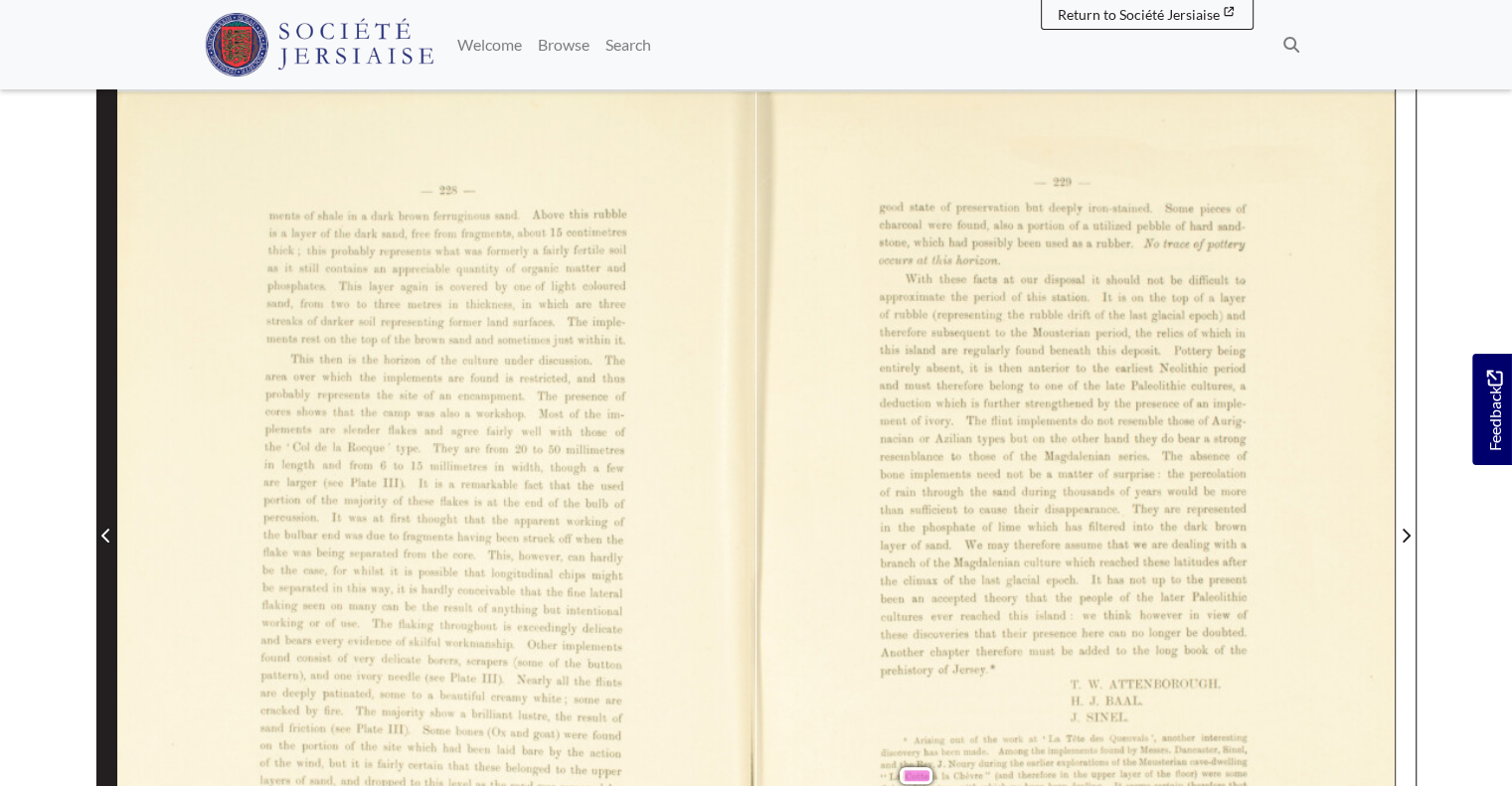 click 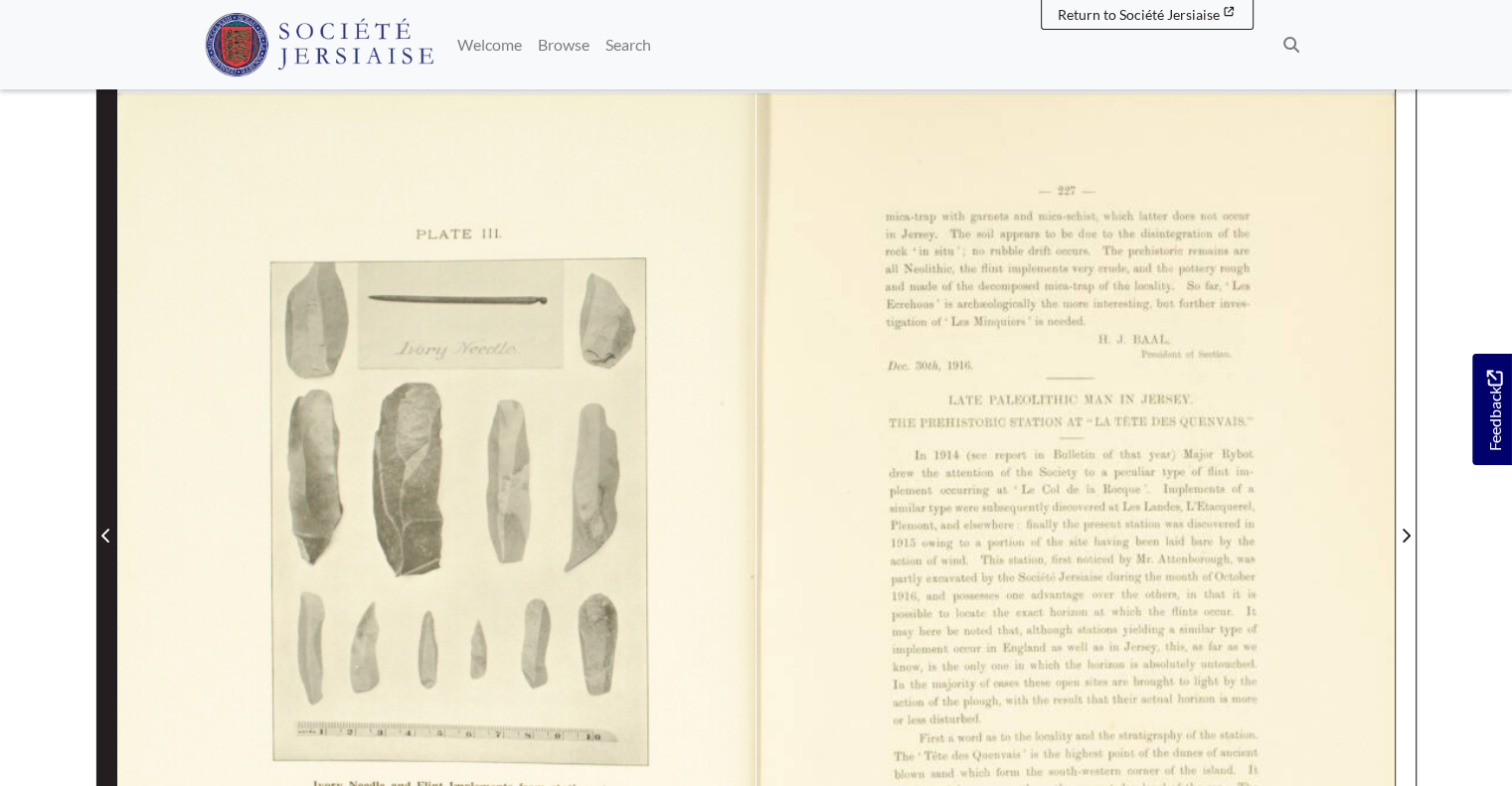 click 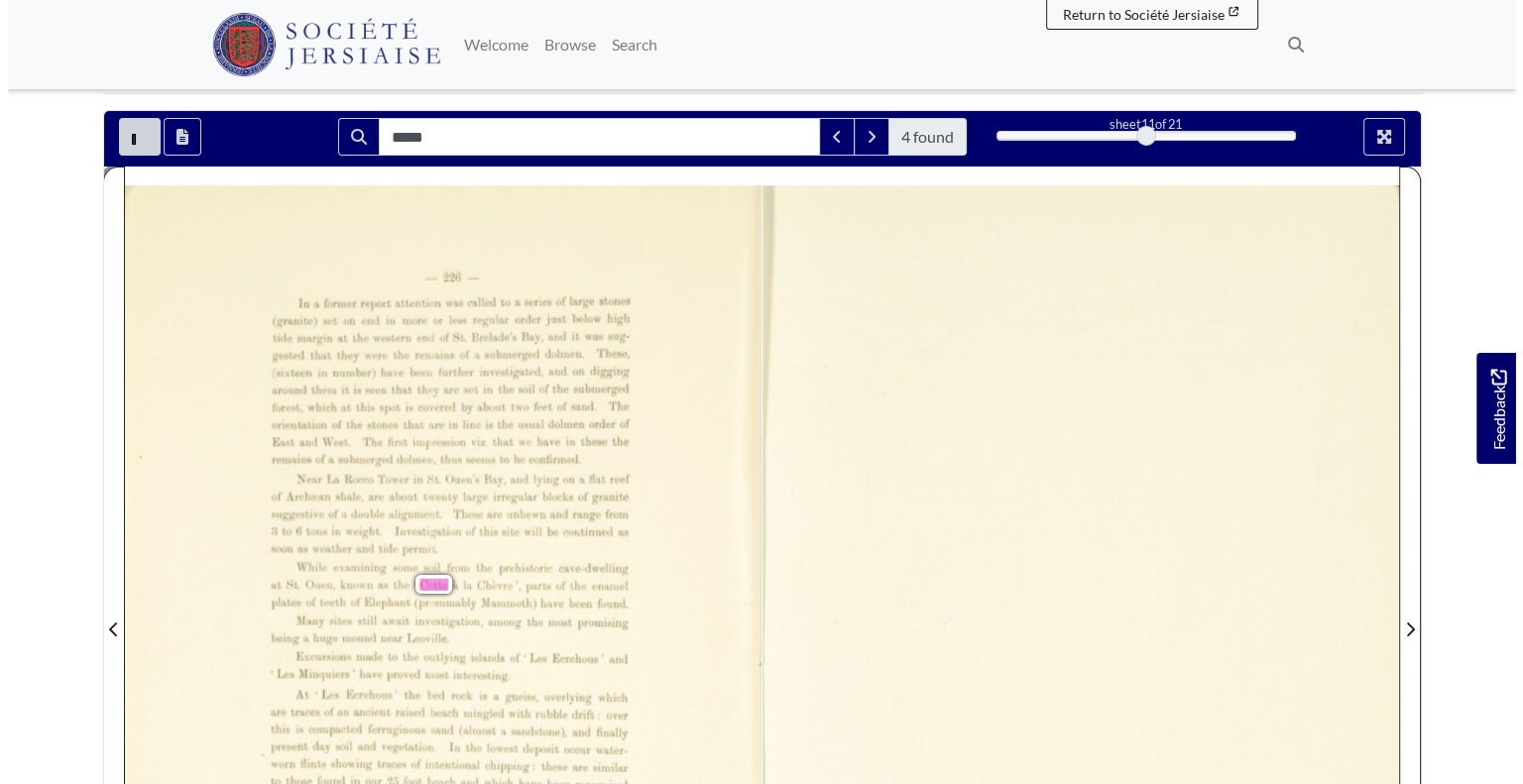 scroll, scrollTop: 209, scrollLeft: 0, axis: vertical 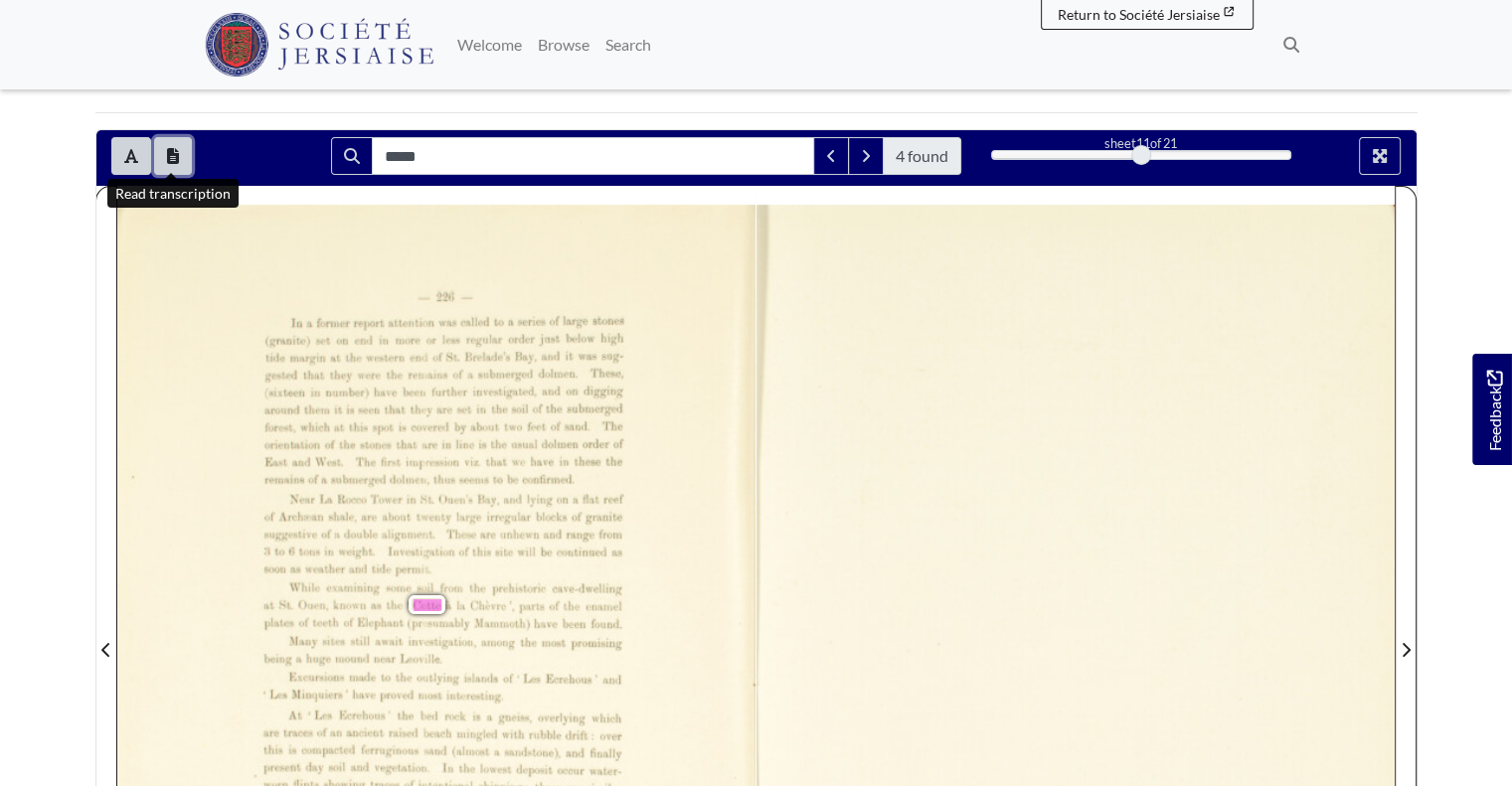 click at bounding box center [173, 156] 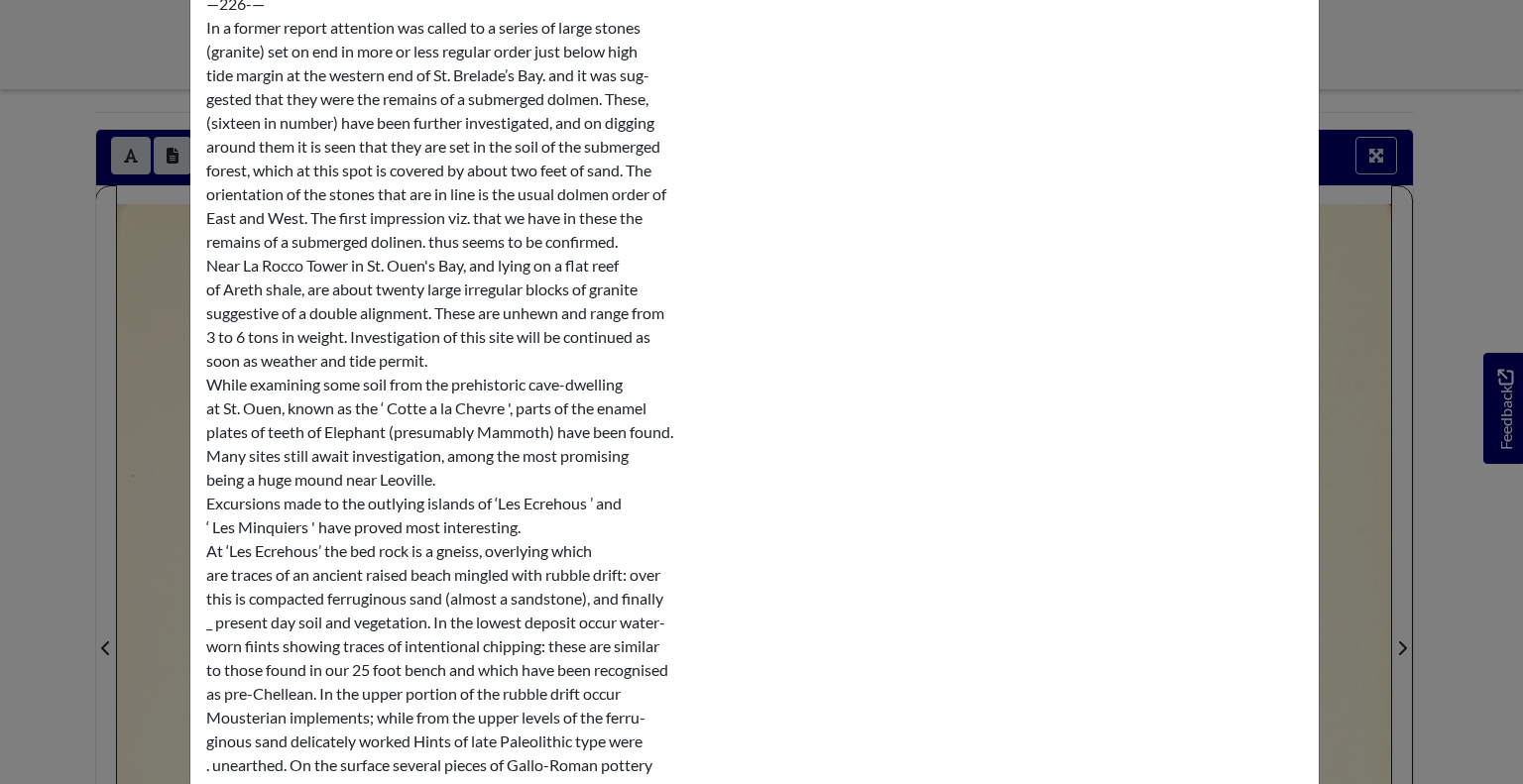 scroll, scrollTop: 133, scrollLeft: 0, axis: vertical 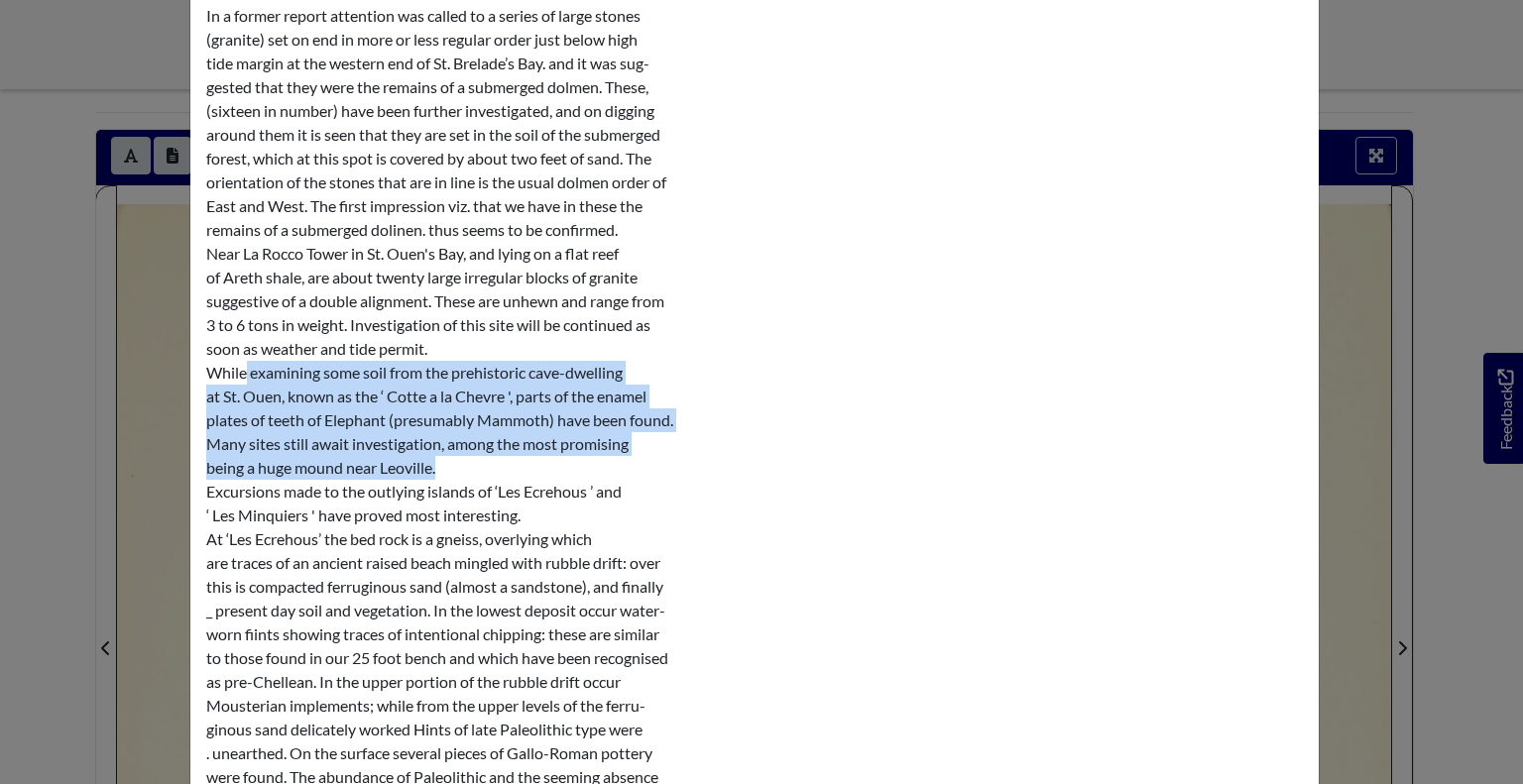 drag, startPoint x: 237, startPoint y: 371, endPoint x: 479, endPoint y: 468, distance: 260.71632 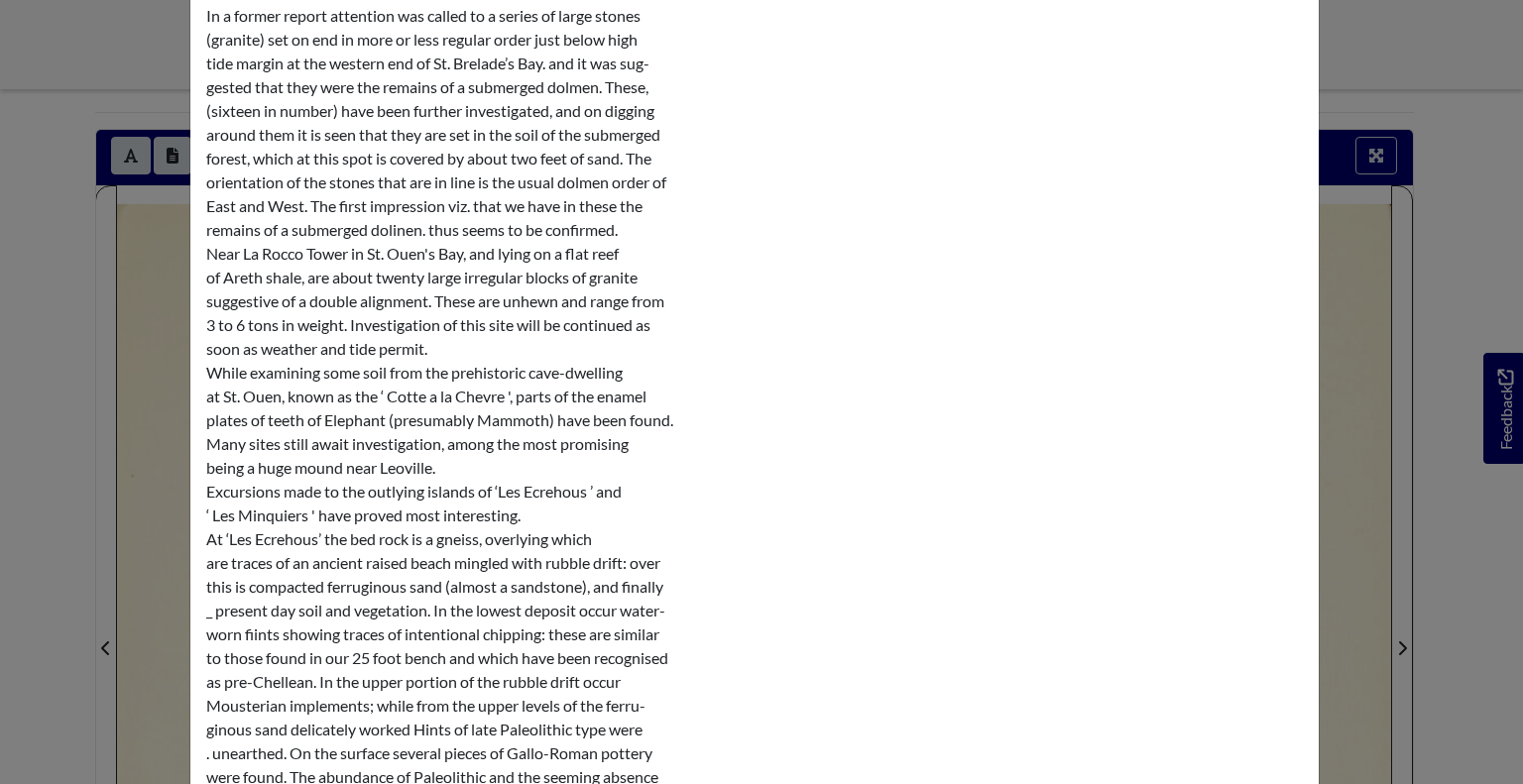 click on "—226-— In a former report attention was called to a series of large stones (granite) set on end in more or less regular order just below high tide margin at the western end of St. Brelade’s Bay. and it was sug- gested that they were the remains of a submerged dolmen. These, (sixteen in number) have been further investigated, and on digging around them it is seen that they are set in the soil of the submerged forest, which at this spot is covered by about two feet of sand. The orientation of the stones that are in line is the usual dolmen order of East and West. The ﬁrst impression viz. that we have in these the remains of a submerged dolinen. thus seems to be conﬁrmed. Near La Rocco Tower in St. Ouen's Bay, and lying on a ﬂat reef of Areth shale, are about twenty large irregular blocks of granite suggestive of a double alignment. These are unhewn and range from 3 to 6 tons in weight. Investigation of this site will be continued as soon as weather and tide permit. being a huge mound near Leoville." at bounding box center (755, 456) 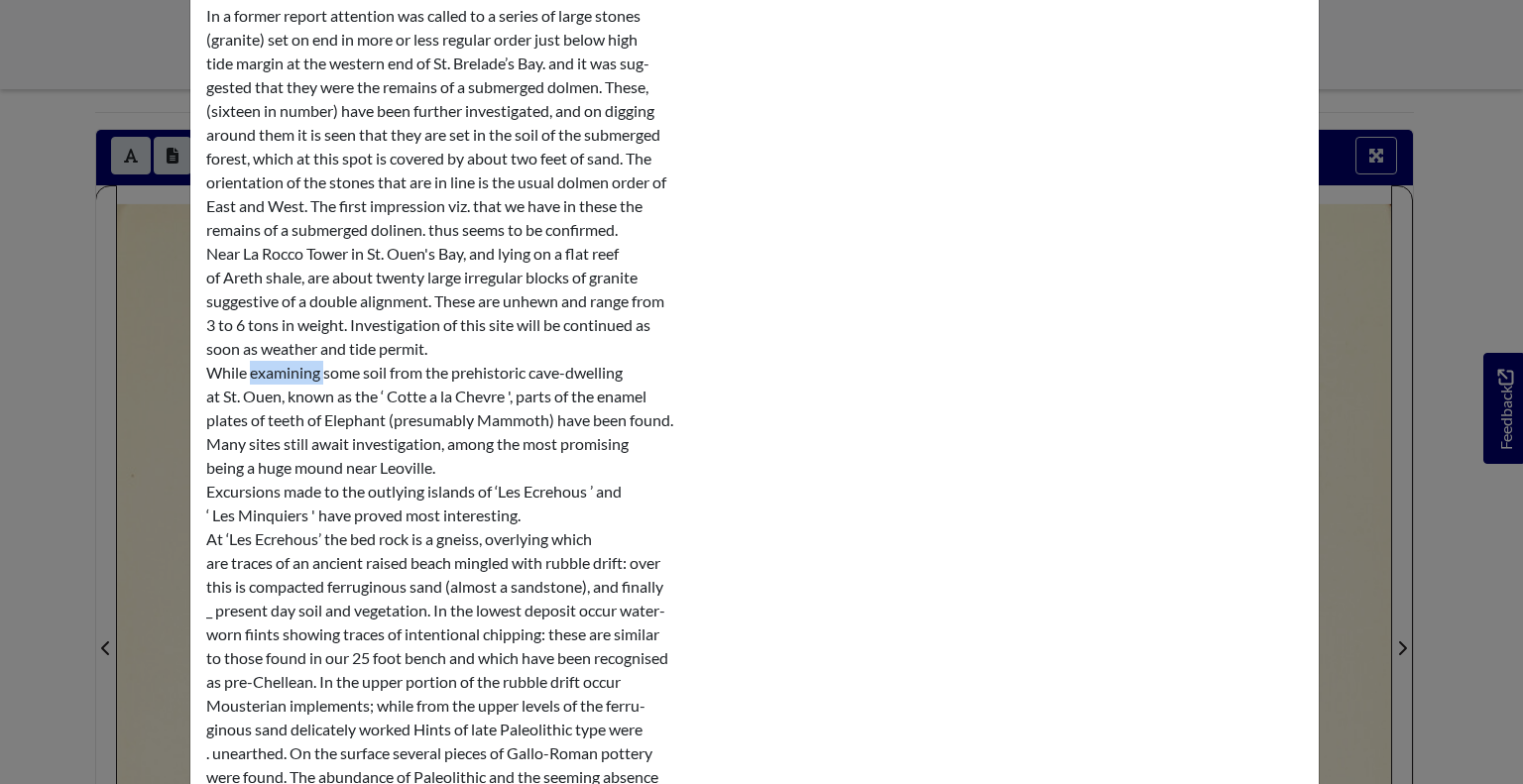 click on "—226-— In a former report attention was called to a series of large stones (granite) set on end in more or less regular order just below high tide margin at the western end of St. Brelade’s Bay. and it was sug- gested that they were the remains of a submerged dolmen. These, (sixteen in number) have been further investigated, and on digging around them it is seen that they are set in the soil of the submerged forest, which at this spot is covered by about two feet of sand. The orientation of the stones that are in line is the usual dolmen order of East and West. The ﬁrst impression viz. that we have in these the remains of a submerged dolinen. thus seems to be conﬁrmed. Near La Rocco Tower in St. Ouen's Bay, and lying on a ﬂat reef of Areth shale, are about twenty large irregular blocks of granite suggestive of a double alignment. These are unhewn and range from 3 to 6 tons in weight. Investigation of this site will be continued as soon as weather and tide permit. being a huge mound near Leoville." at bounding box center [755, 456] 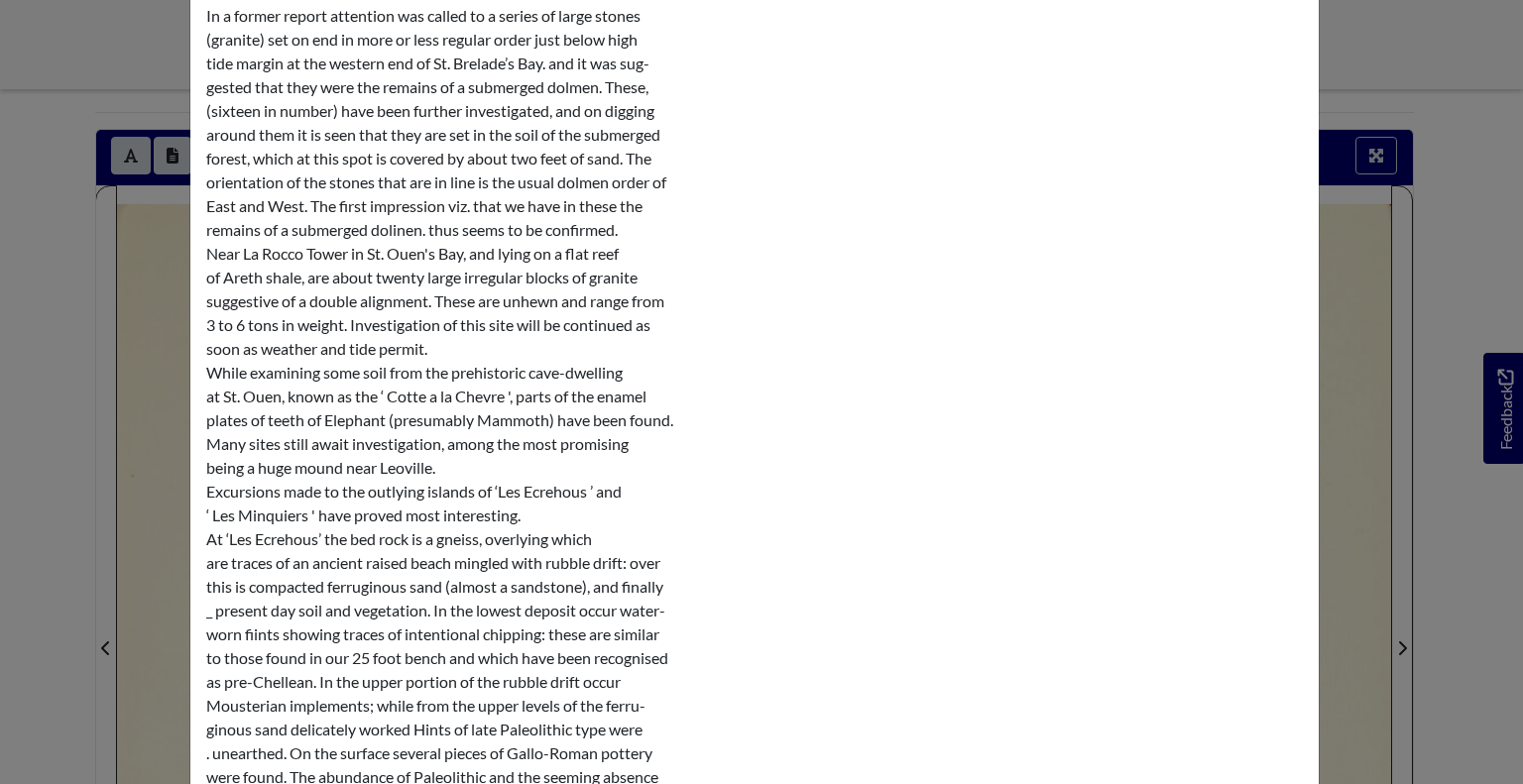 click on "—226-— In a former report attention was called to a series of large stones (granite) set on end in more or less regular order just below high tide margin at the western end of St. Brelade’s Bay. and it was sug- gested that they were the remains of a submerged dolmen. These, (sixteen in number) have been further investigated, and on digging around them it is seen that they are set in the soil of the submerged forest, which at this spot is covered by about two feet of sand. The orientation of the stones that are in line is the usual dolmen order of East and West. The ﬁrst impression viz. that we have in these the remains of a submerged dolinen. thus seems to be conﬁrmed. Near La Rocco Tower in St. Ouen's Bay, and lying on a ﬂat reef of Areth shale, are about twenty large irregular blocks of granite suggestive of a double alignment. These are unhewn and range from 3 to 6 tons in weight. Investigation of this site will be continued as soon as weather and tide permit. being a huge mound near Leoville." at bounding box center (755, 456) 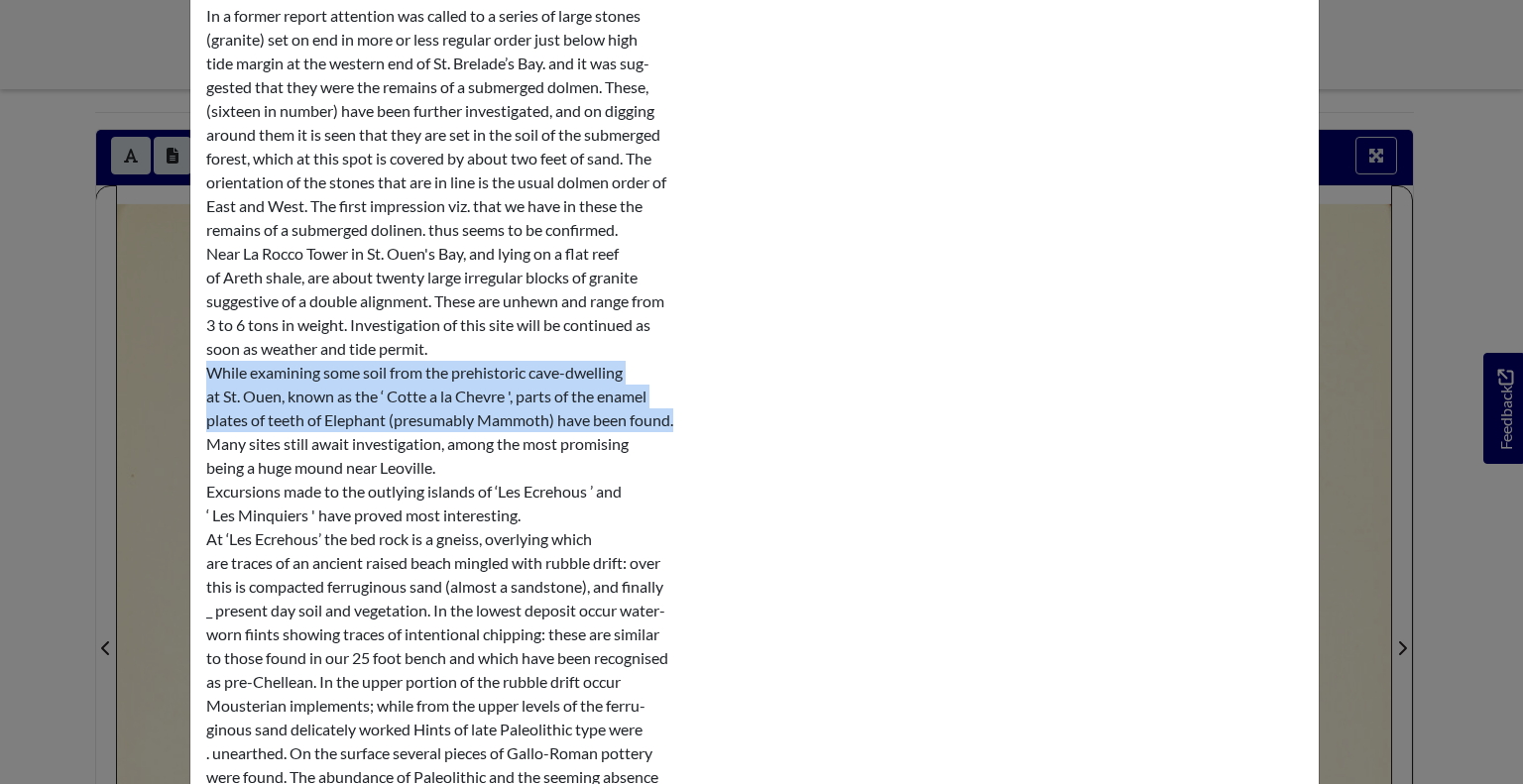 drag, startPoint x: 202, startPoint y: 374, endPoint x: 690, endPoint y: 427, distance: 490.86964 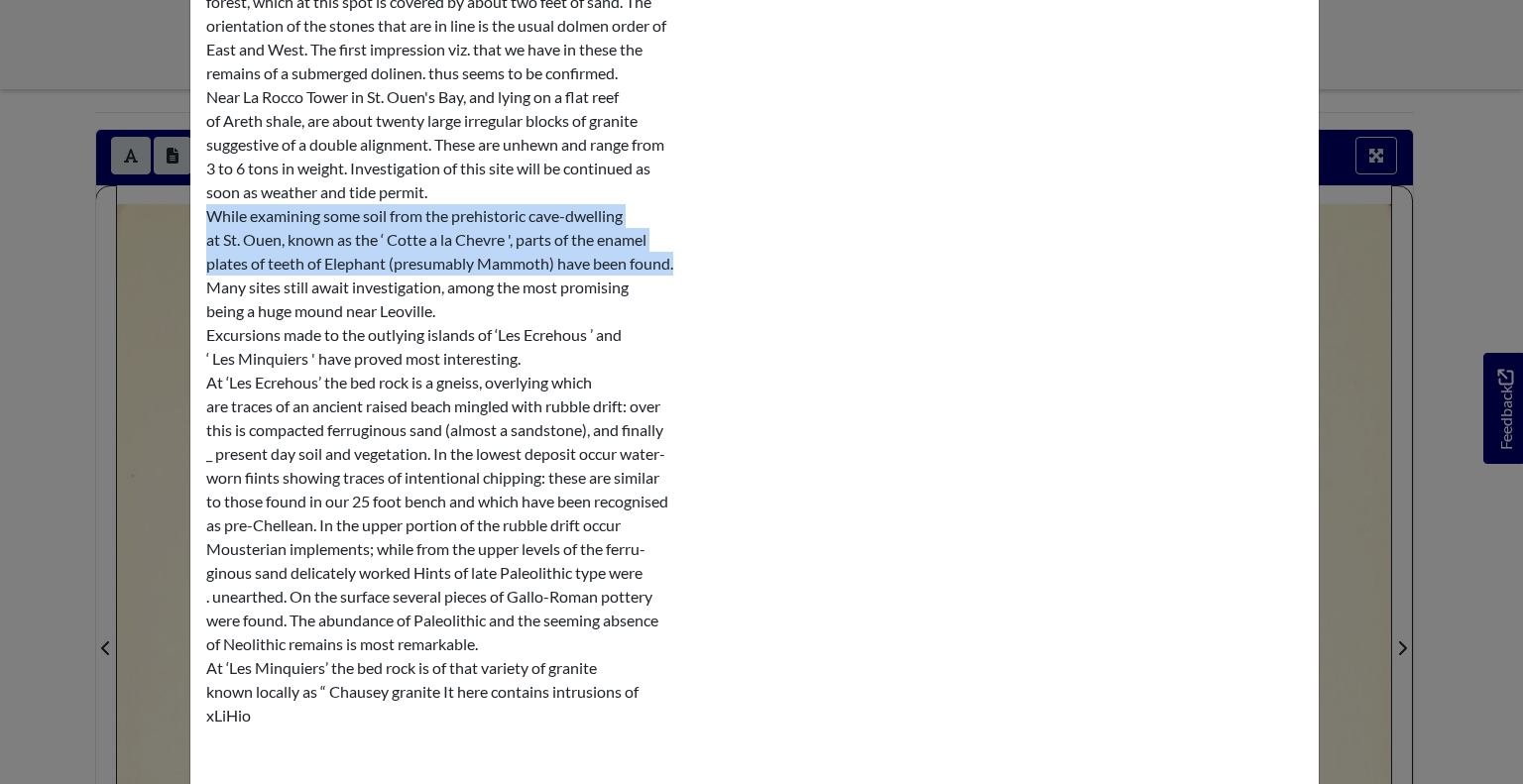 scroll, scrollTop: 324, scrollLeft: 0, axis: vertical 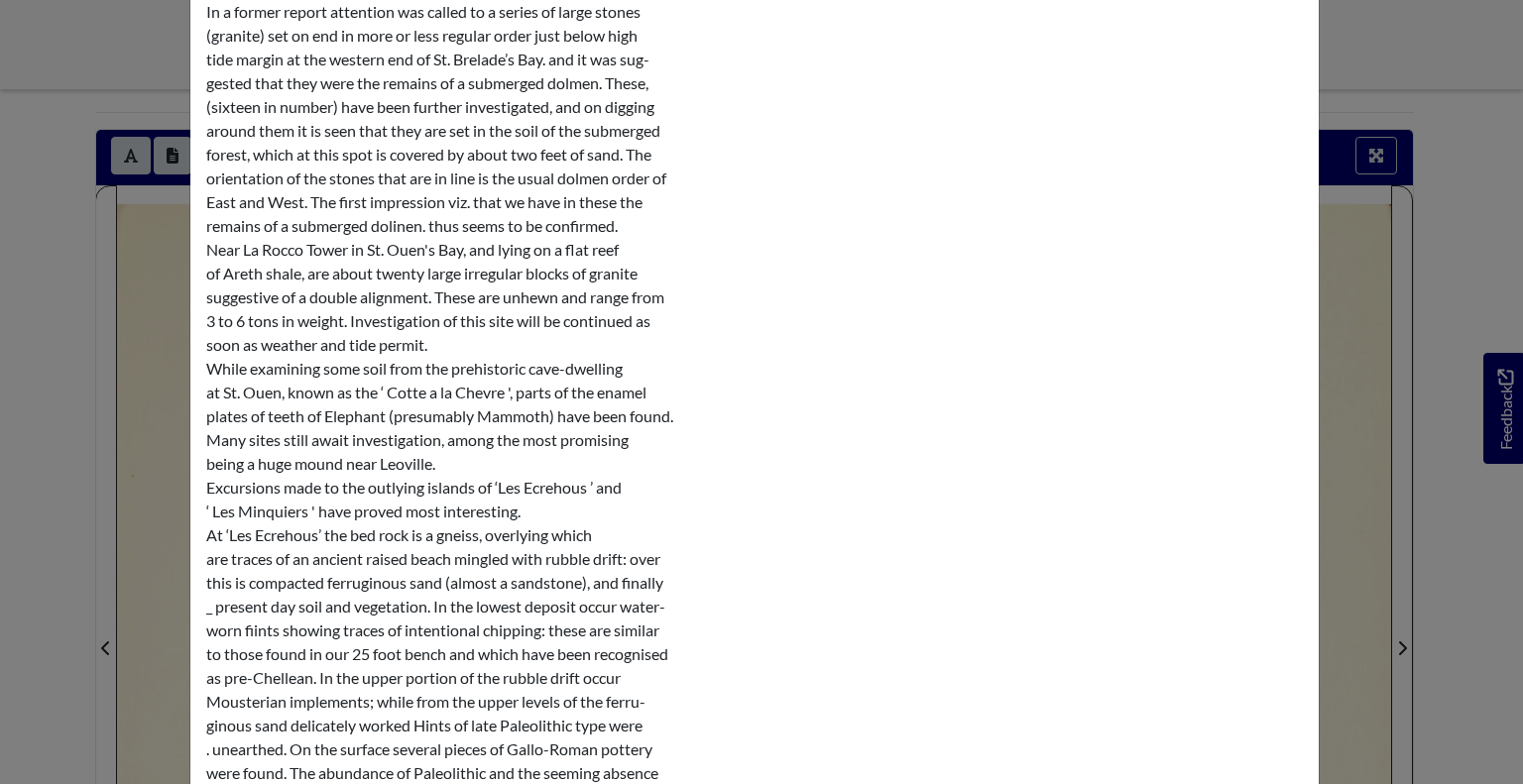 click on "Transcription
×
—226-— In a former report attention was called to a series of large stones (granite) set on end in more or less regular order just below high tide margin at the western end of St. Brelade’s Bay. and it was sug- gested that they were the remains of a submerged dolmen. These, (sixteen in number) have been further investigated, and on digging around them it is seen that they are set in the soil of the submerged forest, which at this spot is covered by about two feet of sand. The orientation of the stones that are in line is the usual dolmen order of East and West. The ﬁrst impression viz. that we have in these the remains of a submerged dolinen. thus seems to be conﬁrmed. Near La Rocco Tower in St. Ouen's Bay, and lying on a ﬂat reef soon as weather and tide permit. xLiHio" at bounding box center (762, 392) 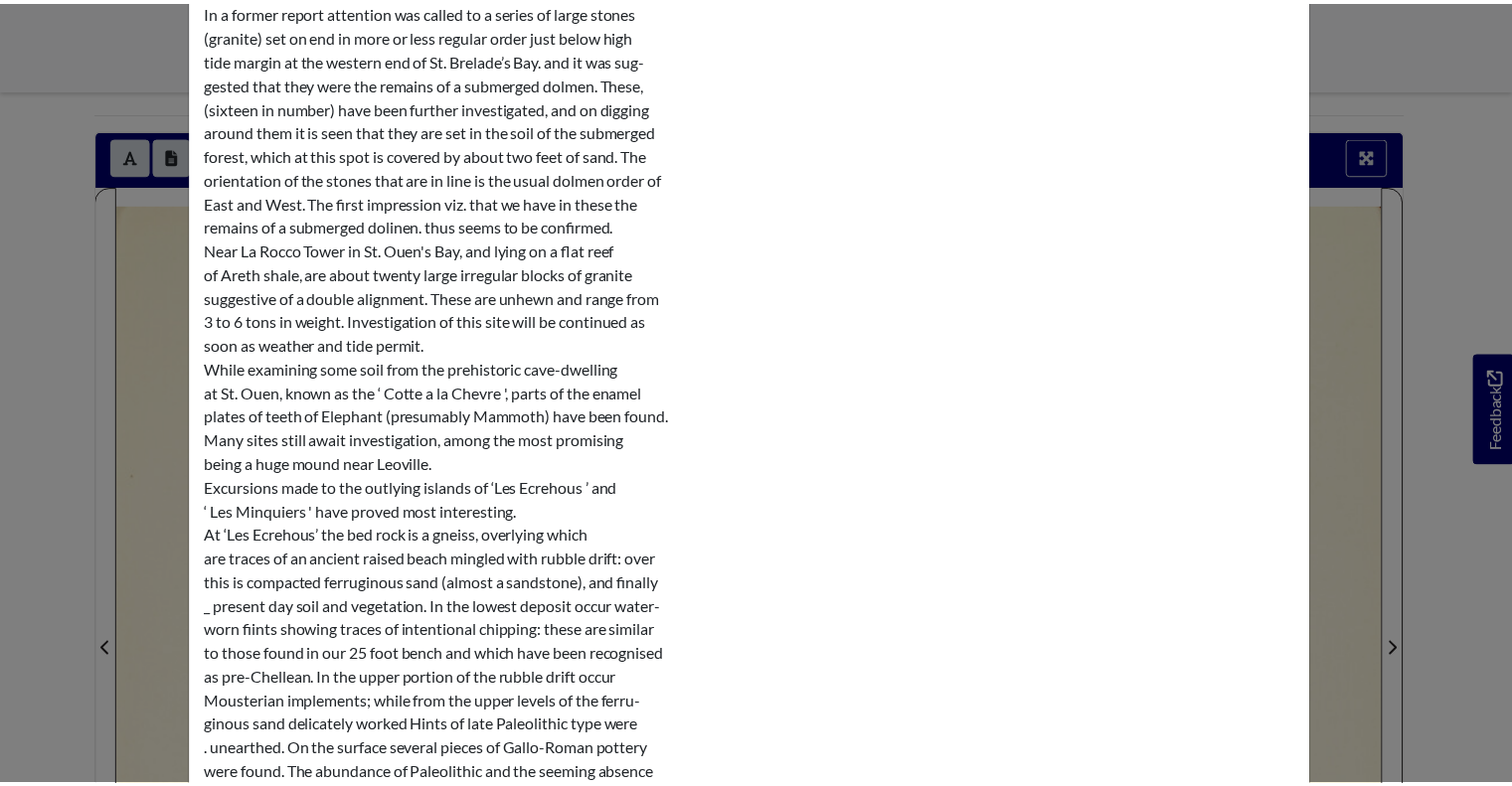 scroll, scrollTop: 0, scrollLeft: 0, axis: both 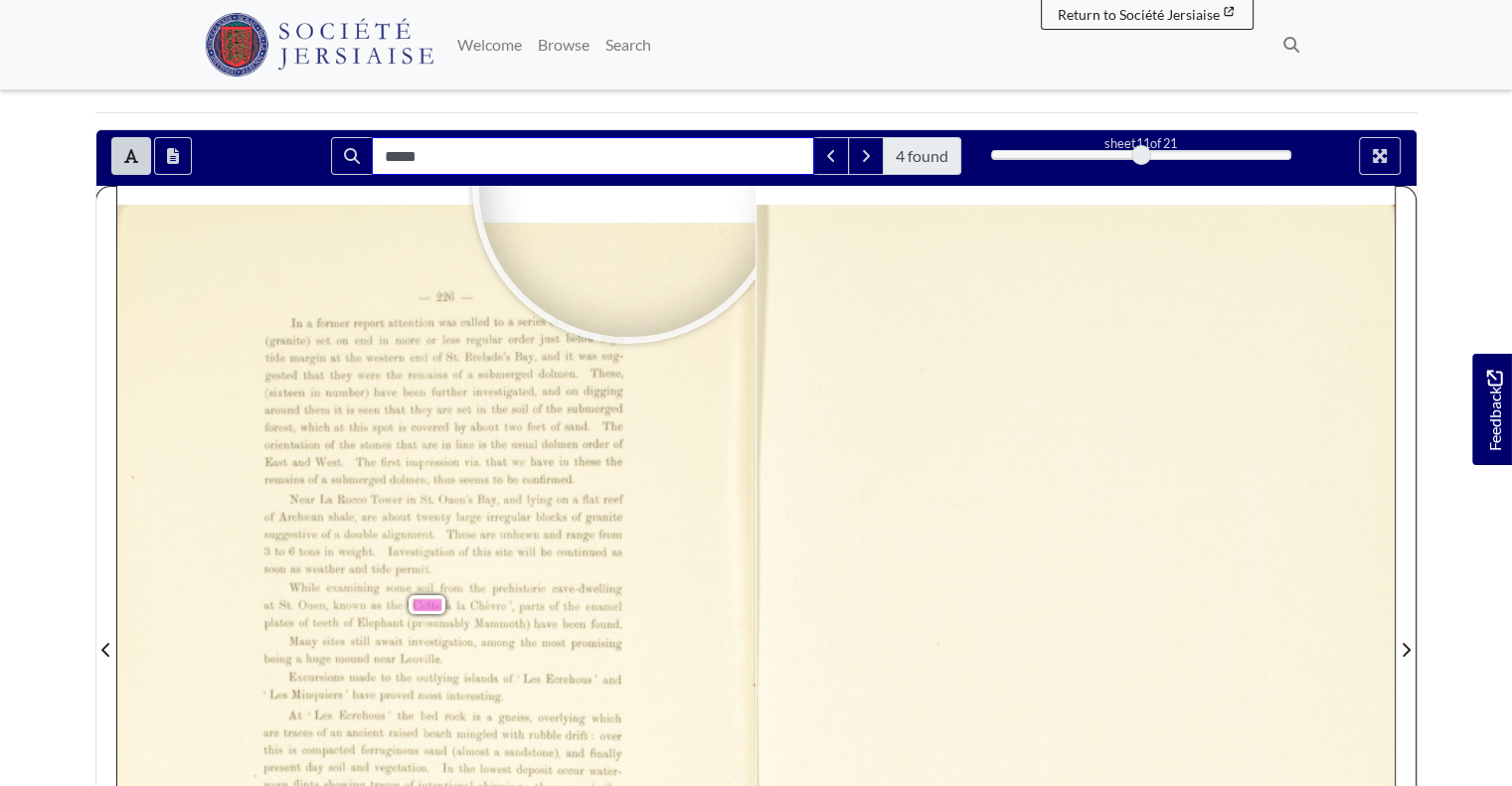 click on "*****" at bounding box center [592, 156] 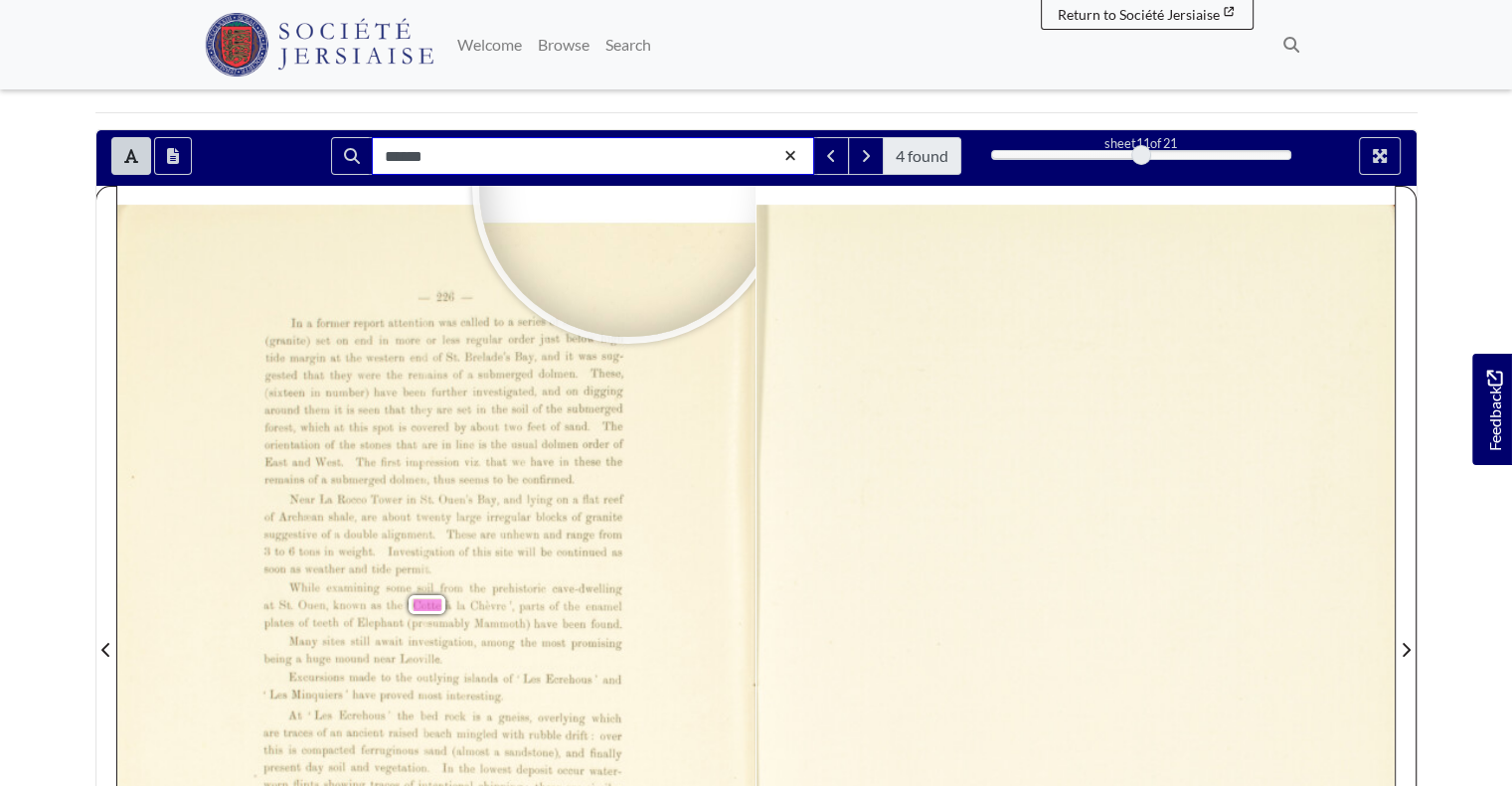 type on "******" 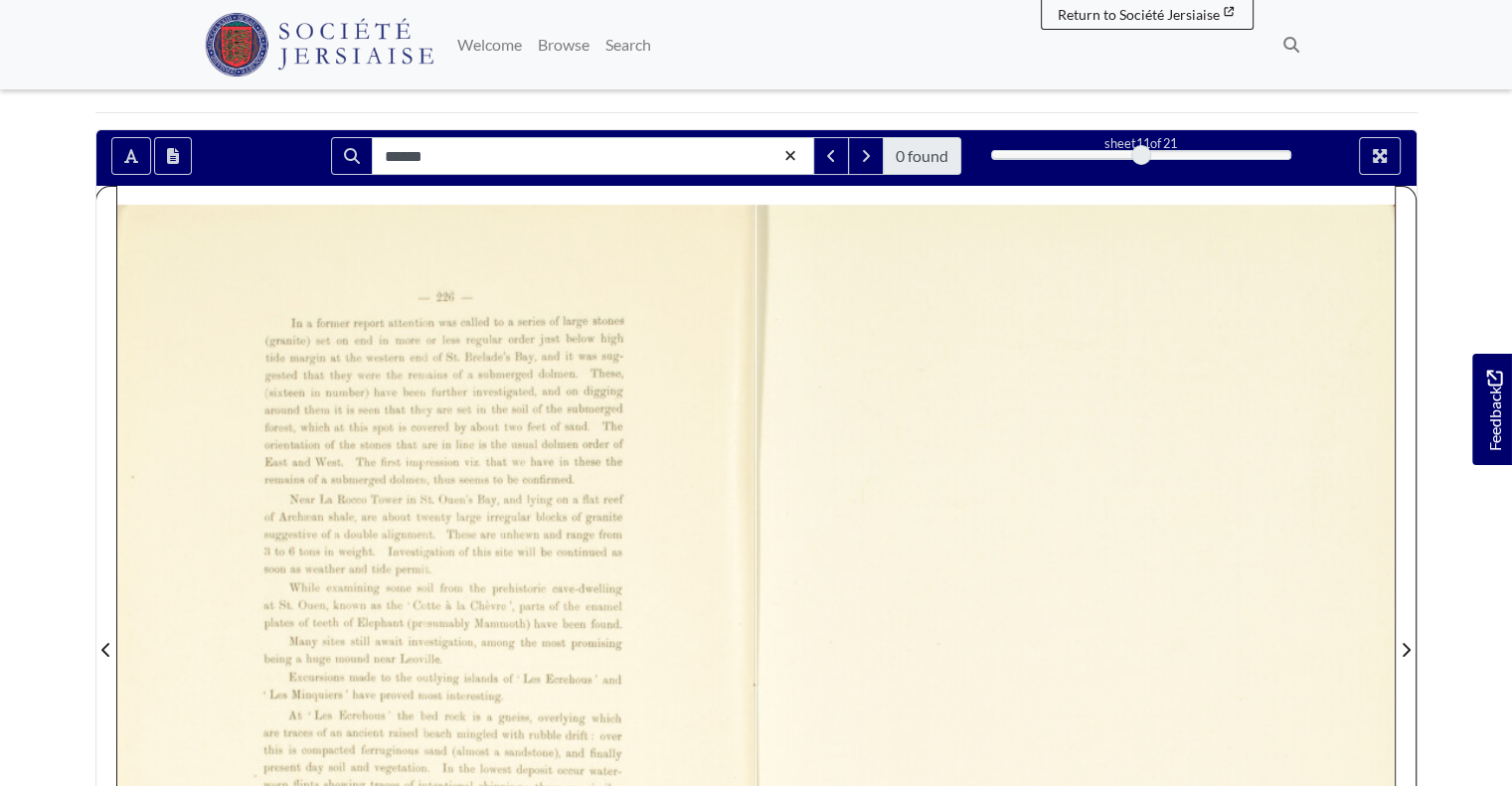 click 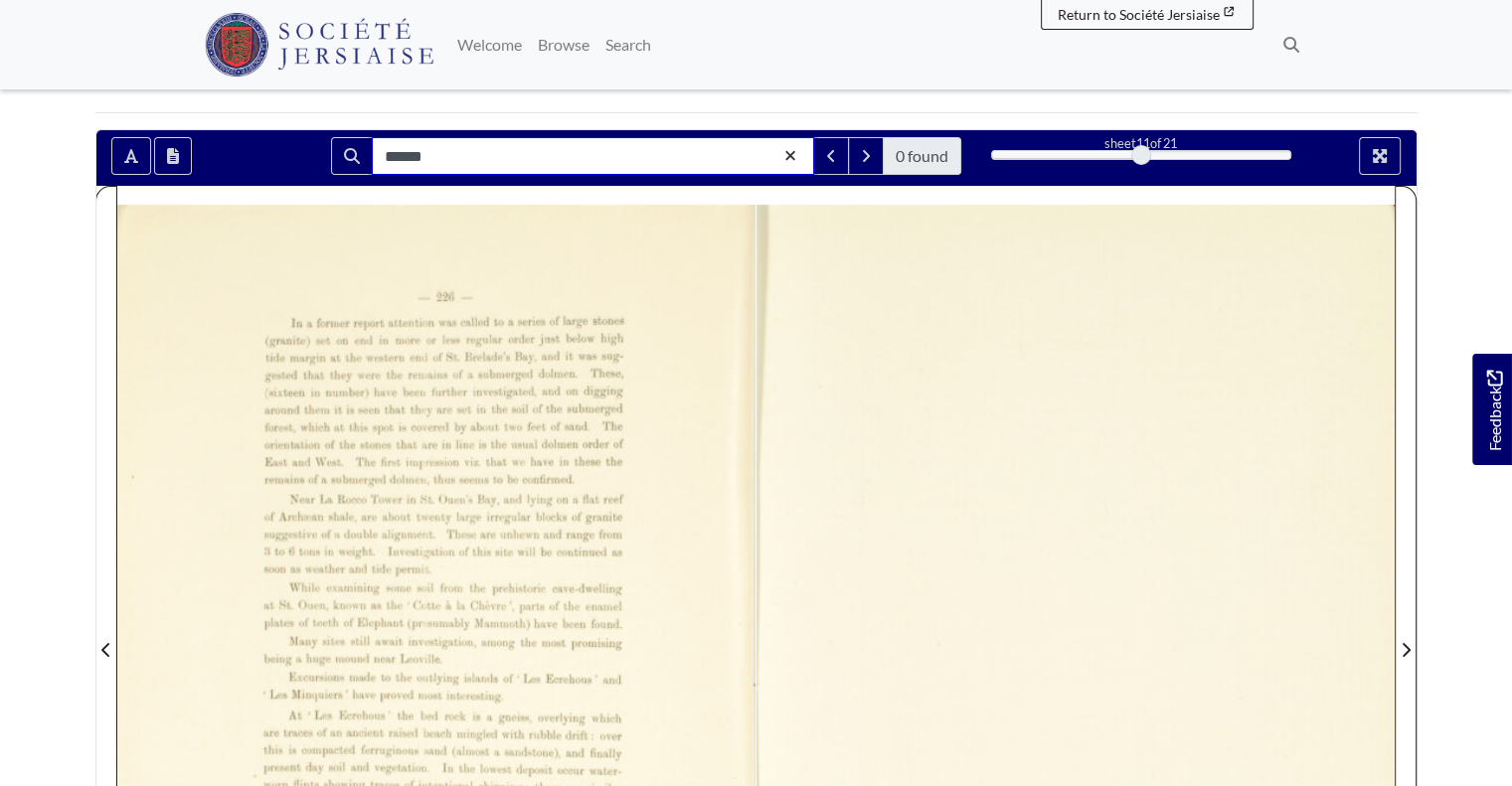 type 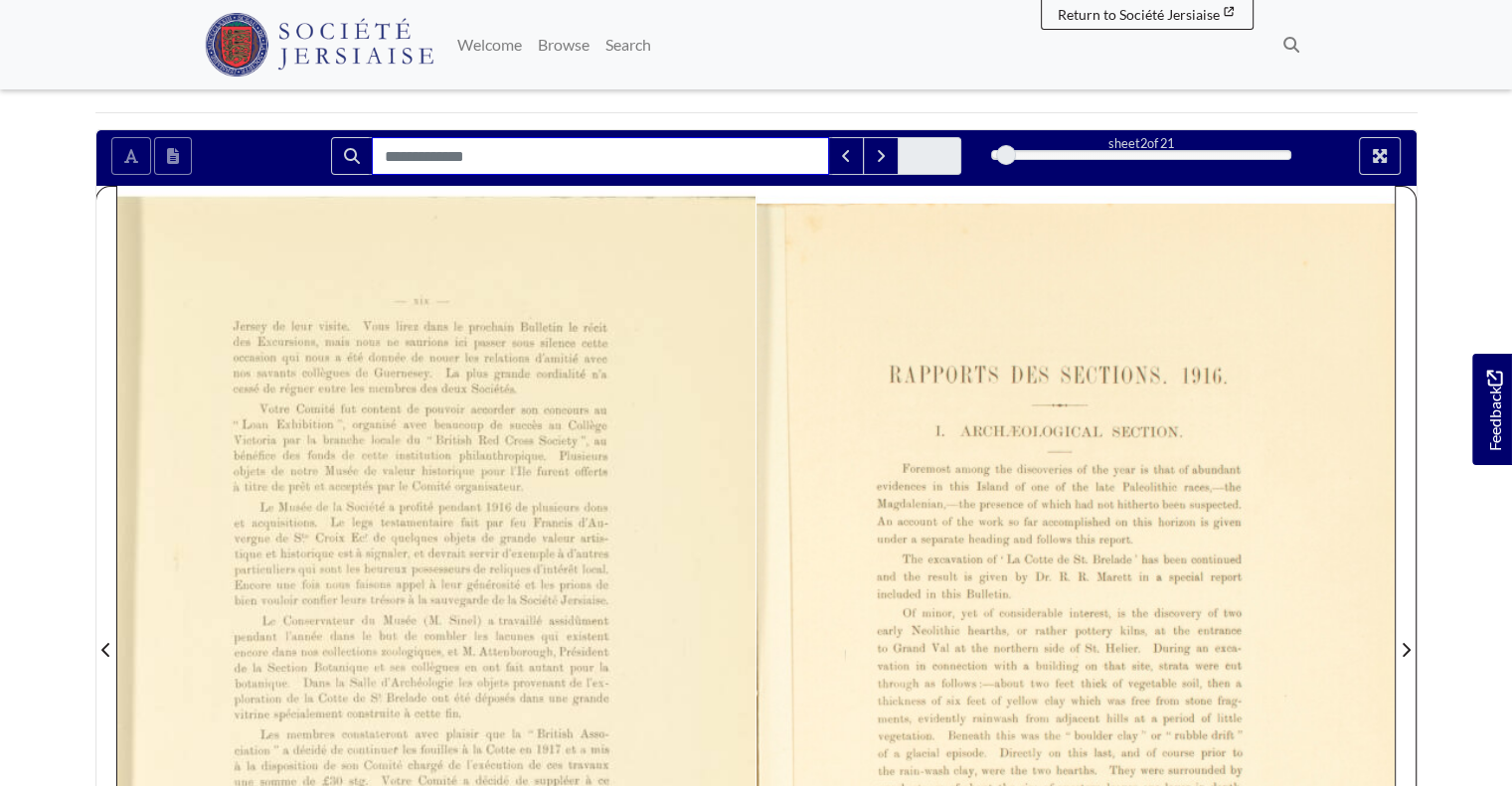 drag, startPoint x: 1132, startPoint y: 154, endPoint x: 1002, endPoint y: 158, distance: 130.06152 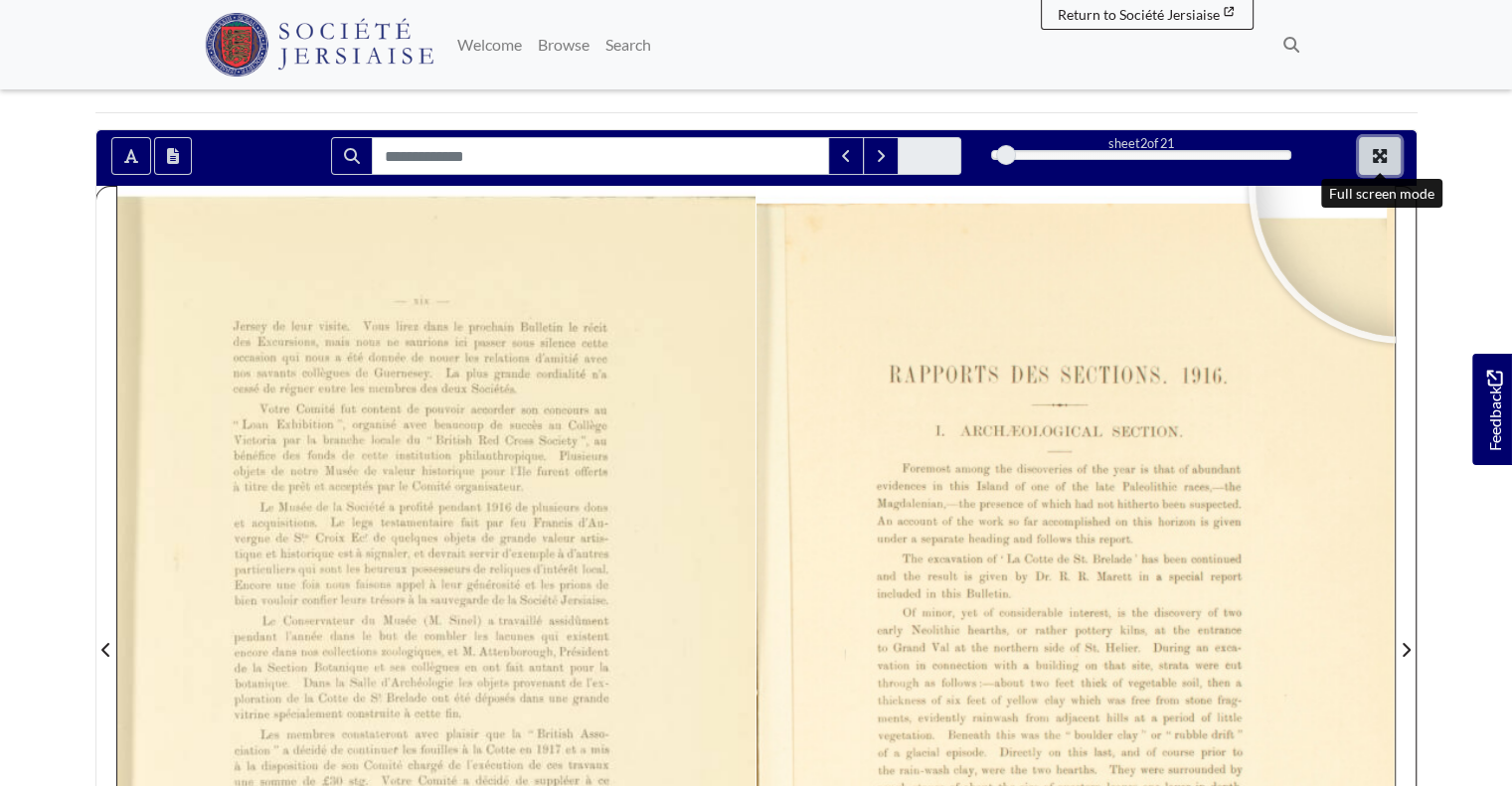 click 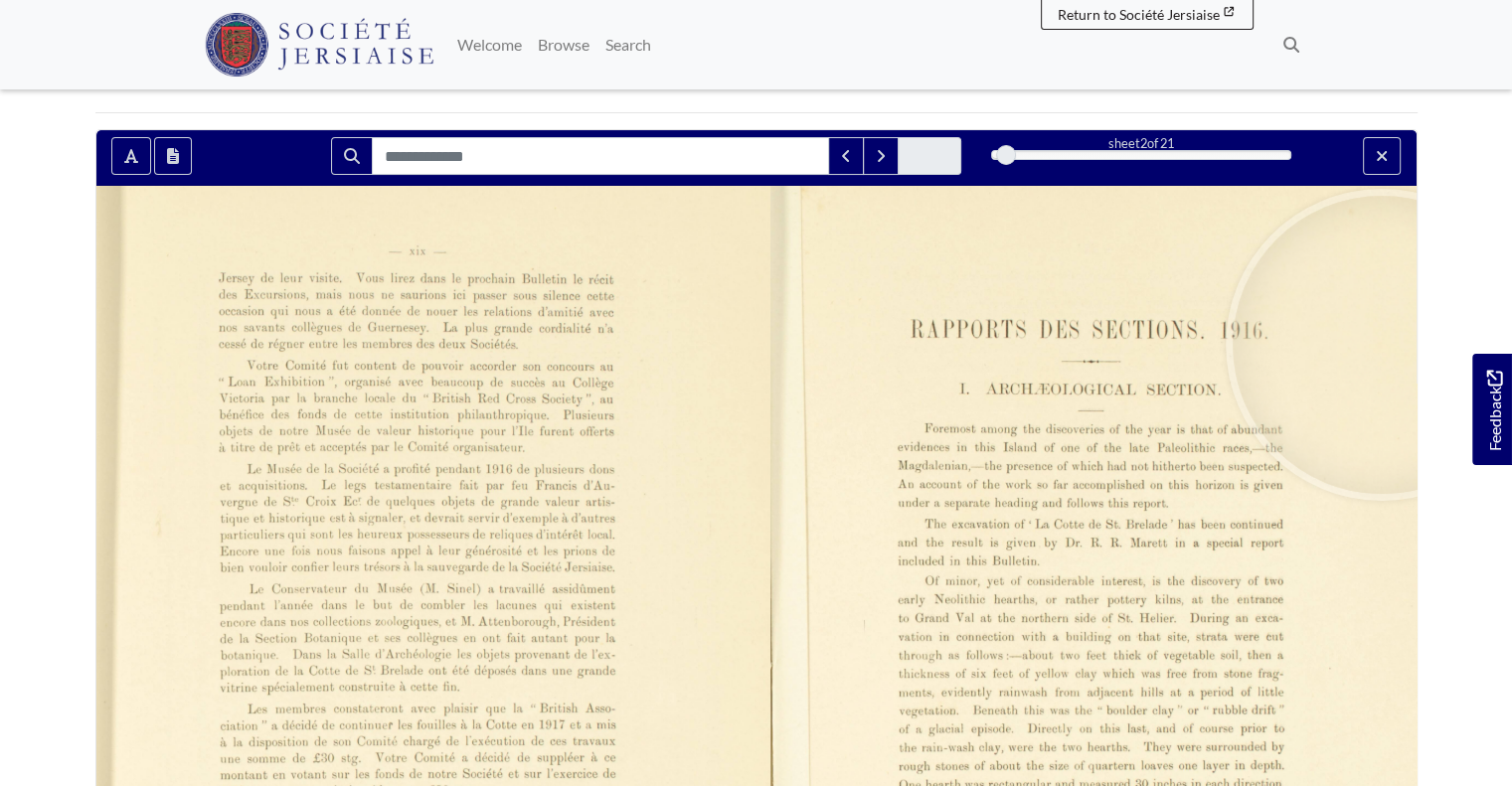 scroll, scrollTop: 0, scrollLeft: 0, axis: both 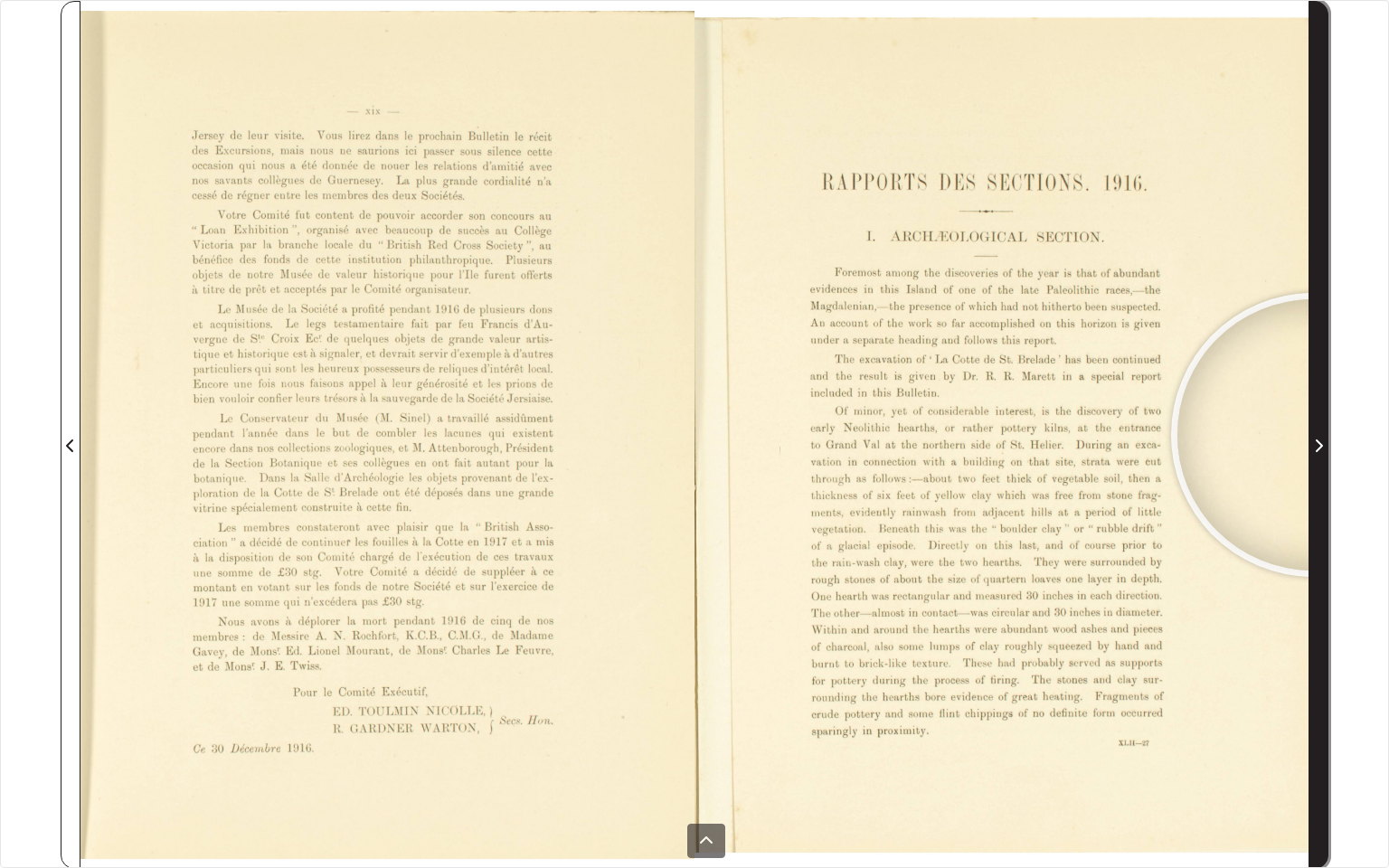 click at bounding box center [1318, 446] 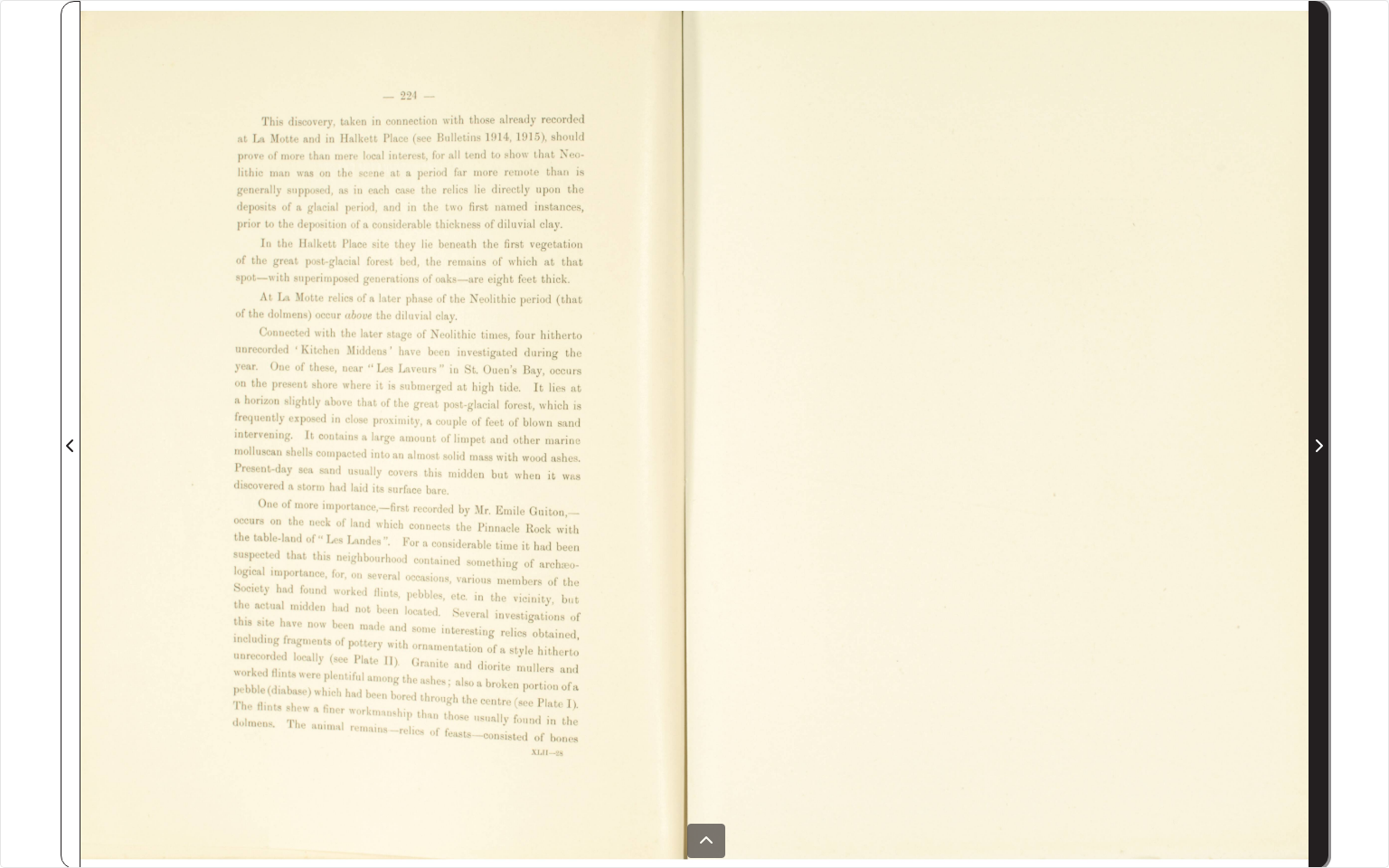 click at bounding box center [1318, 446] 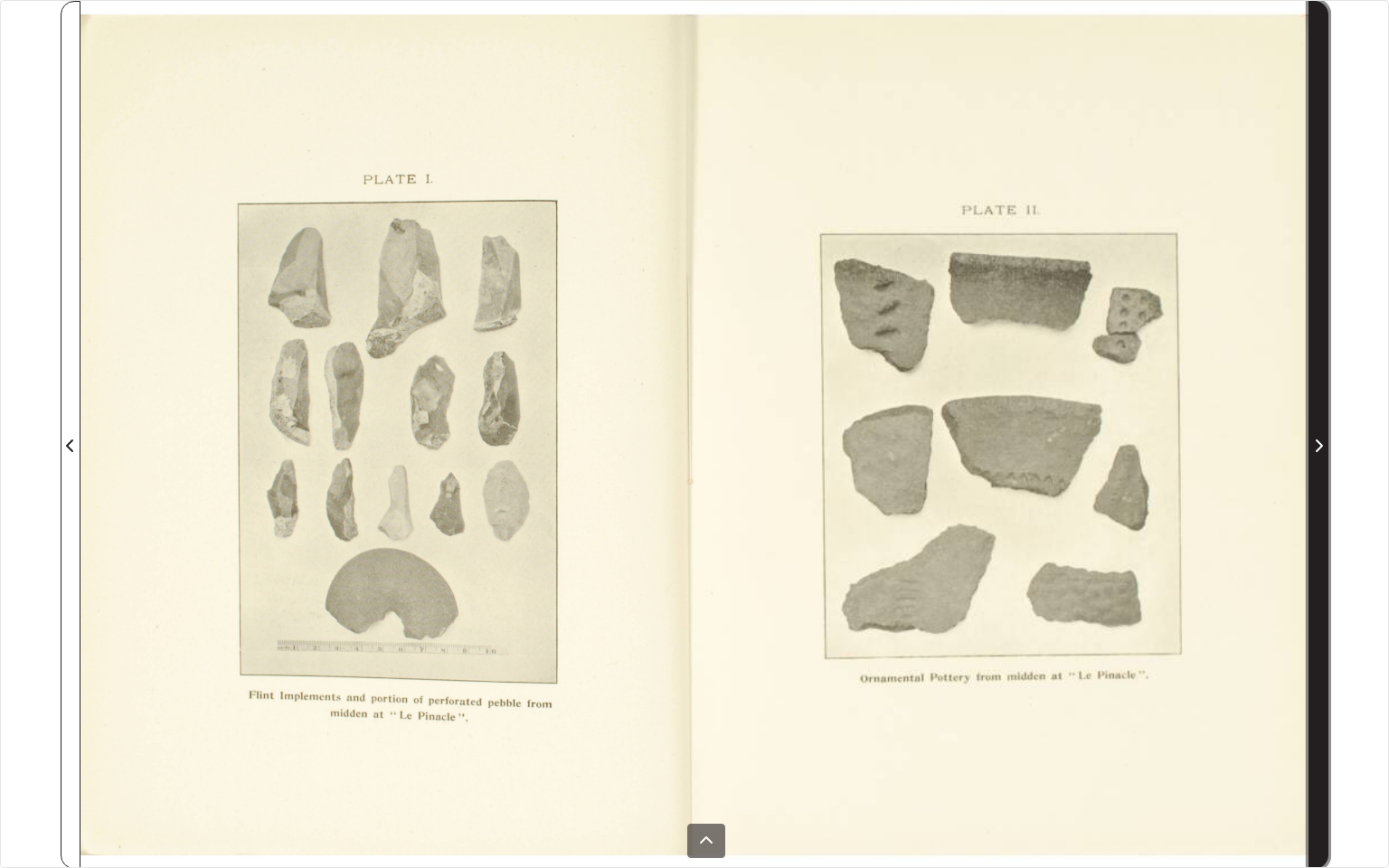 click 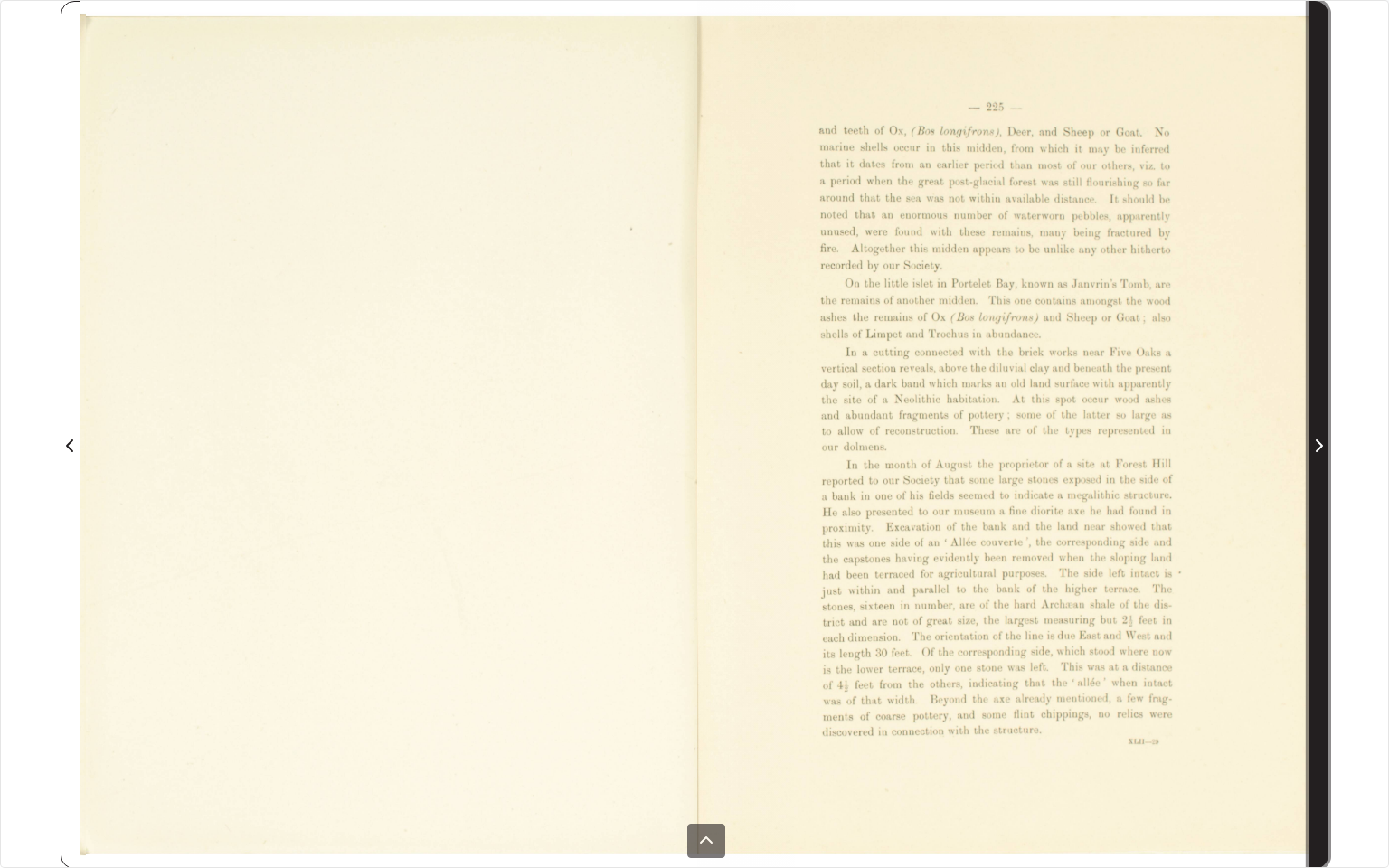click 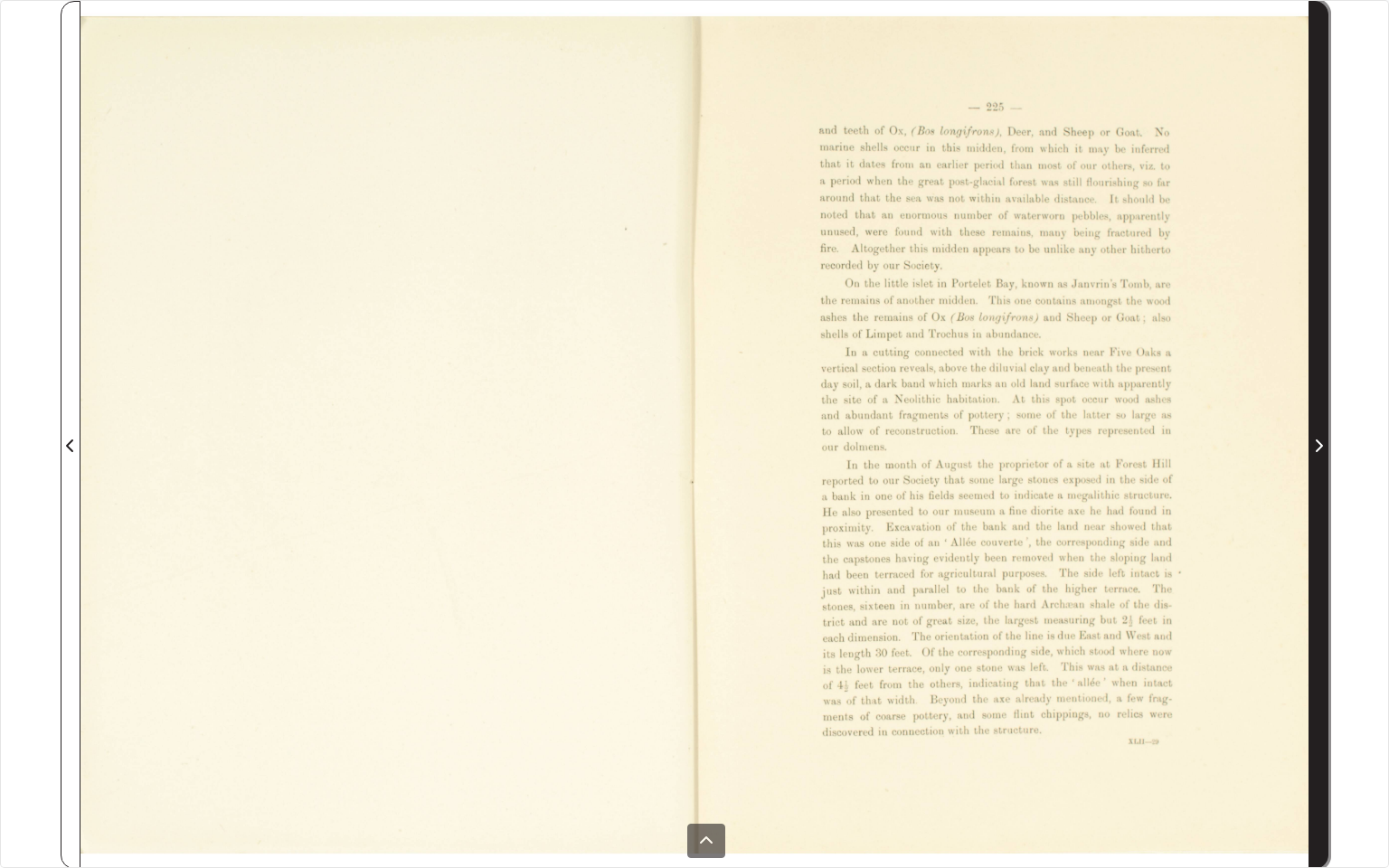 click 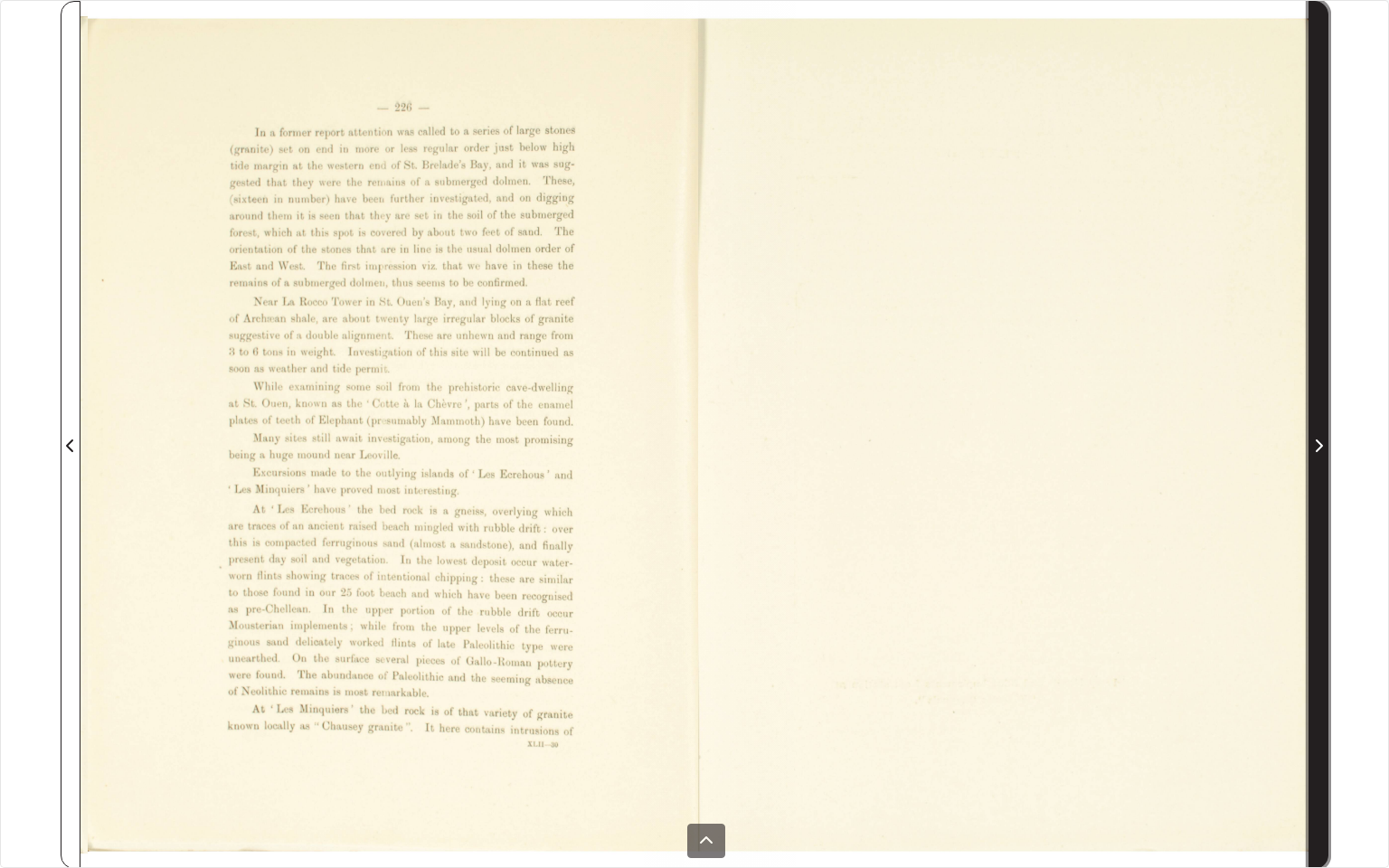 click 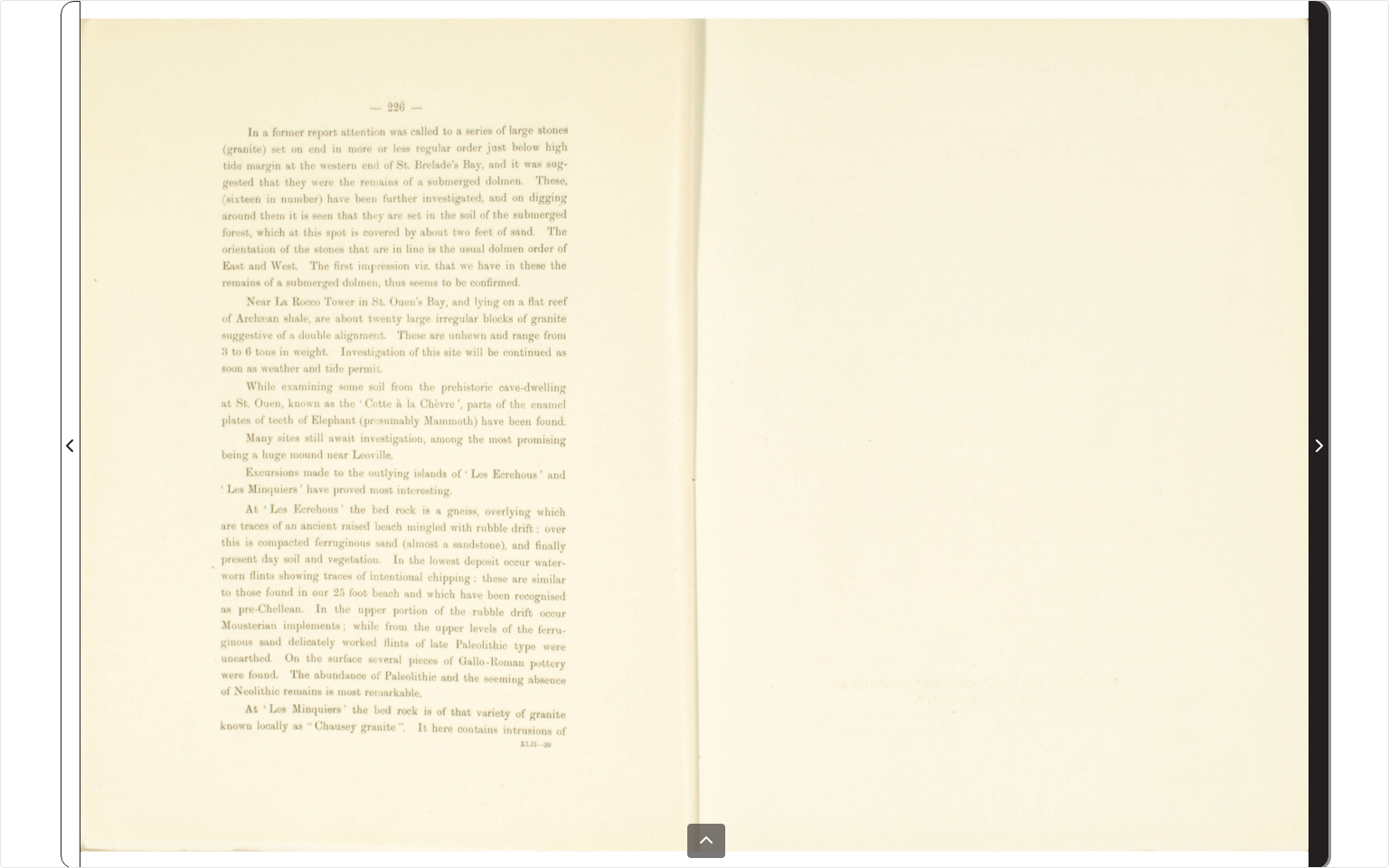 click 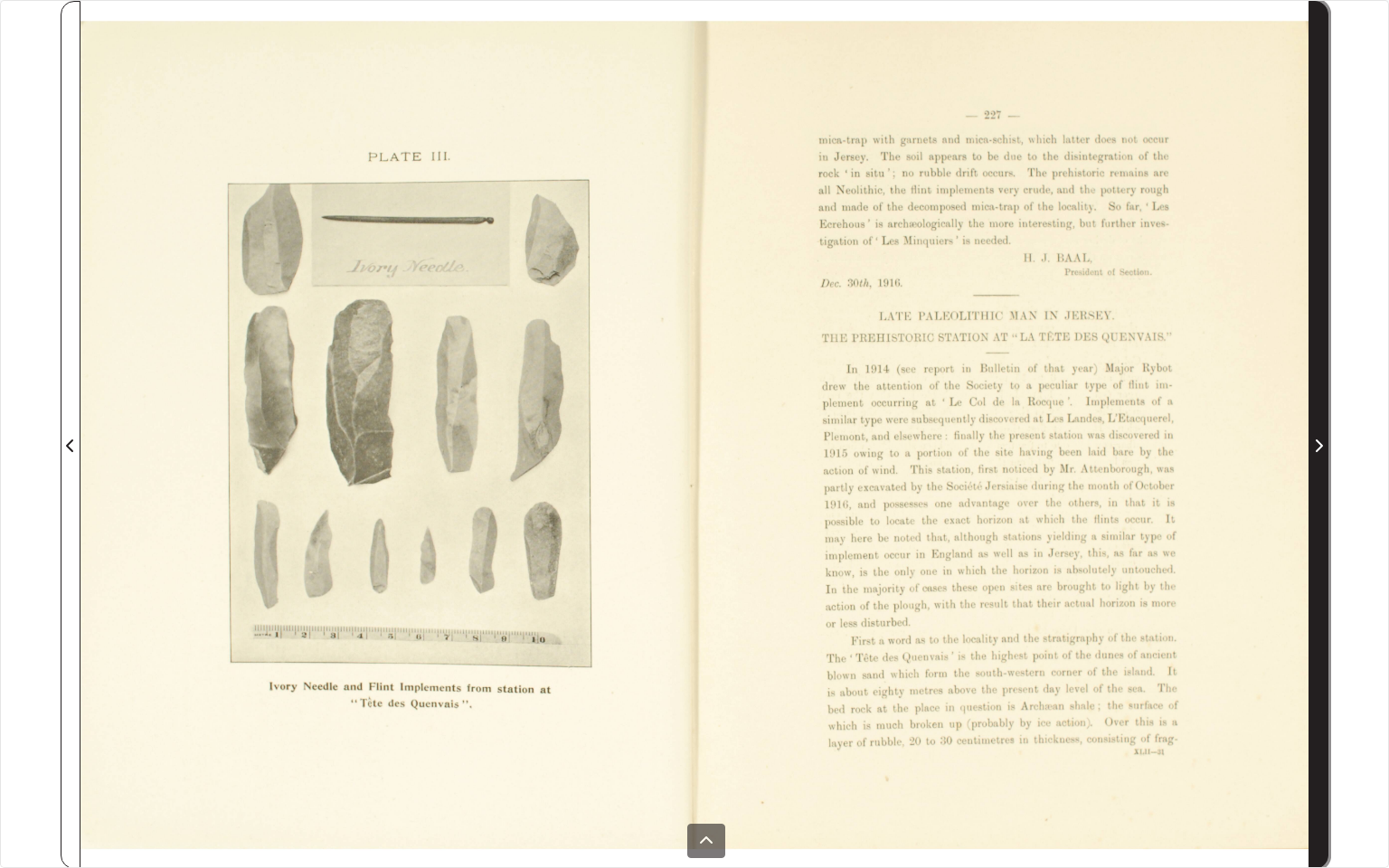 click 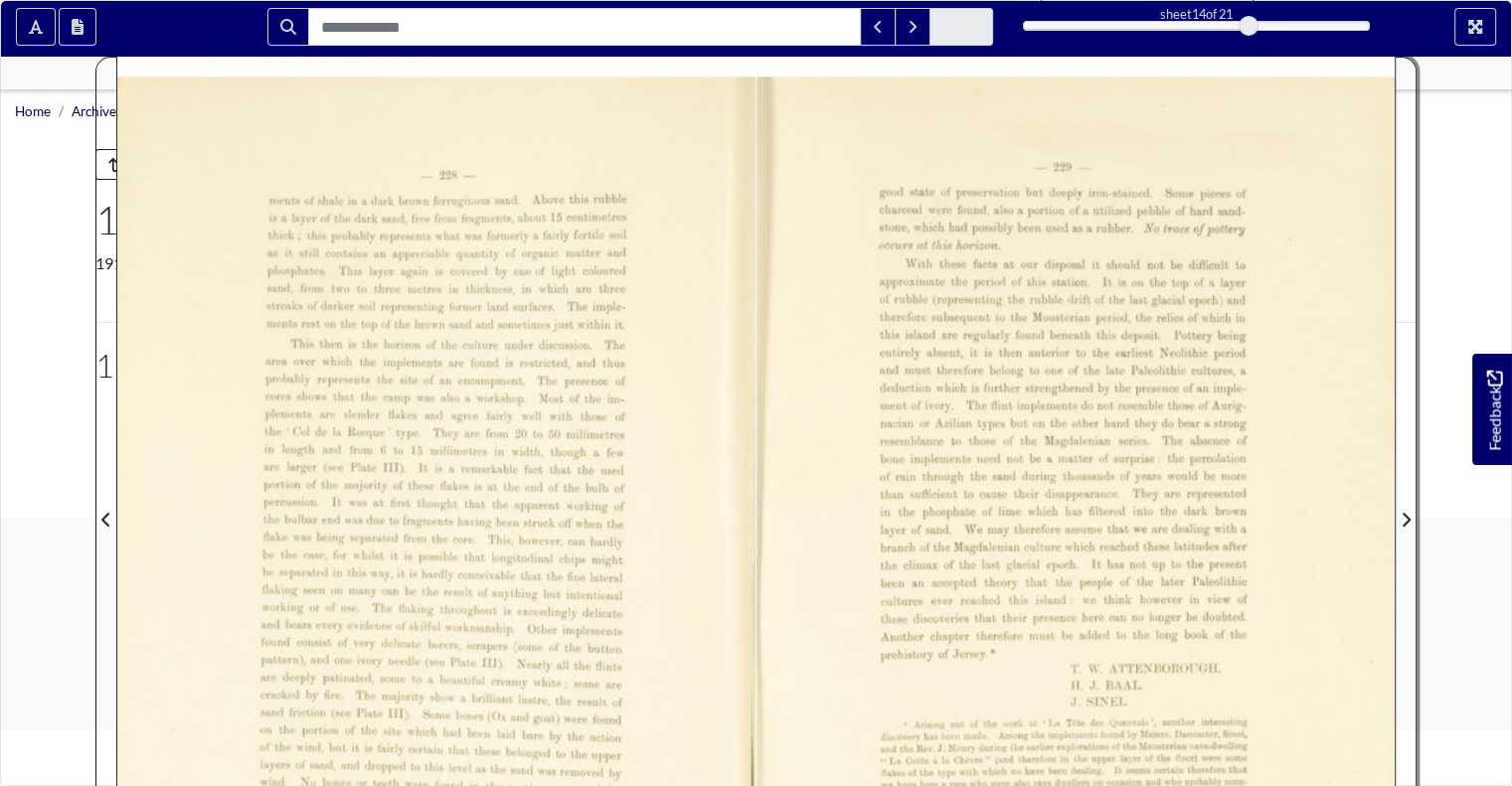 type 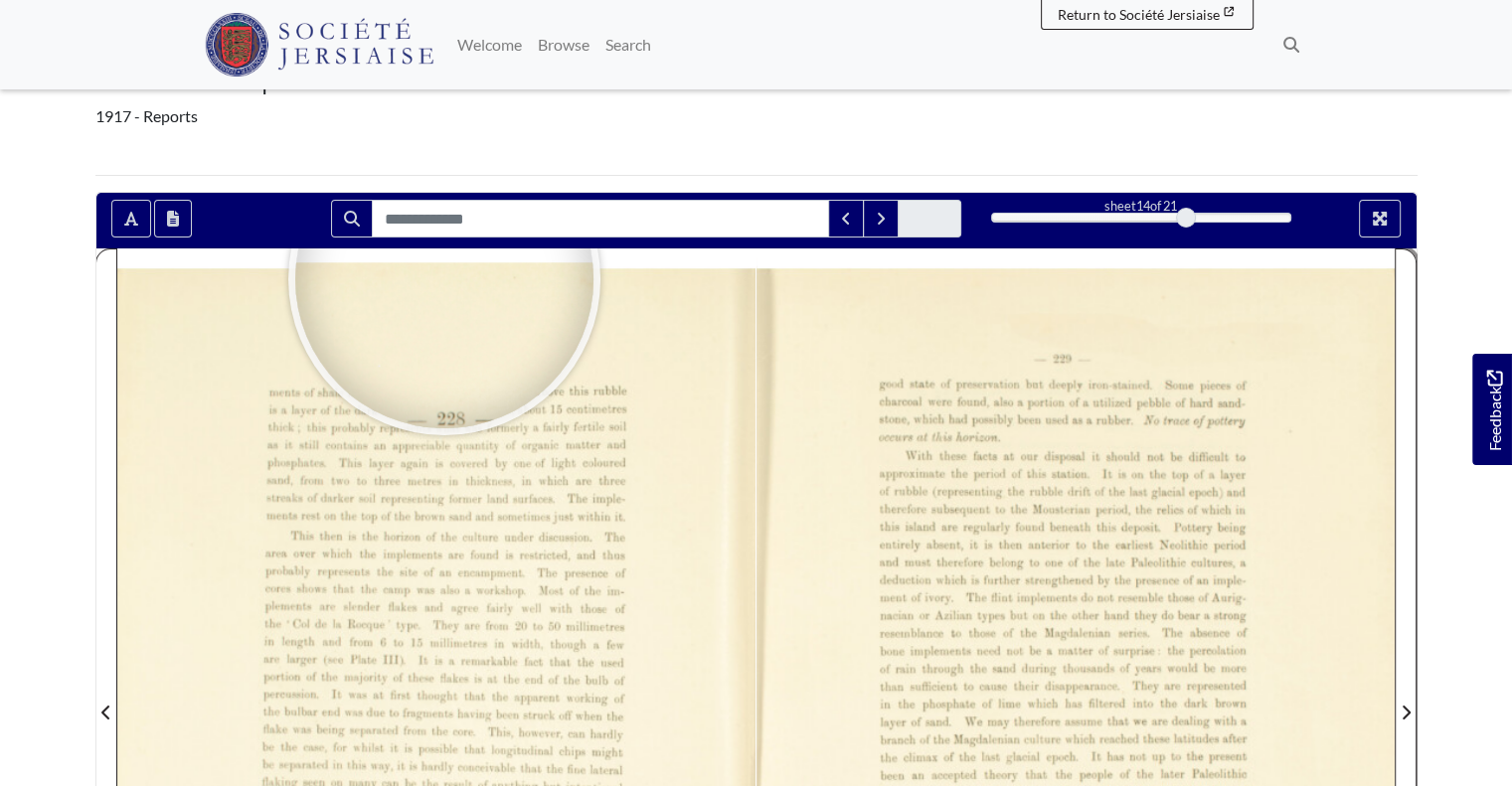 scroll, scrollTop: 147, scrollLeft: 0, axis: vertical 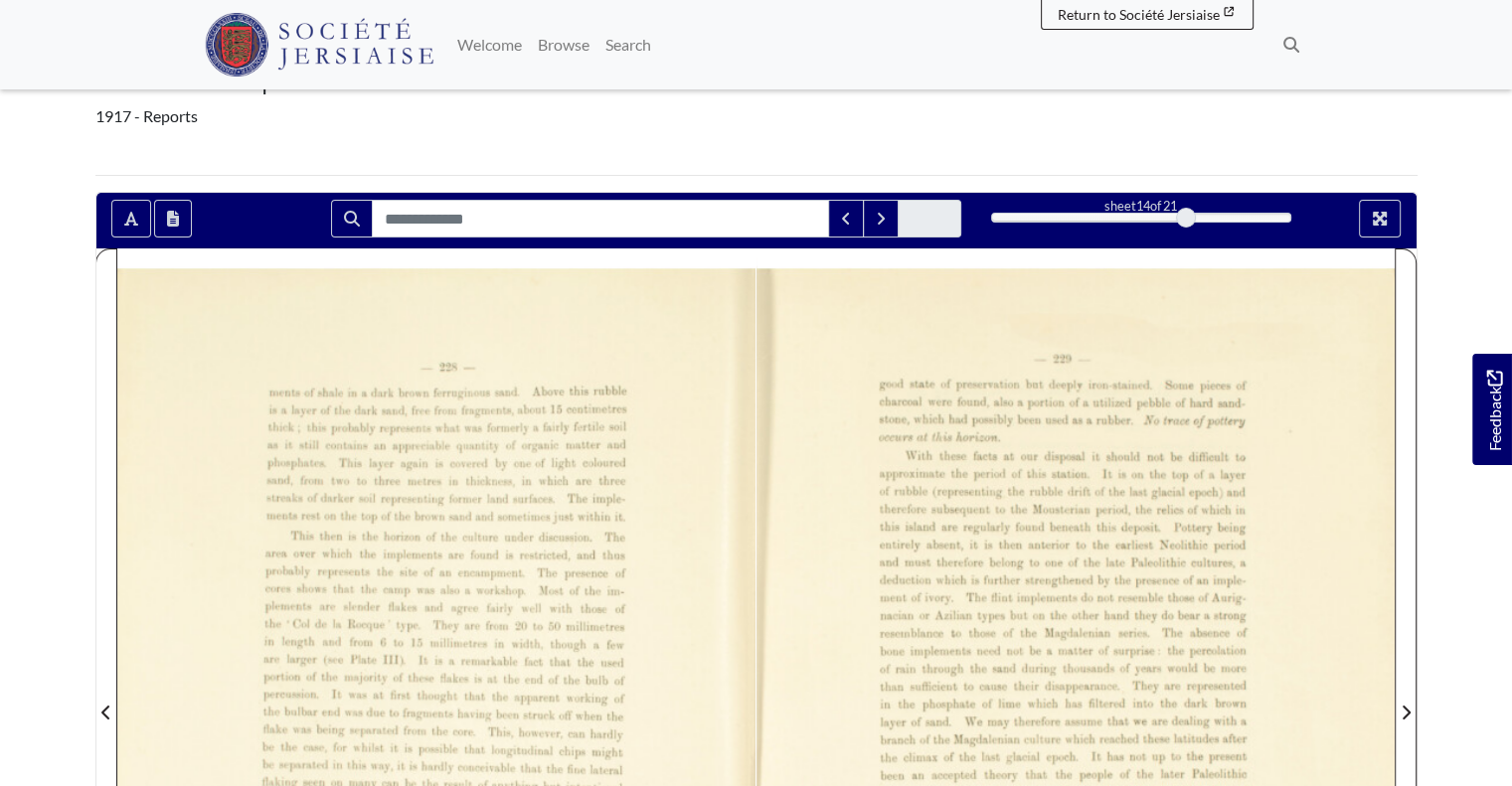 click on "Loading
sheet  14  of 21
14 **" at bounding box center (756, 700) 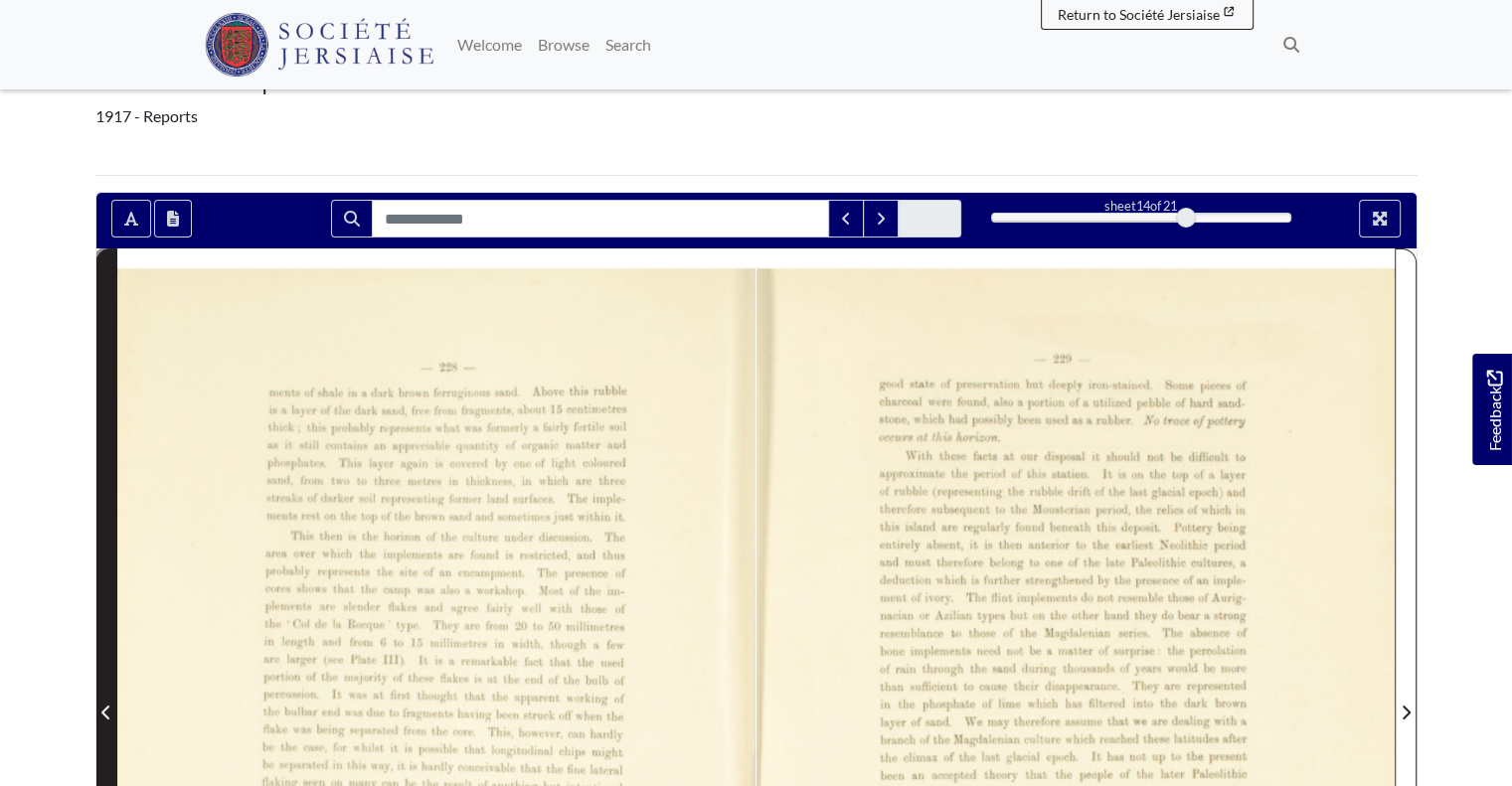 click at bounding box center [106, 700] 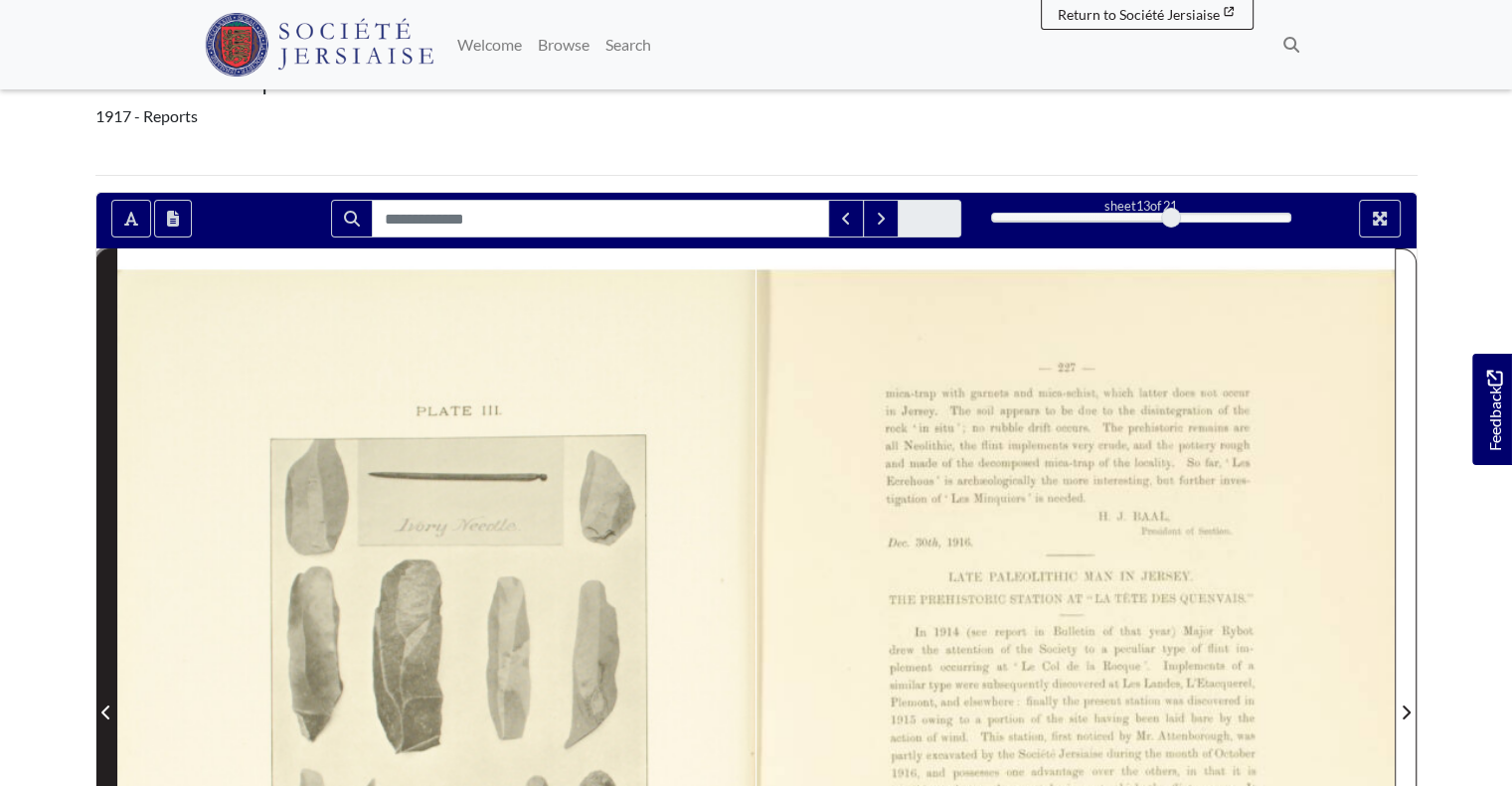 click at bounding box center (106, 700) 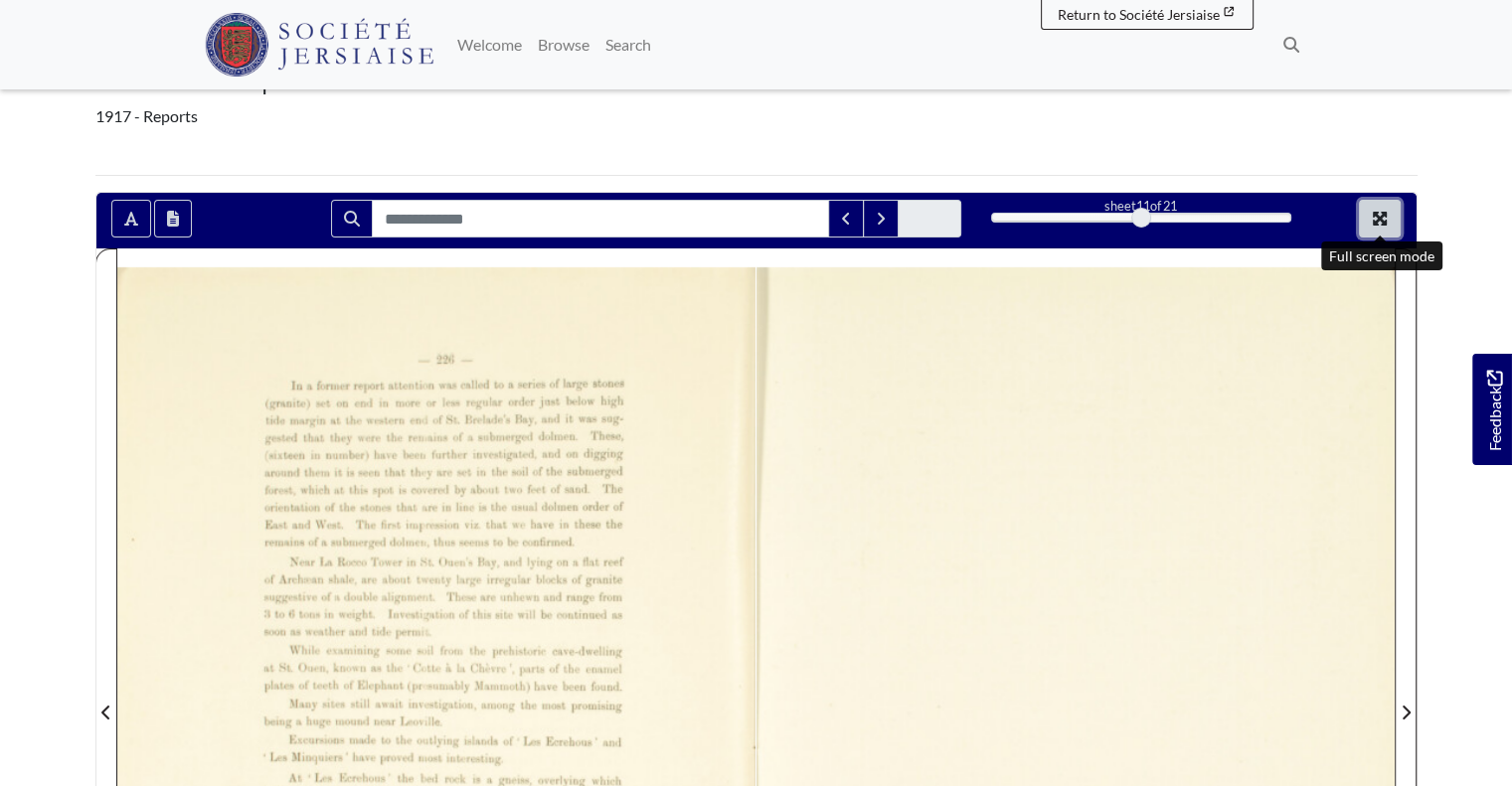 click at bounding box center (1380, 219) 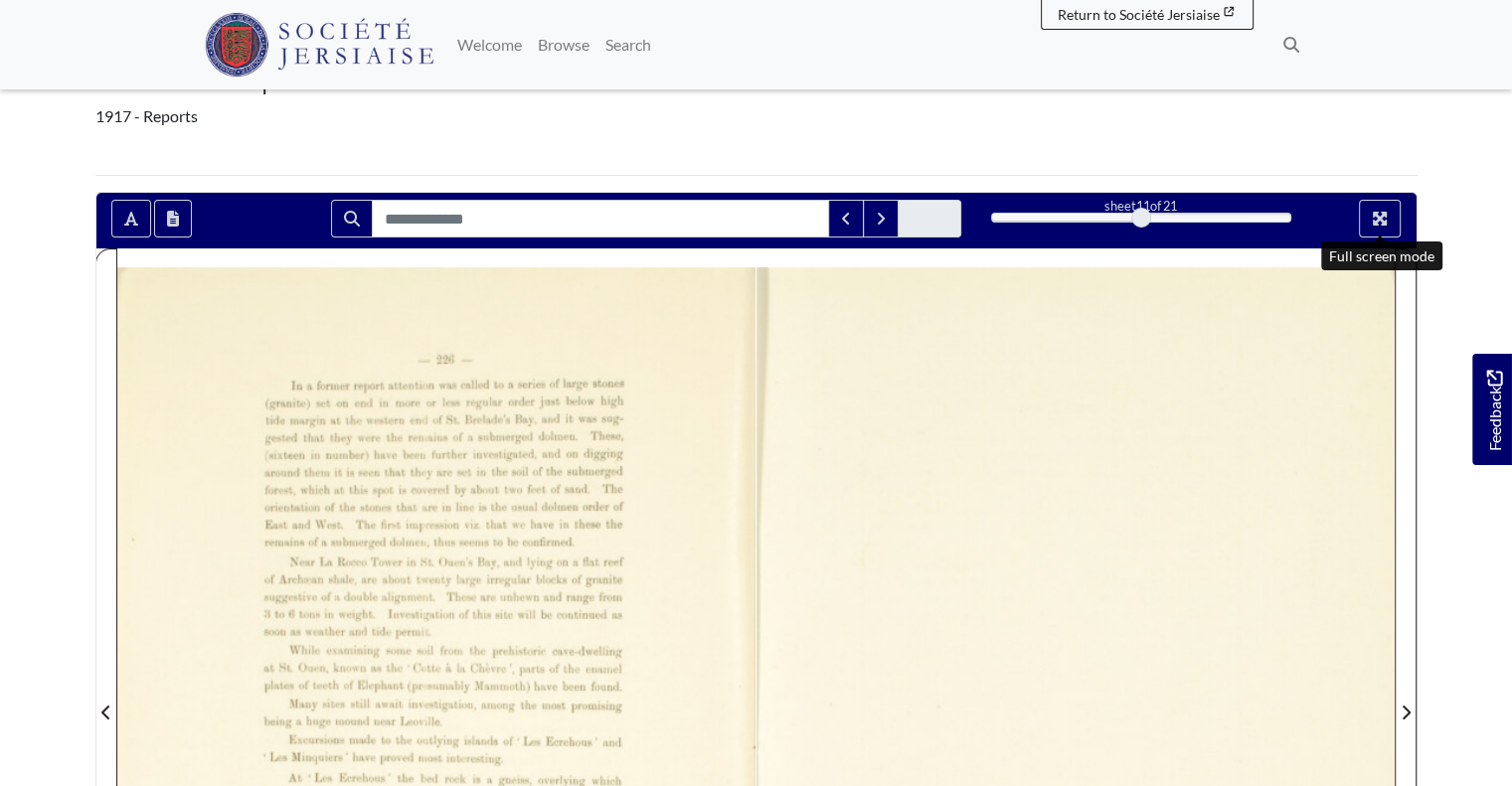 scroll, scrollTop: 0, scrollLeft: 0, axis: both 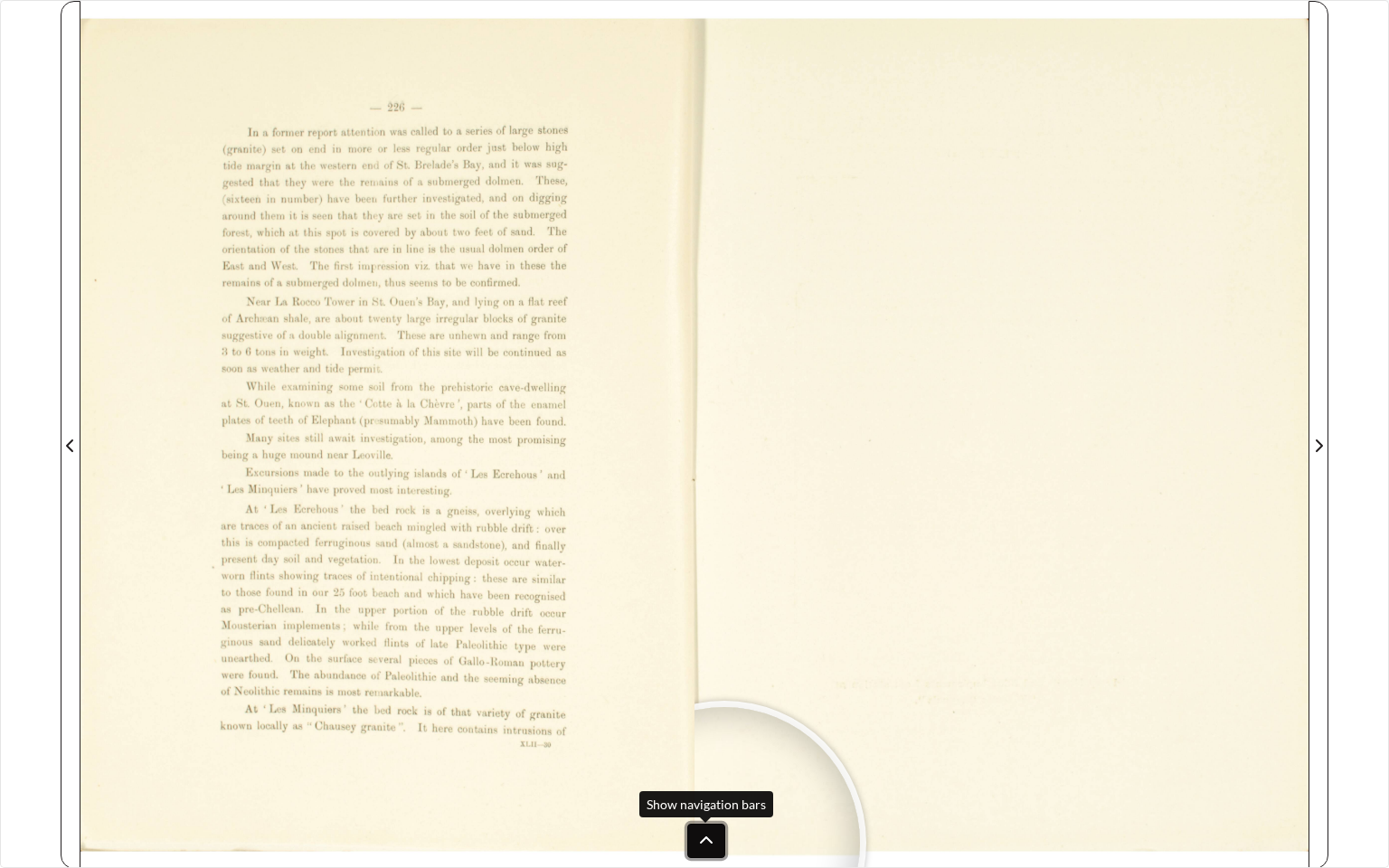 click at bounding box center [706, 841] 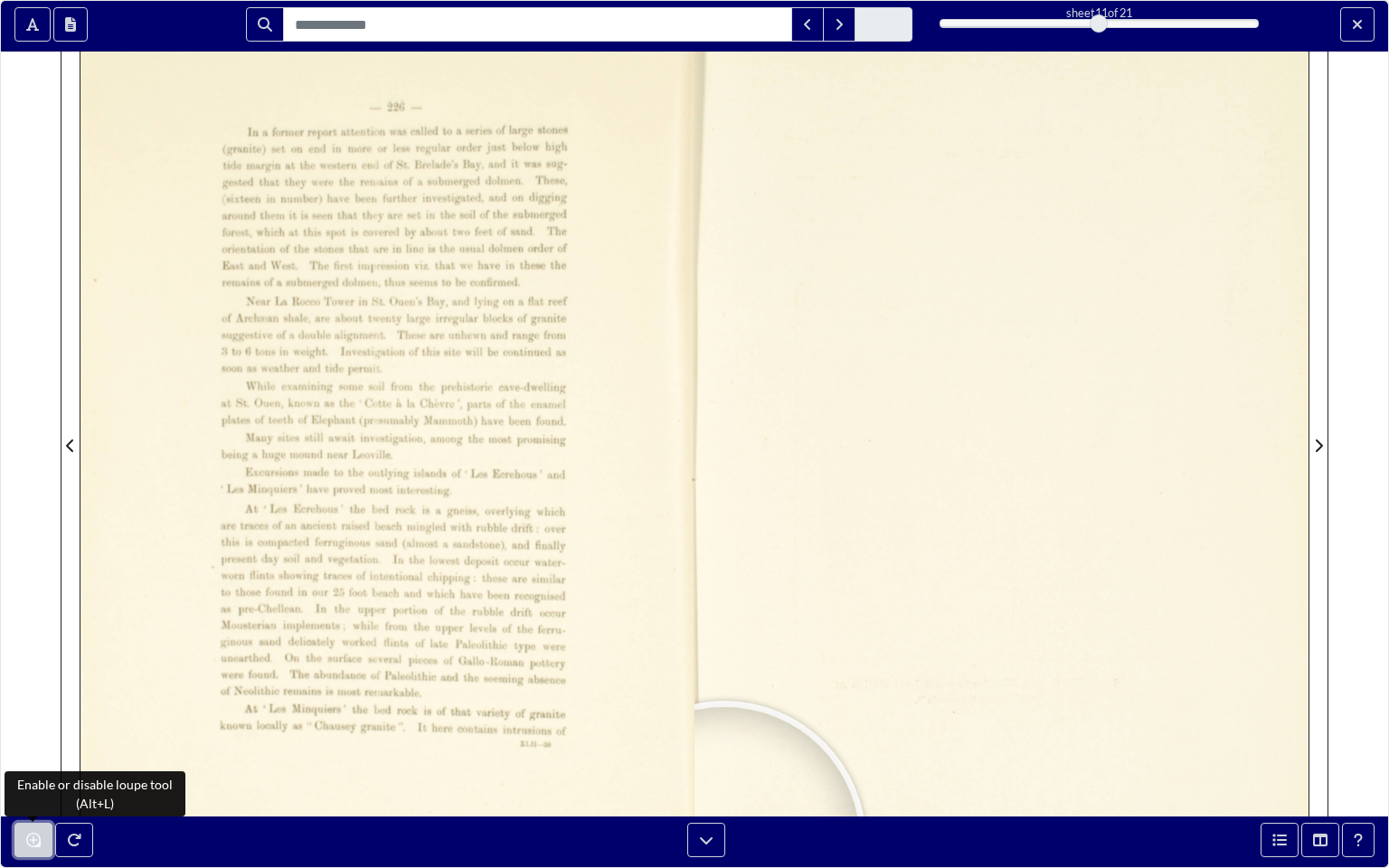 click 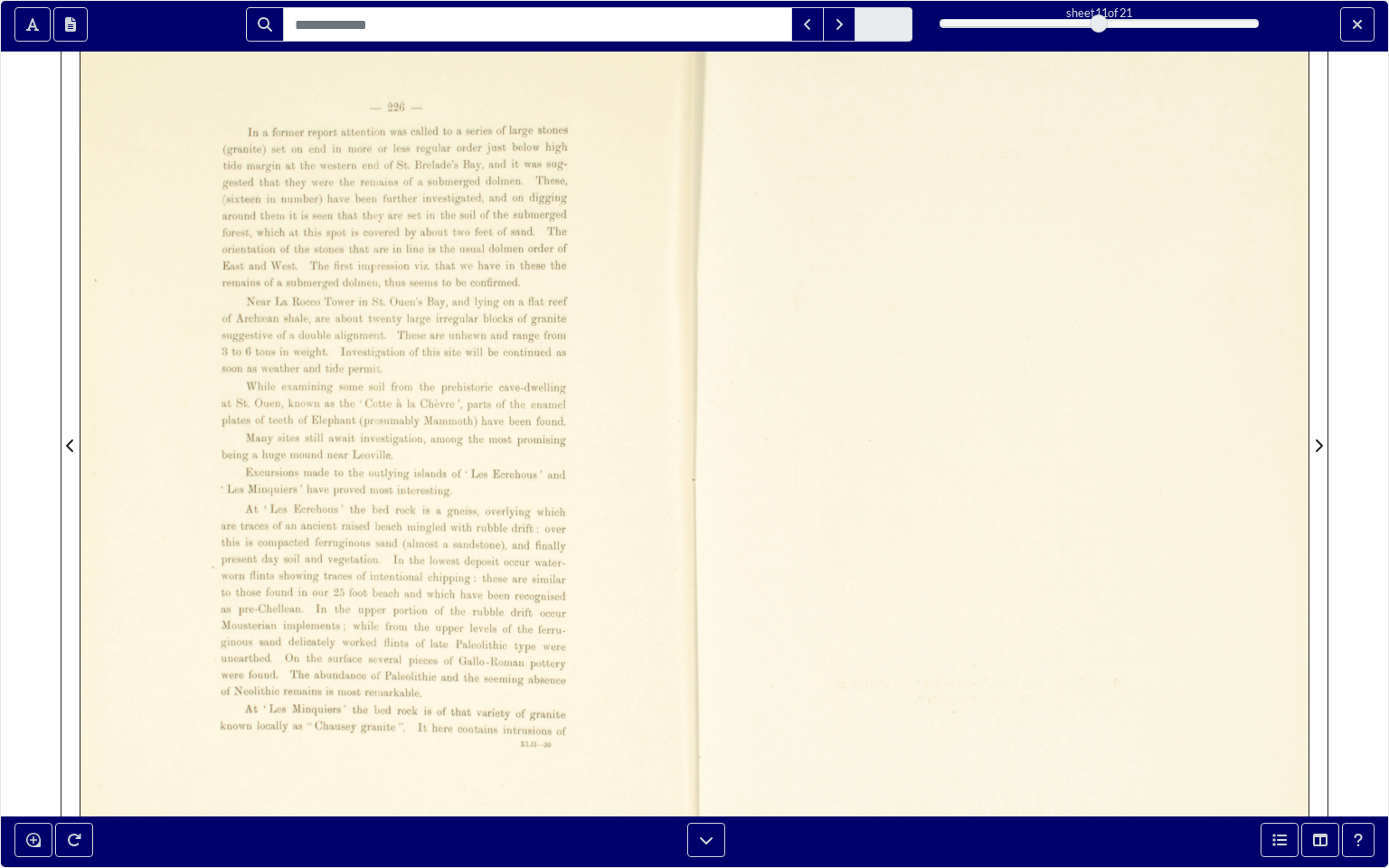 click at bounding box center [387, 435] 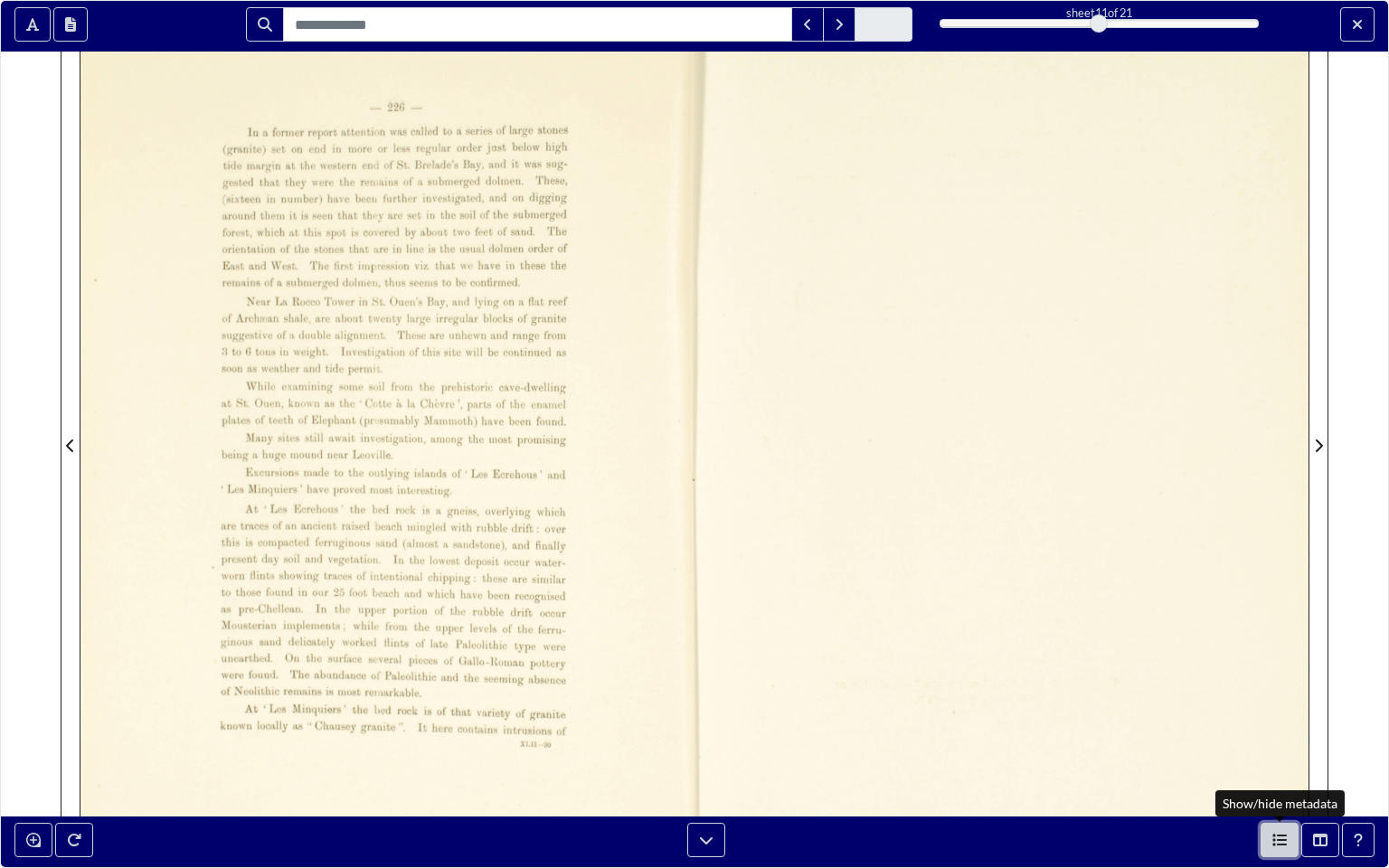 click at bounding box center (1280, 840) 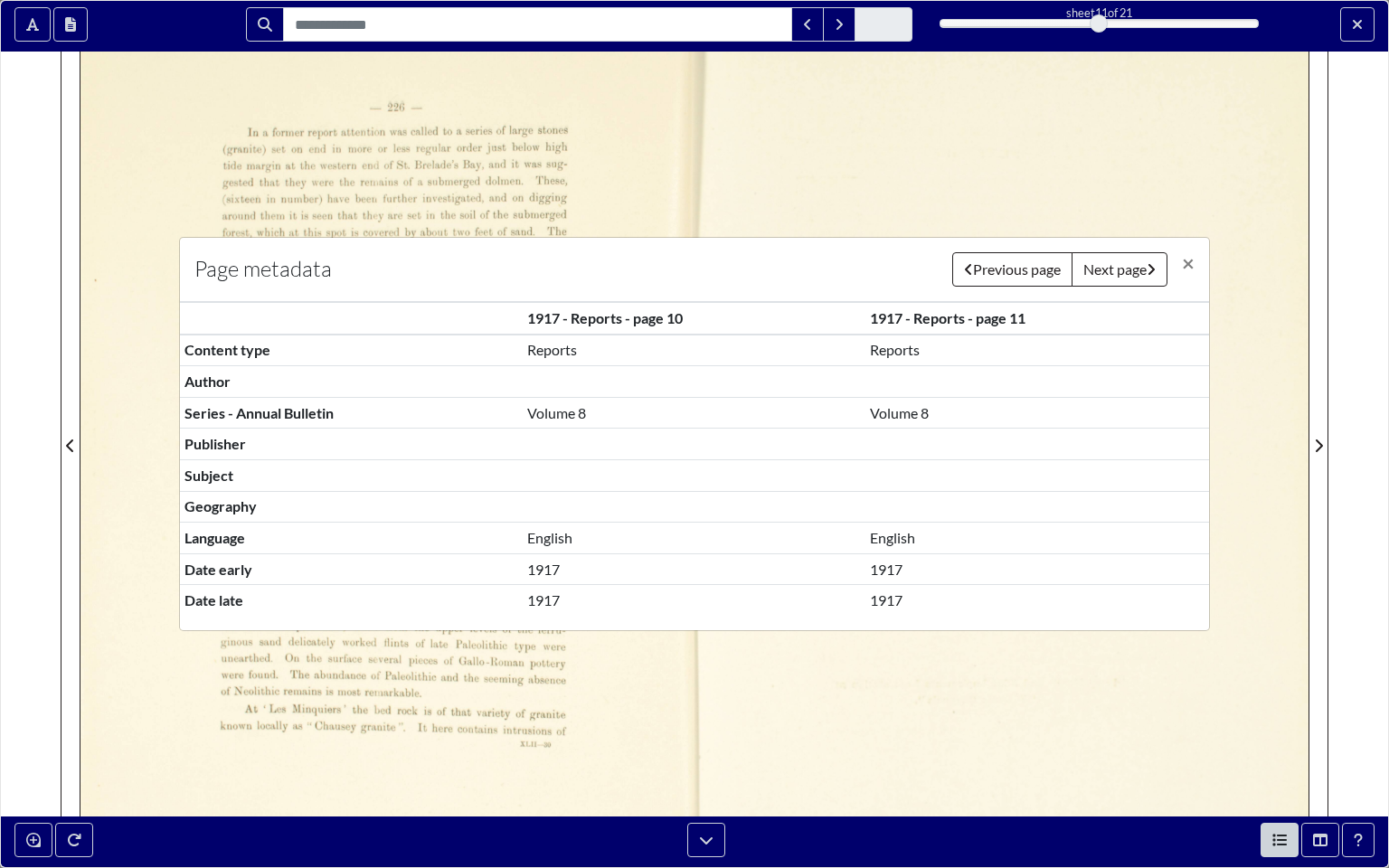 click on "Page metadata
Previous page
Next page
×
1917 - Reports - page 10
1917 - Reports - page 11
Content type
Reports
Reports
Author 1917" at bounding box center (694, 434) 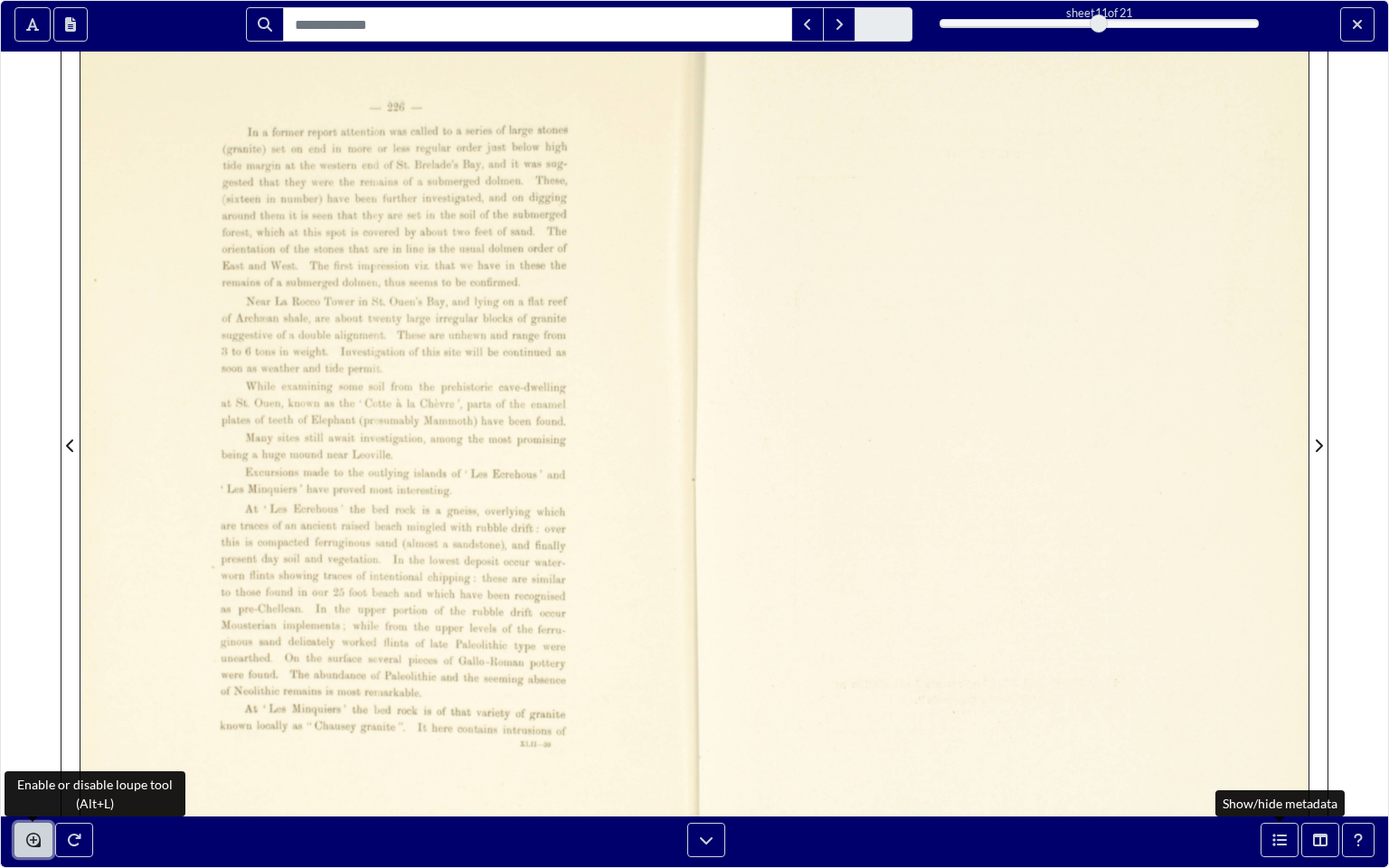 click at bounding box center (33, 840) 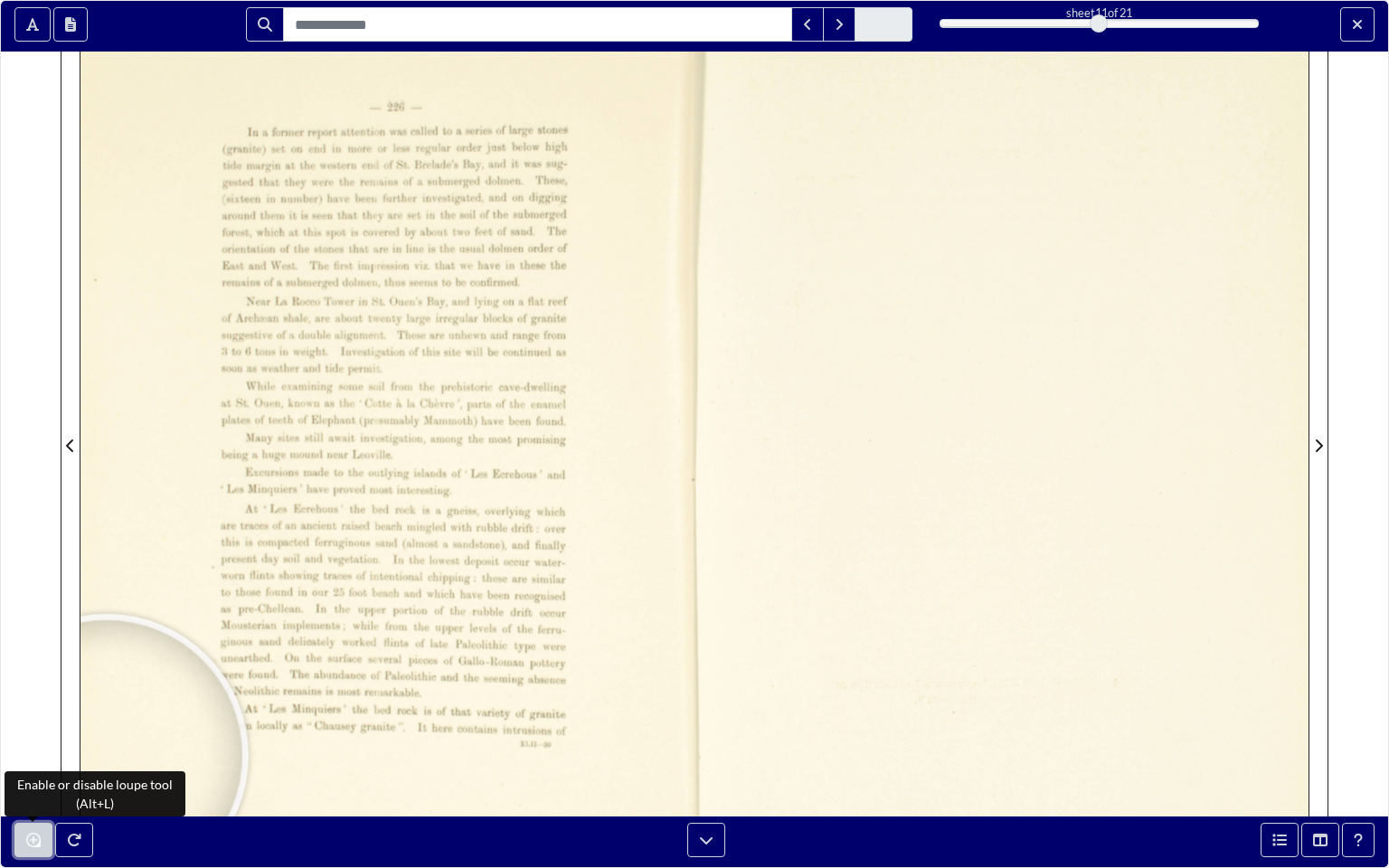 click at bounding box center [33, 840] 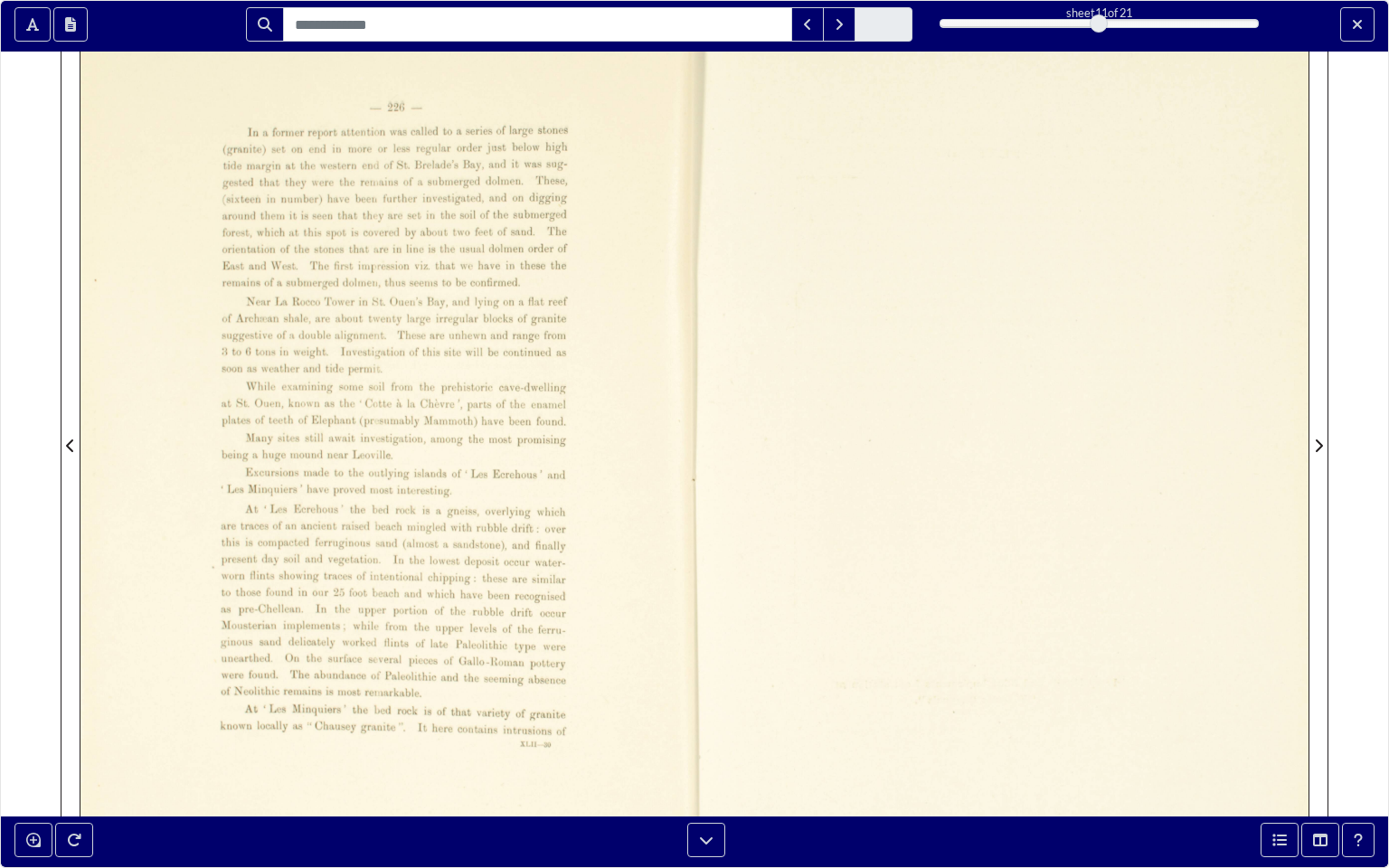drag, startPoint x: 276, startPoint y: 394, endPoint x: 362, endPoint y: 394, distance: 86 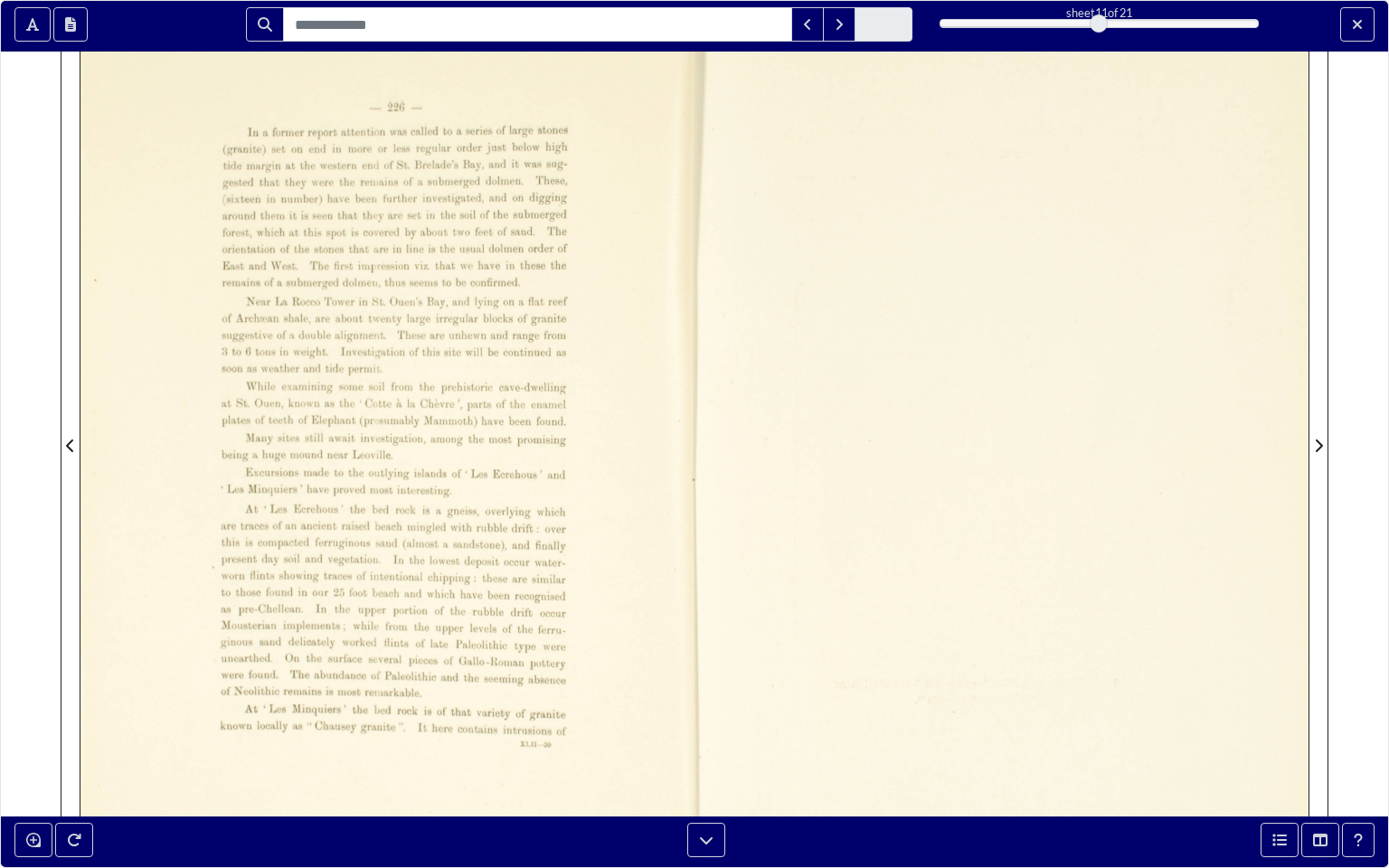 click at bounding box center [387, 435] 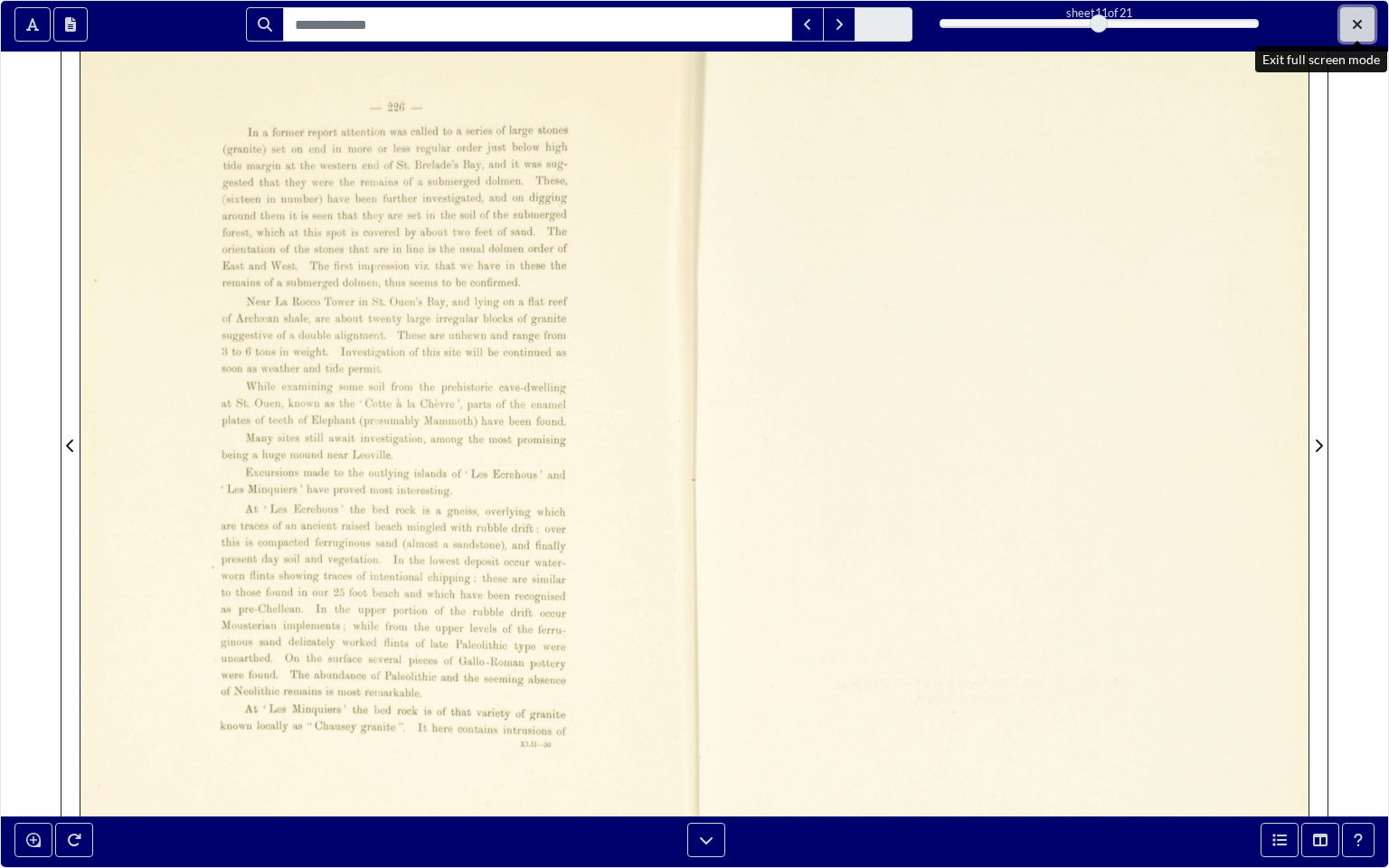 click 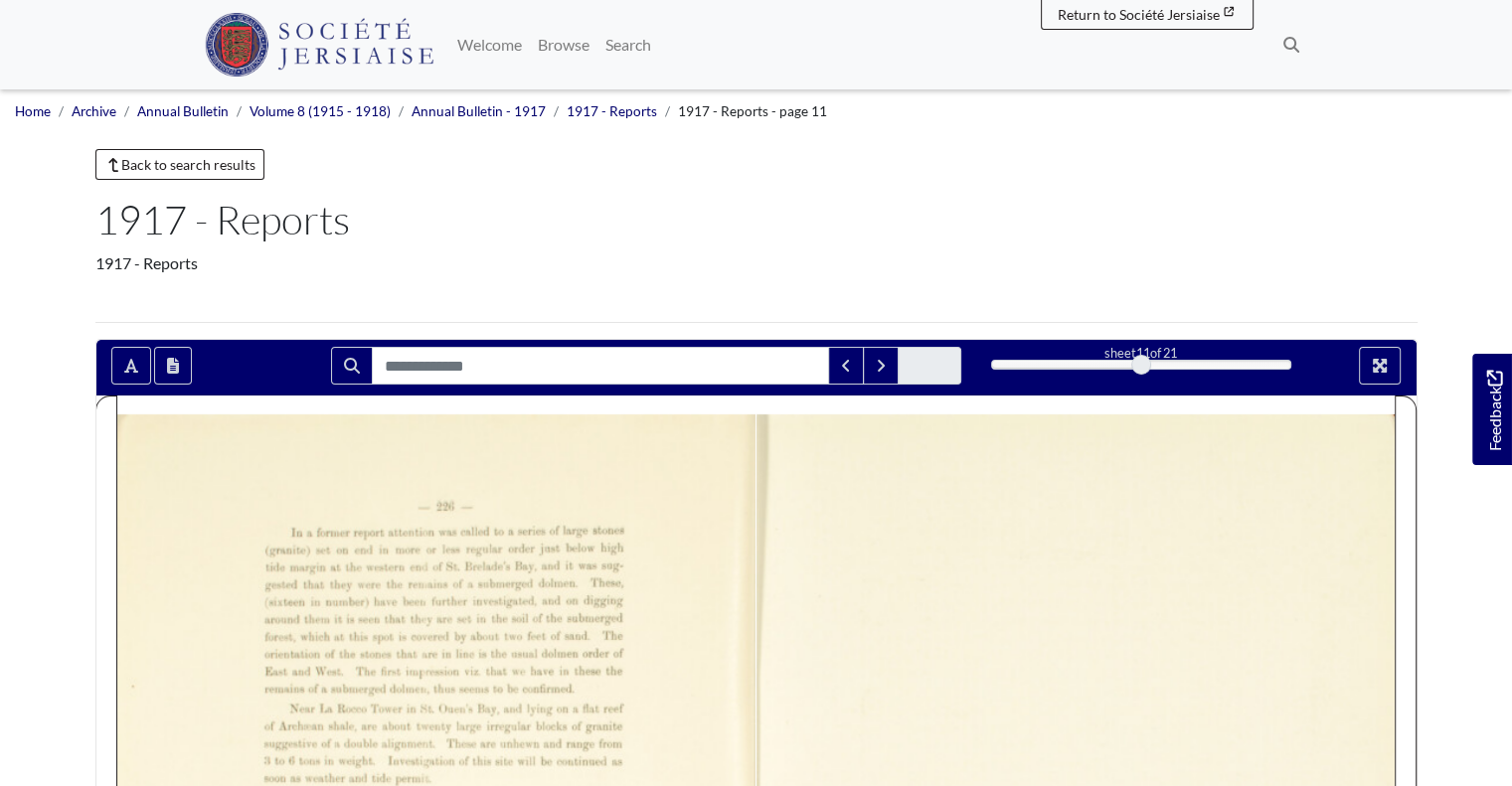 click on "1917 - Reports" at bounding box center [756, 220] 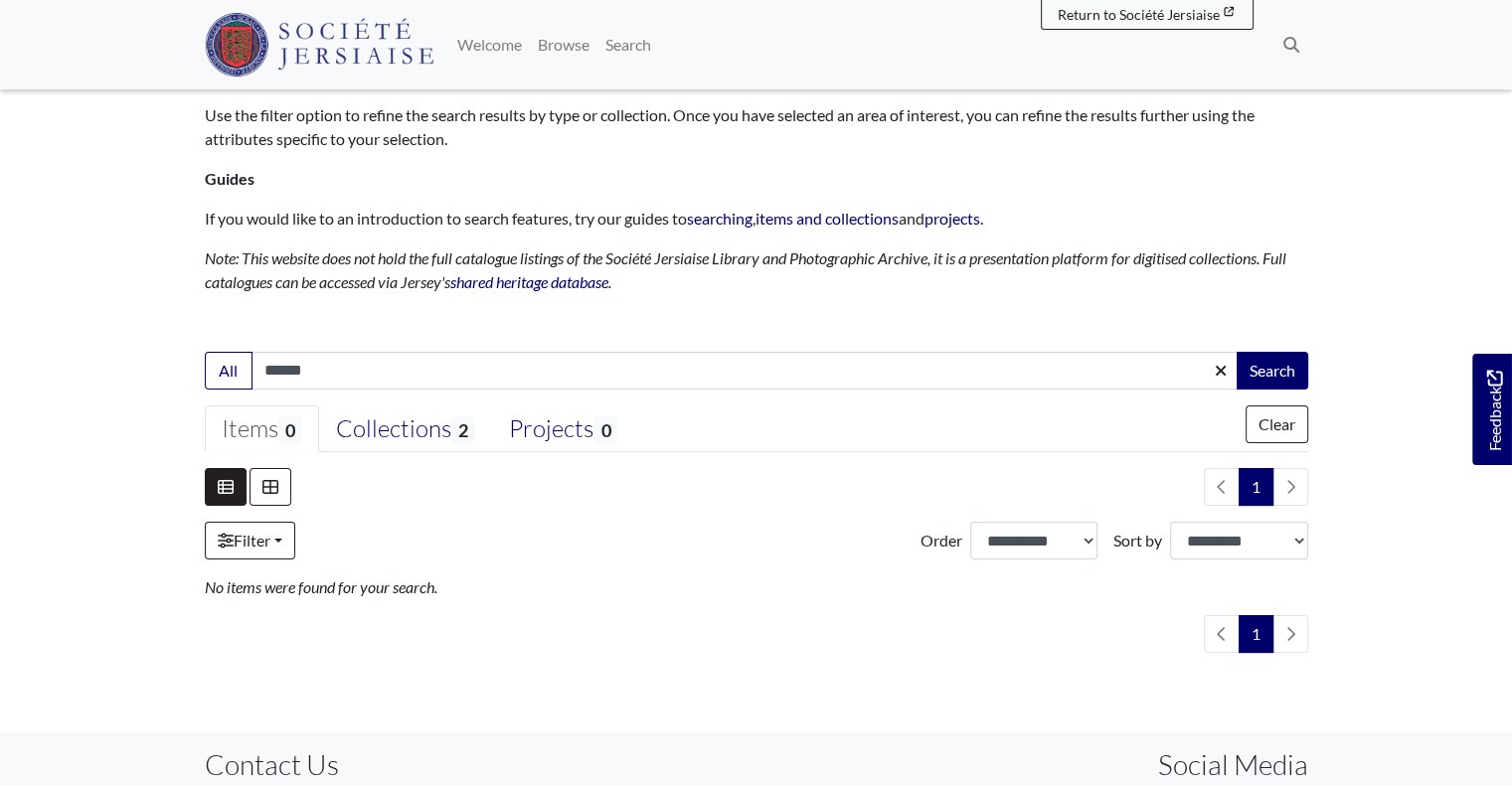 scroll, scrollTop: 183, scrollLeft: 0, axis: vertical 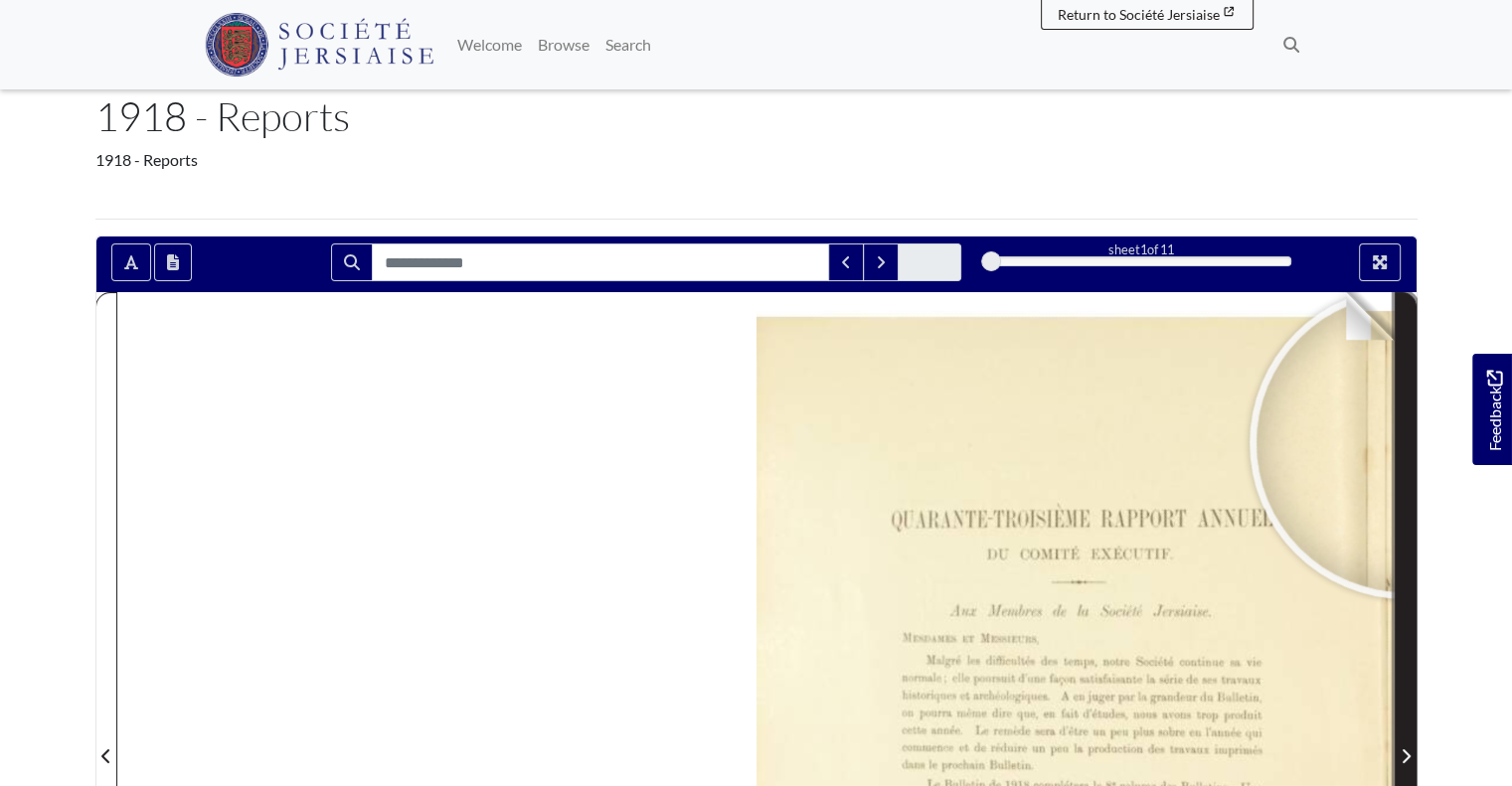 click at bounding box center (1406, 743) 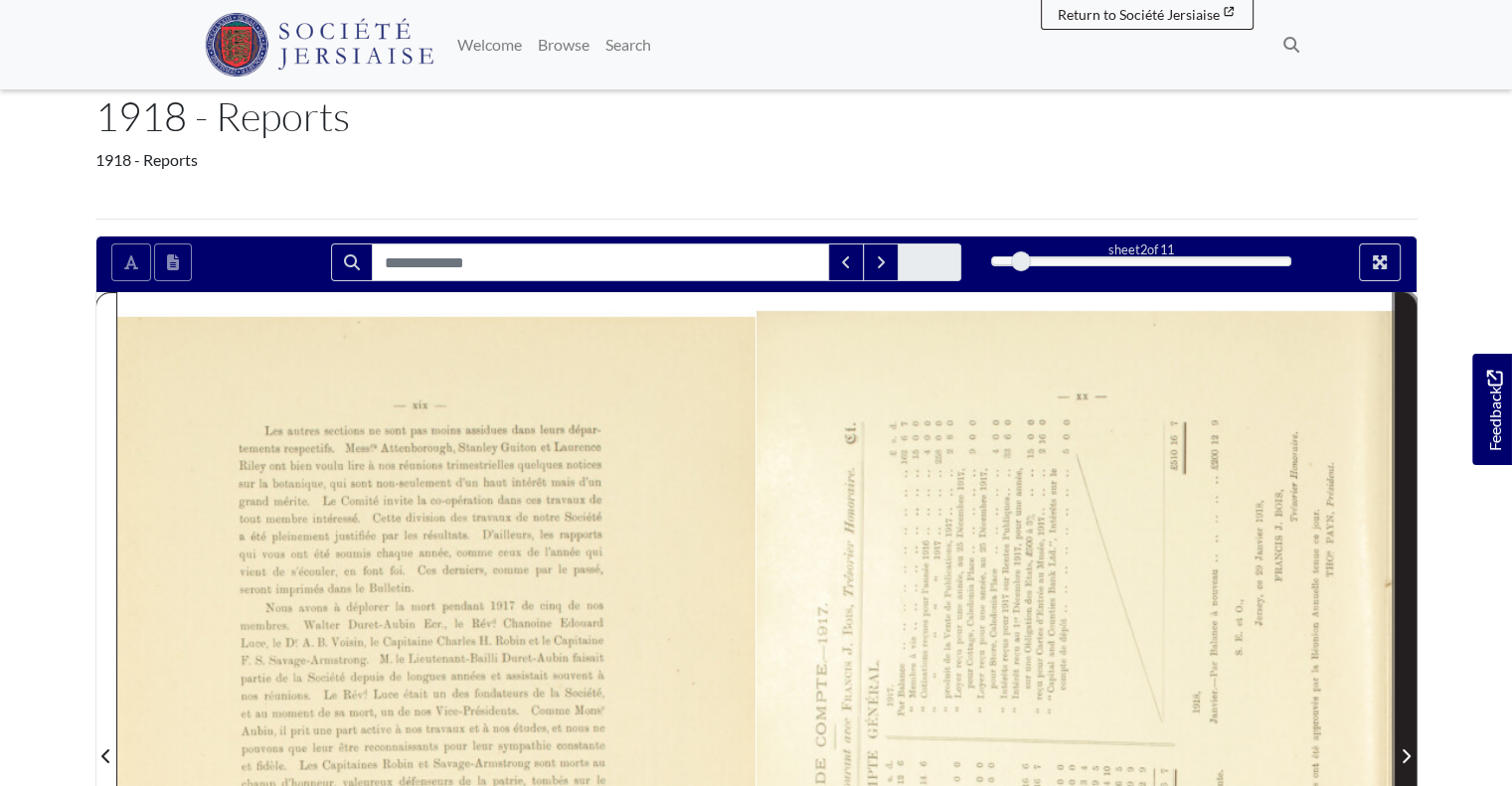 click at bounding box center [1406, 743] 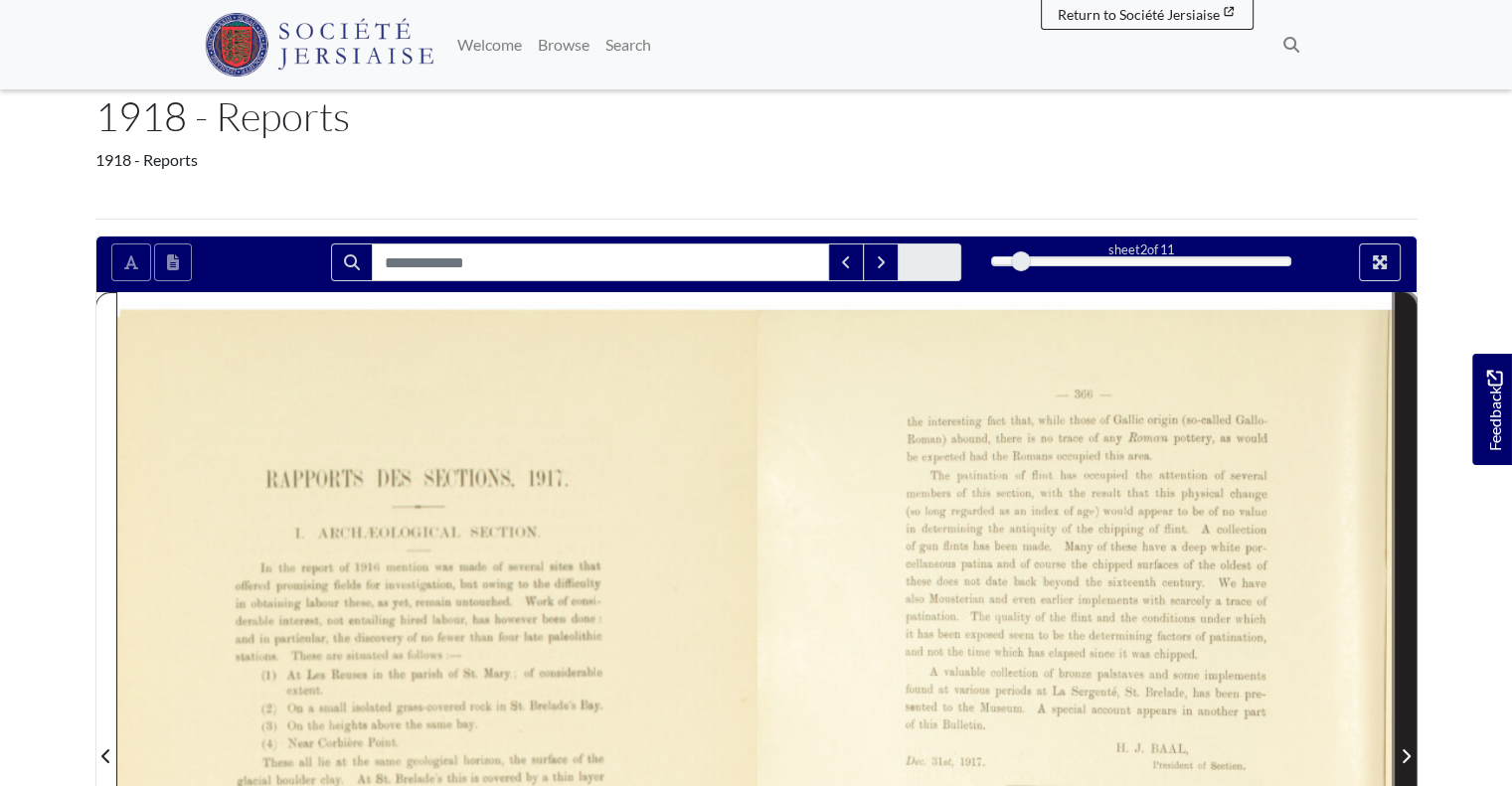 click at bounding box center (1406, 743) 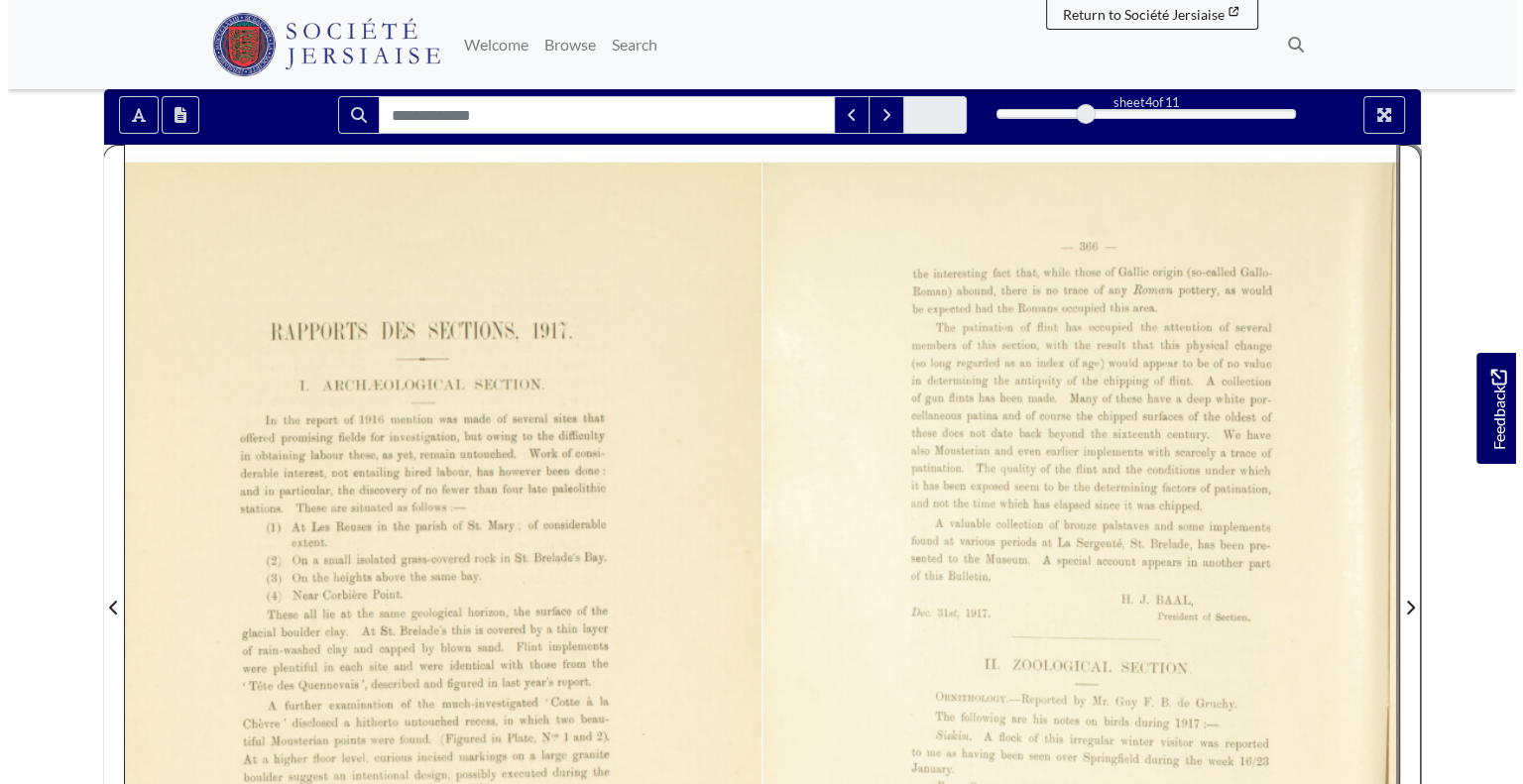 scroll, scrollTop: 216, scrollLeft: 0, axis: vertical 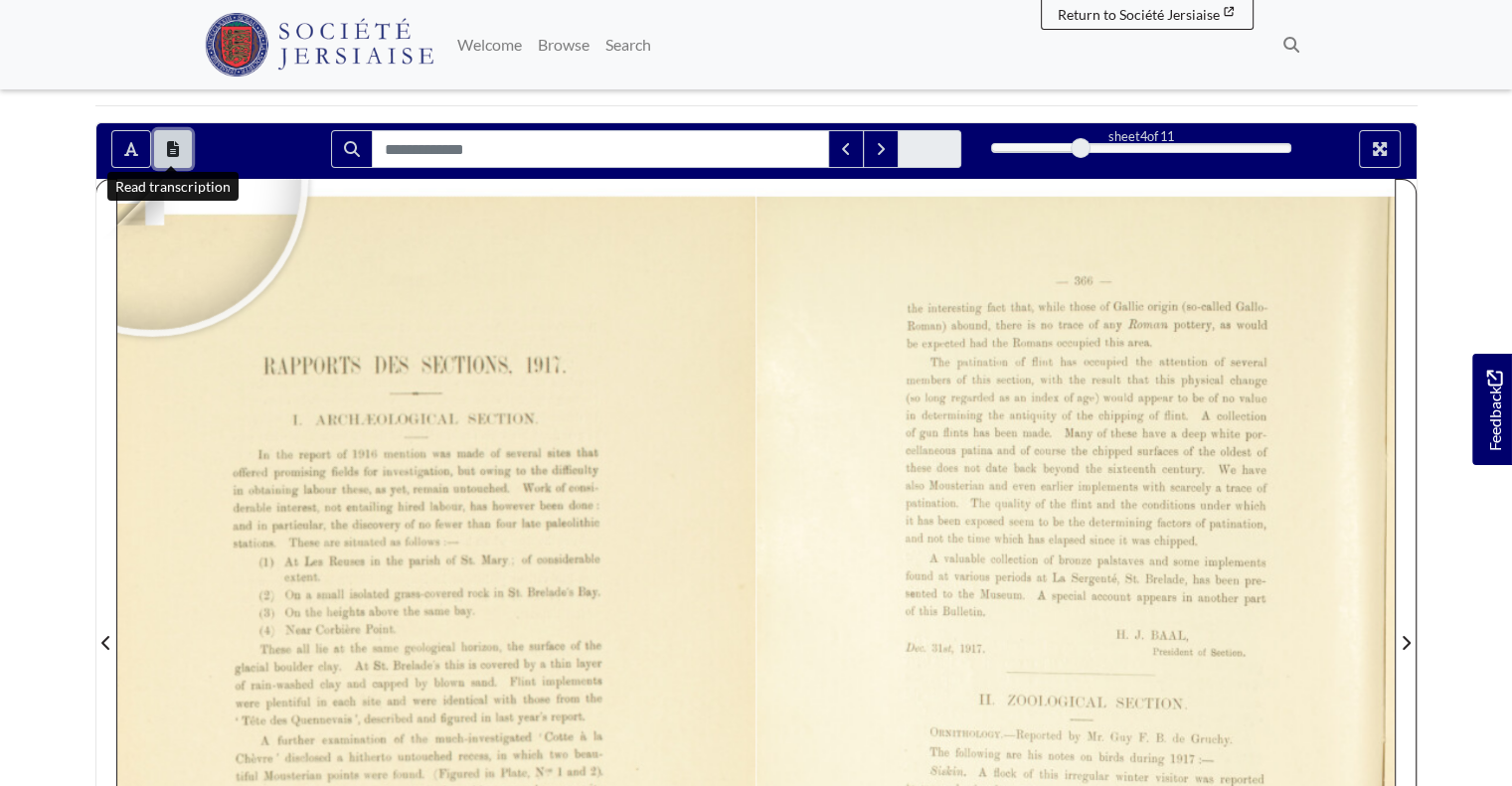 click at bounding box center (173, 149) 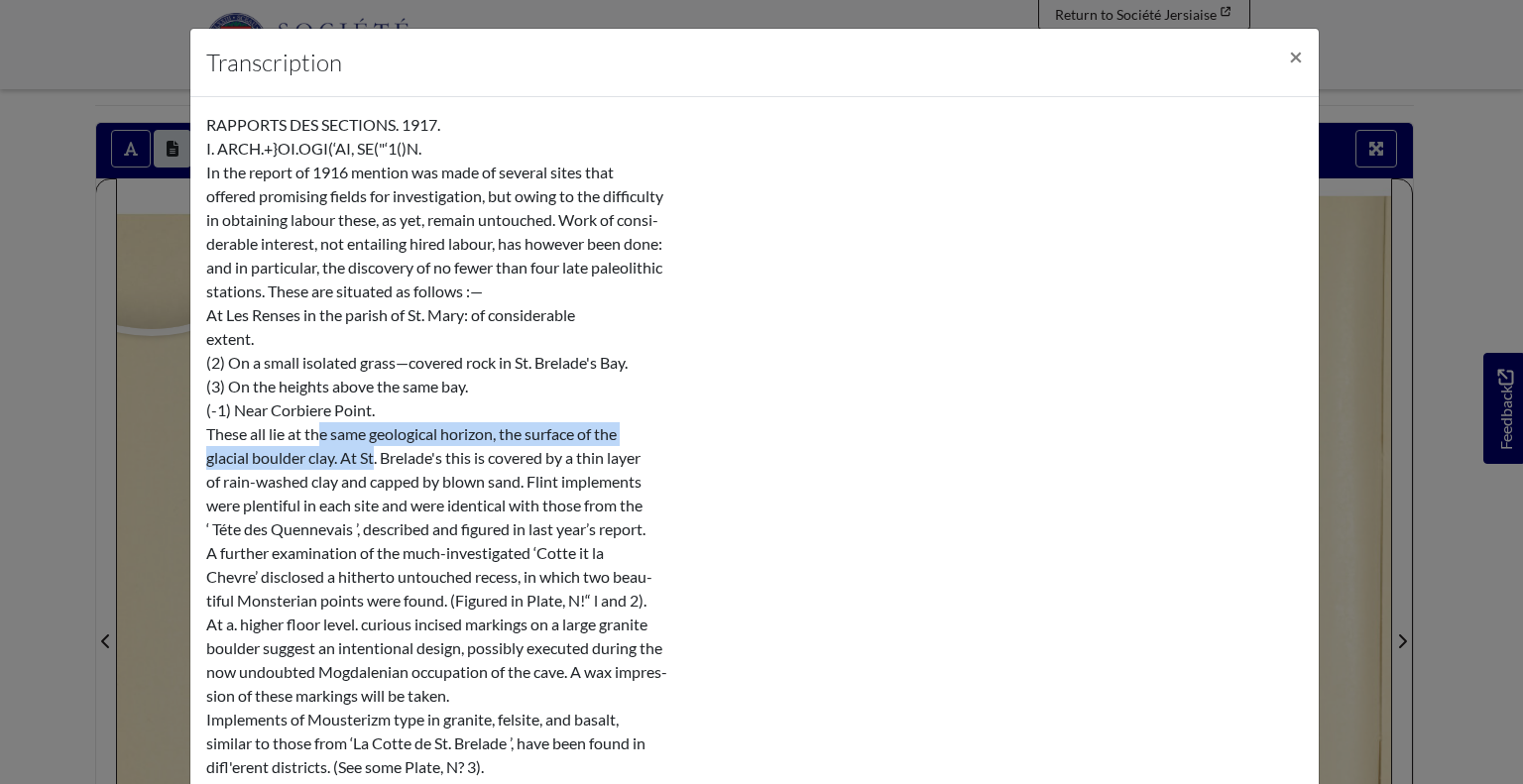 drag, startPoint x: 313, startPoint y: 436, endPoint x: 369, endPoint y: 459, distance: 60.53924 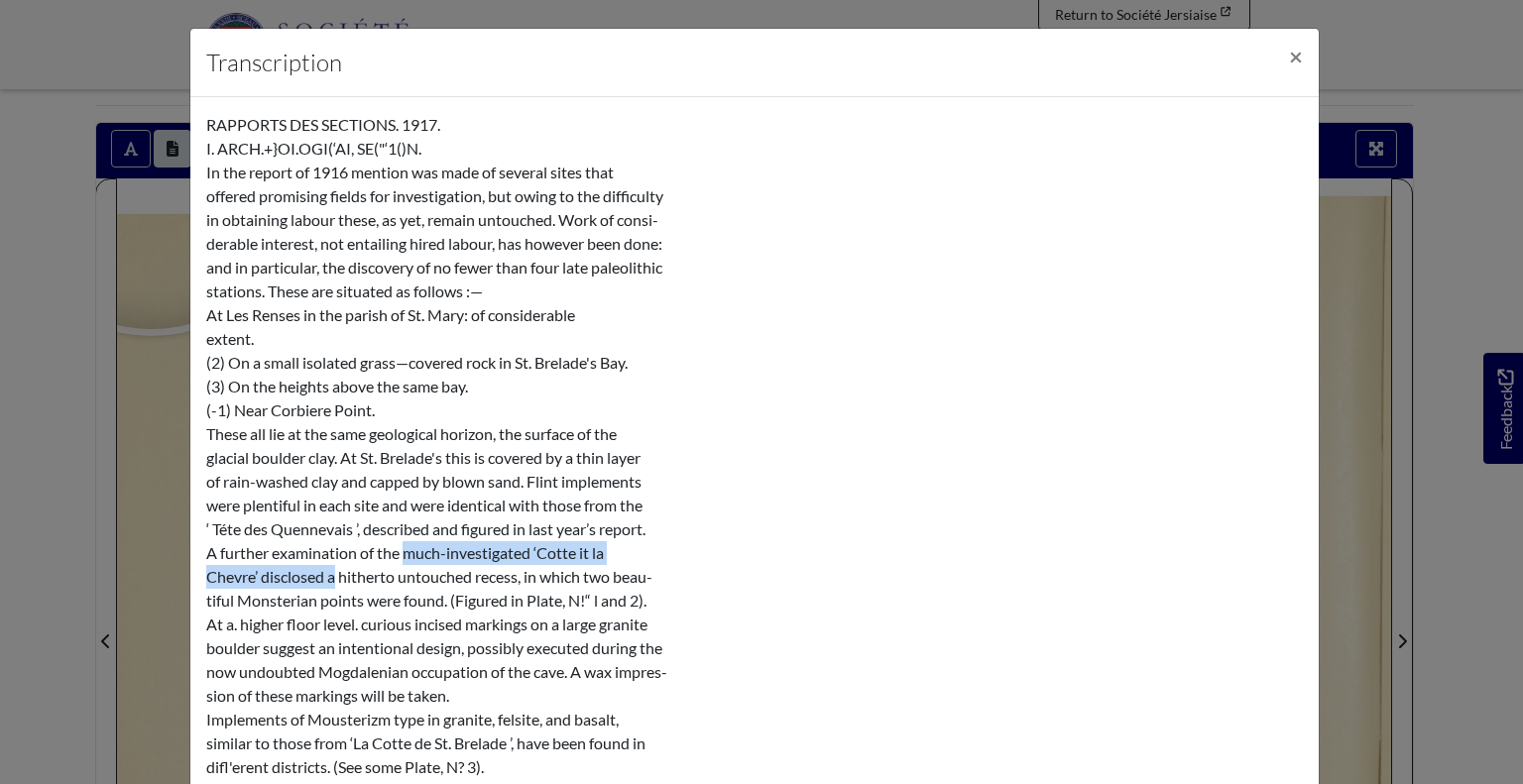 drag, startPoint x: 401, startPoint y: 544, endPoint x: 325, endPoint y: 573, distance: 81.34494 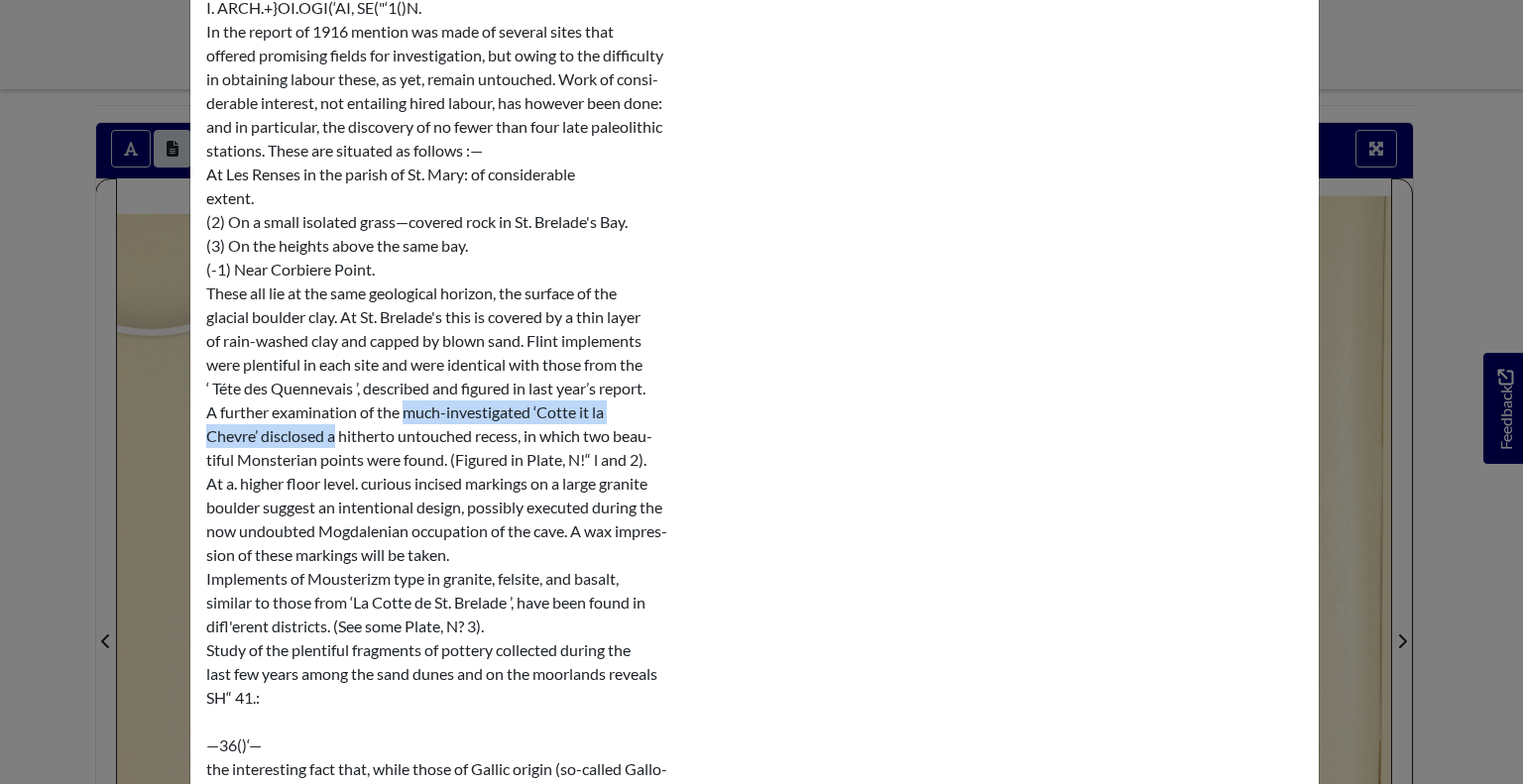 scroll, scrollTop: 150, scrollLeft: 0, axis: vertical 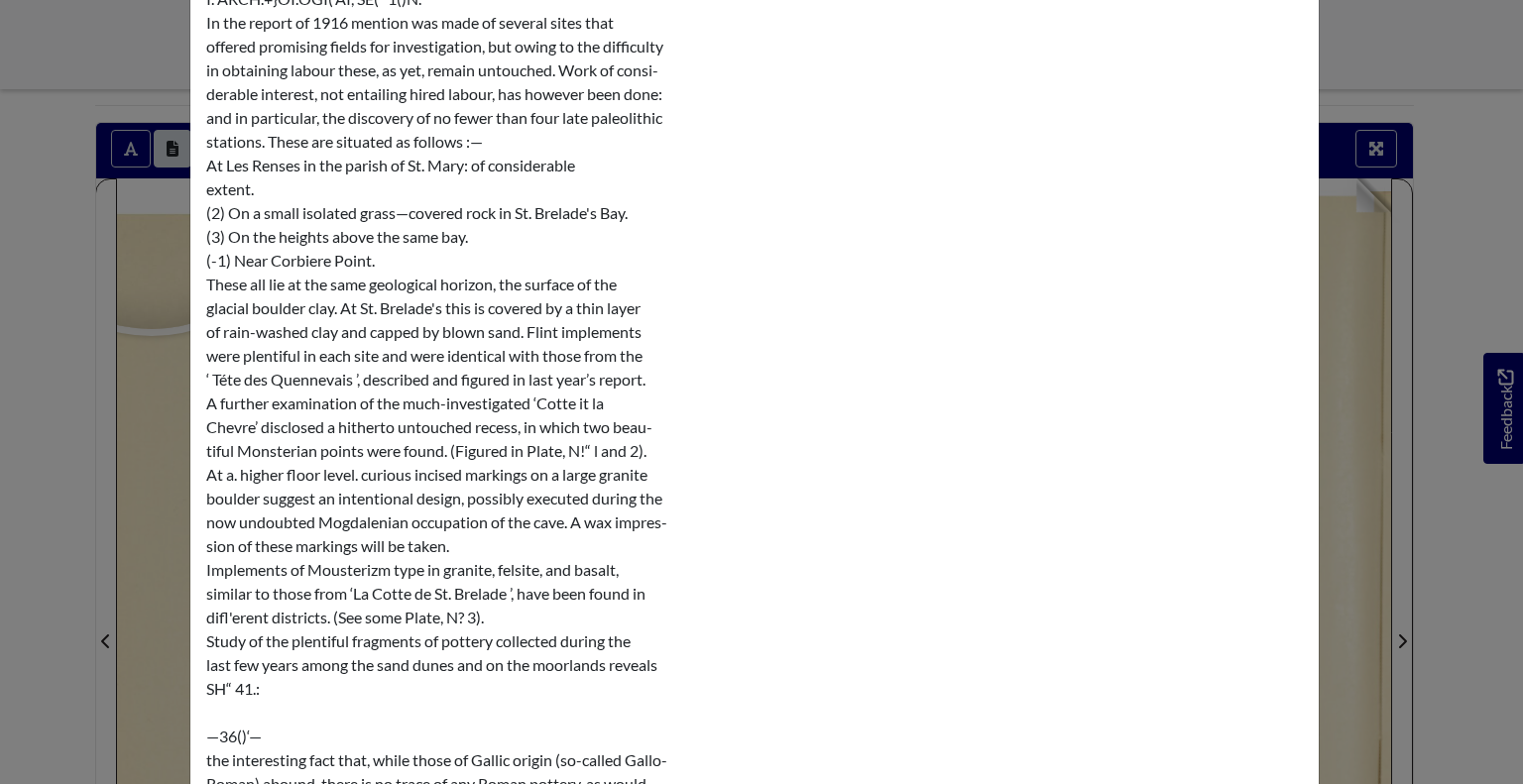 click on "Transcription
×
RAPPORTS DES SECTIONS. [DATE]. I. ARCH.+}OI.OGI(‘AI, SE("‘1()N. In the report of 1916 mention was made of several sites that offered promising ﬁelds for investigation, but owing to the difﬁculty in obtaining labour these, as yet, remain untouched. Work of consi- derable interest, not entailing hired labour, has however been done: and in particular, the discovery of no fewer than four late paleolithic stations. These are situated as follows :— (1) At Les Renses in the parish of St. Mary: of considerable extent. (2) On a small isolated grass—covered rock in St. Brelade's Bay. (3) On the heights above the same bay. (-1) Near Corbiere Point. These all lie at the same geological horizon, the surface of the glacial boulder clay. At St. Brelade's this is covered by a thin layer SH“ 41.: H. J. BAAL," at bounding box center (762, 392) 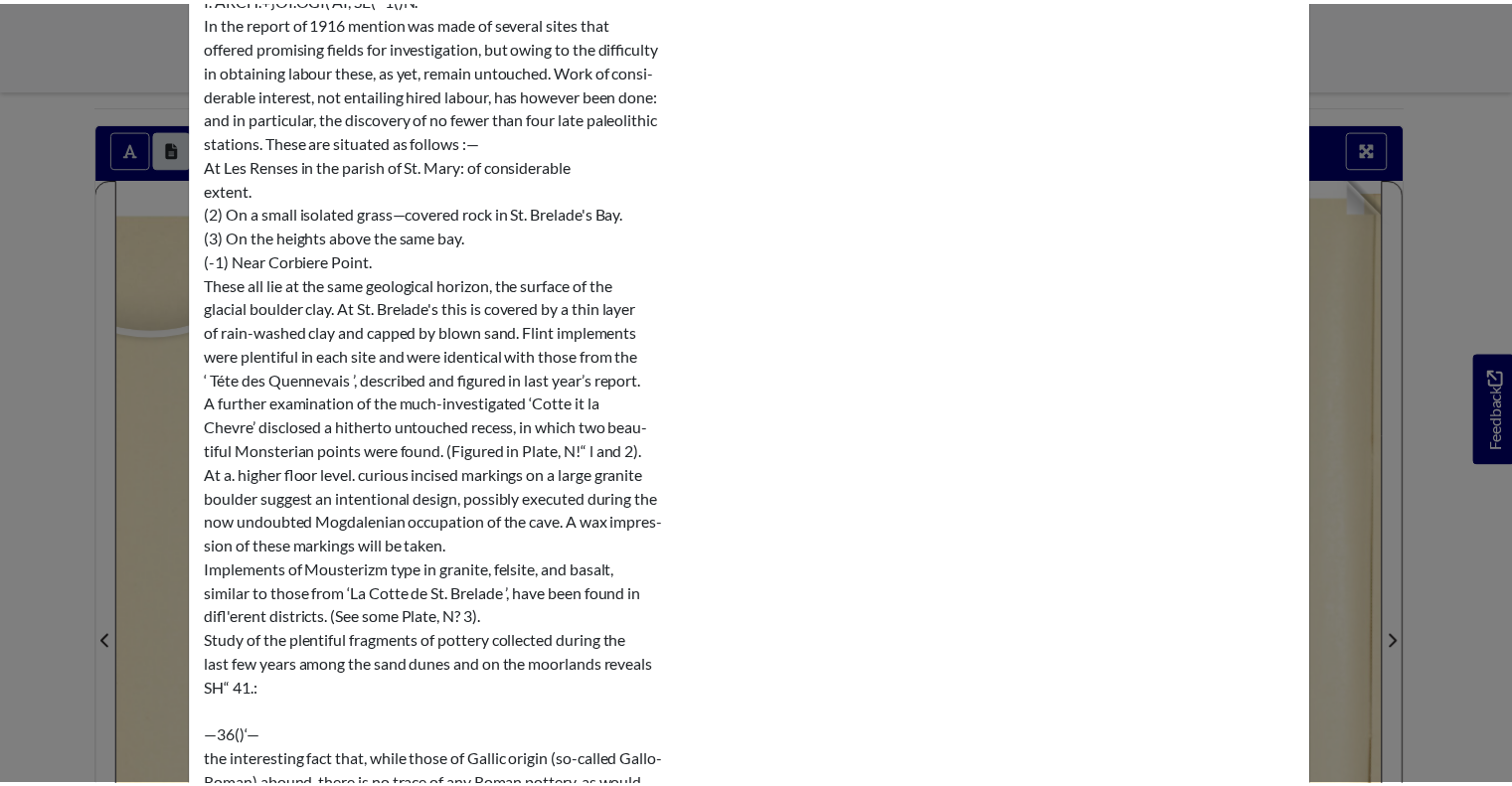 scroll, scrollTop: 0, scrollLeft: 0, axis: both 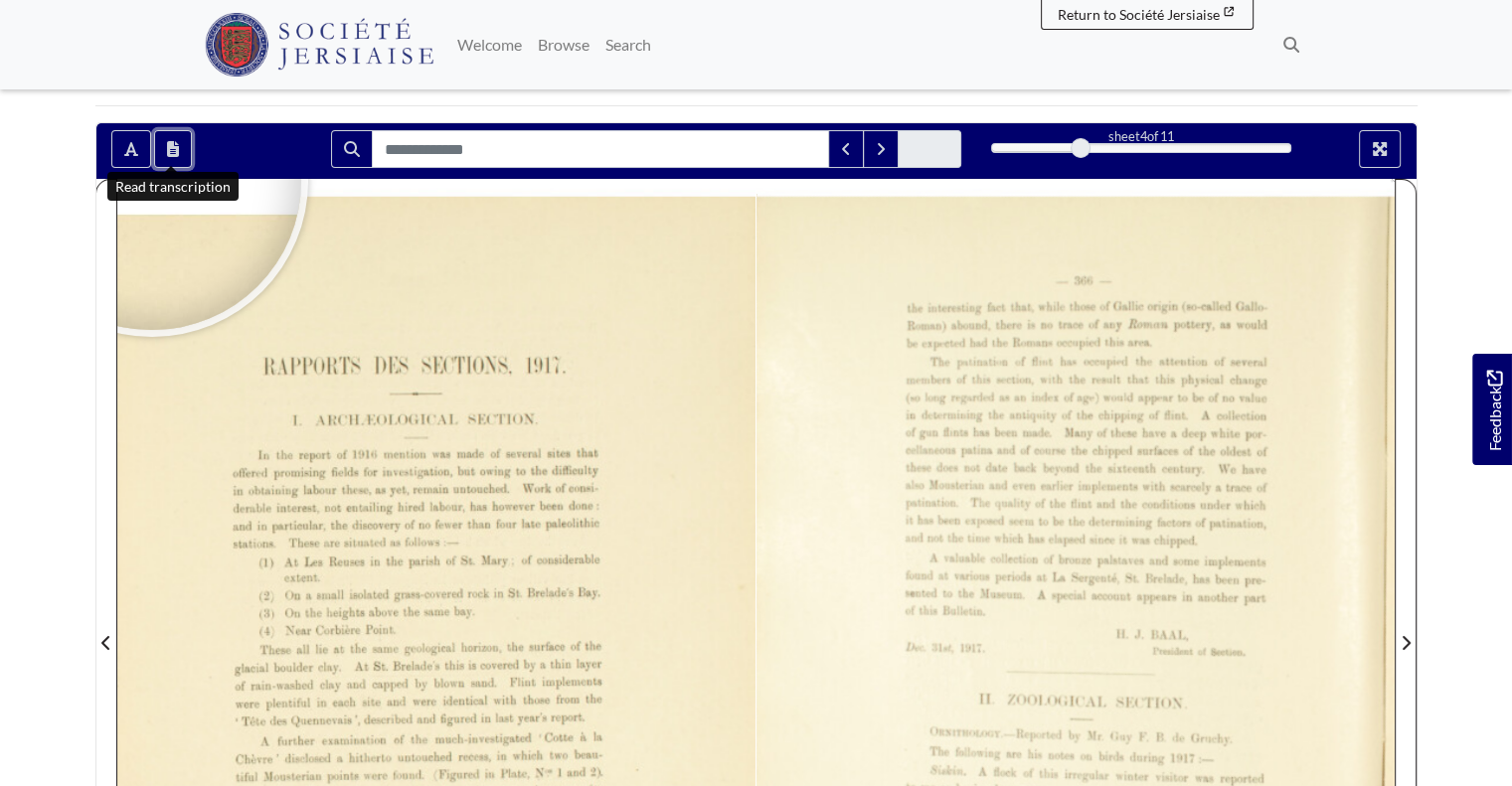 type 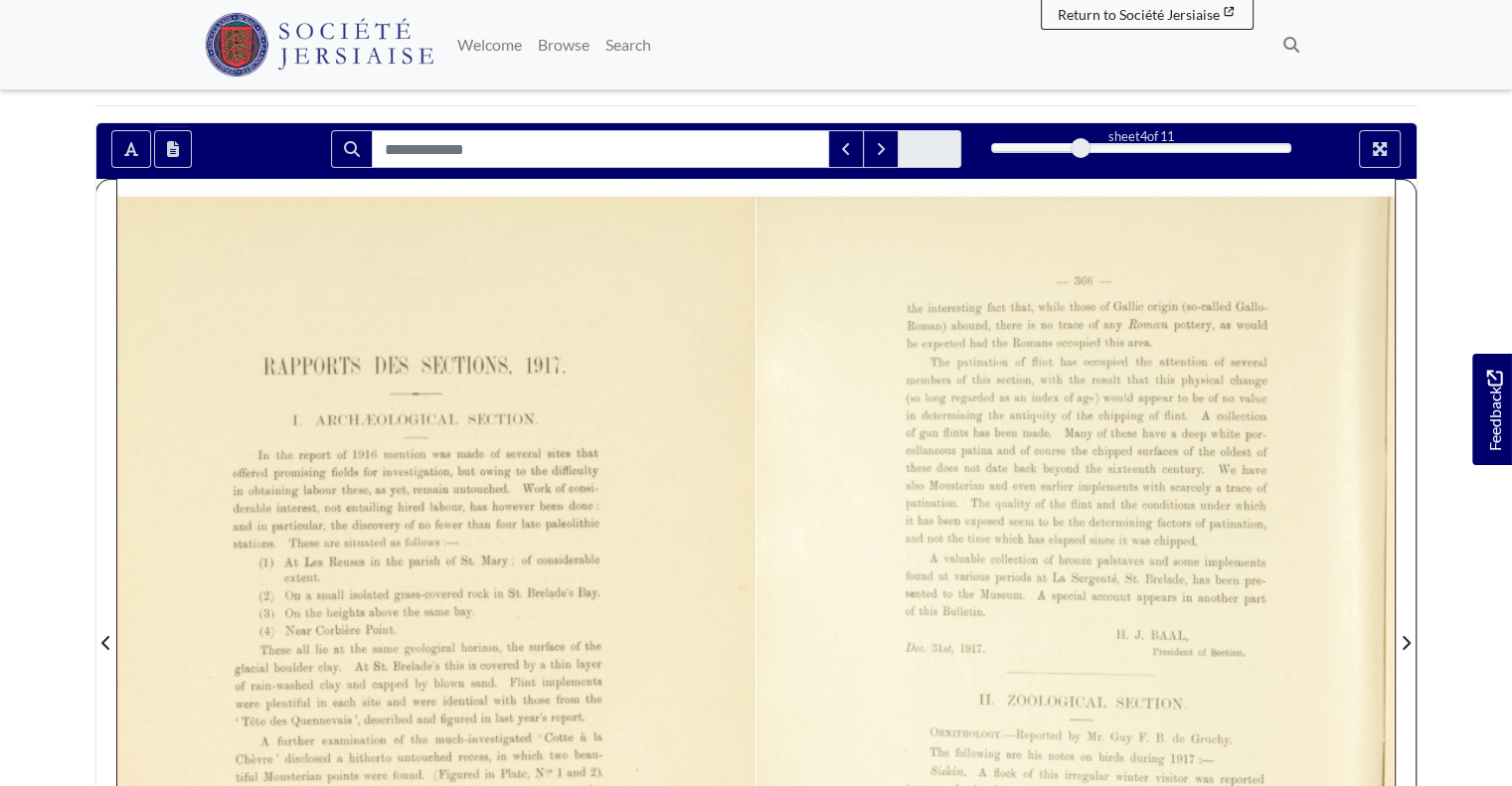click at bounding box center (1361, 149) 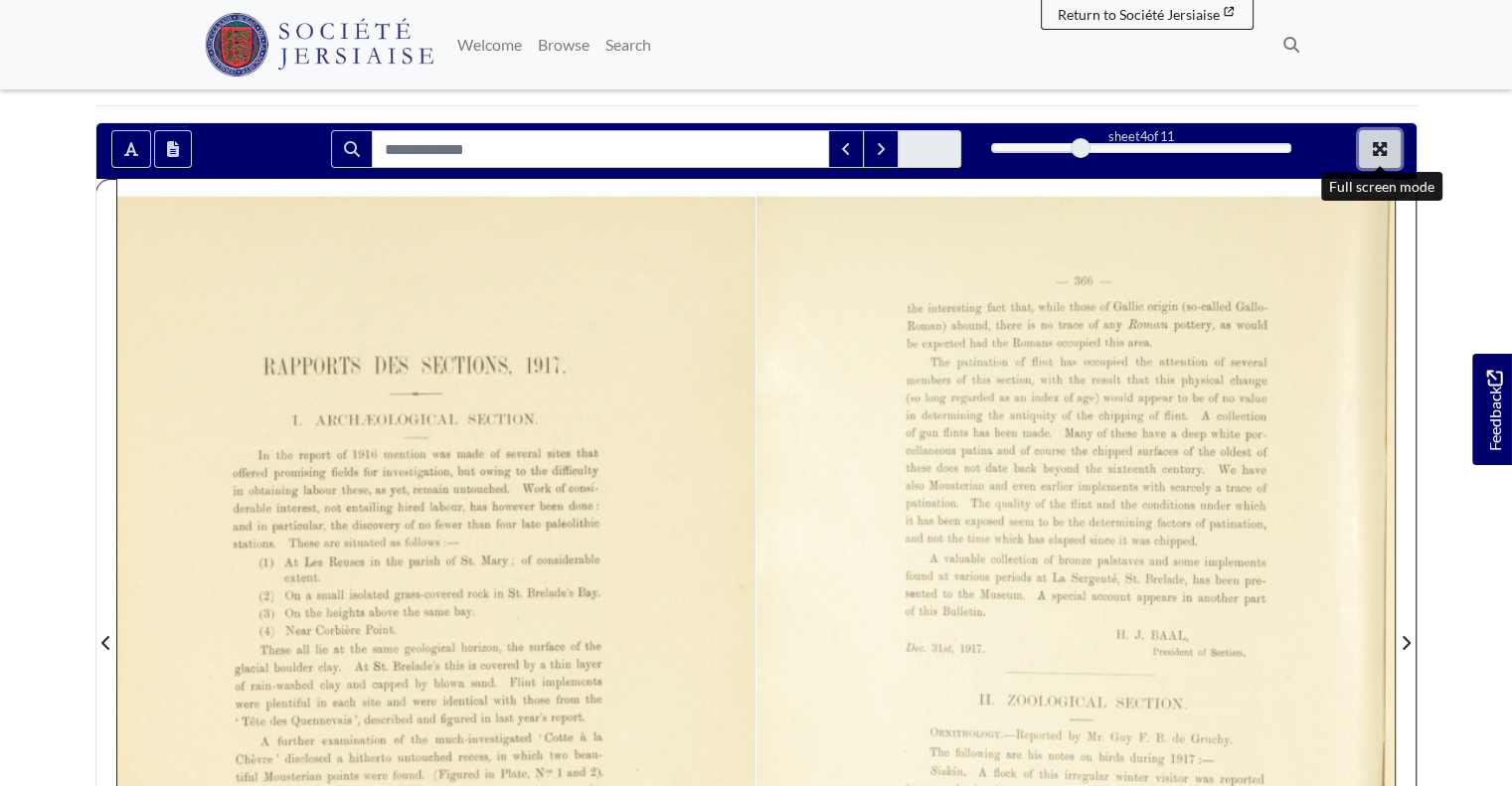 click at bounding box center [1380, 149] 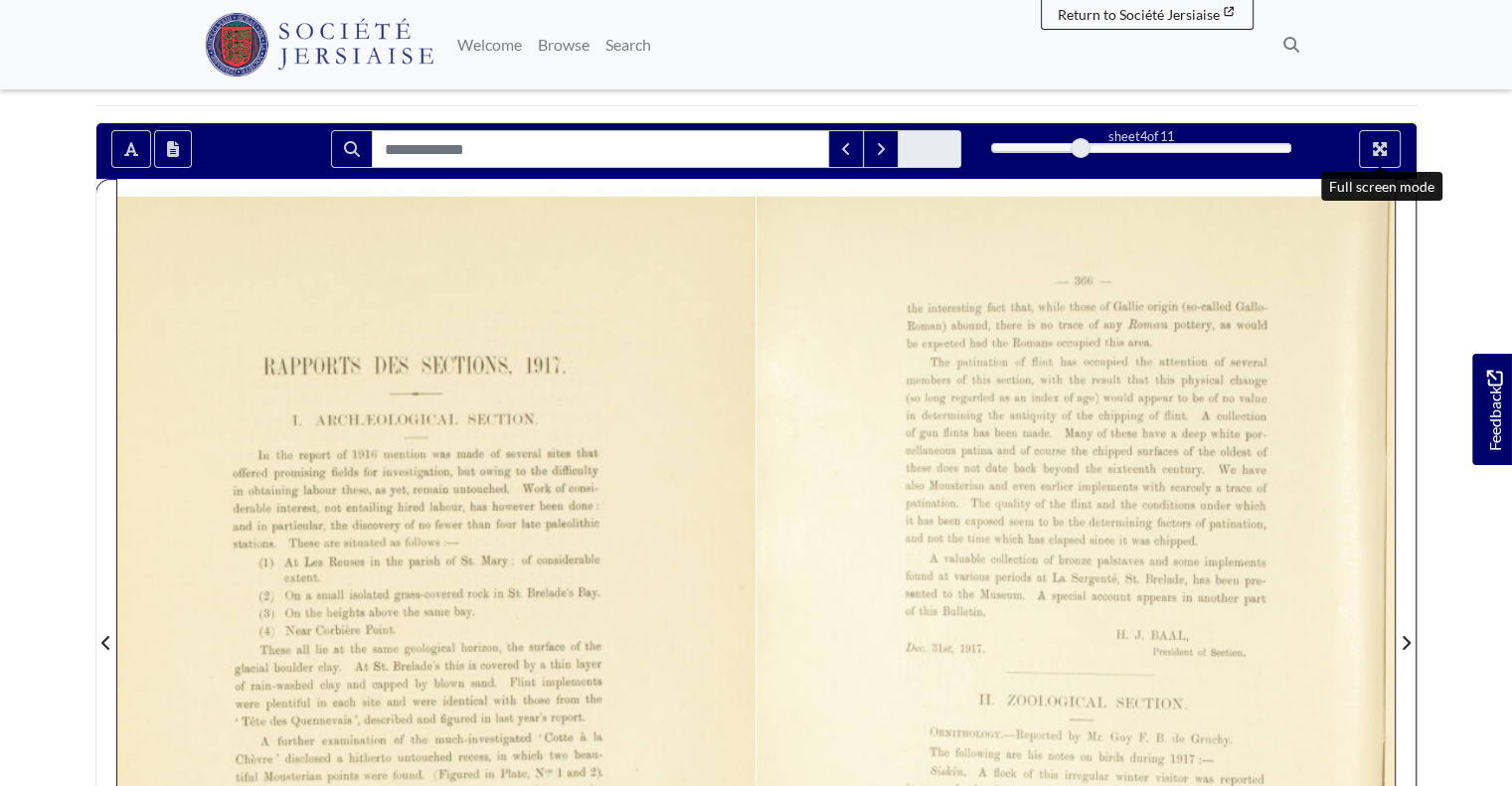 scroll, scrollTop: 0, scrollLeft: 0, axis: both 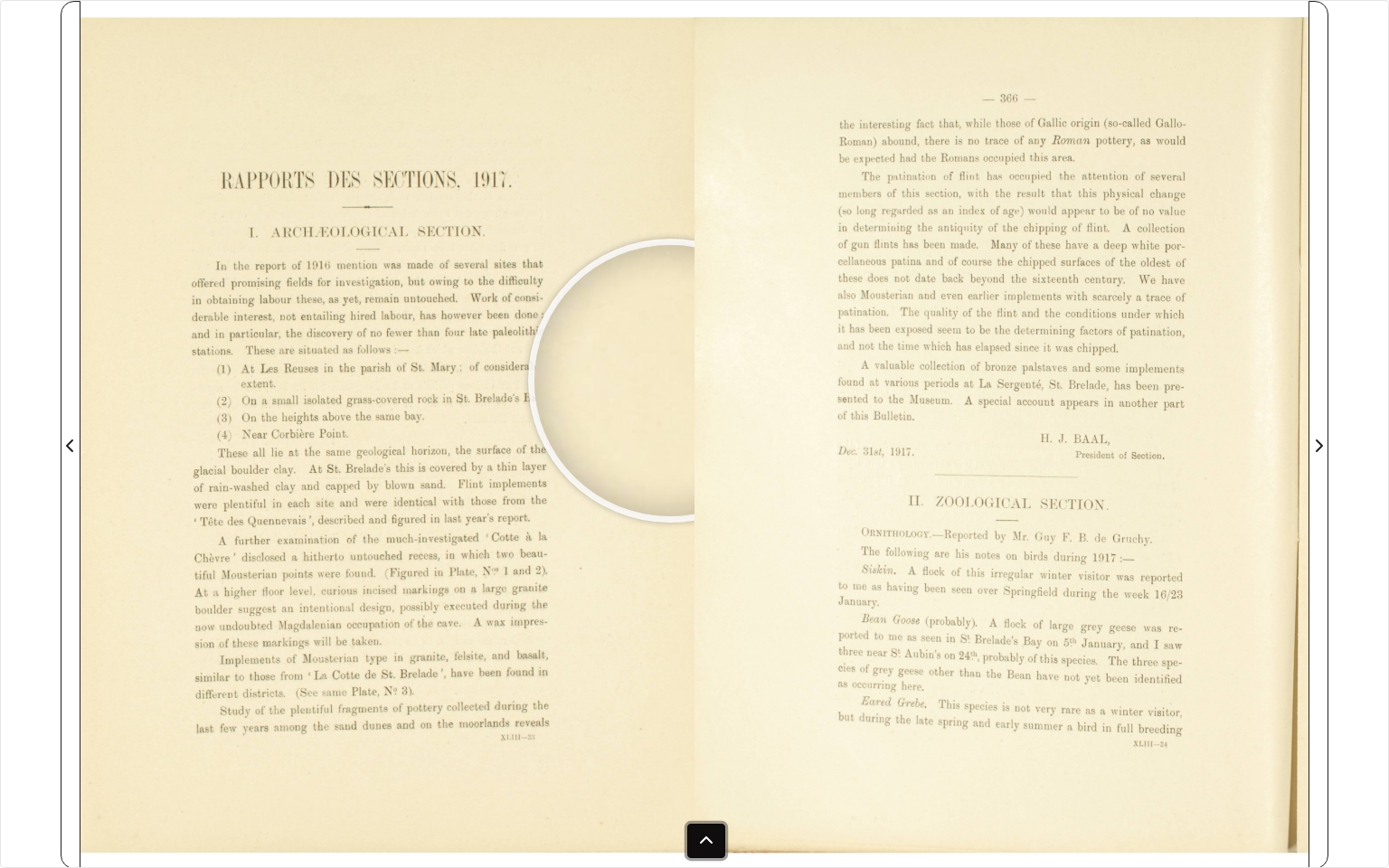 drag, startPoint x: 670, startPoint y: 381, endPoint x: 703, endPoint y: 852, distance: 472.1546 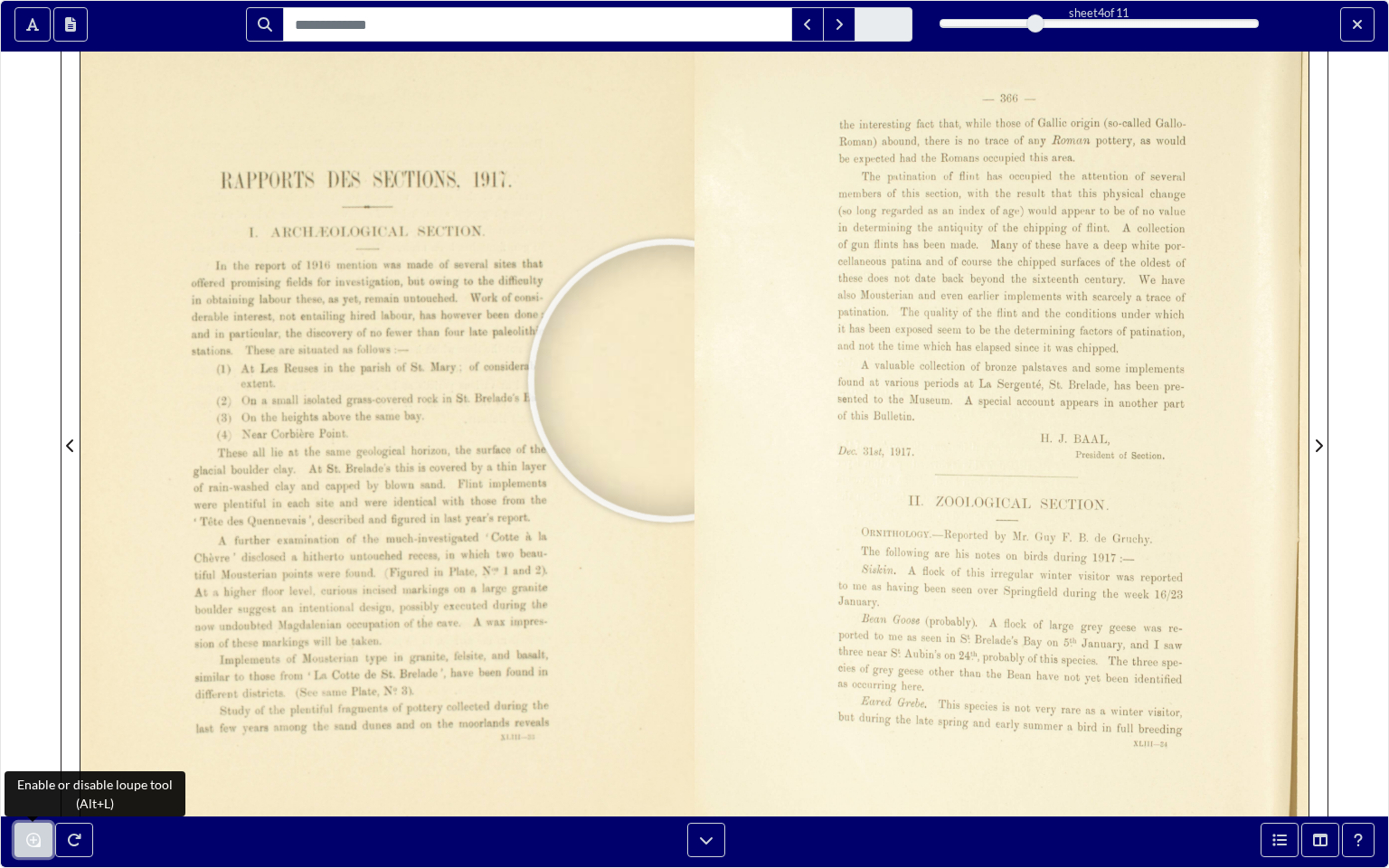 click 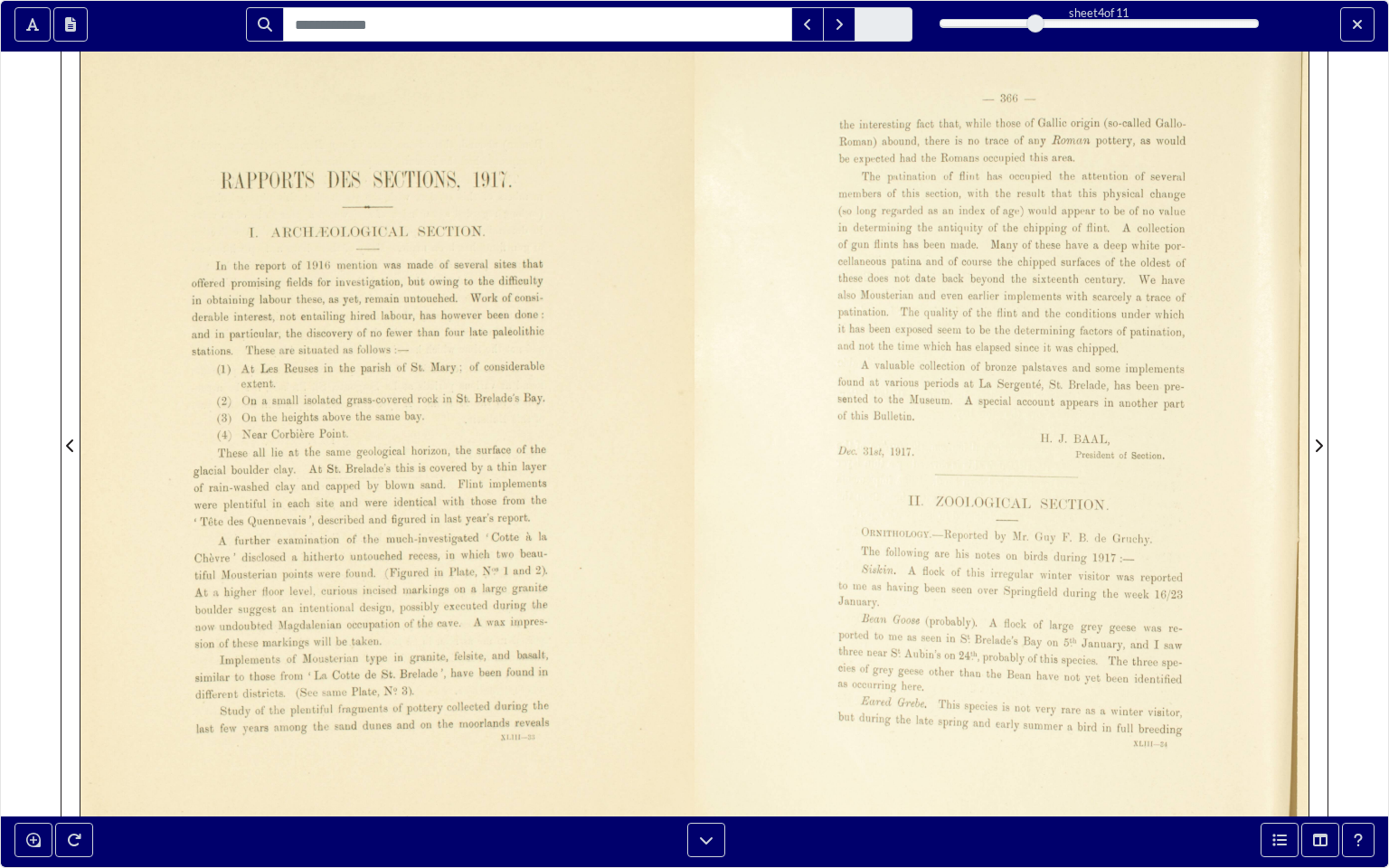 drag, startPoint x: 276, startPoint y: 582, endPoint x: 306, endPoint y: 583, distance: 30.01666 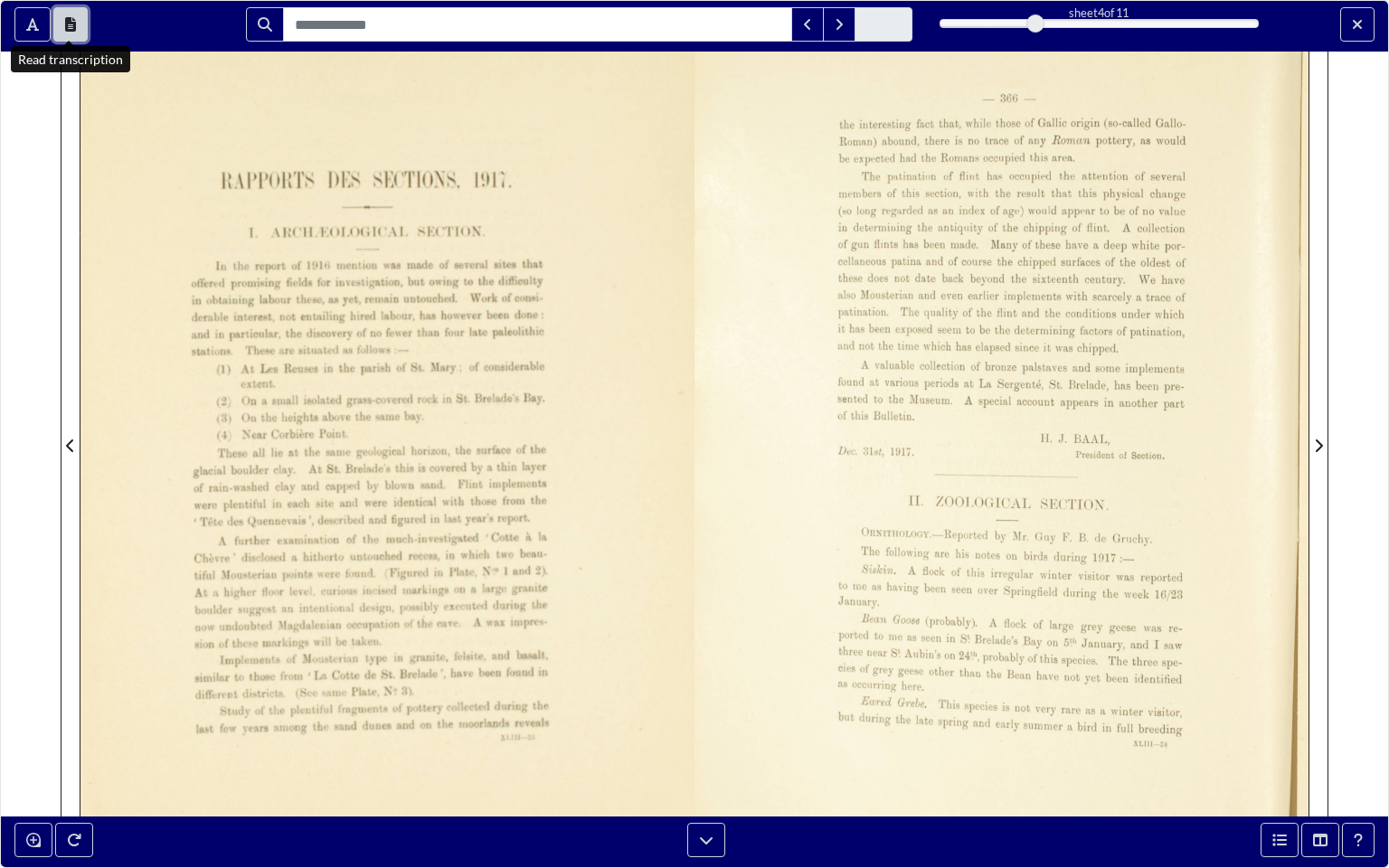 click at bounding box center [71, 24] 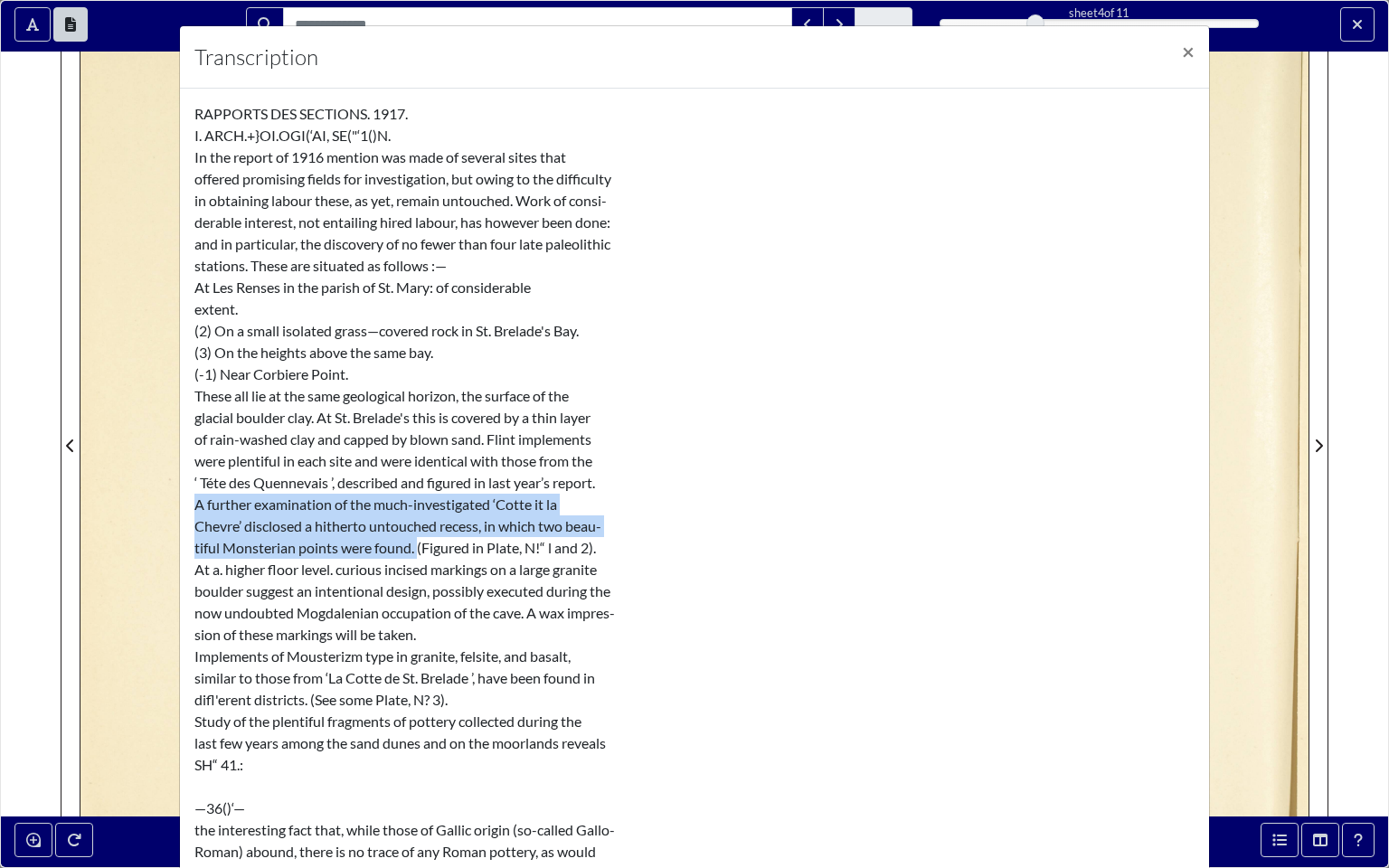 drag, startPoint x: 412, startPoint y: 547, endPoint x: 188, endPoint y: 505, distance: 227.90349 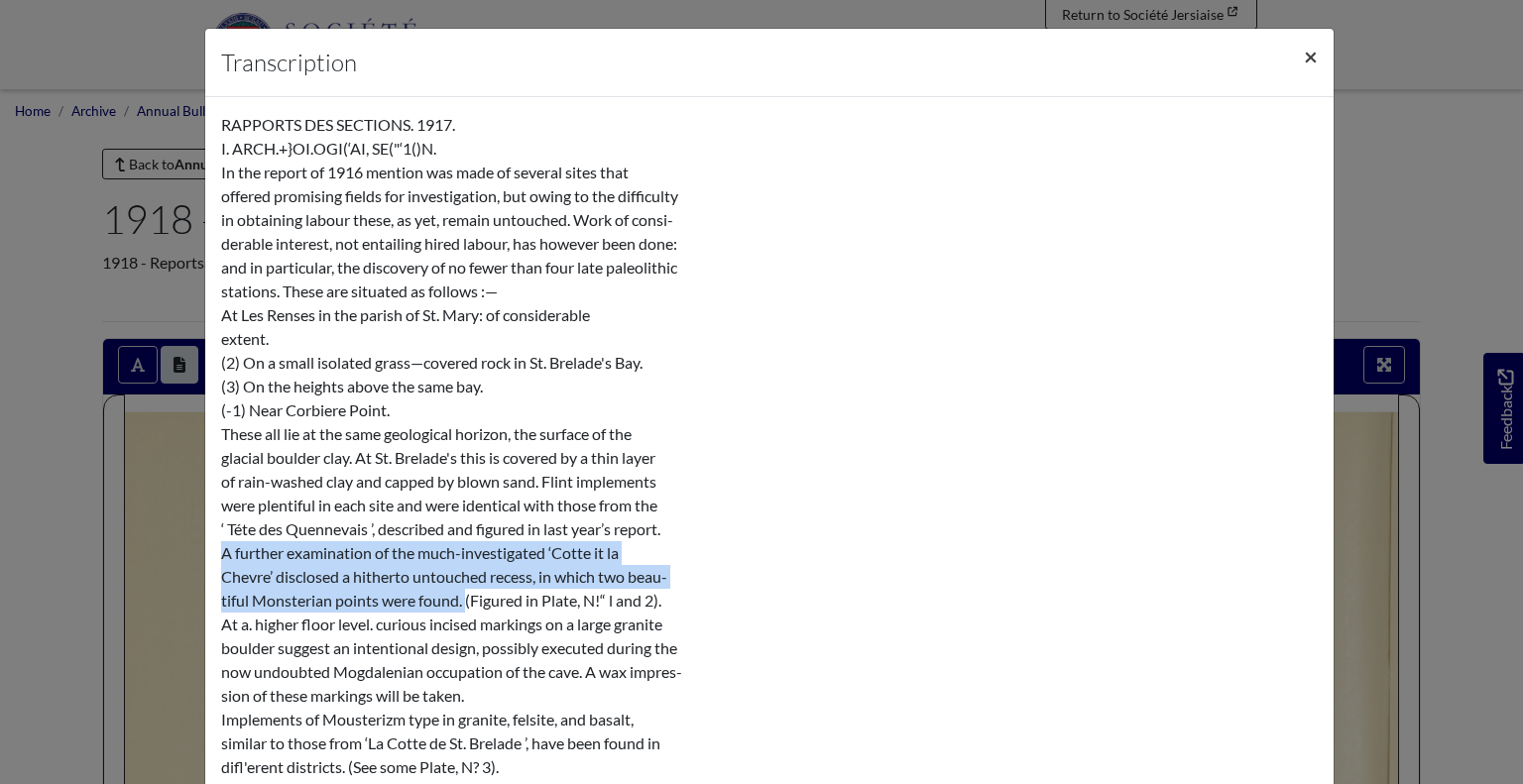 click on "×" at bounding box center [1311, 56] 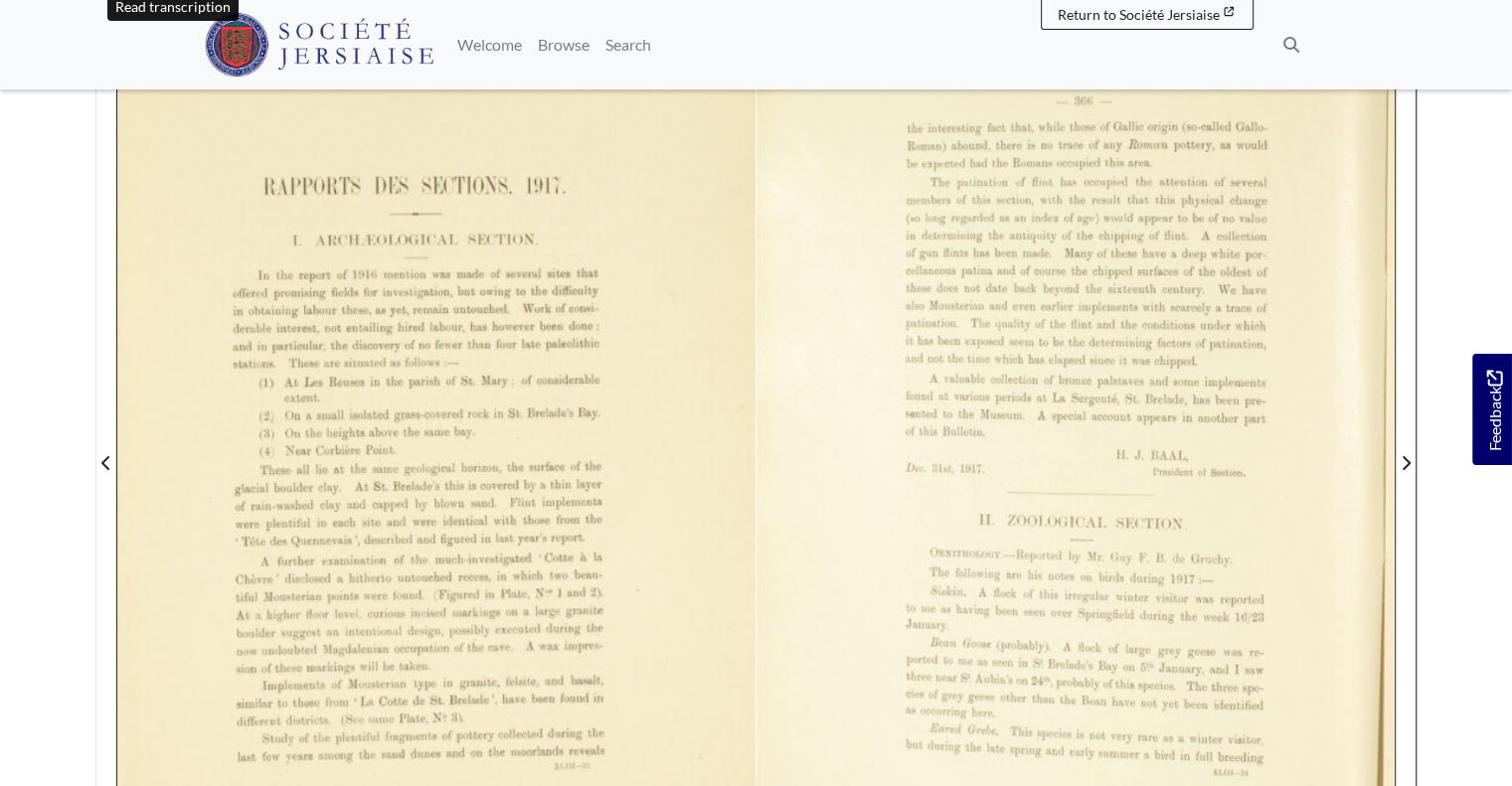 scroll, scrollTop: 397, scrollLeft: 0, axis: vertical 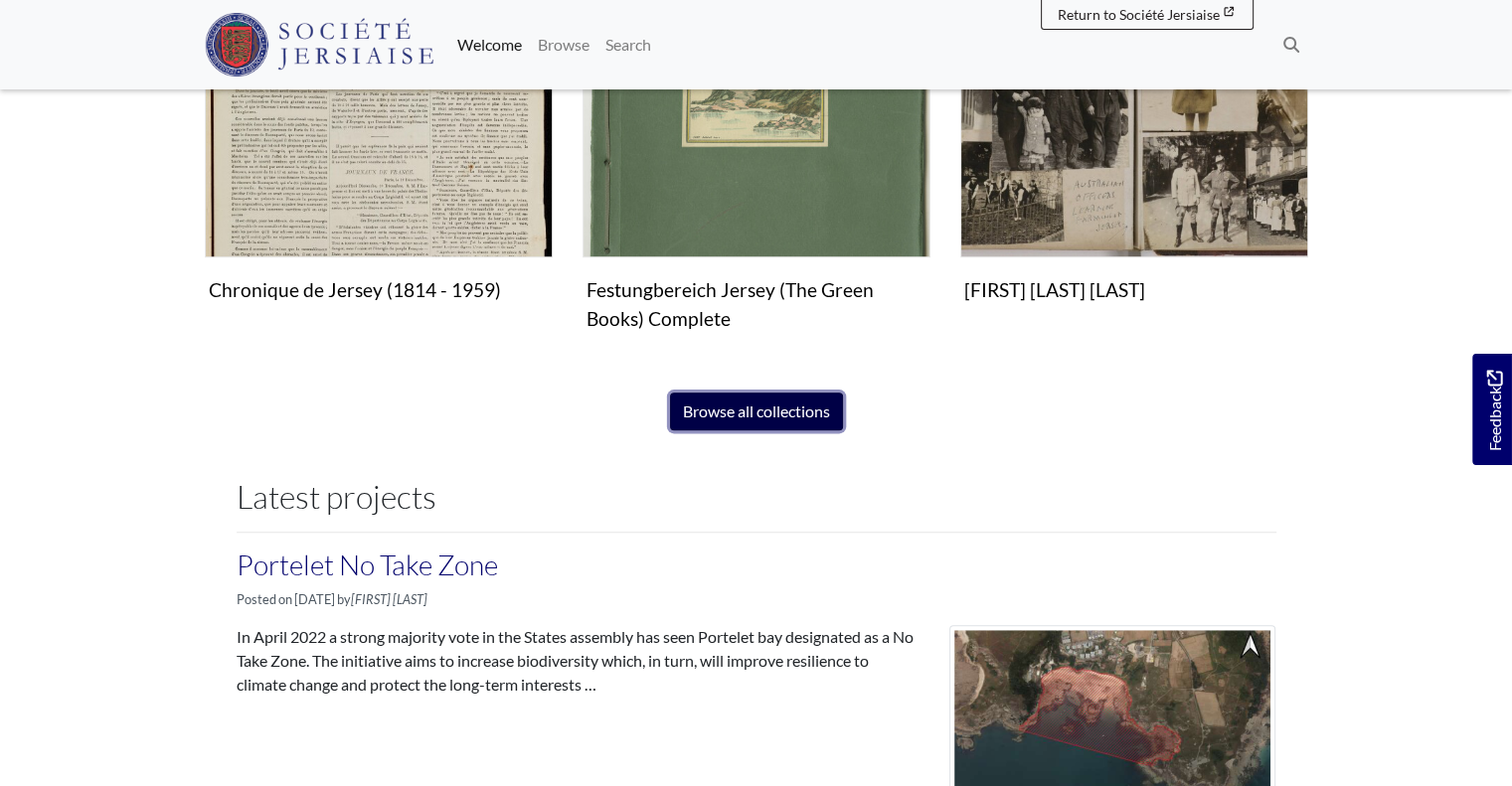 click on "Browse all collections" at bounding box center (756, 411) 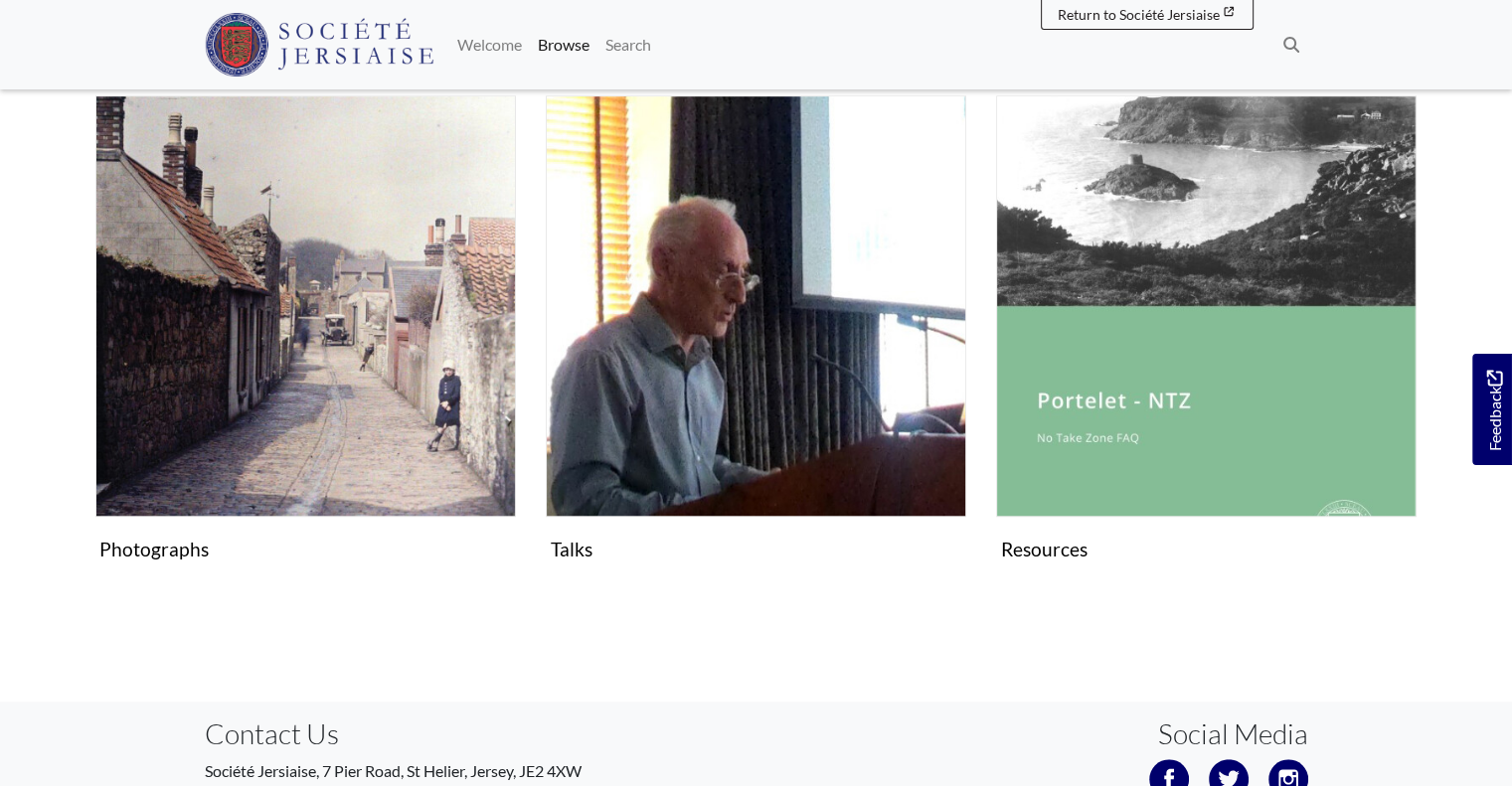 scroll, scrollTop: 1471, scrollLeft: 0, axis: vertical 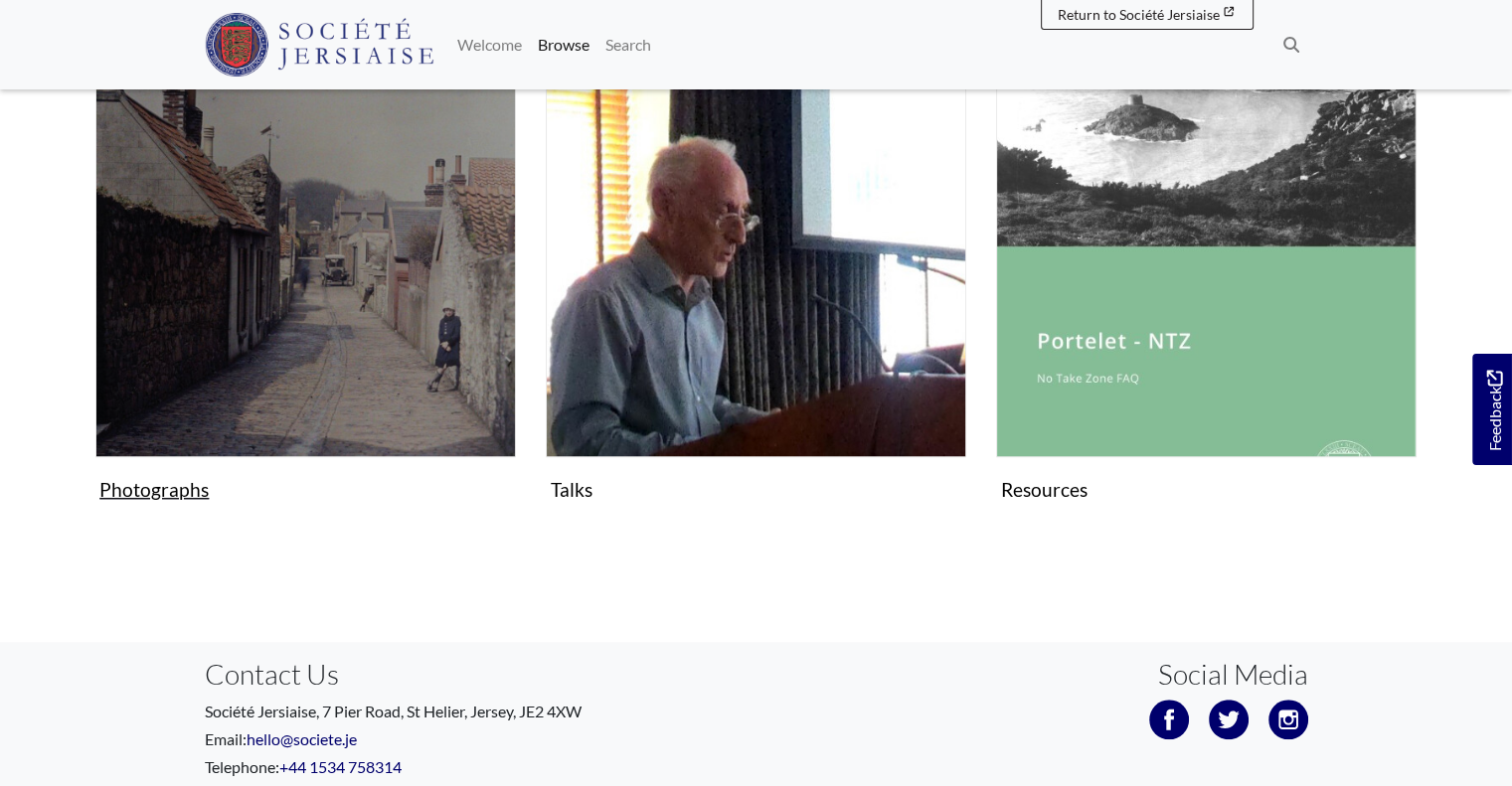 click at bounding box center (305, 245) 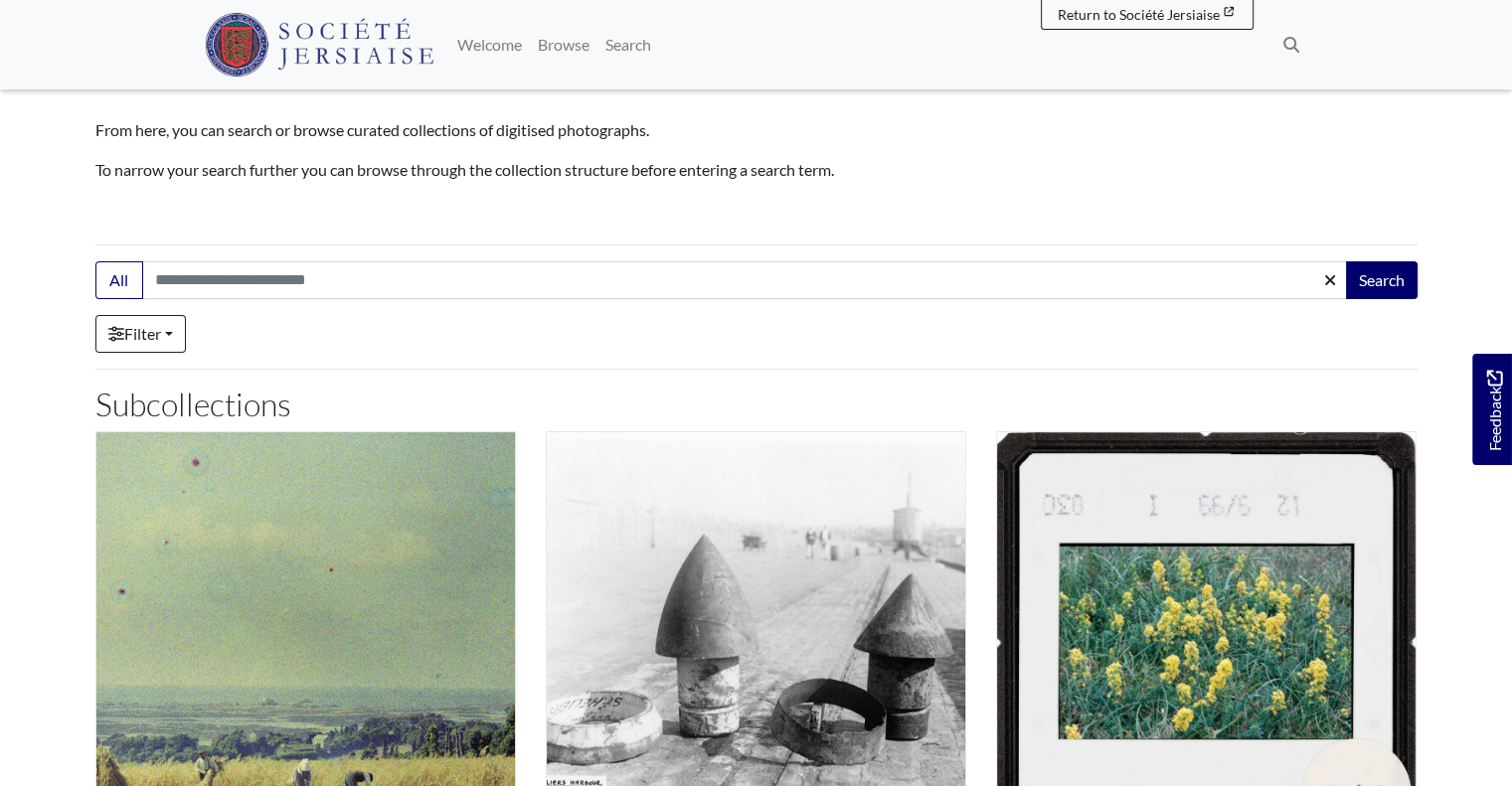 scroll, scrollTop: 173, scrollLeft: 0, axis: vertical 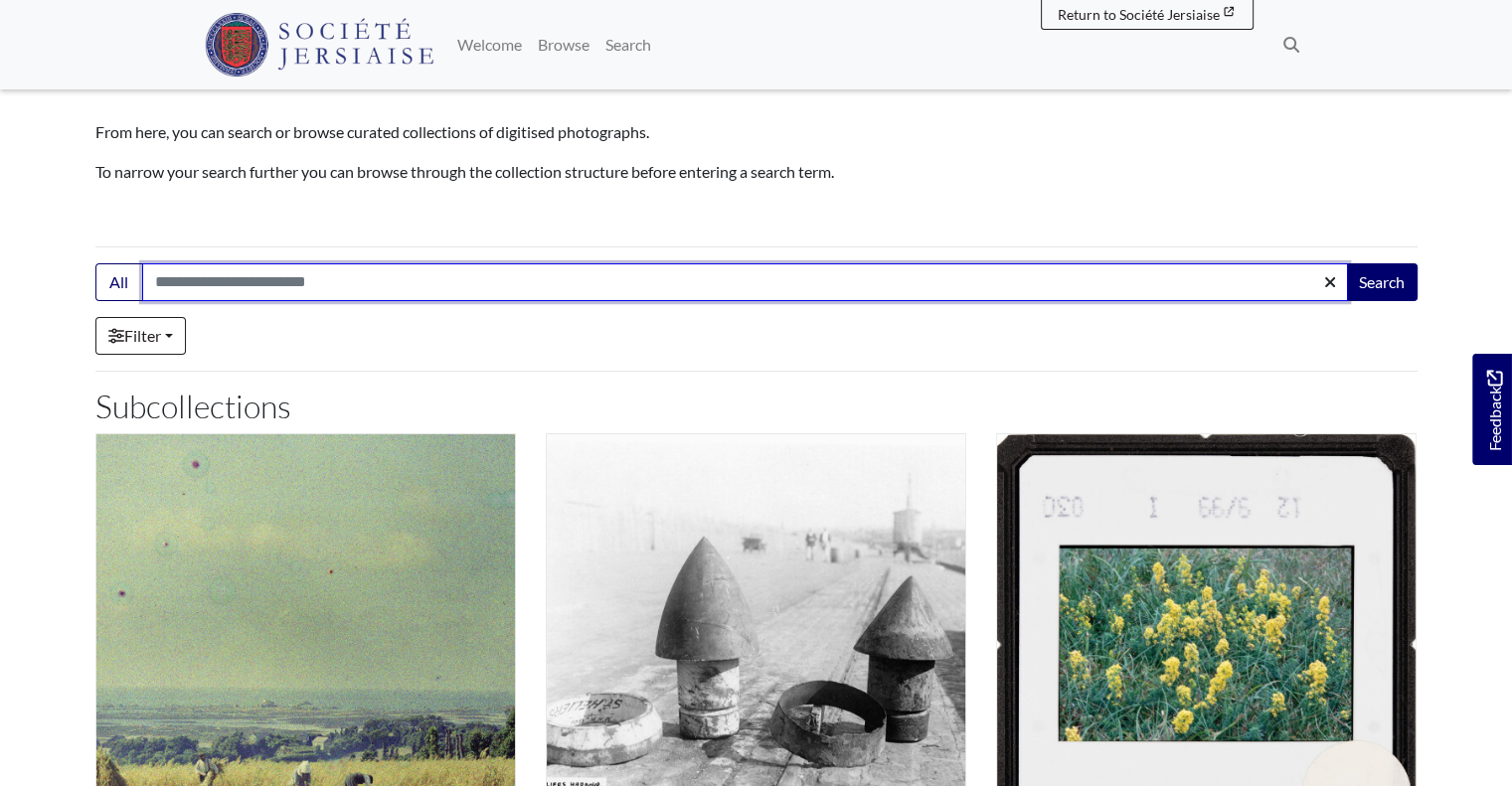 click on "Search:" at bounding box center [745, 282] 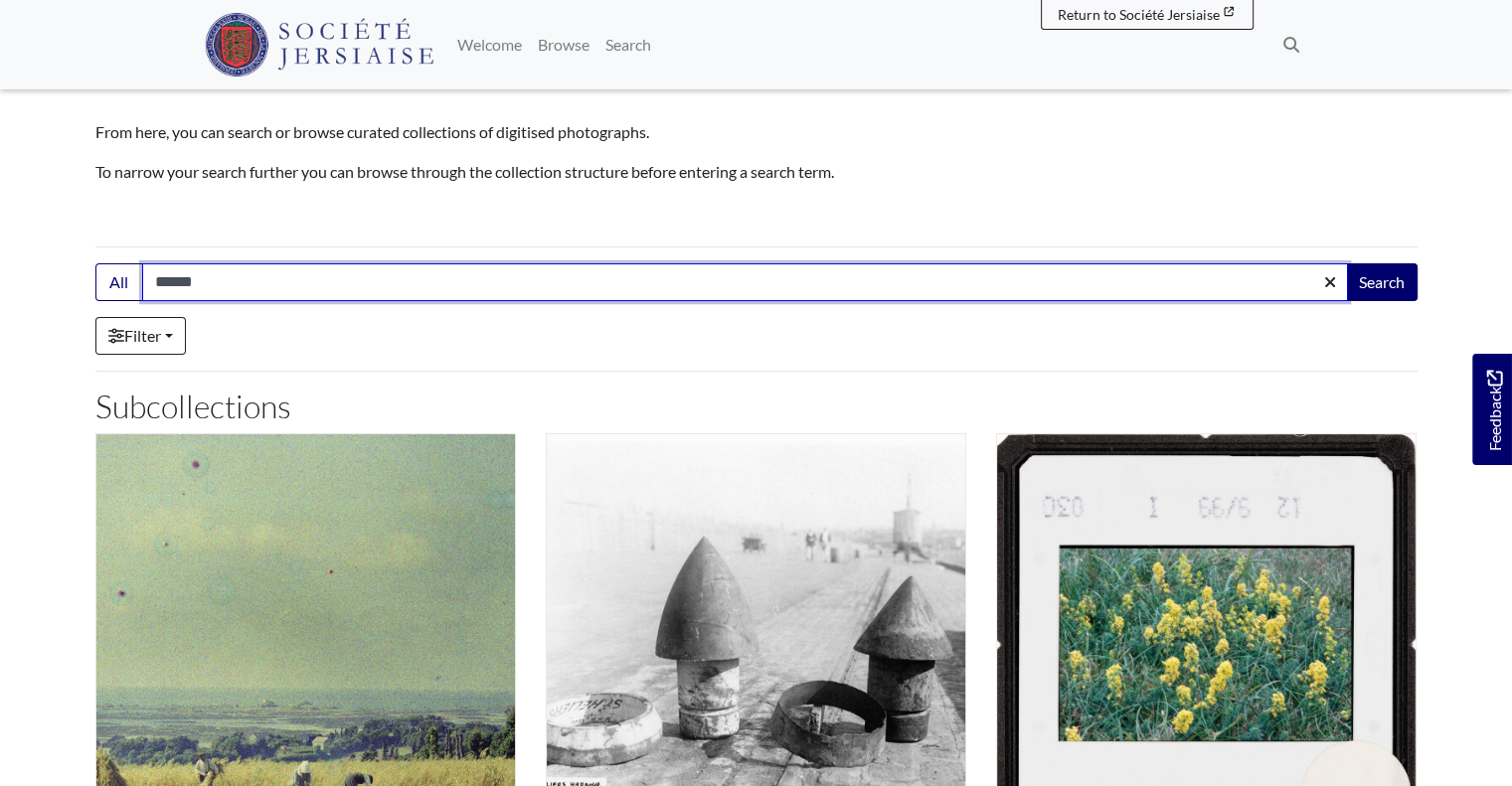 type on "**********" 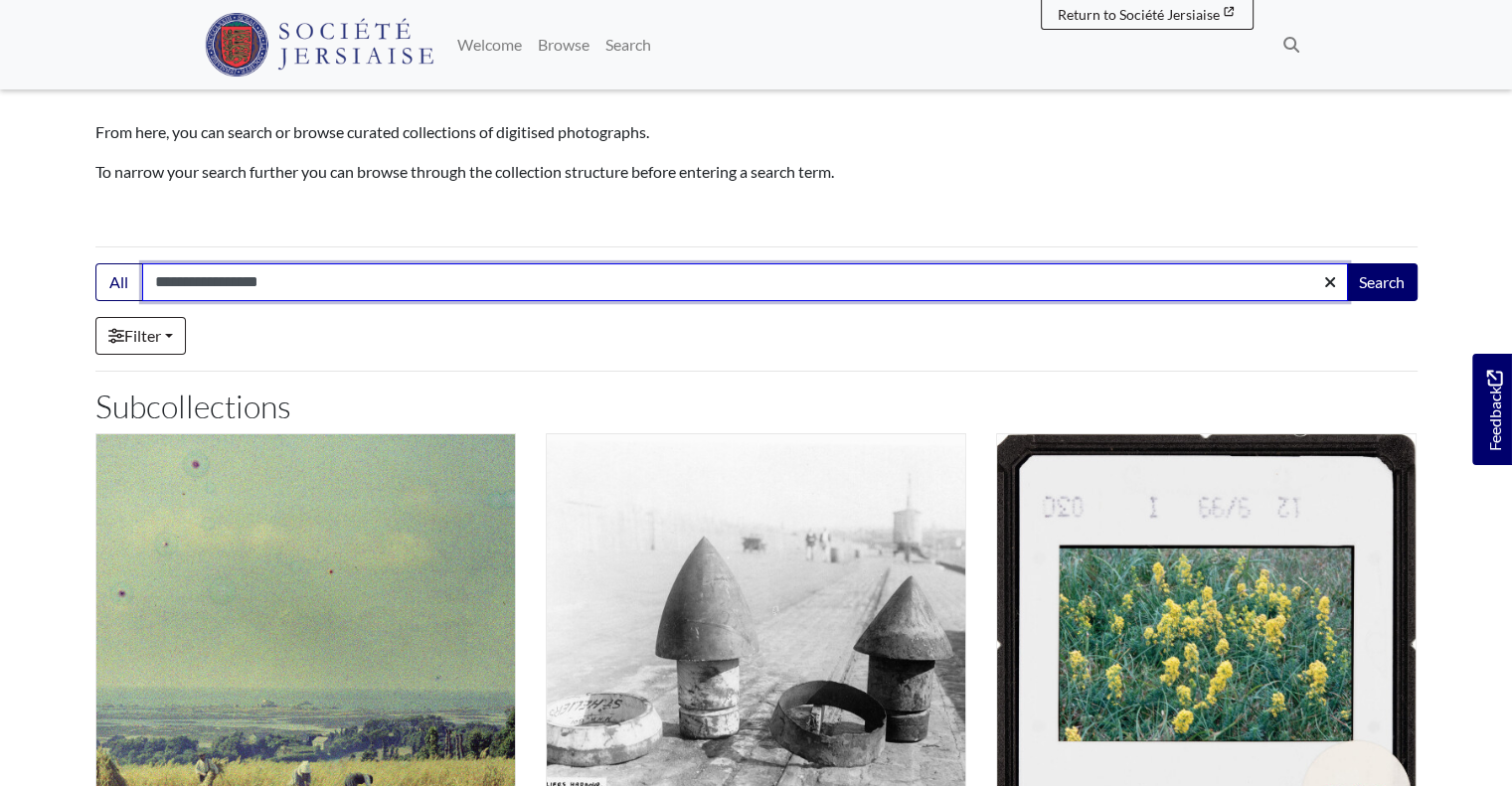 click on "Search" at bounding box center (1382, 282) 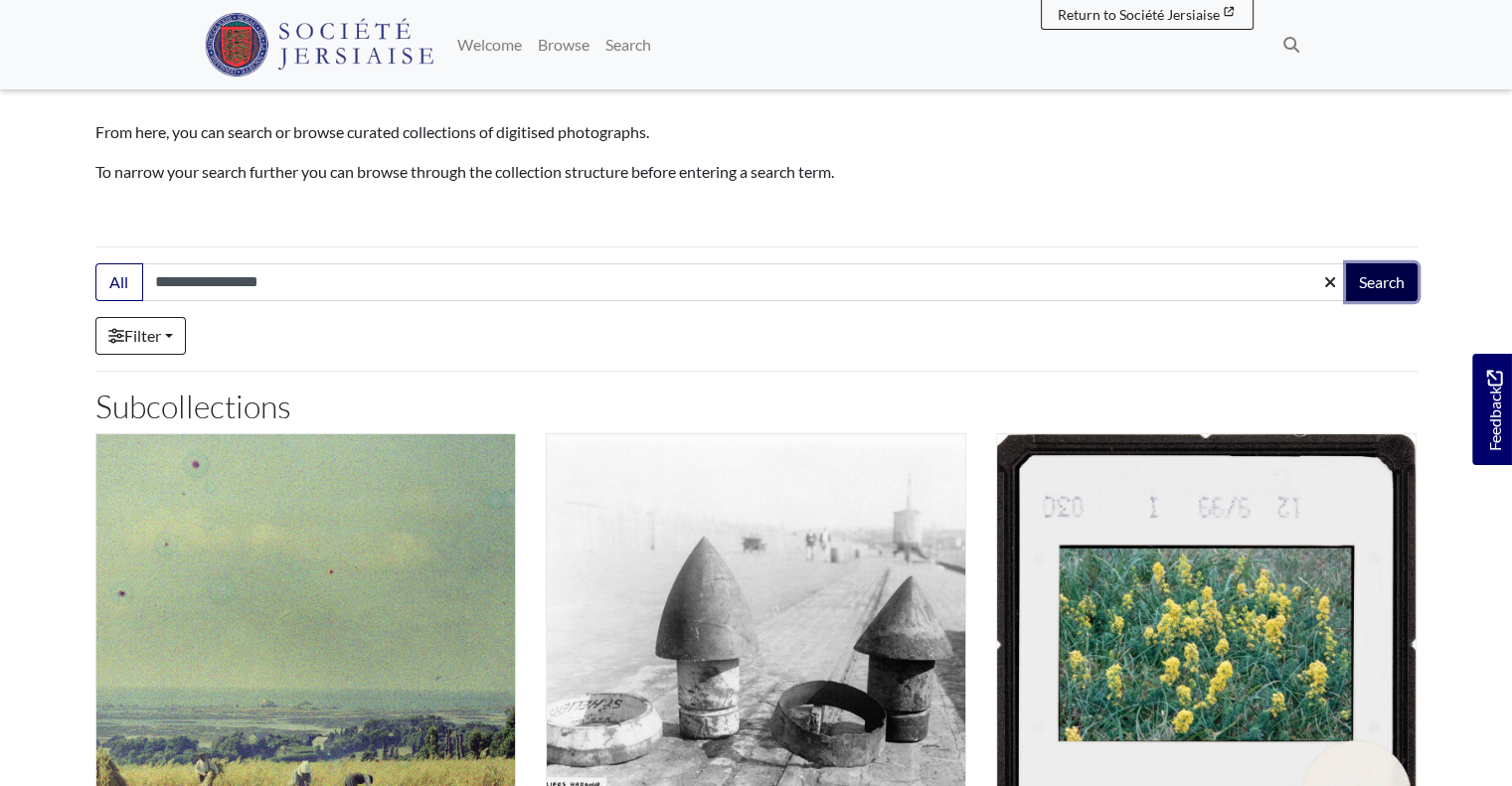click on "Search" at bounding box center [1382, 282] 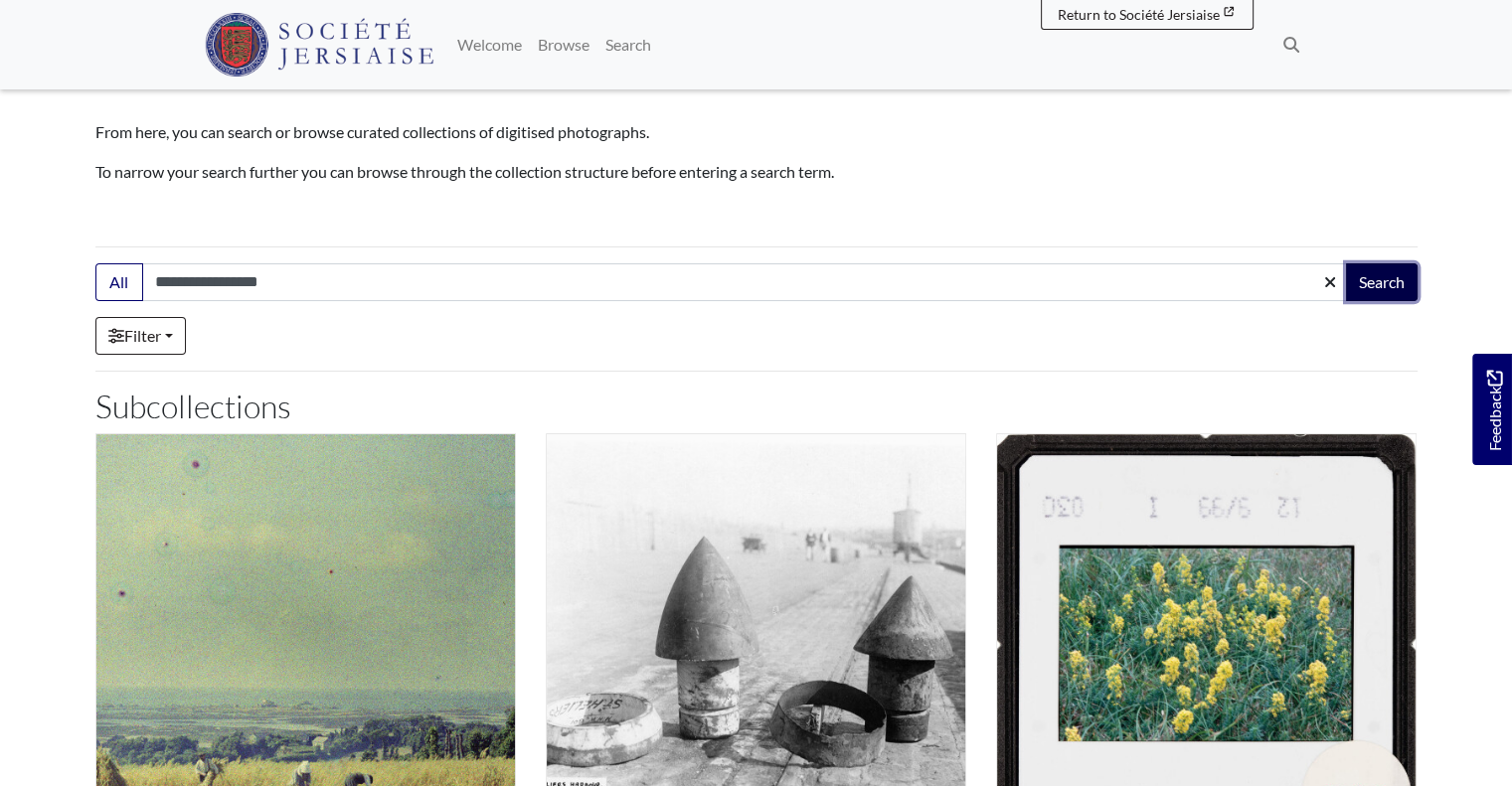 click on "Search" at bounding box center [1382, 282] 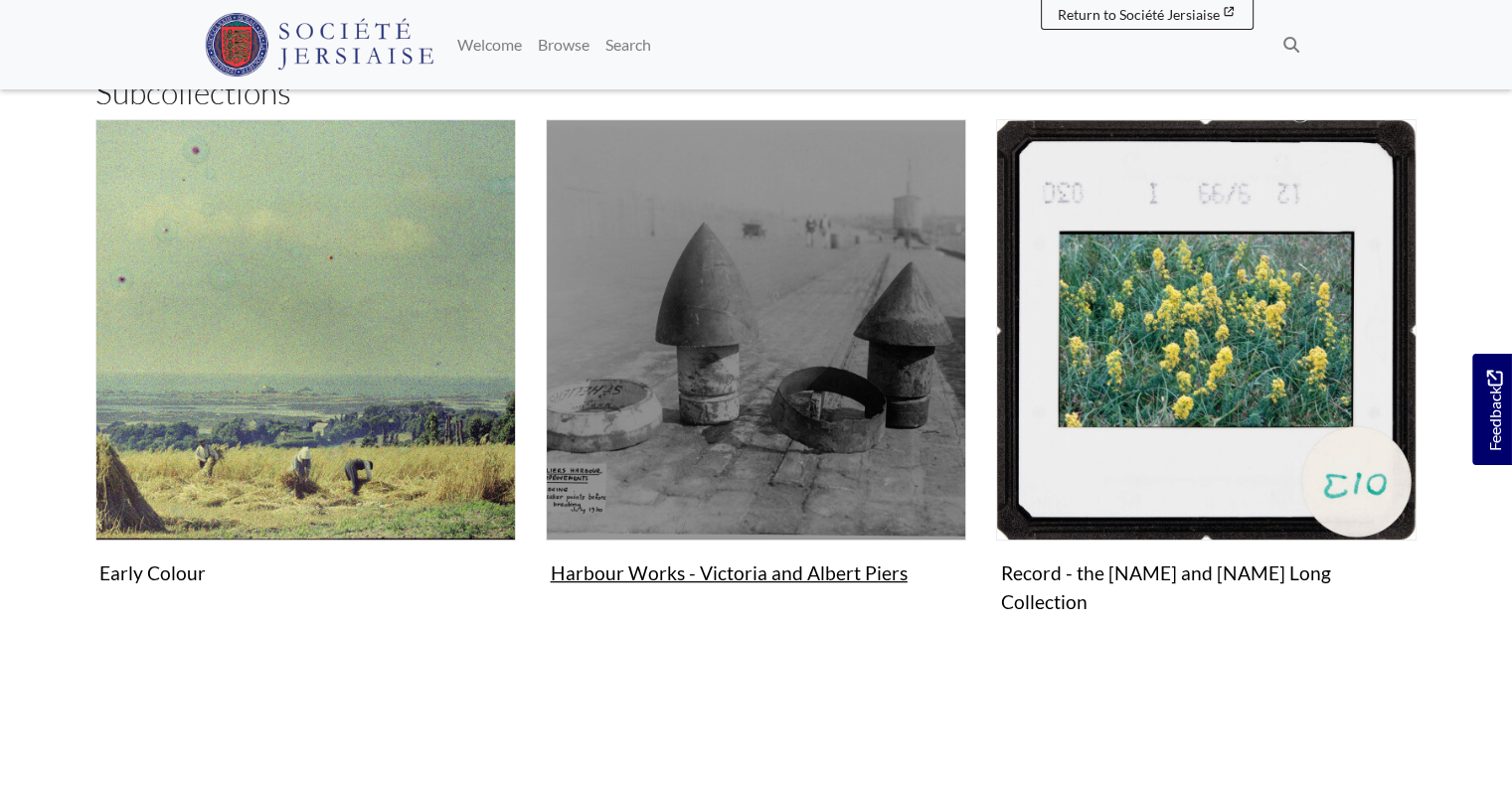 scroll, scrollTop: 475, scrollLeft: 0, axis: vertical 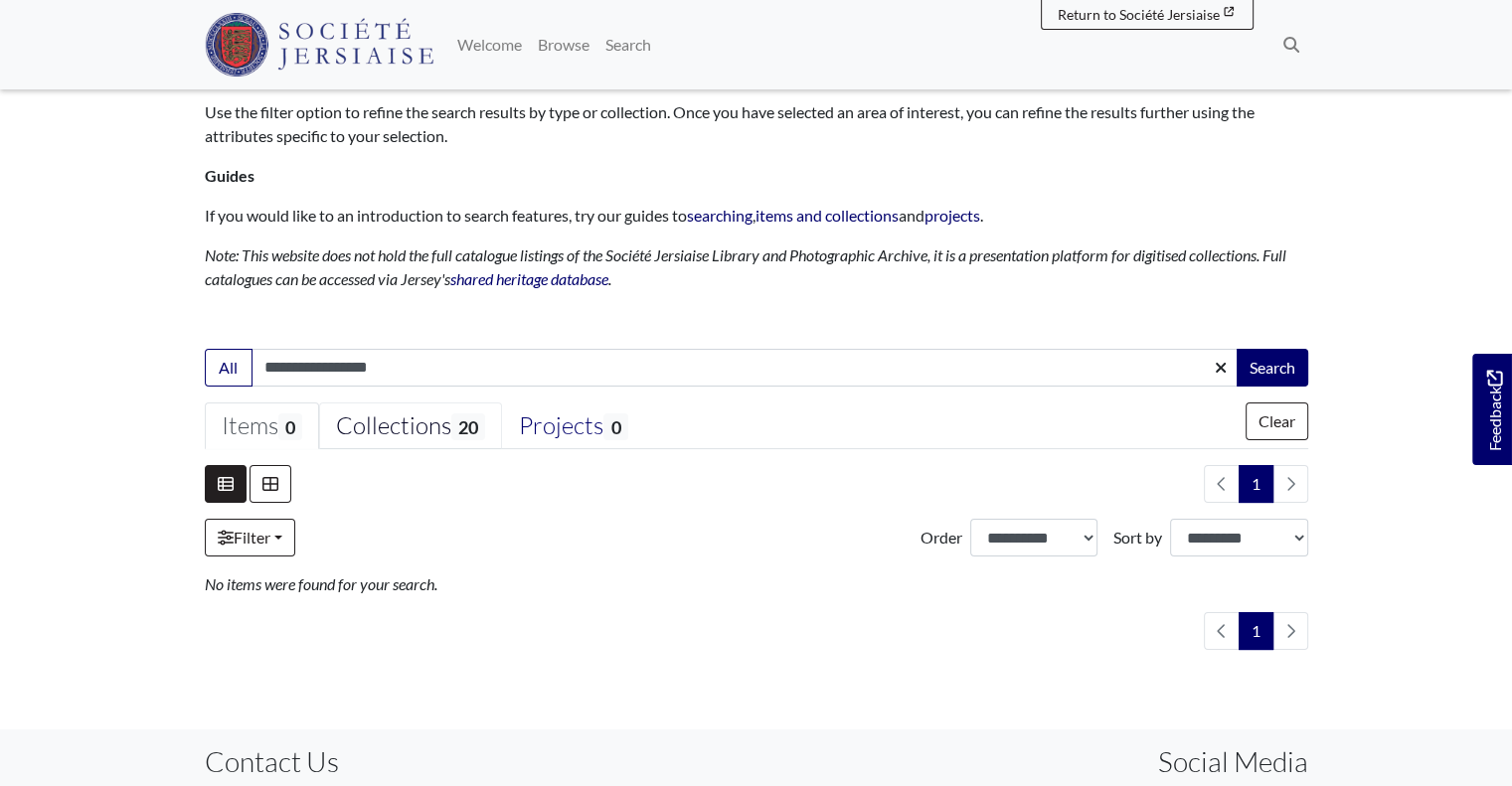 click on "Collections
20" at bounding box center [411, 426] 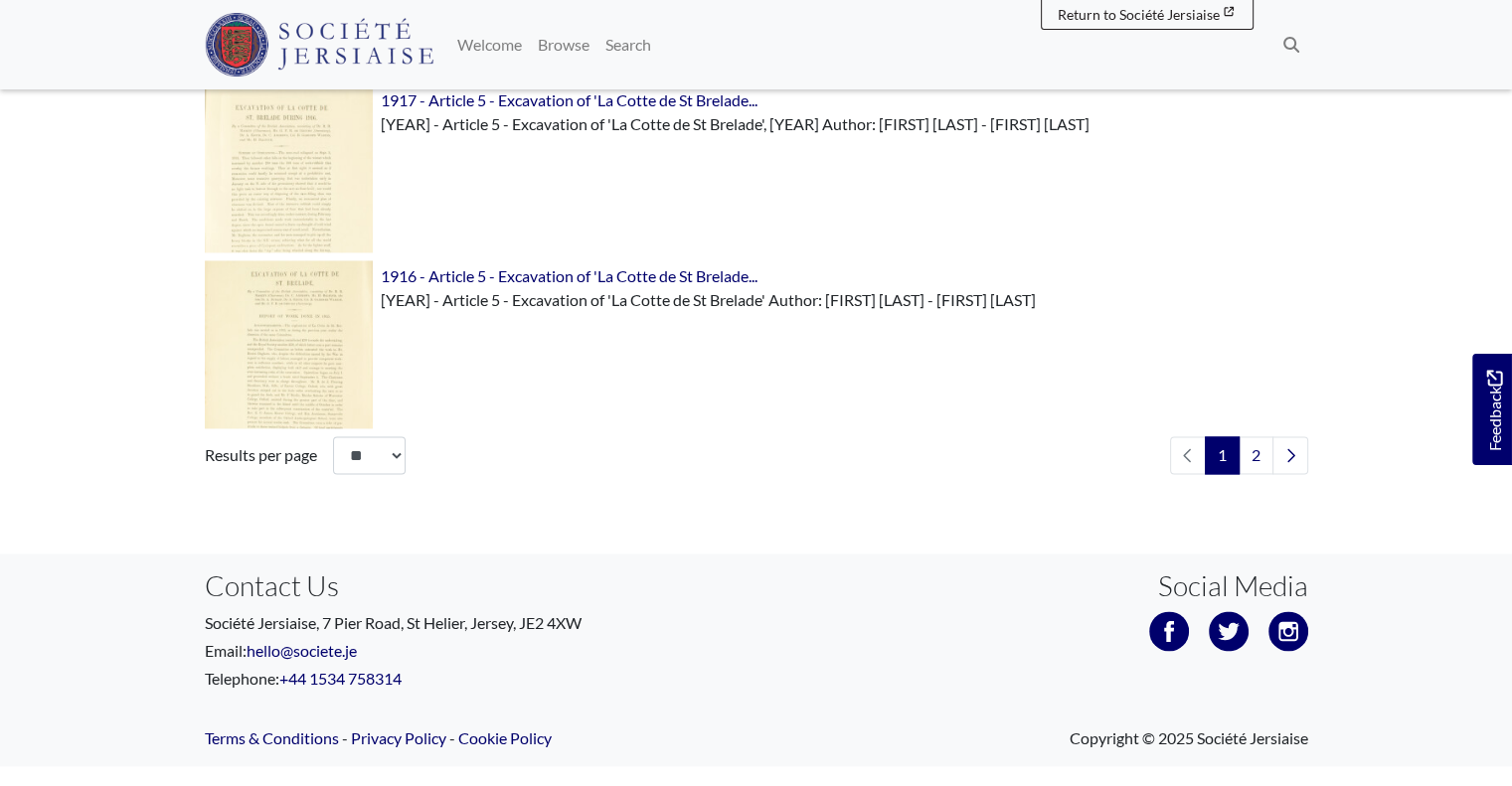 scroll, scrollTop: 2964, scrollLeft: 0, axis: vertical 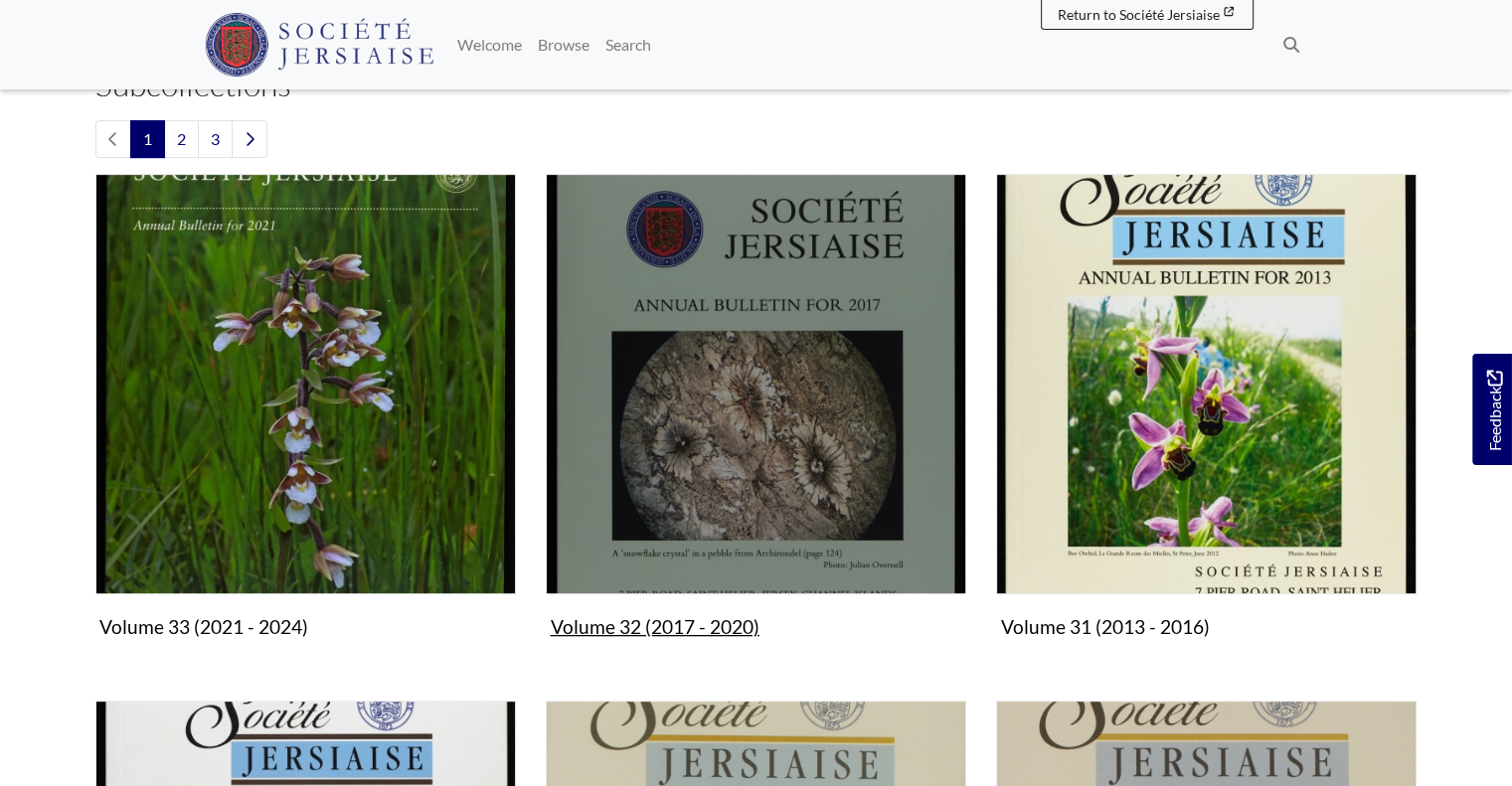 click on "Volume 32 (2017 - 2020)
Collection" at bounding box center (756, 410) 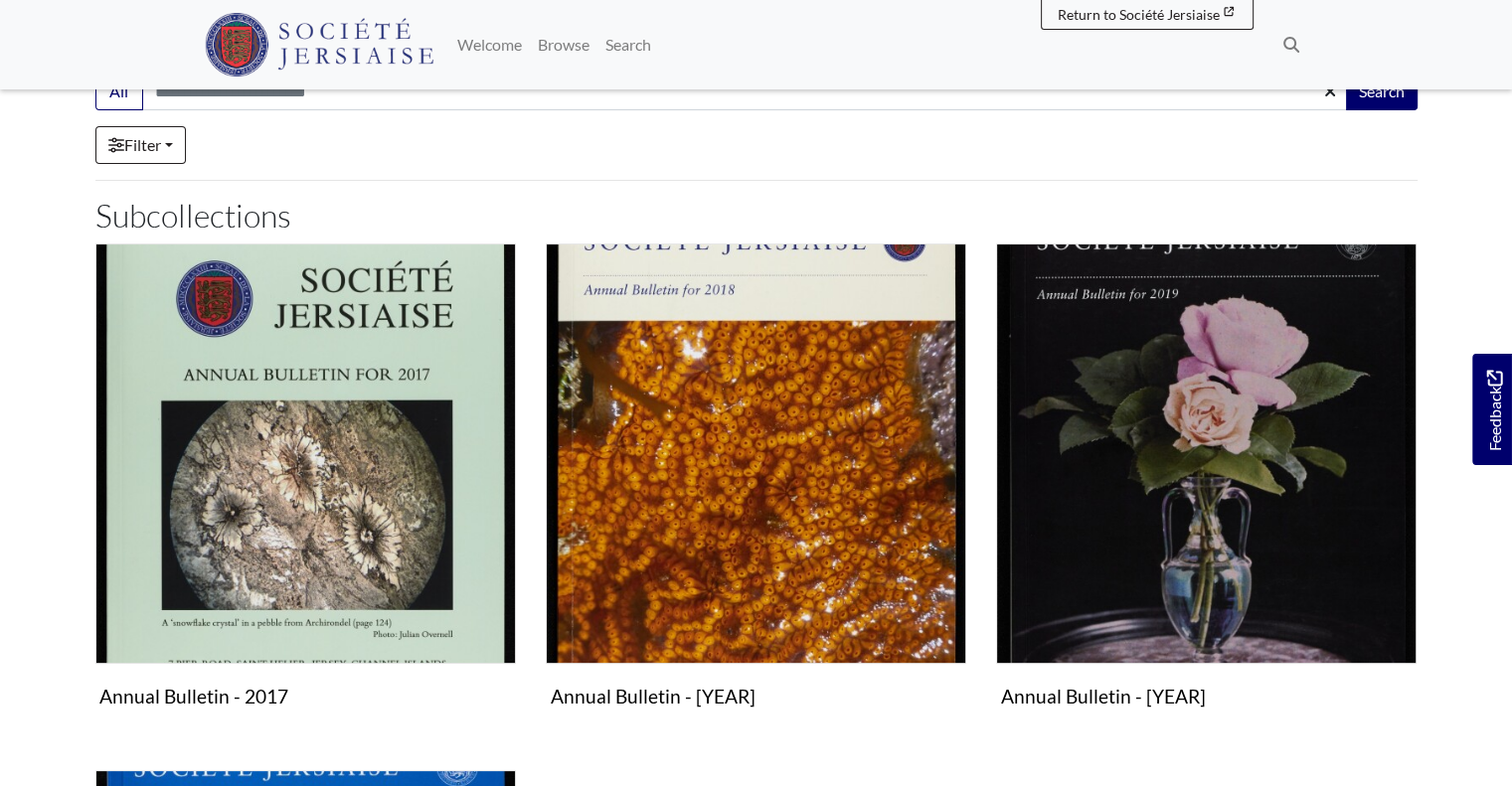 scroll, scrollTop: 298, scrollLeft: 0, axis: vertical 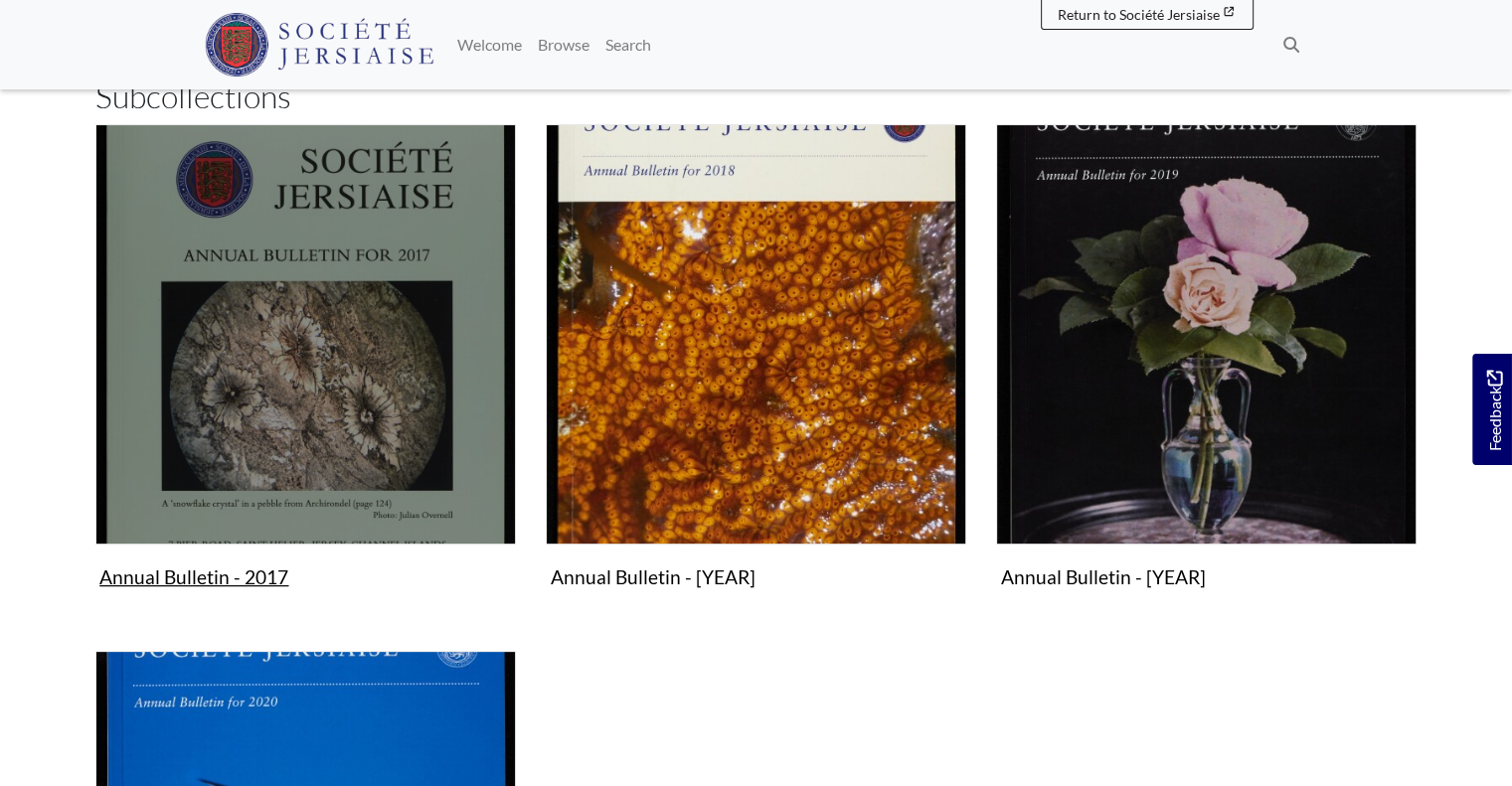 click at bounding box center [305, 334] 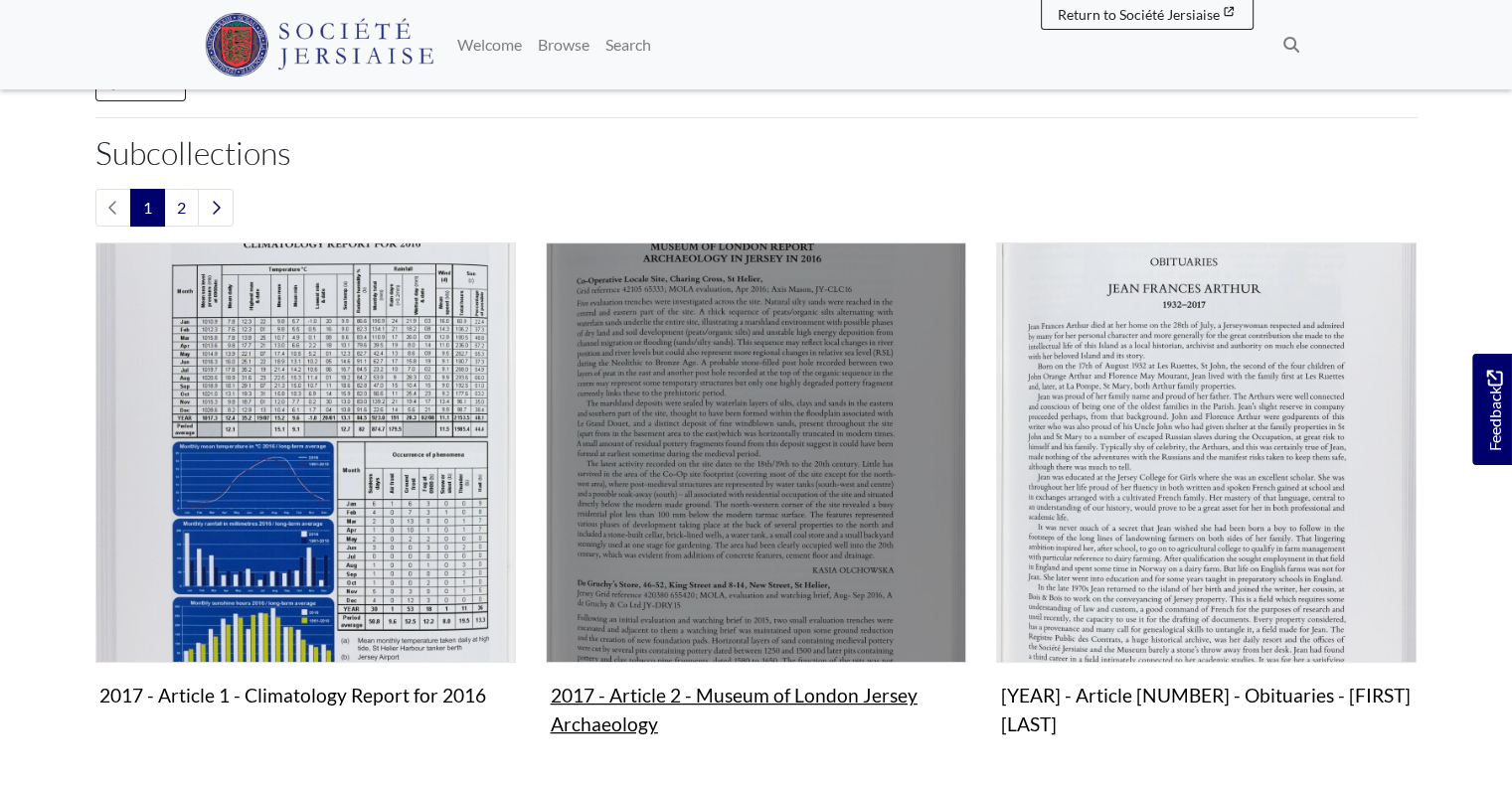 scroll, scrollTop: 199, scrollLeft: 0, axis: vertical 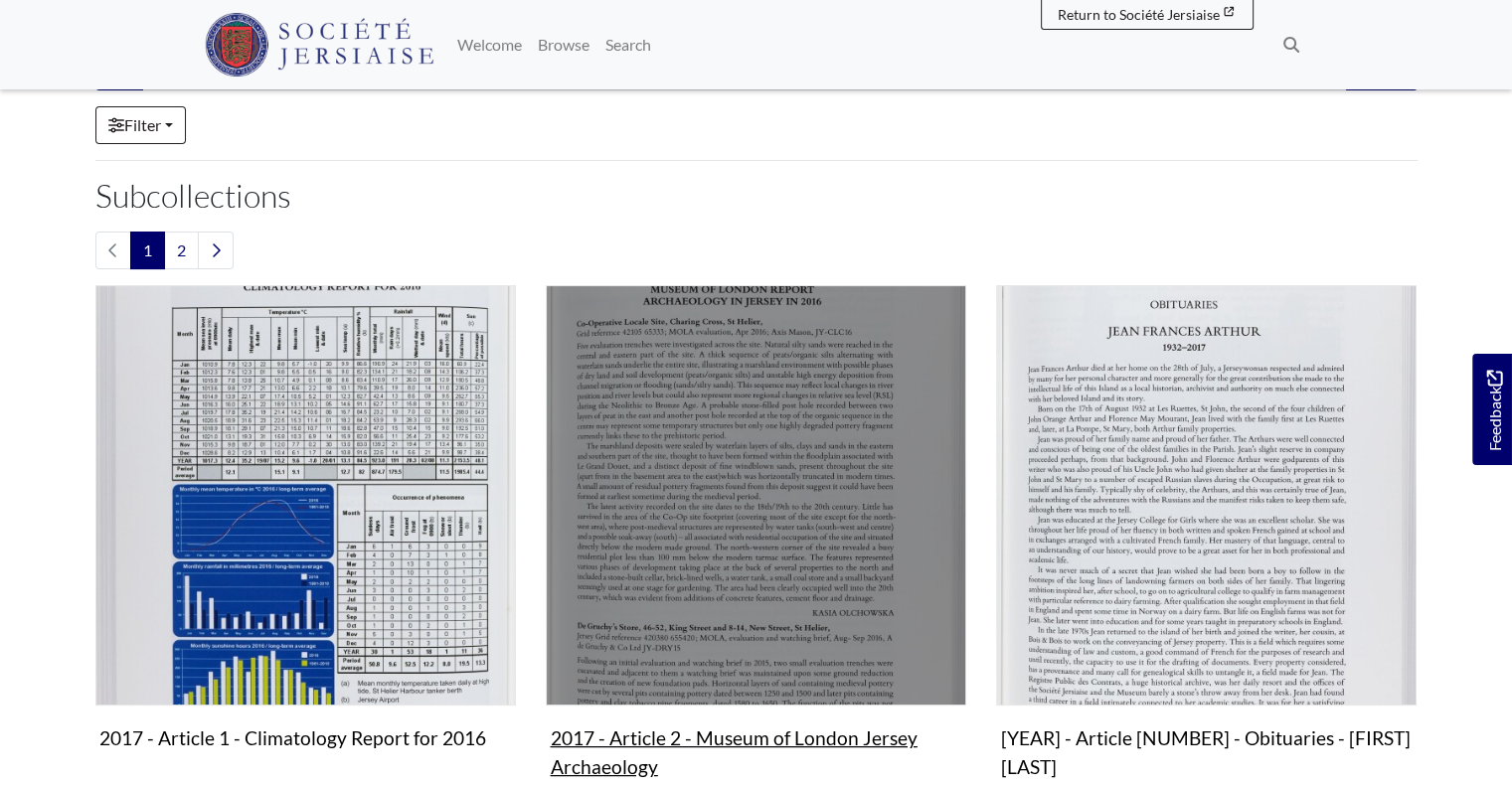 click at bounding box center [756, 495] 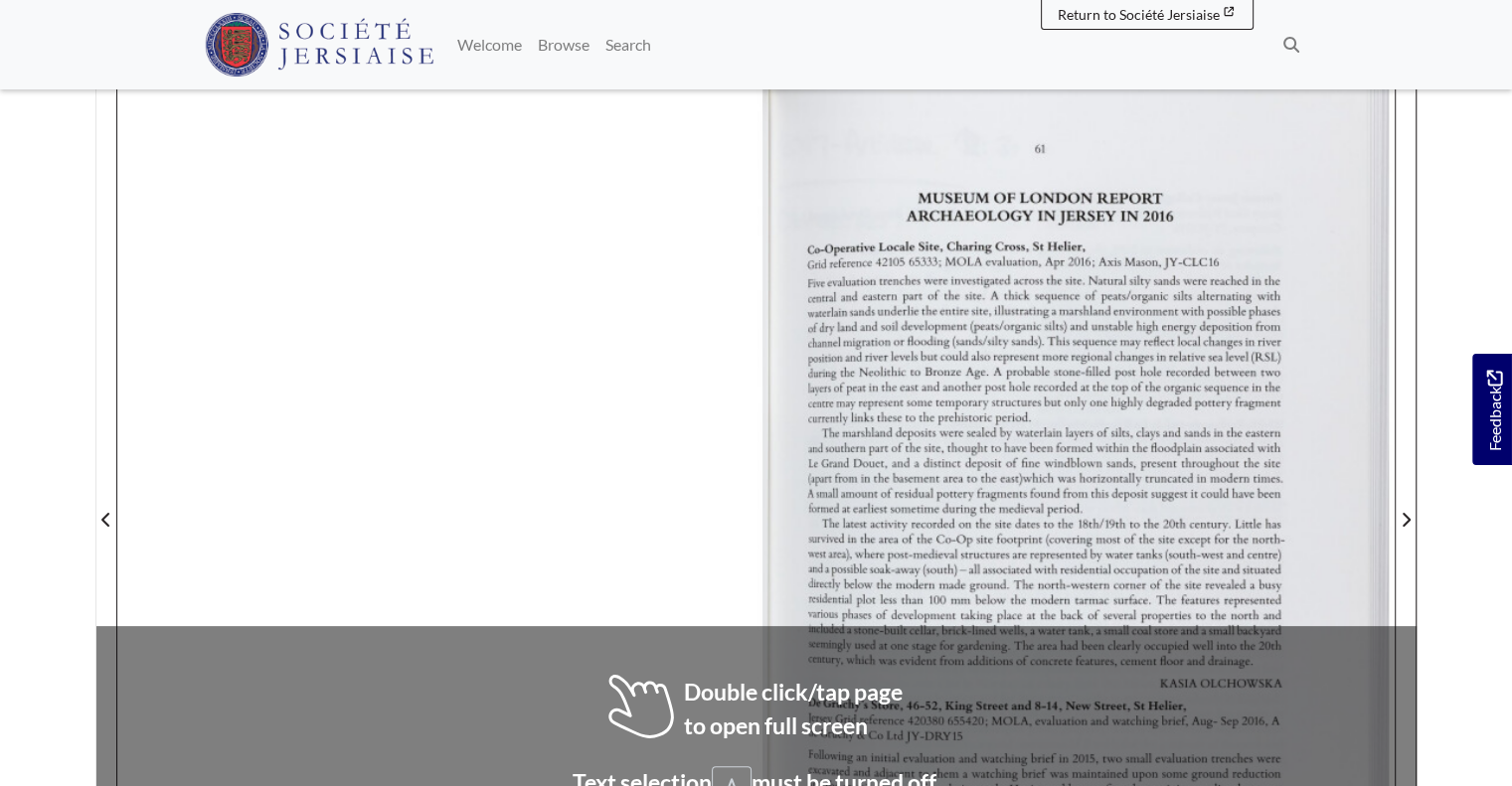 scroll, scrollTop: 397, scrollLeft: 0, axis: vertical 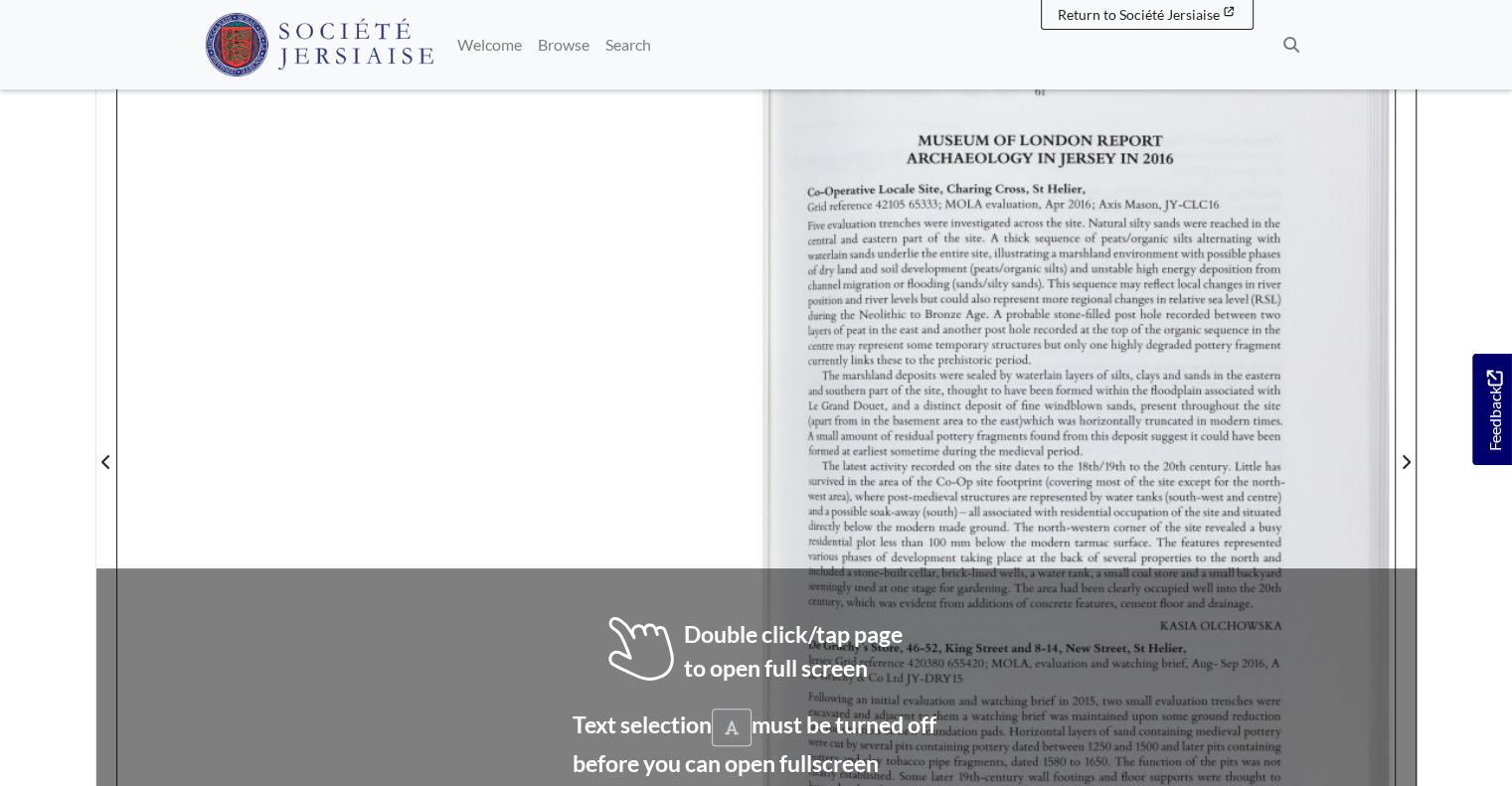click at bounding box center (1076, 449) 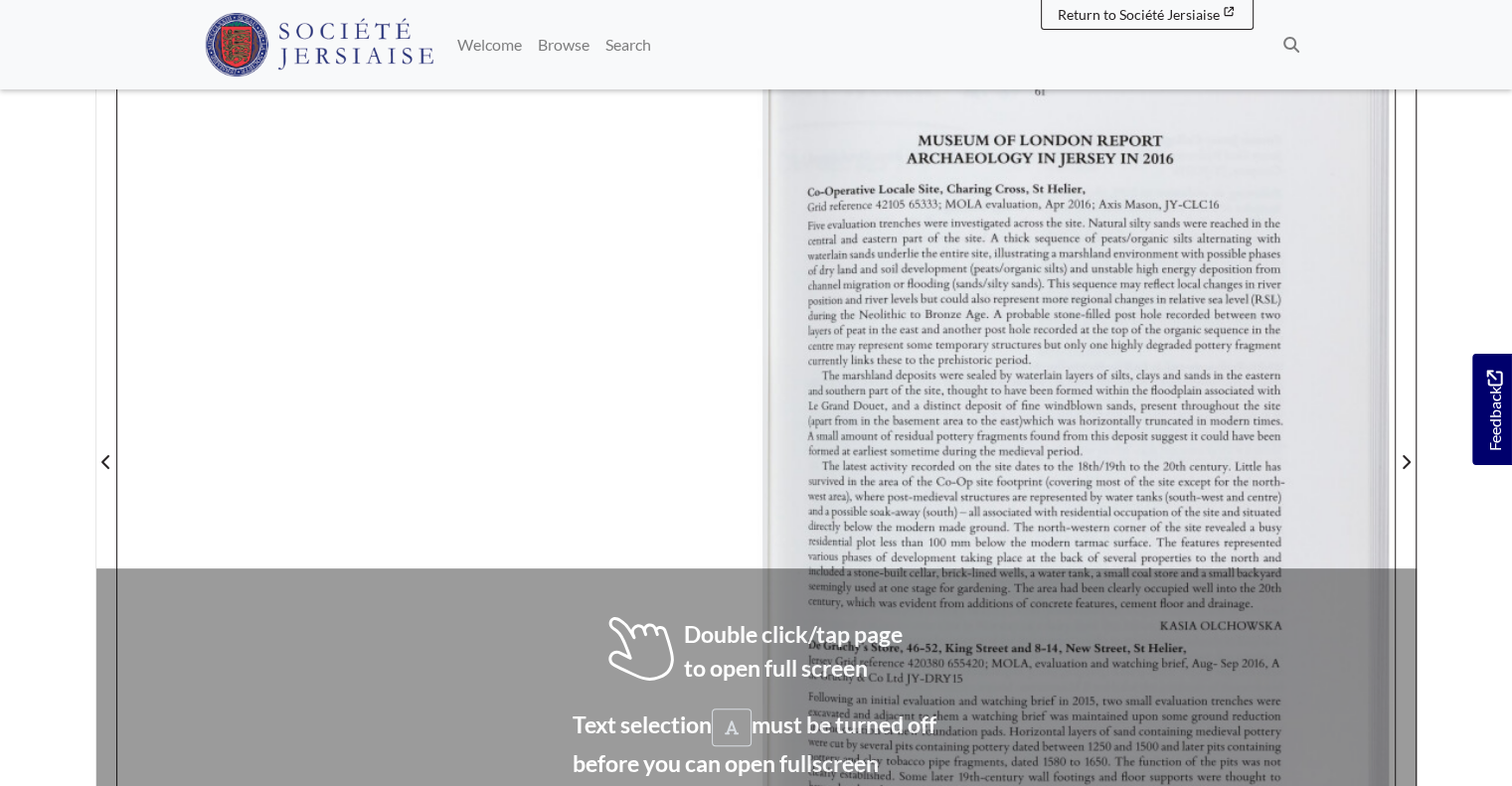 click at bounding box center (1076, 449) 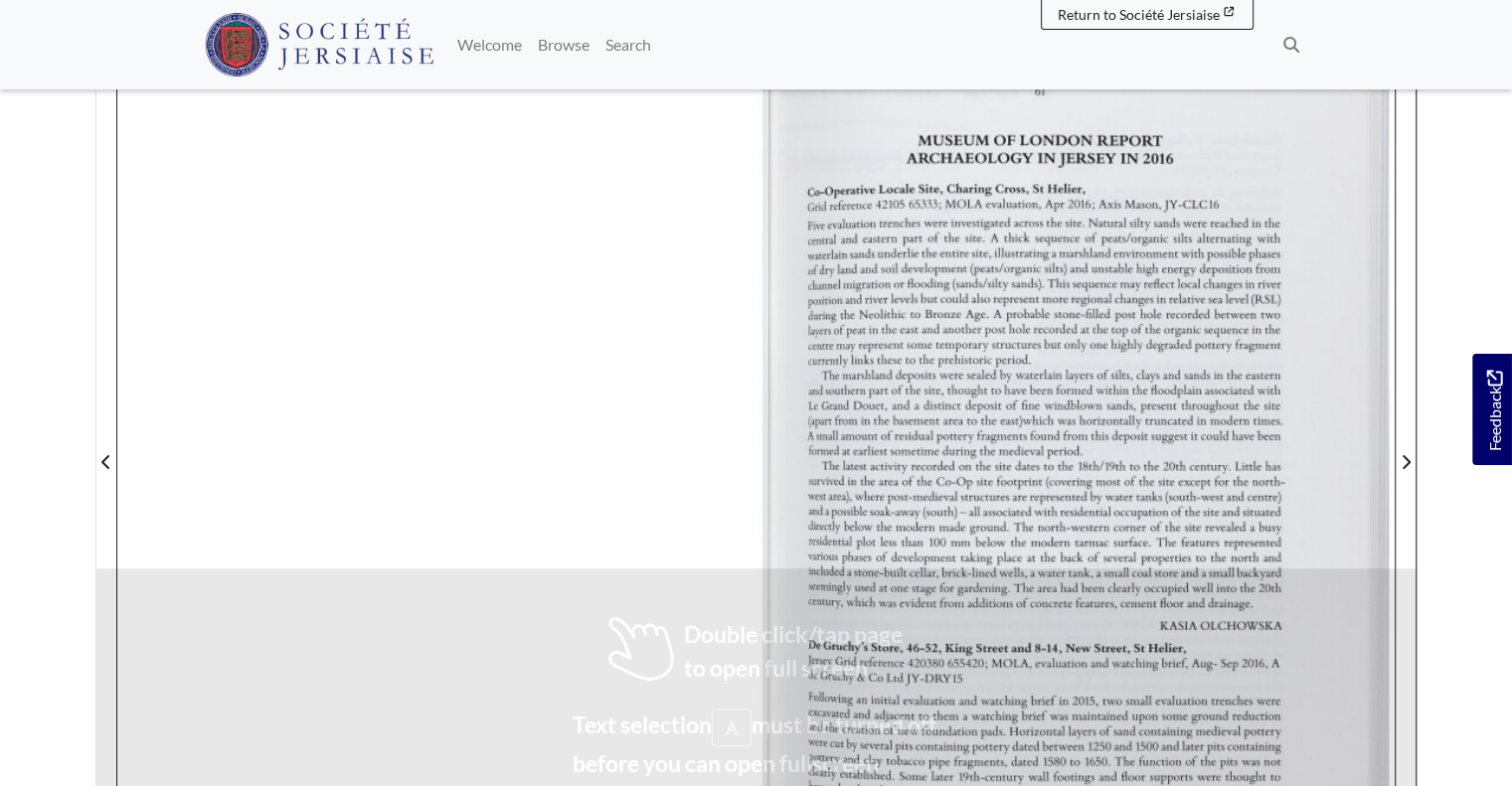 click at bounding box center [1076, 449] 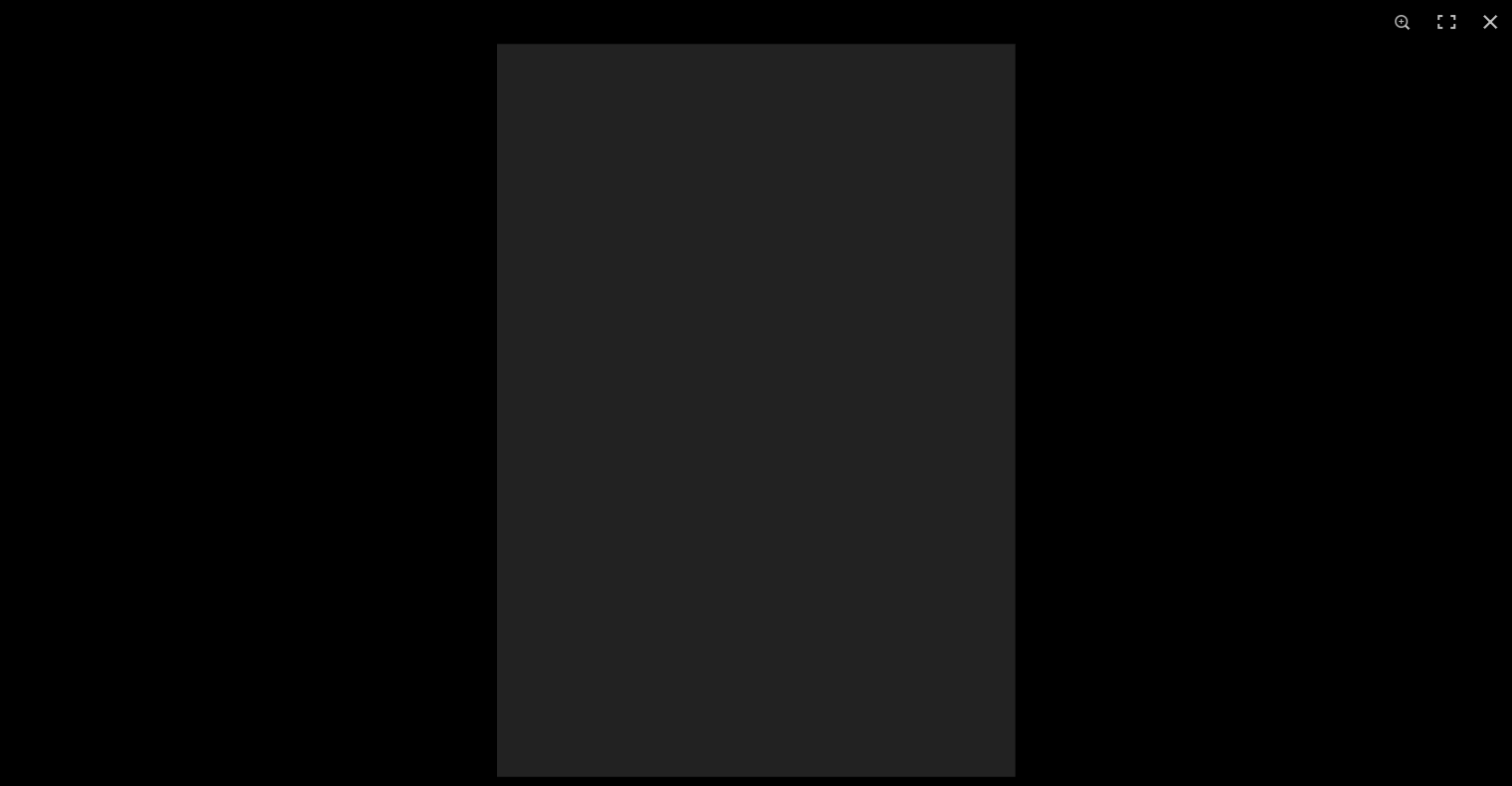 click at bounding box center (1290, 456) 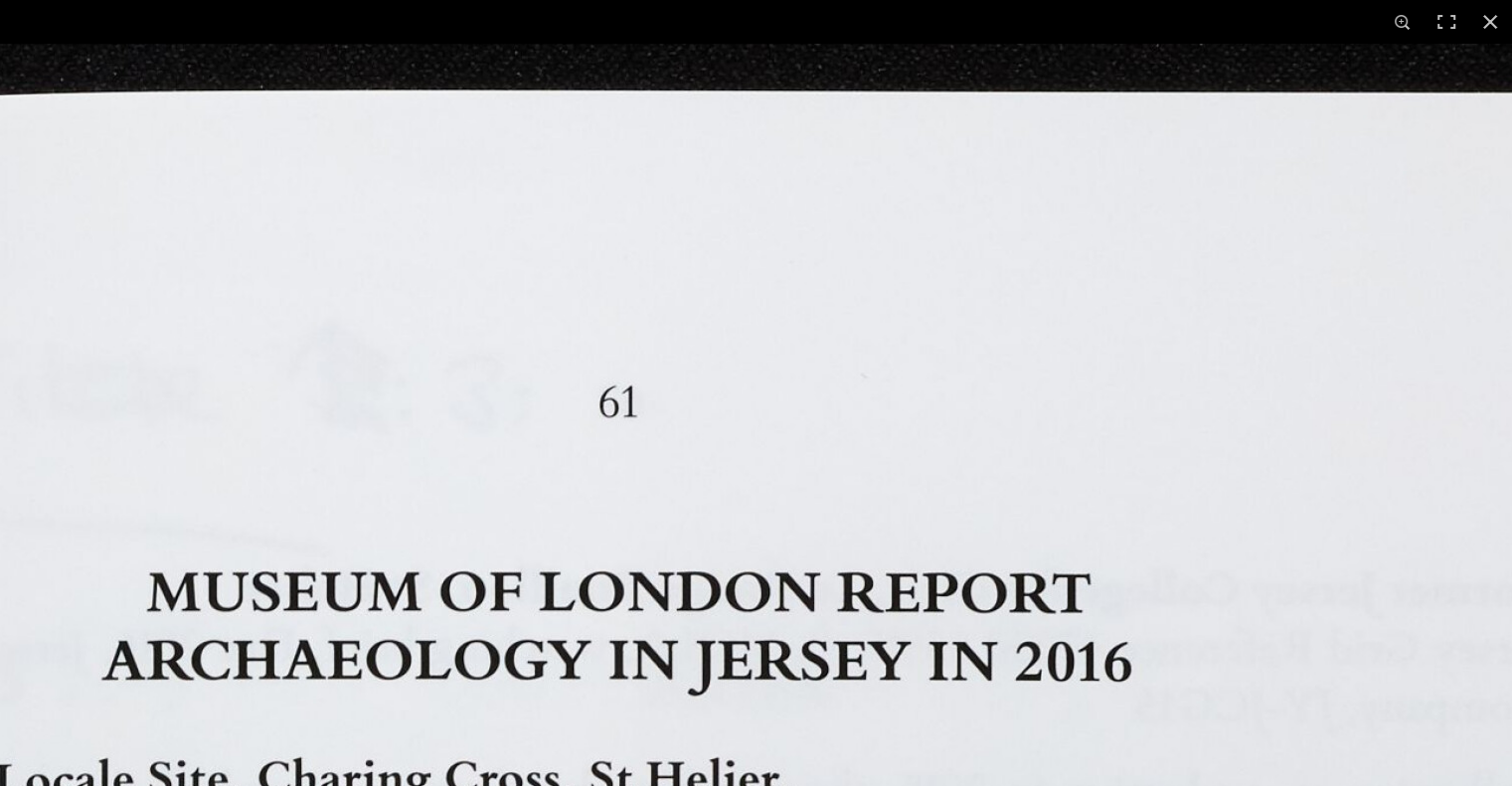 click at bounding box center (756, 1783) 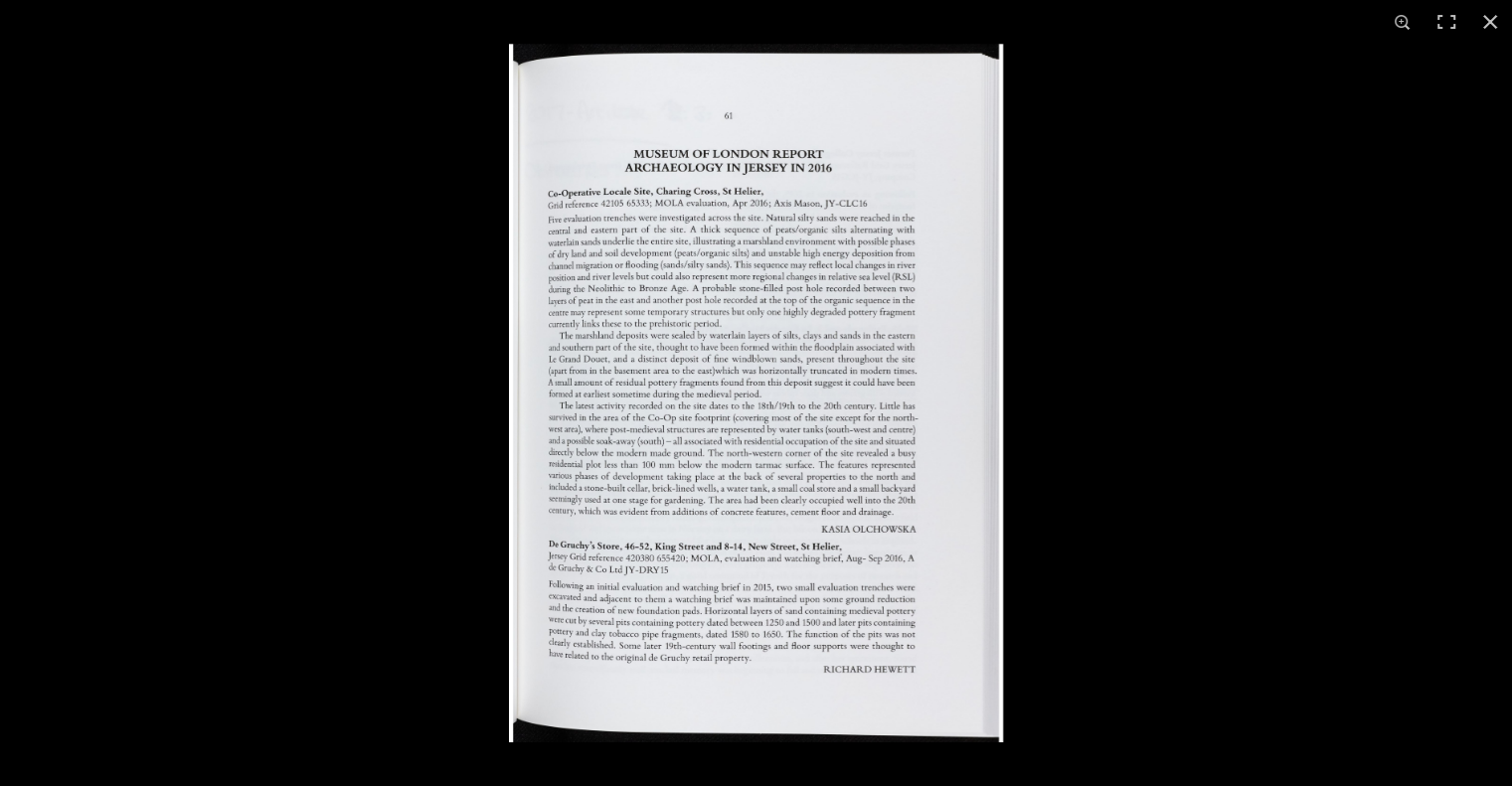 click at bounding box center [756, 393] 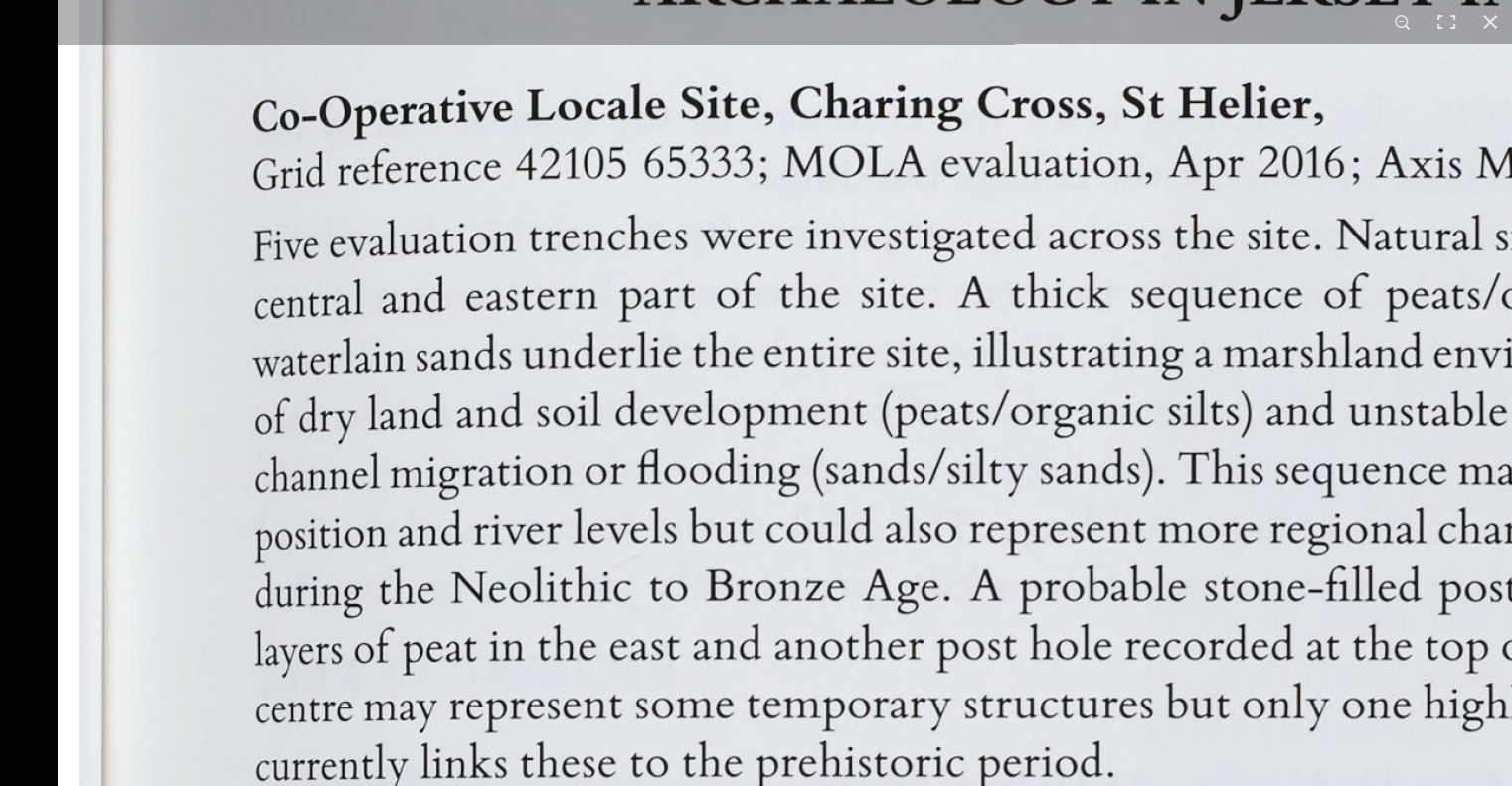 click at bounding box center [1287, 1108] 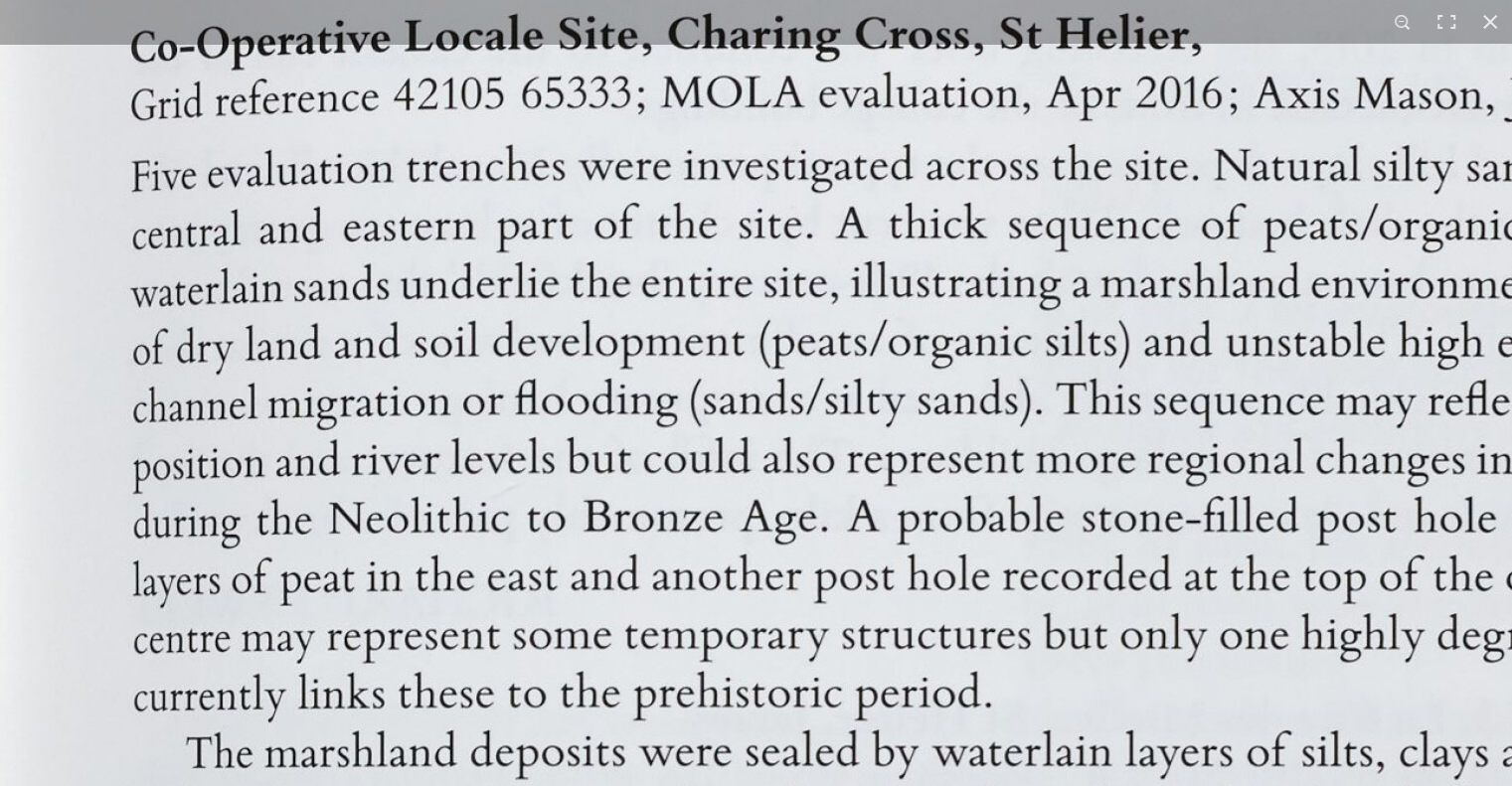 click at bounding box center [1165, 1038] 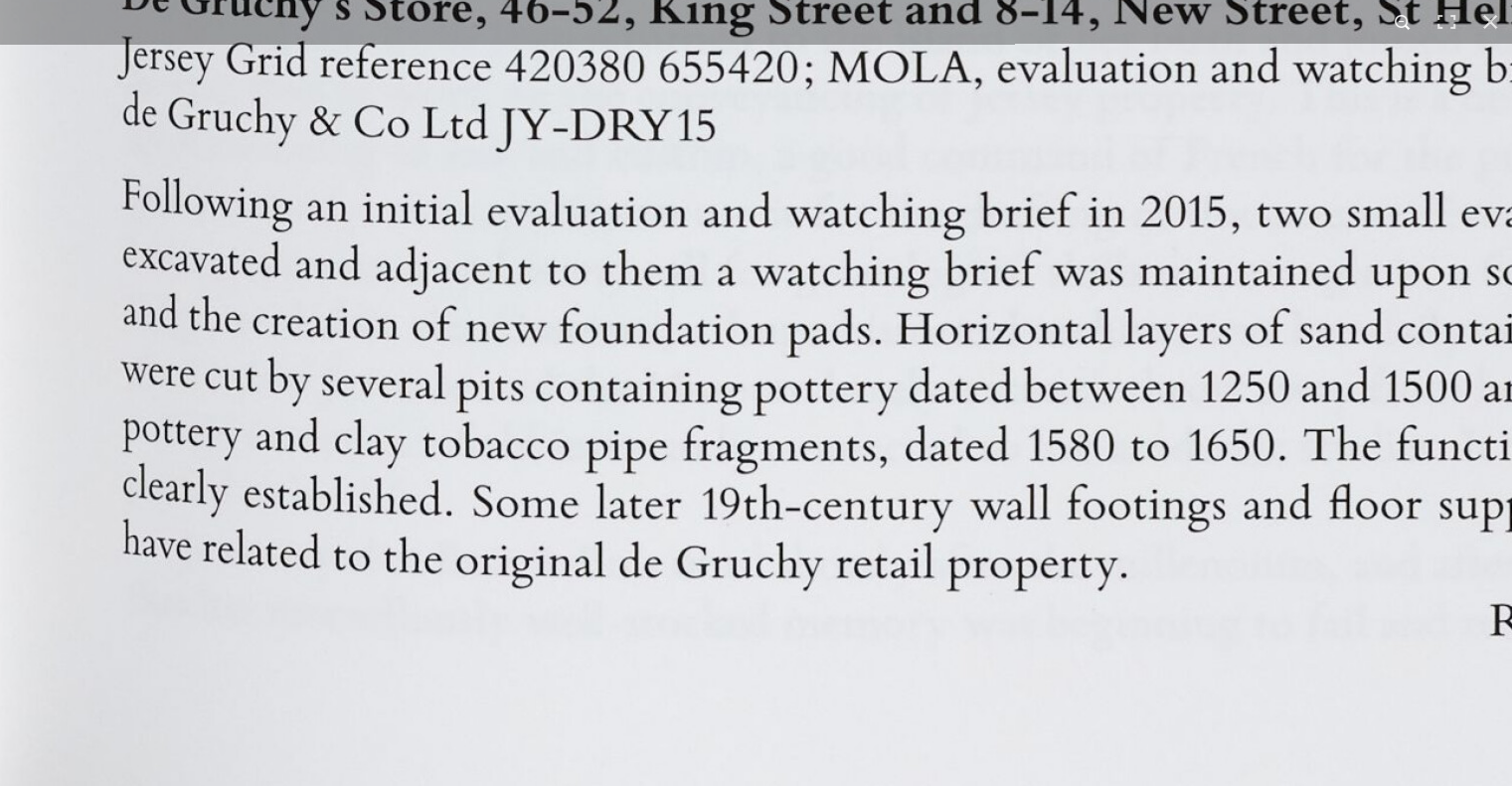 click at bounding box center [1403, 22] 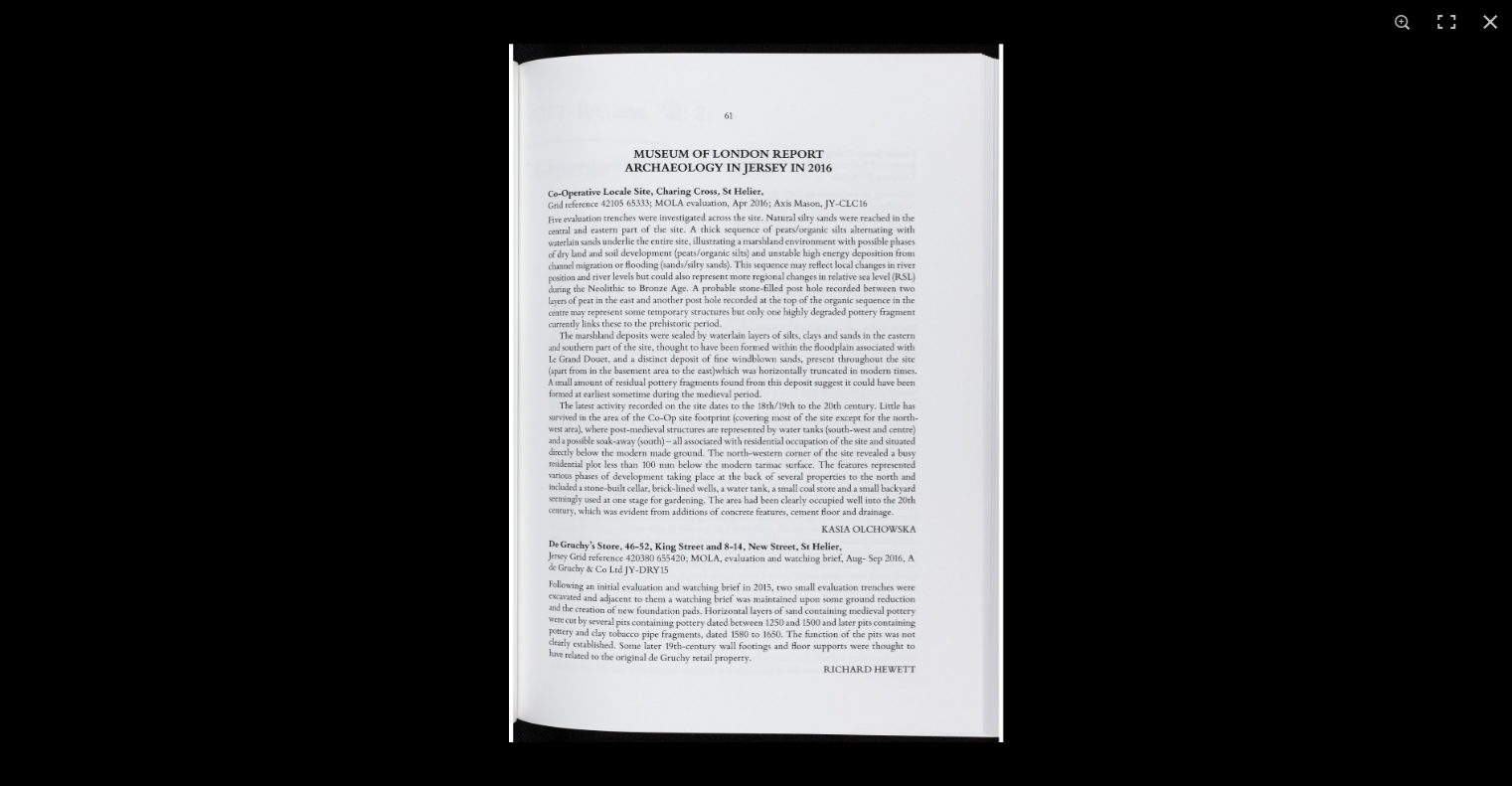 click at bounding box center [756, 393] 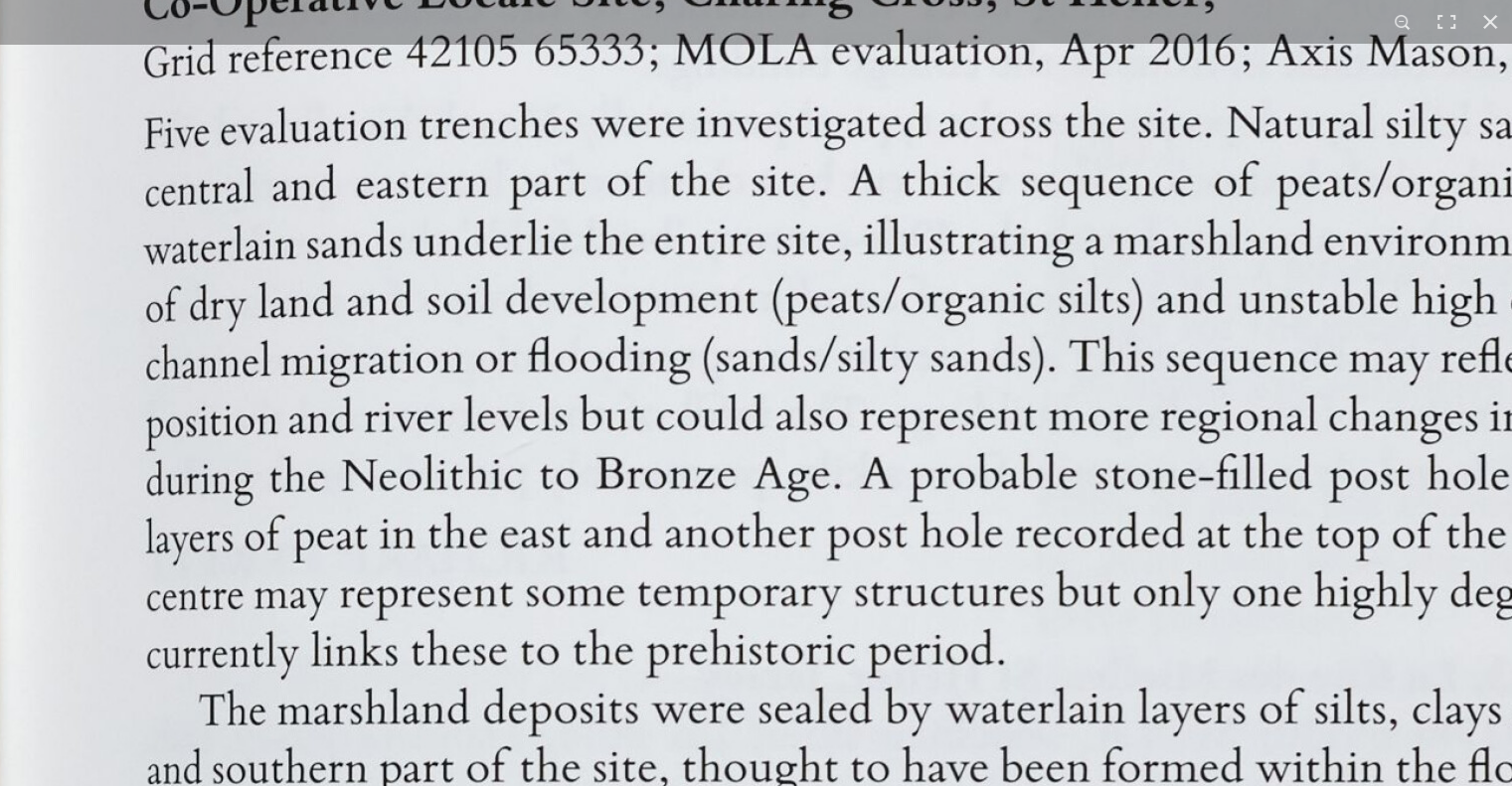 click at bounding box center [1178, 996] 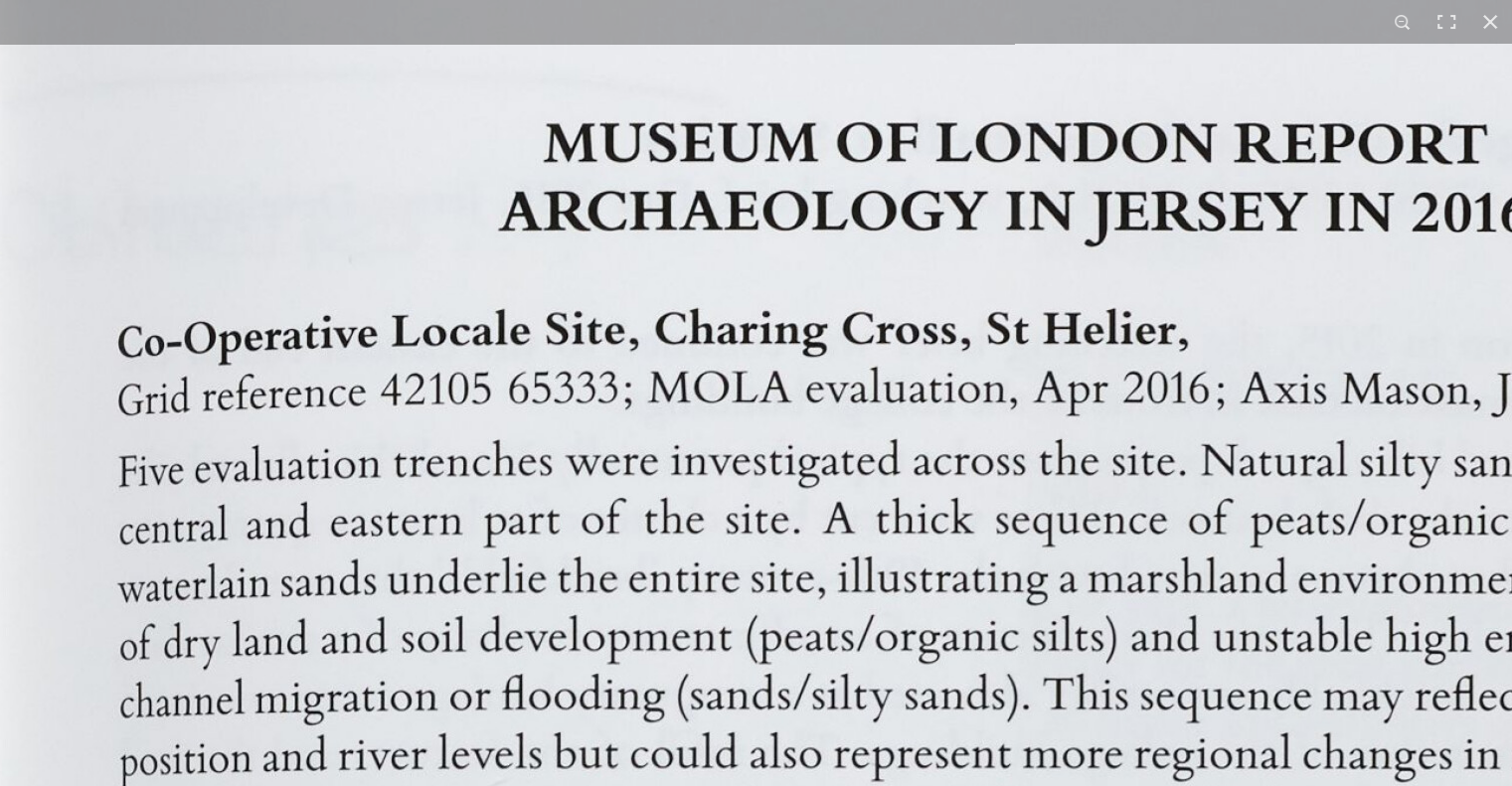 click at bounding box center [1152, 1334] 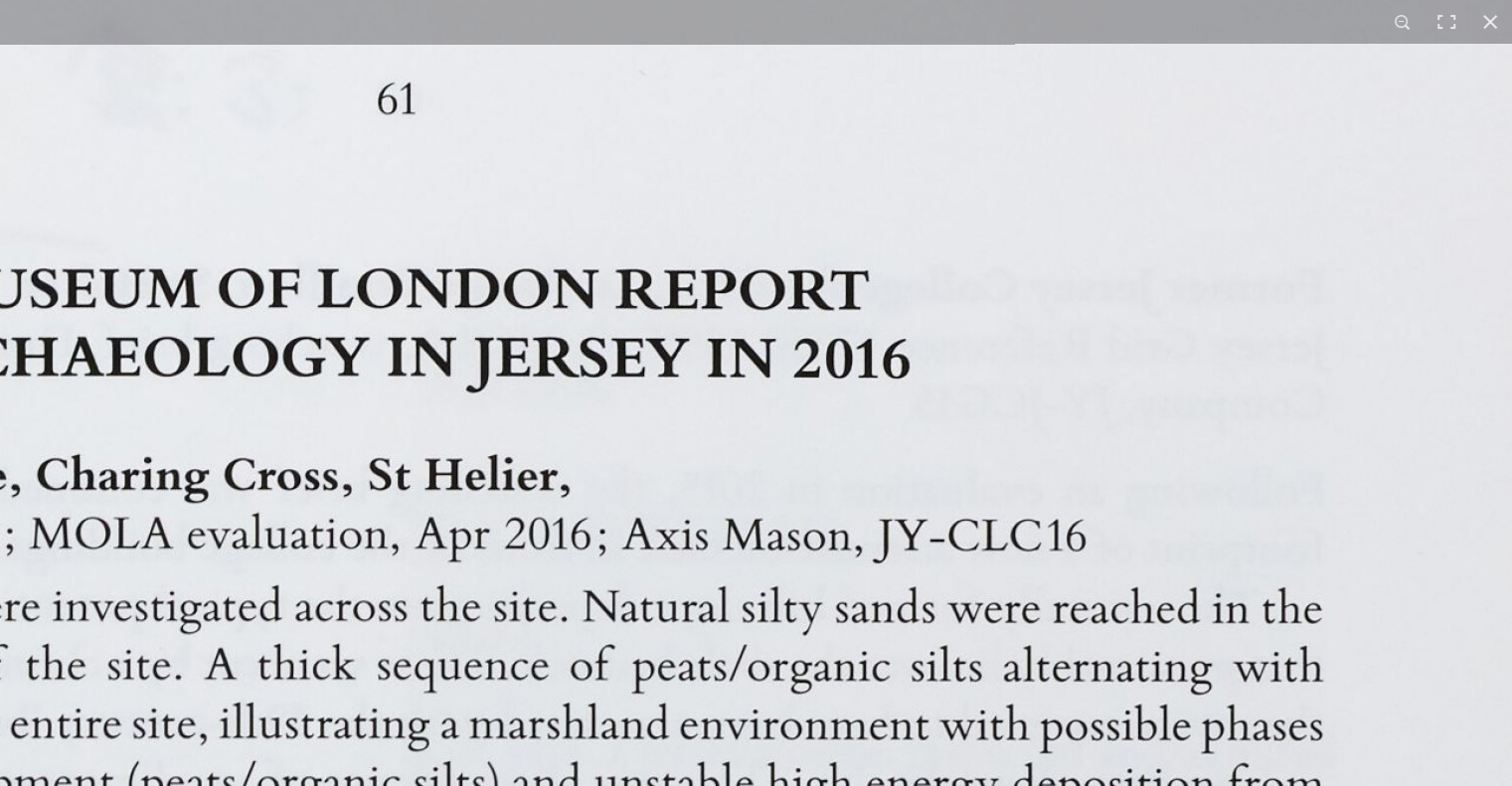 click at bounding box center (534, 1480) 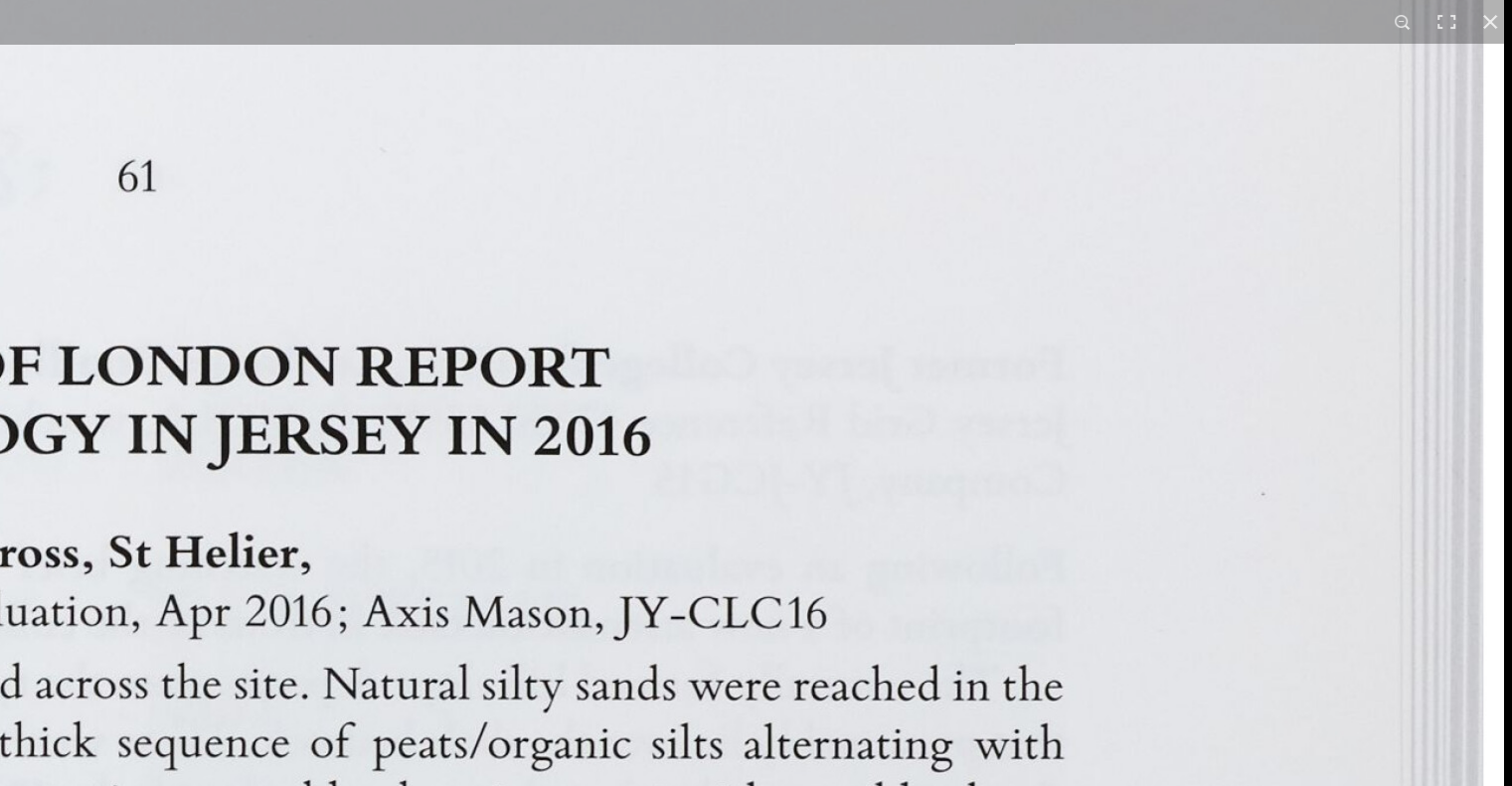 click at bounding box center [274, 1557] 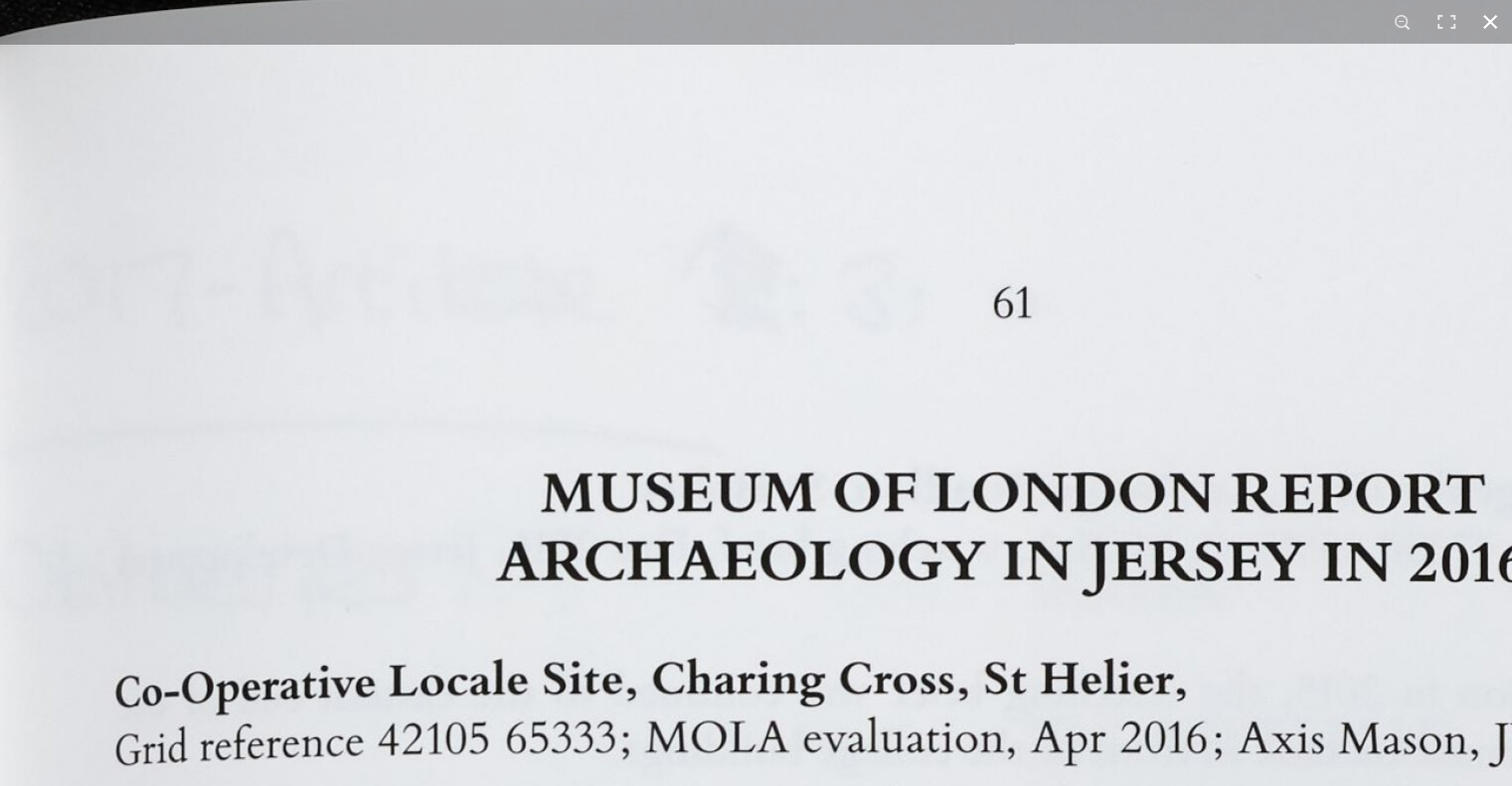 click at bounding box center (1490, 22) 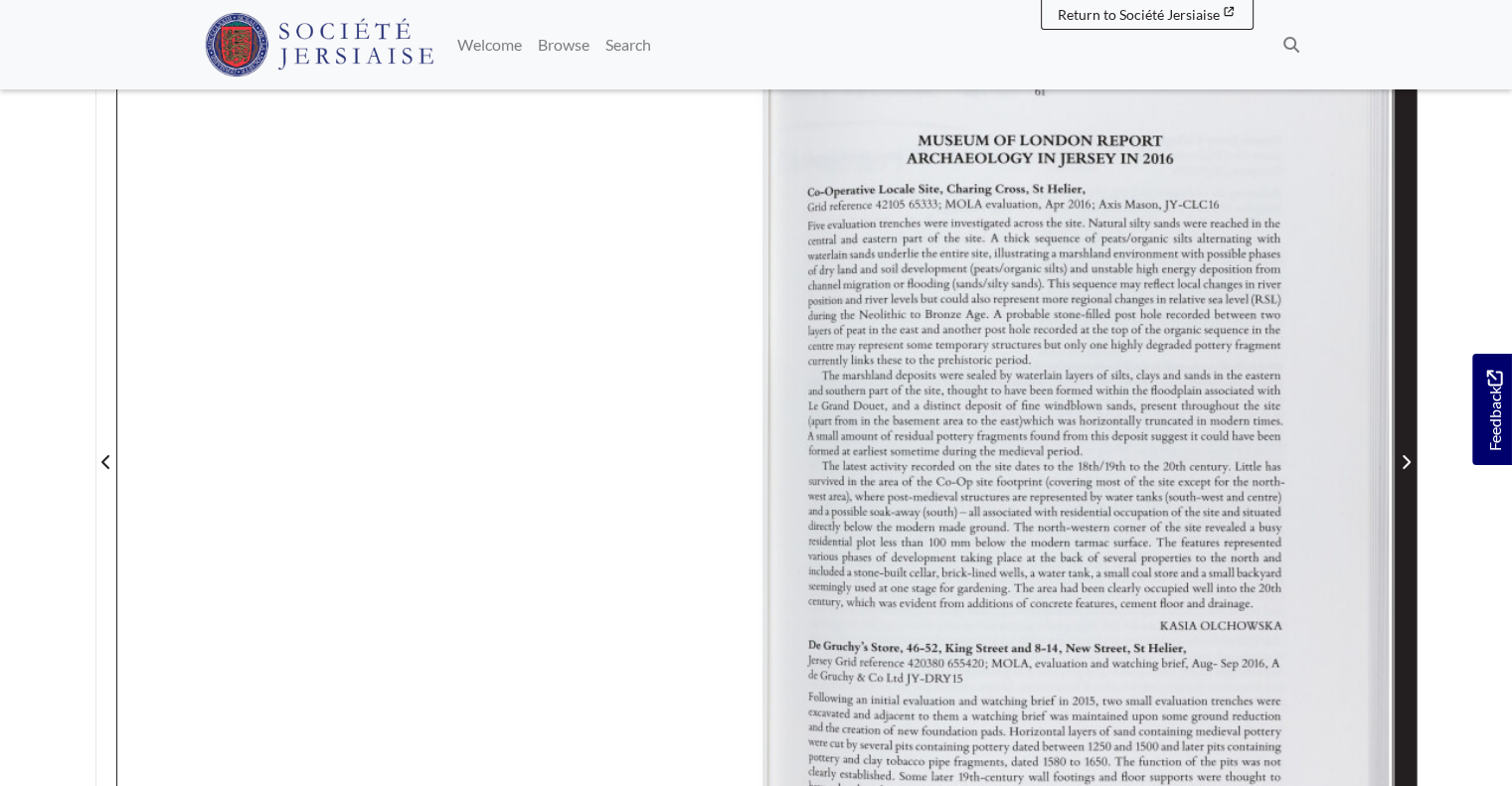 click at bounding box center (1406, 449) 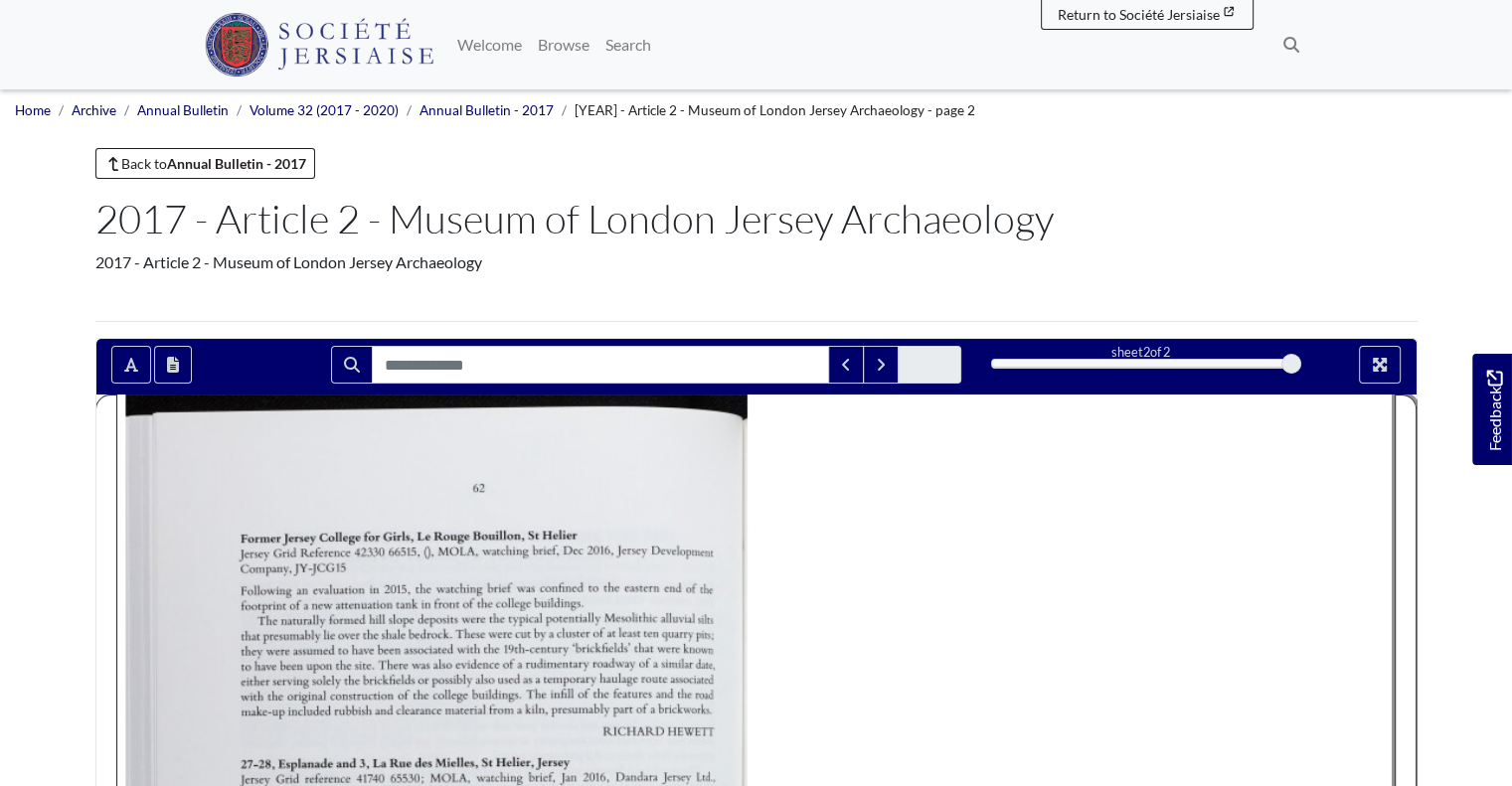 scroll, scrollTop: 0, scrollLeft: 0, axis: both 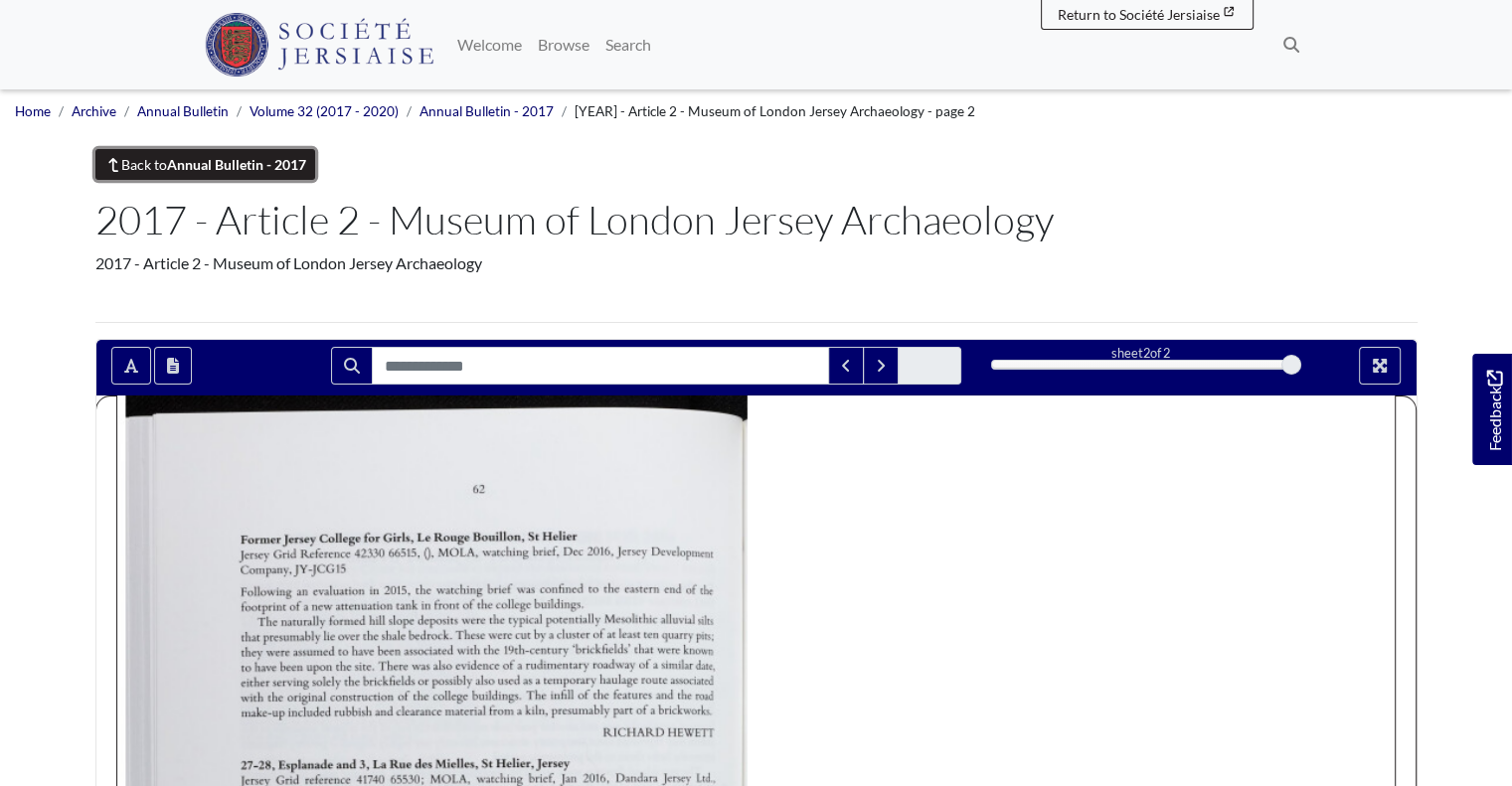 click on "Back to  Annual Bulletin - 2017" at bounding box center (206, 164) 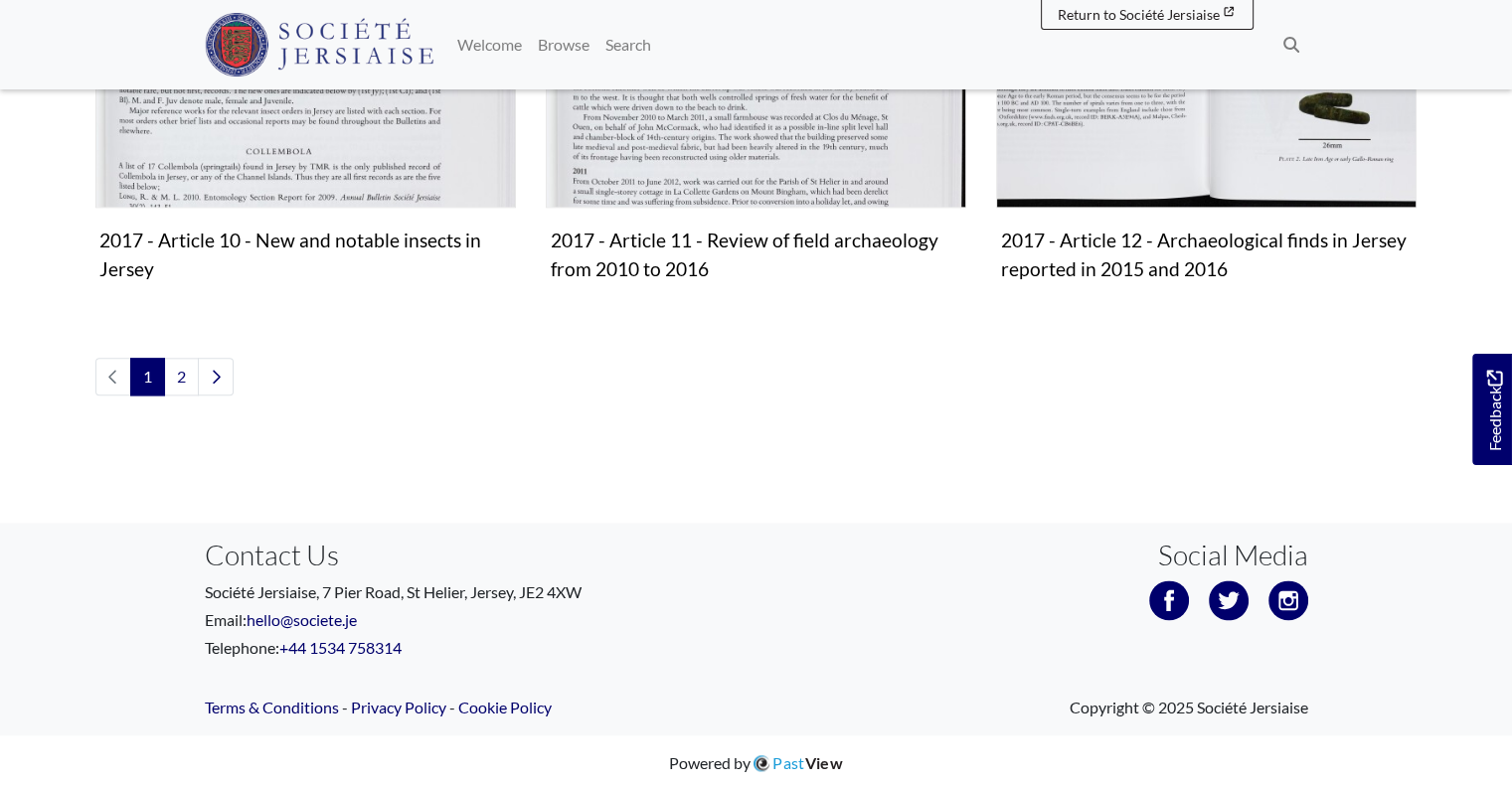 scroll, scrollTop: 2365, scrollLeft: 0, axis: vertical 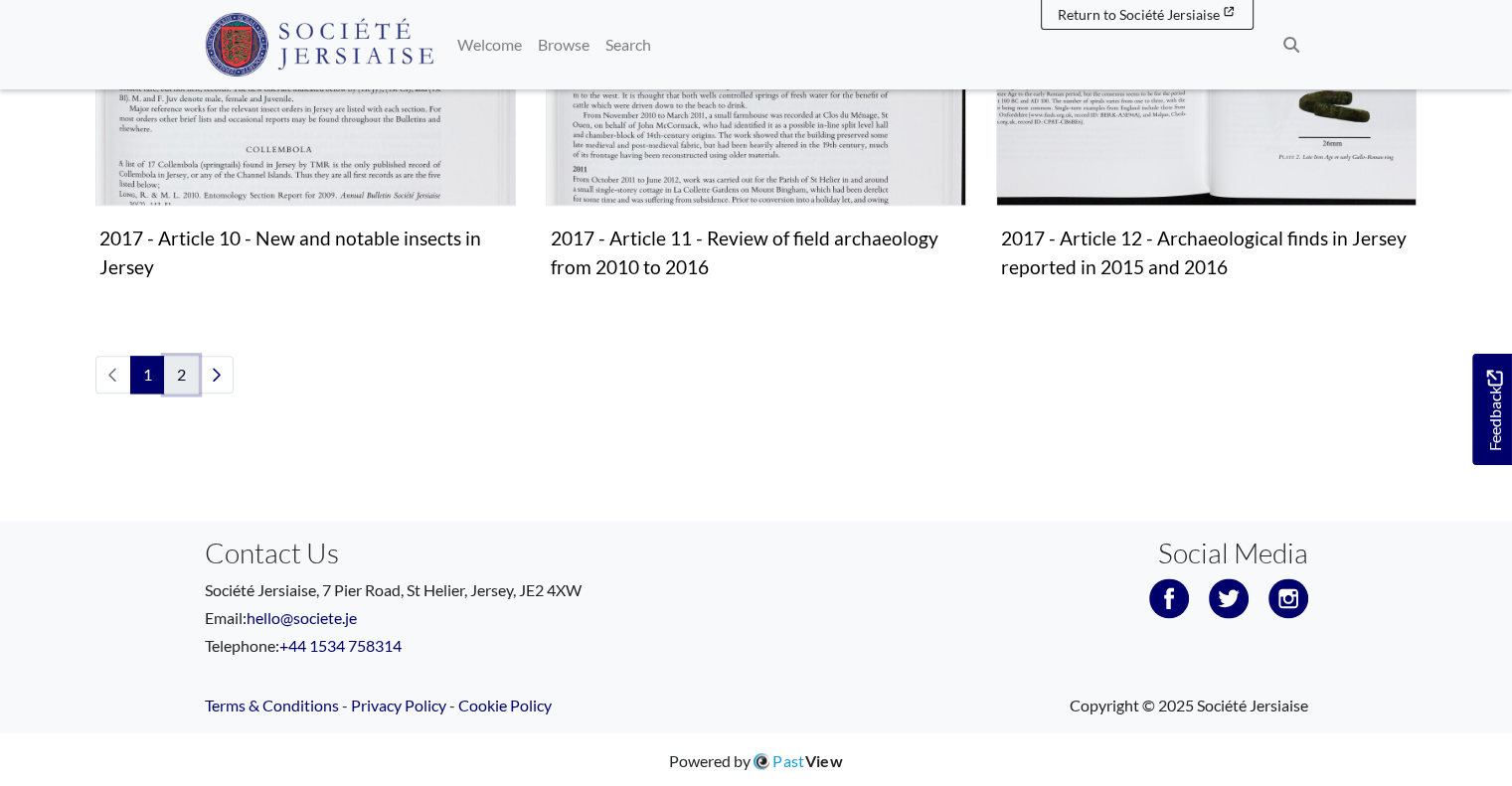 click on "2" at bounding box center (181, 375) 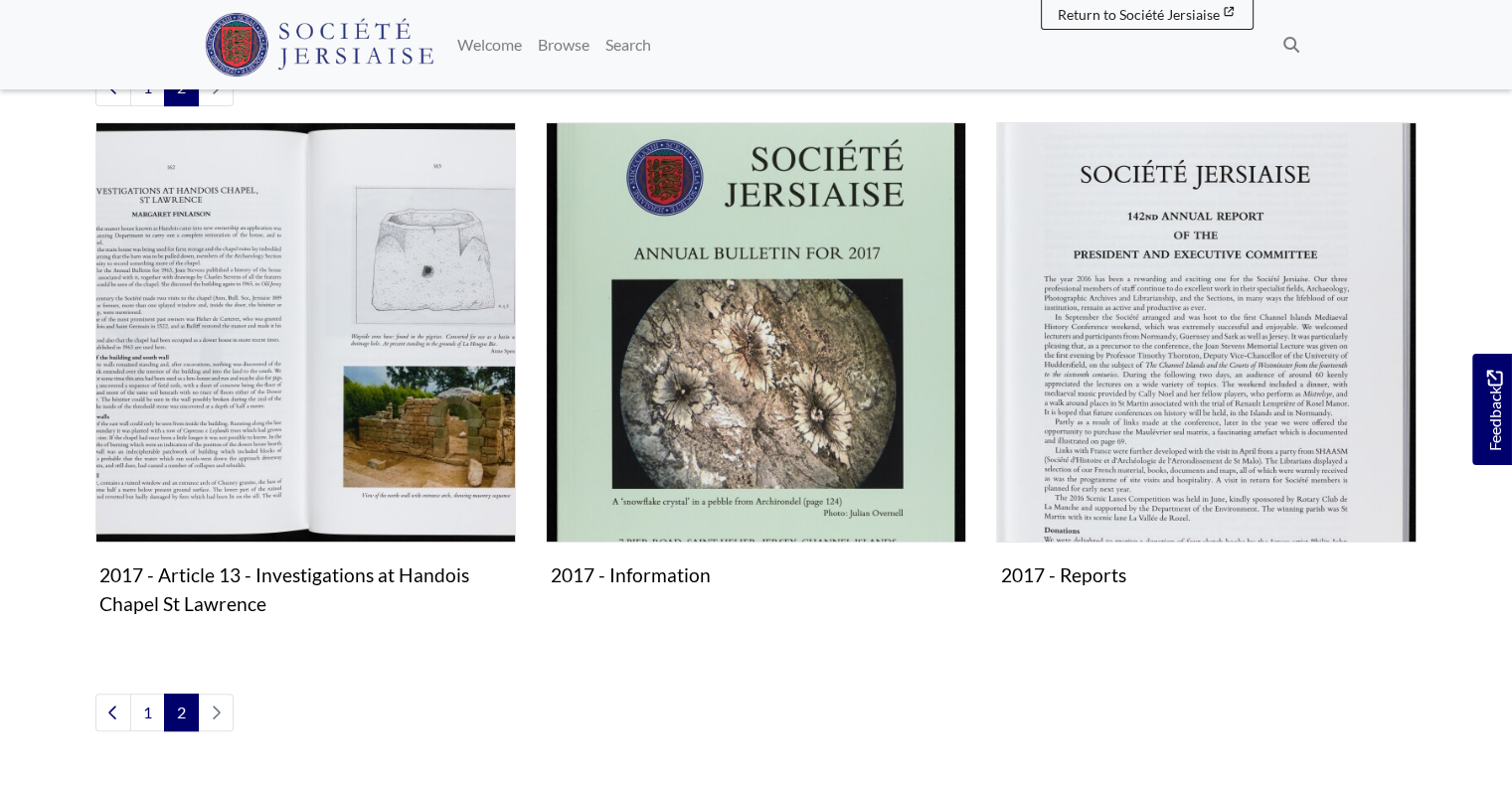 scroll, scrollTop: 298, scrollLeft: 0, axis: vertical 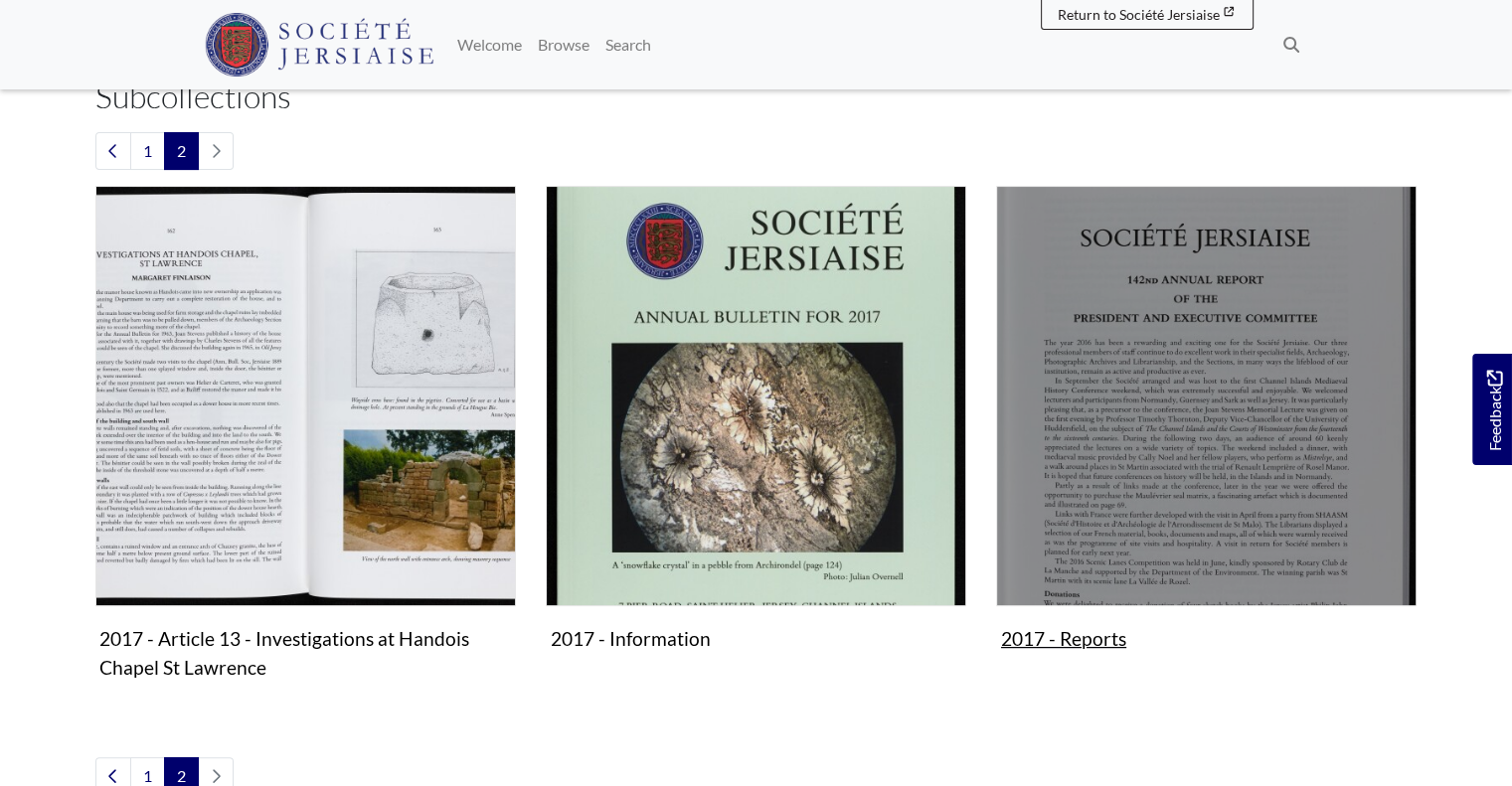 click at bounding box center [1206, 395] 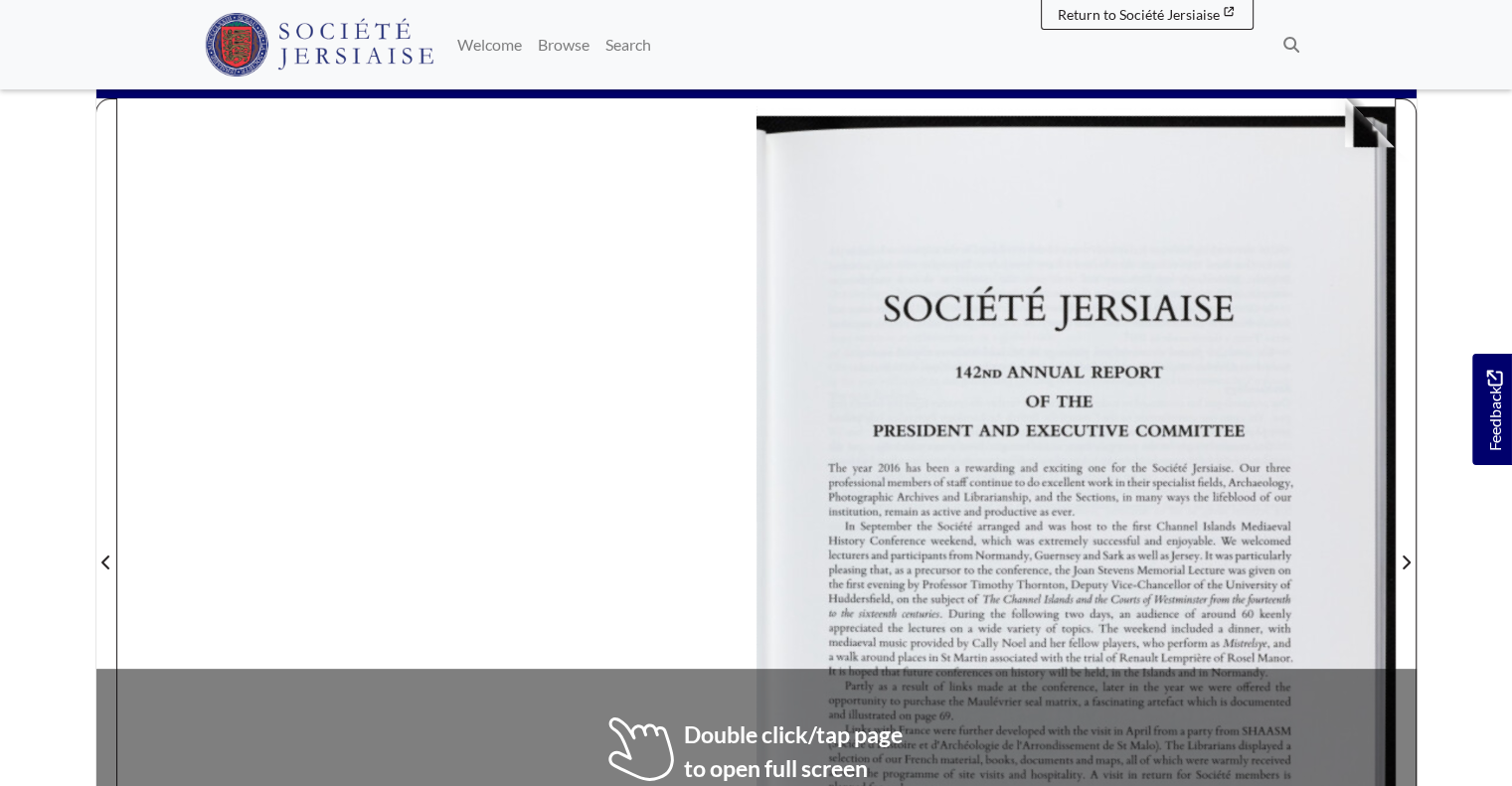 scroll, scrollTop: 298, scrollLeft: 0, axis: vertical 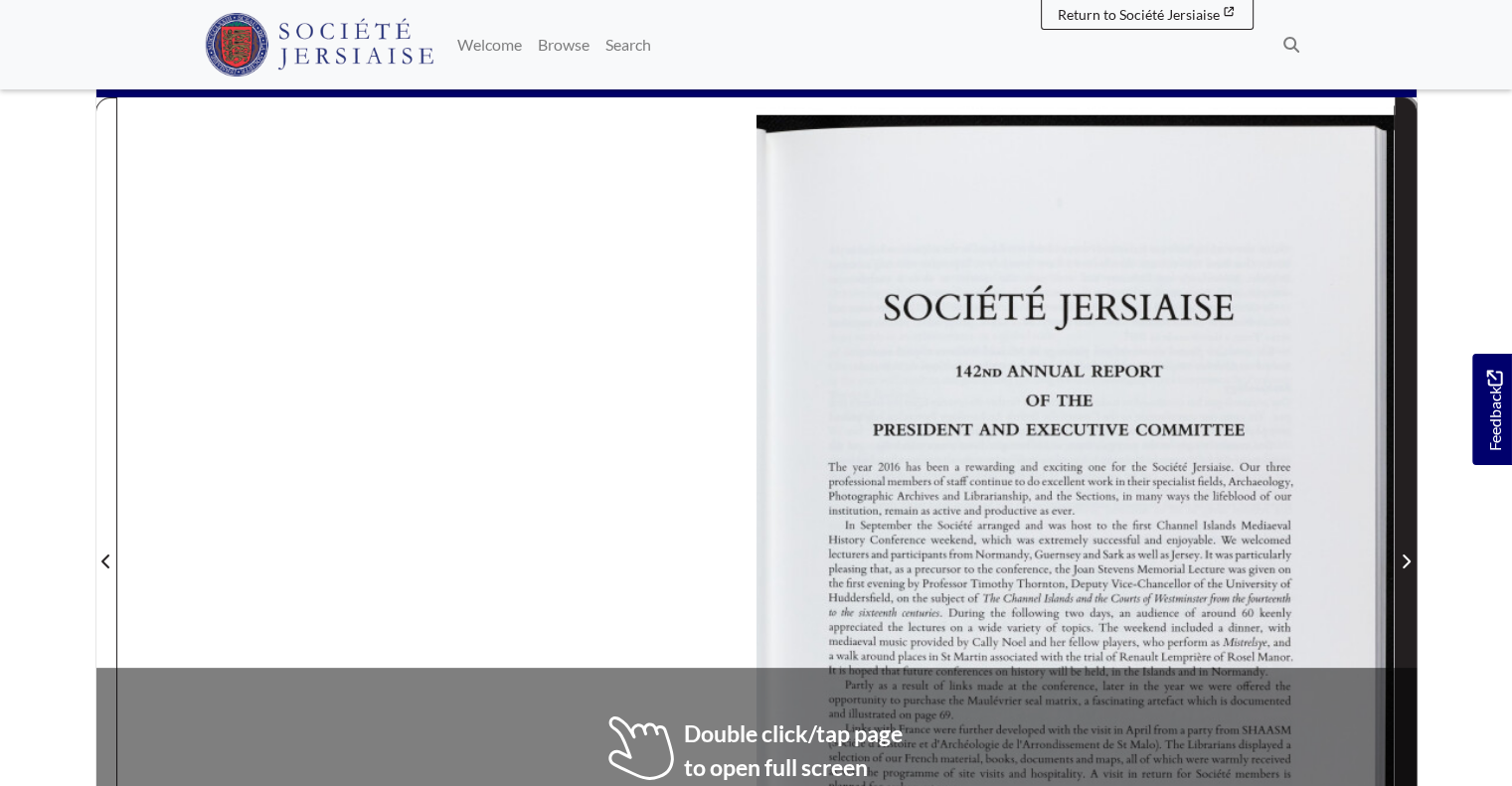 click at bounding box center (1406, 549) 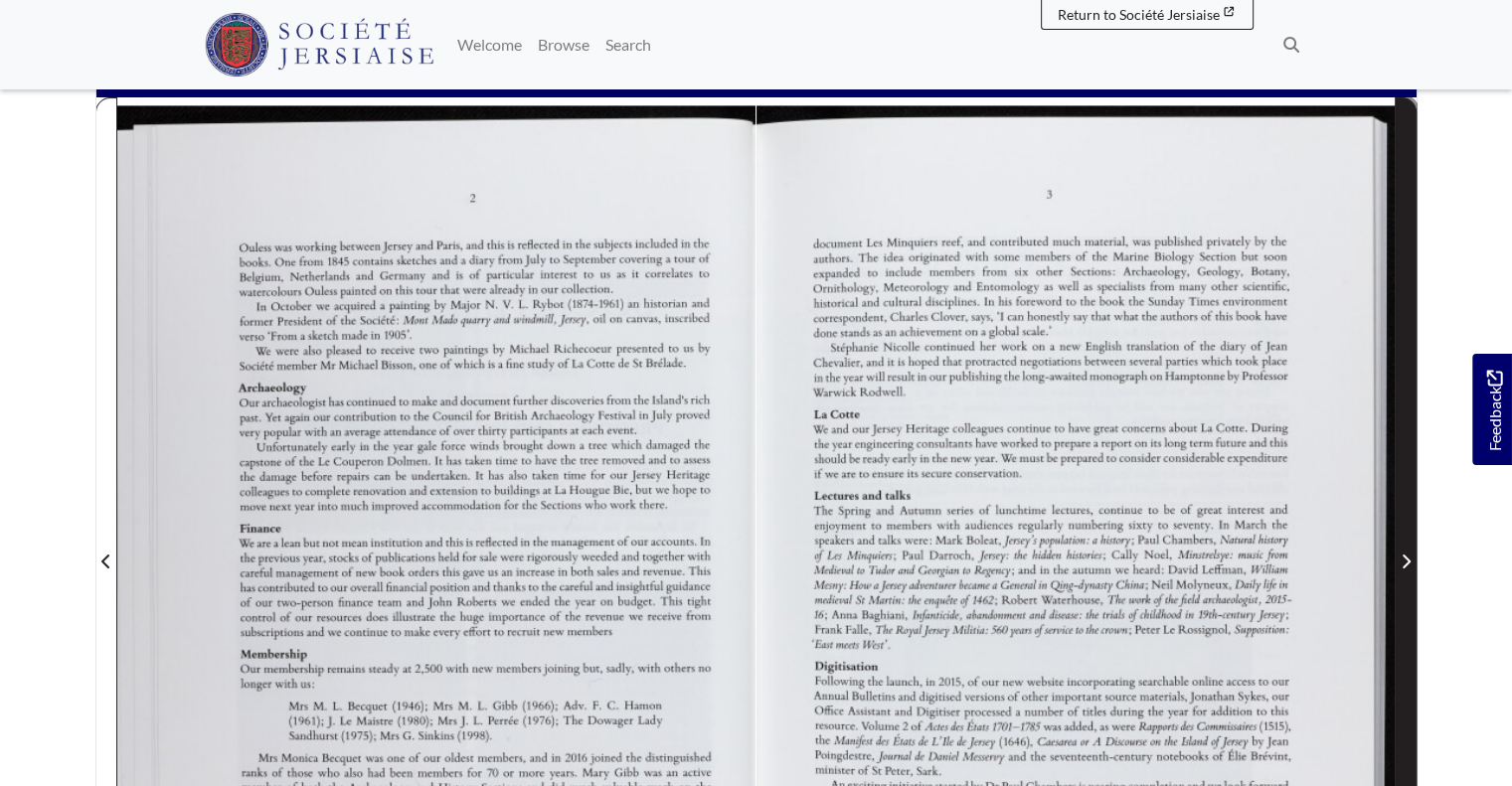 click at bounding box center (1406, 549) 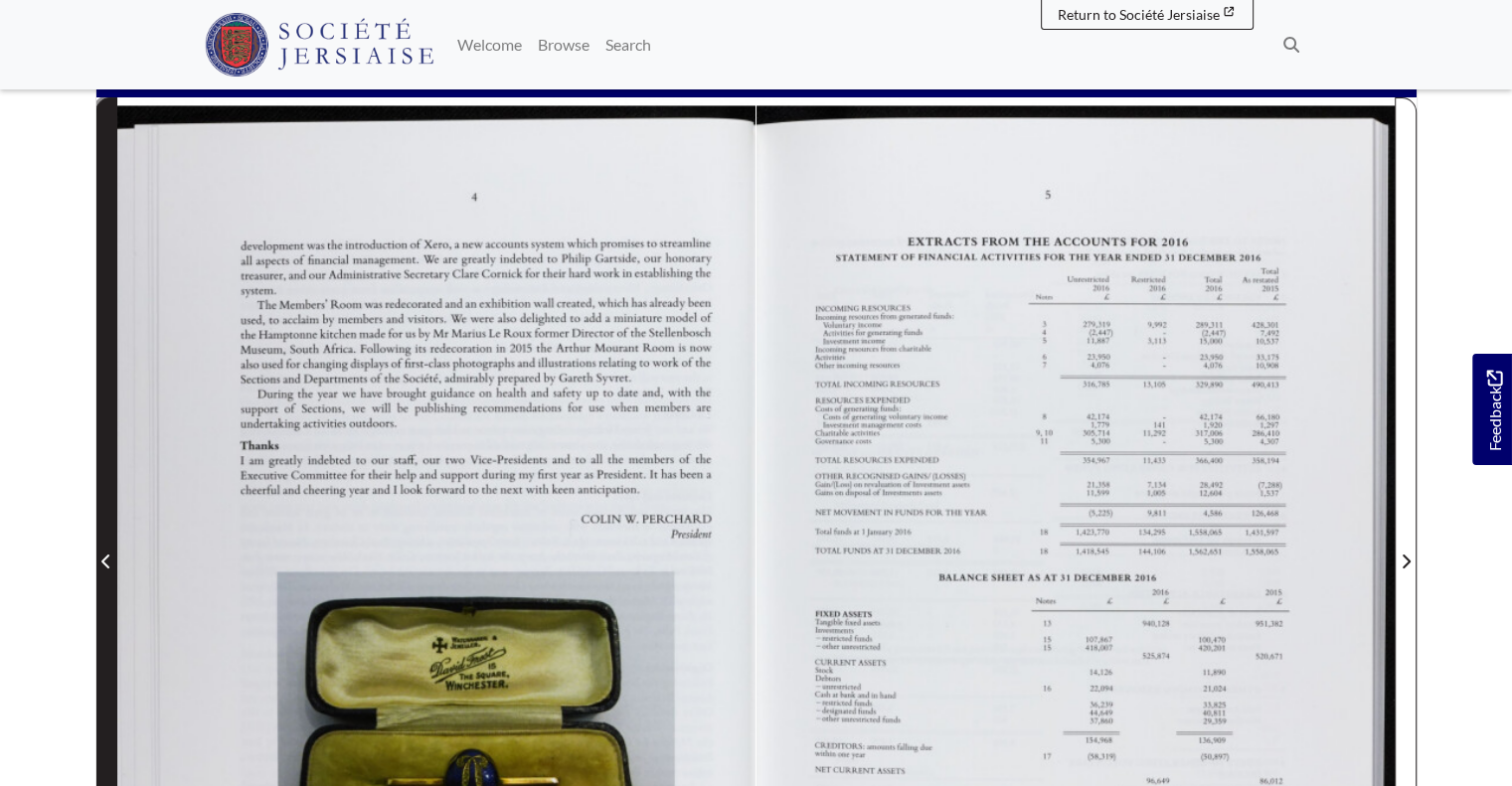 click at bounding box center [106, 549] 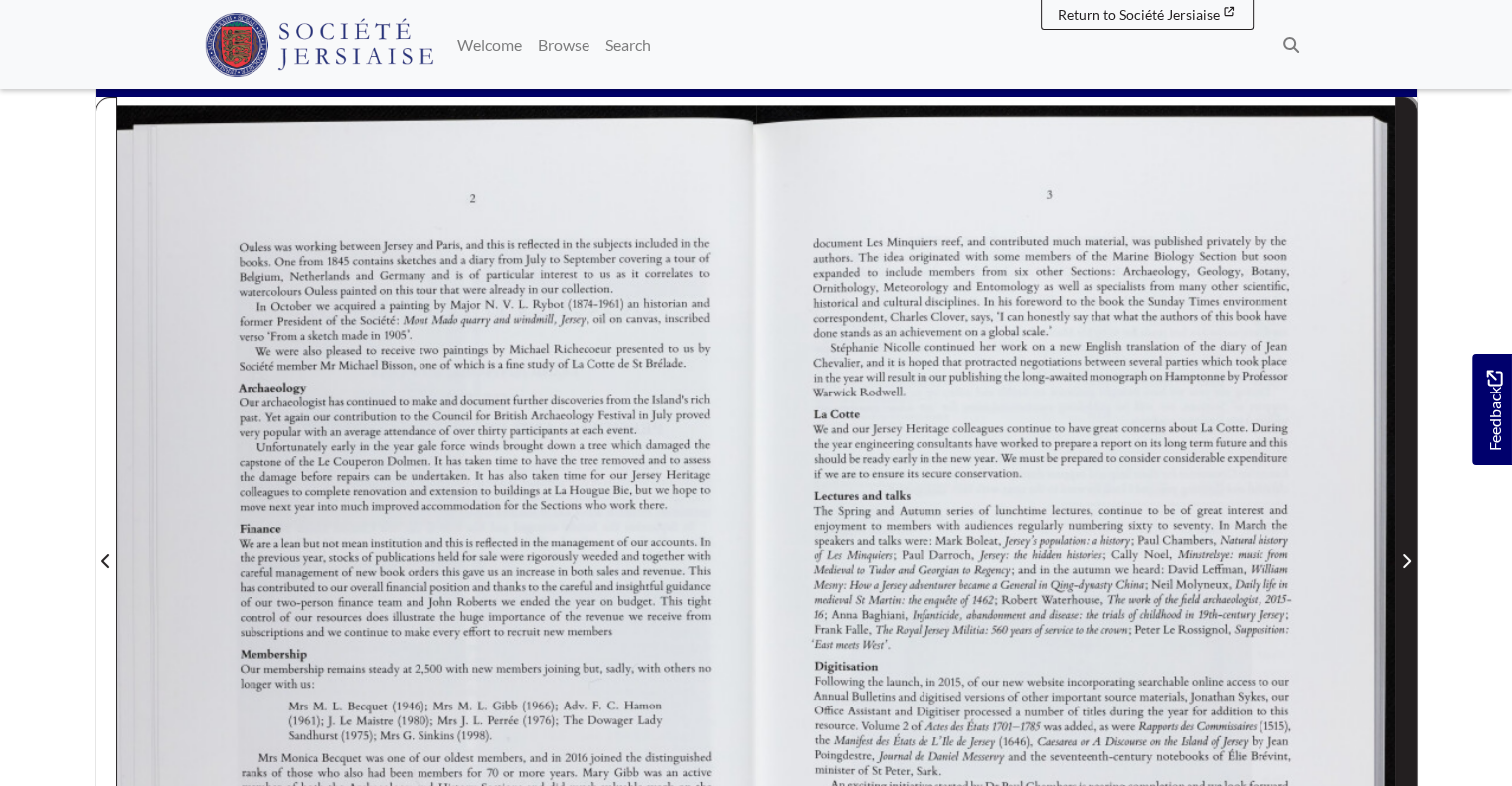 click at bounding box center (1406, 549) 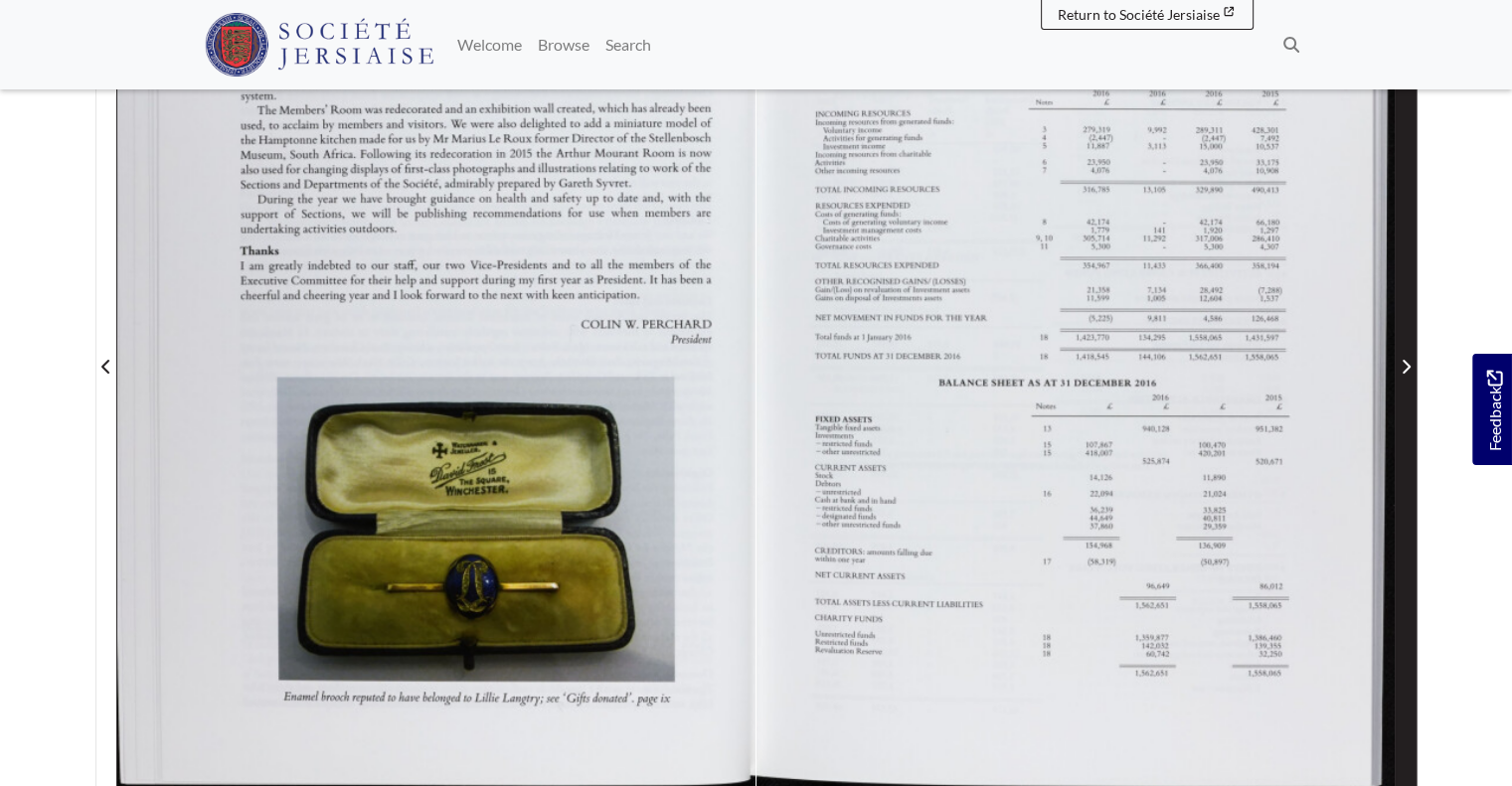 scroll, scrollTop: 497, scrollLeft: 0, axis: vertical 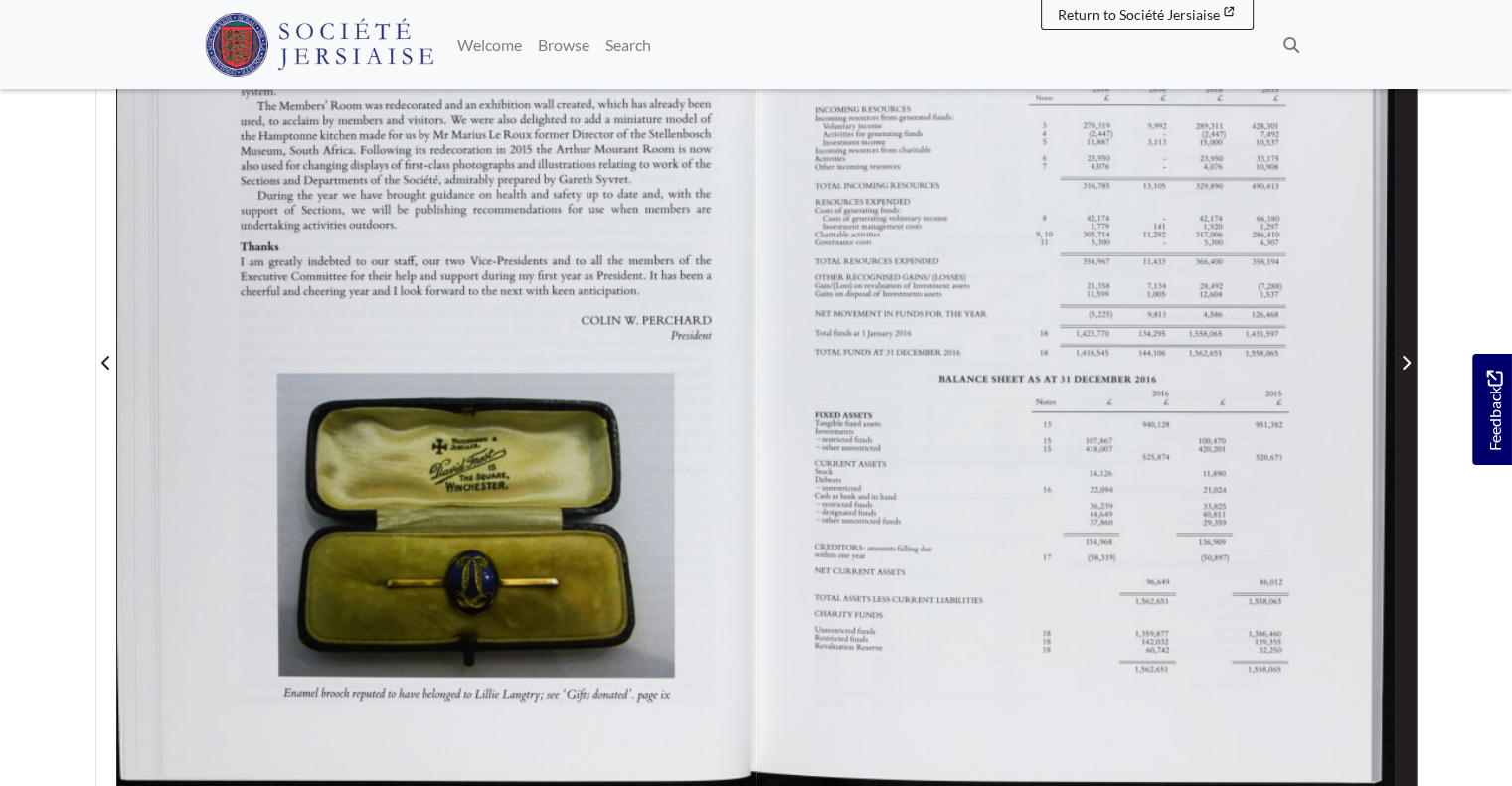 click at bounding box center [1406, 350] 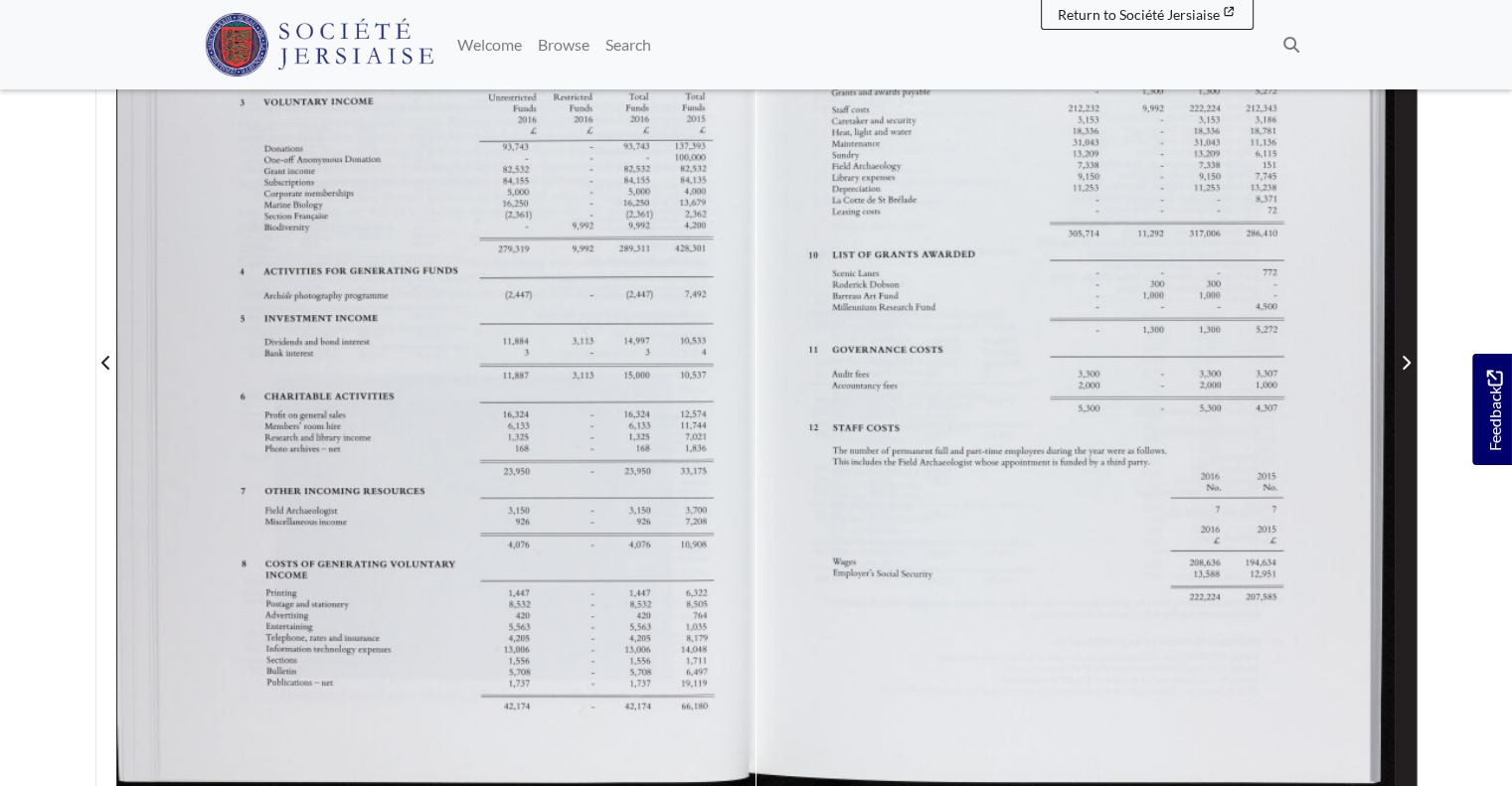click at bounding box center (1406, 350) 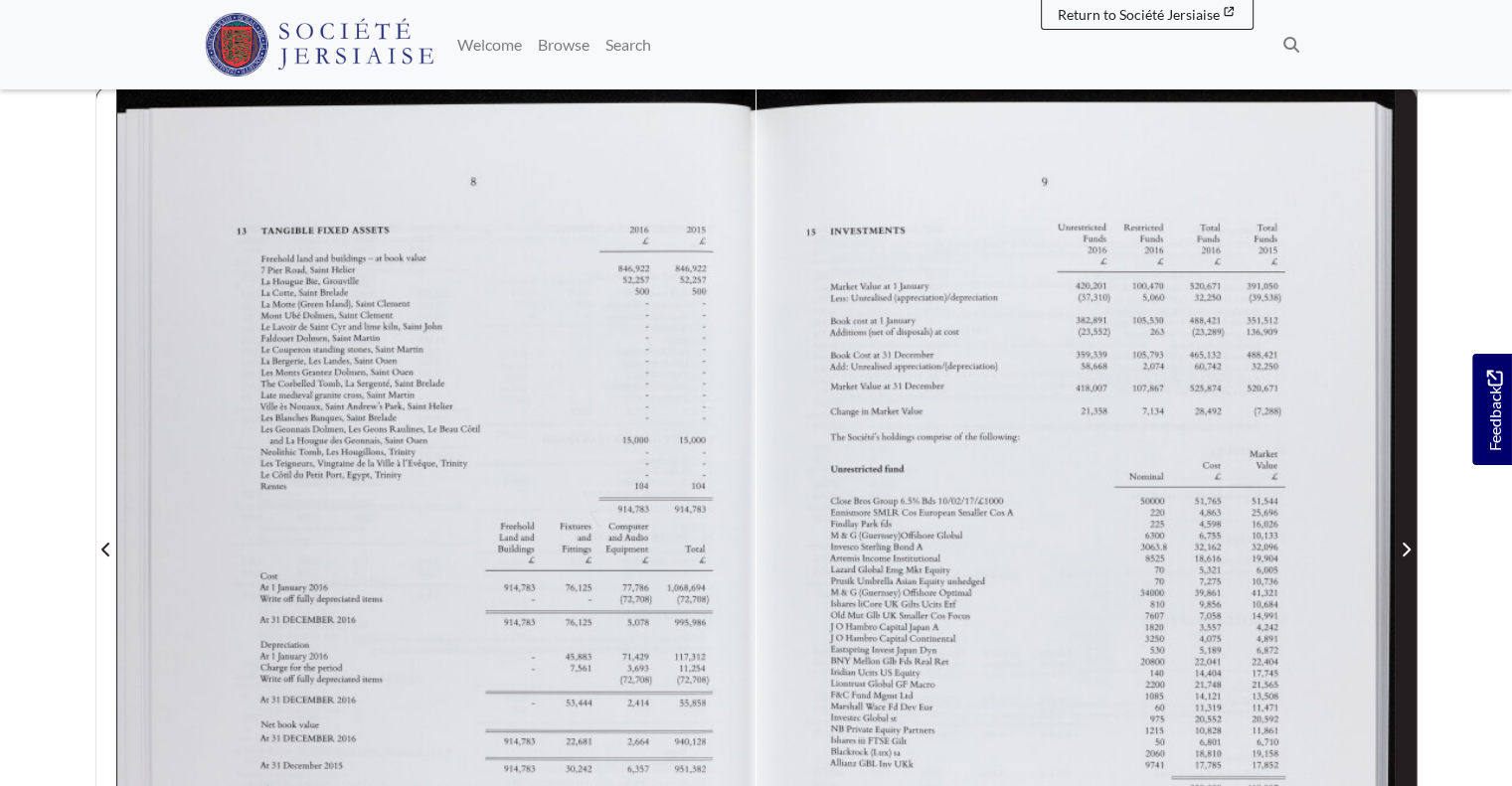scroll, scrollTop: 298, scrollLeft: 0, axis: vertical 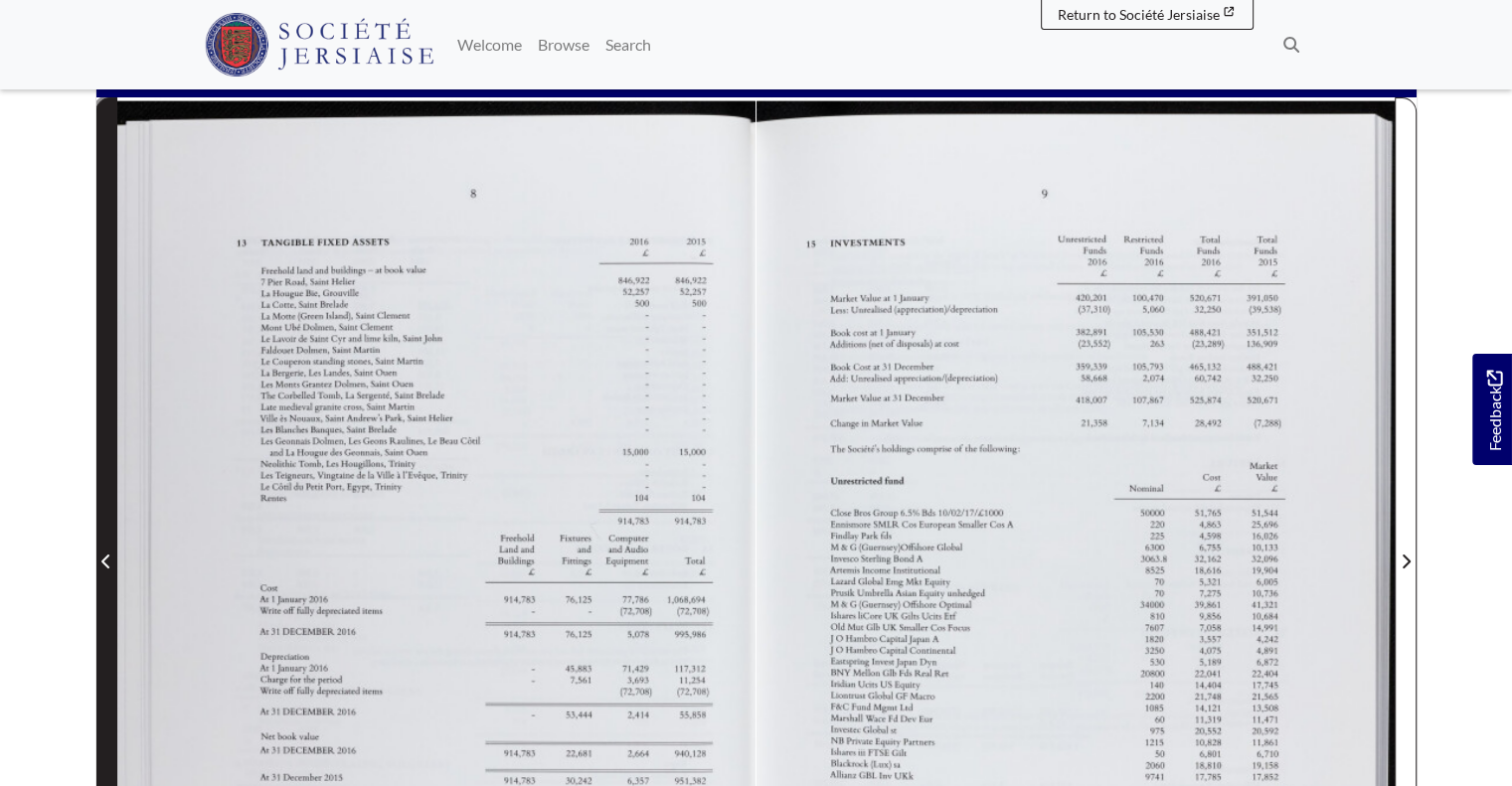 click at bounding box center [106, 549] 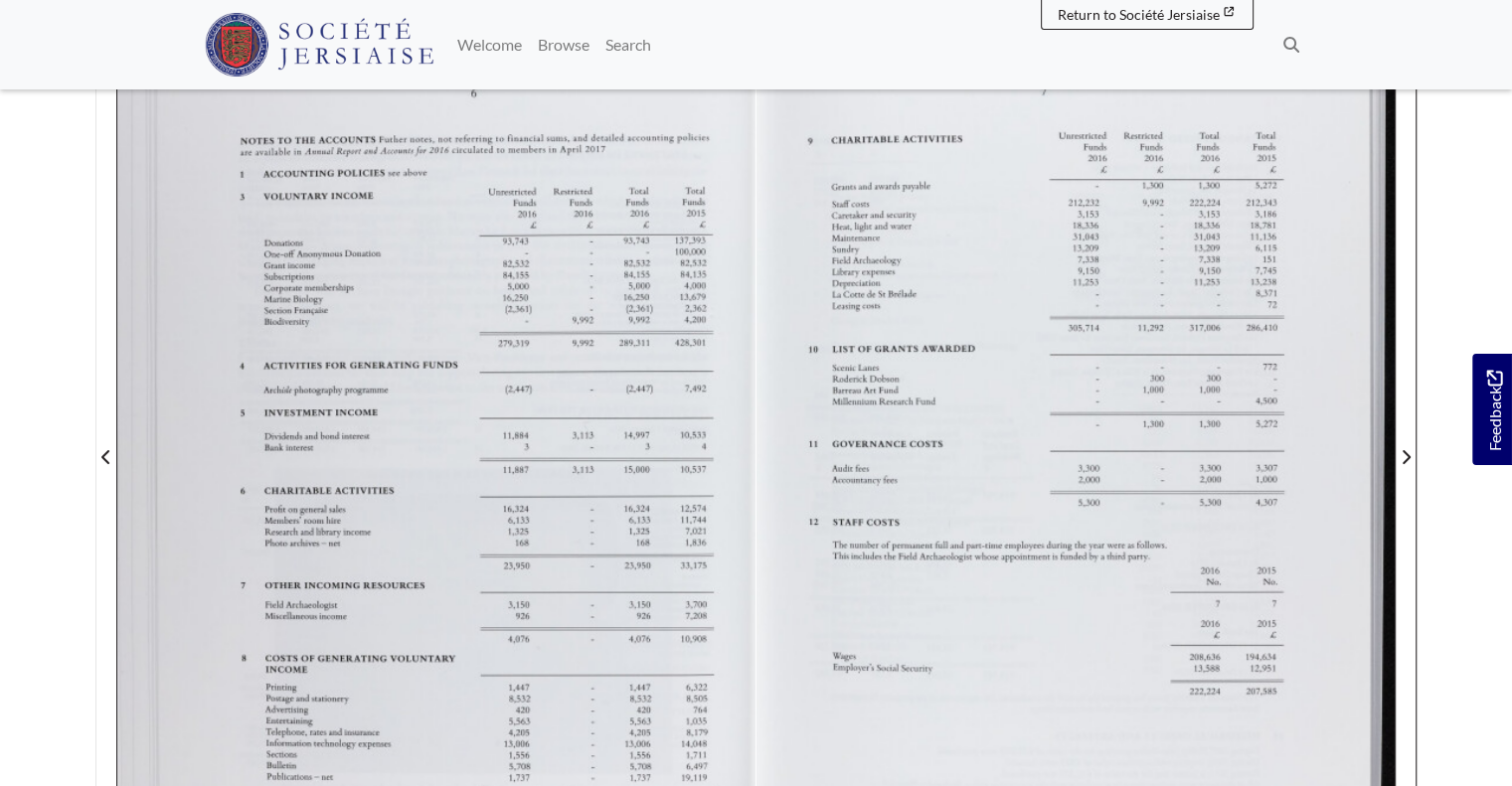 scroll, scrollTop: 397, scrollLeft: 0, axis: vertical 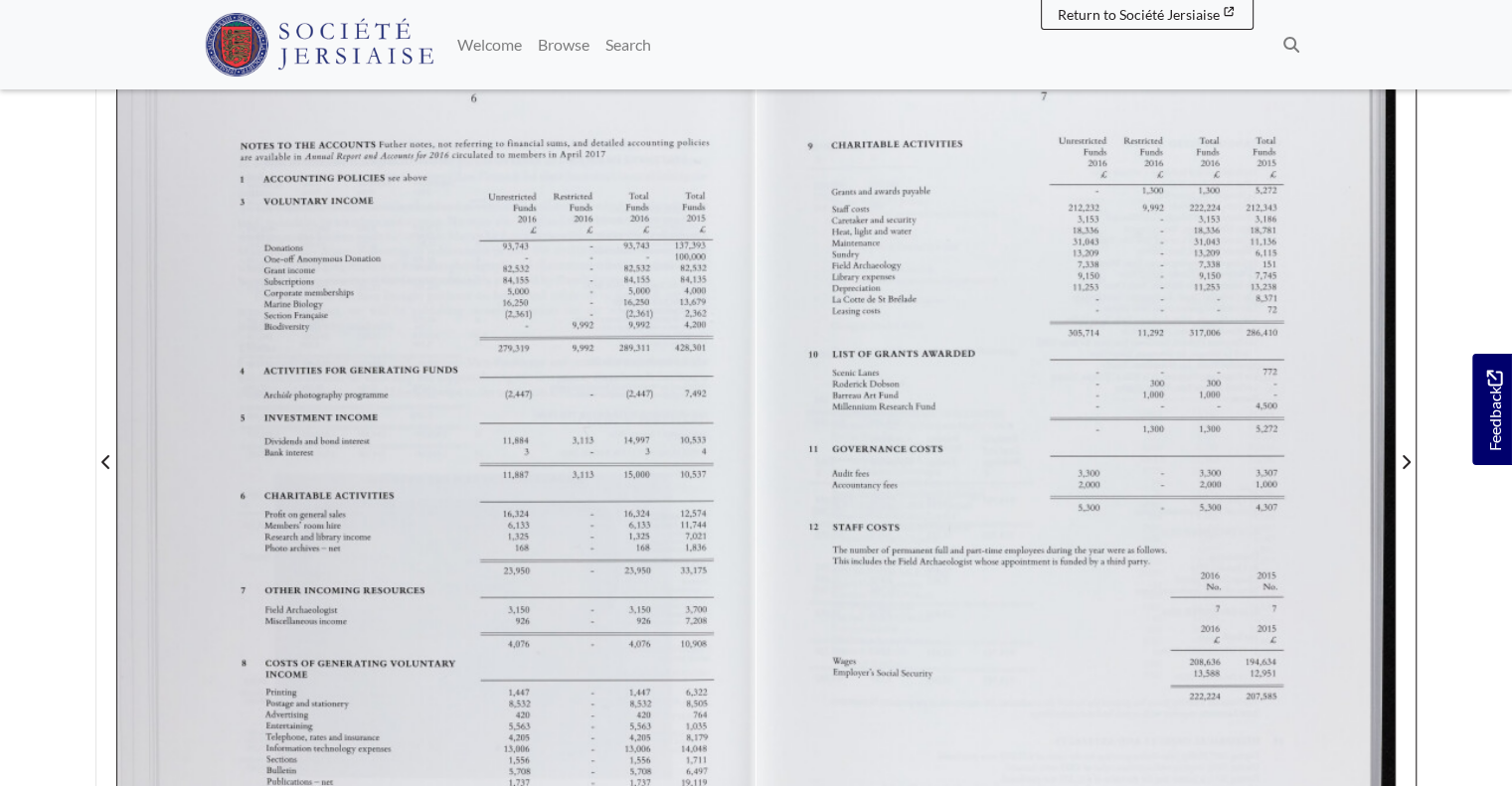 click at bounding box center [1076, 449] 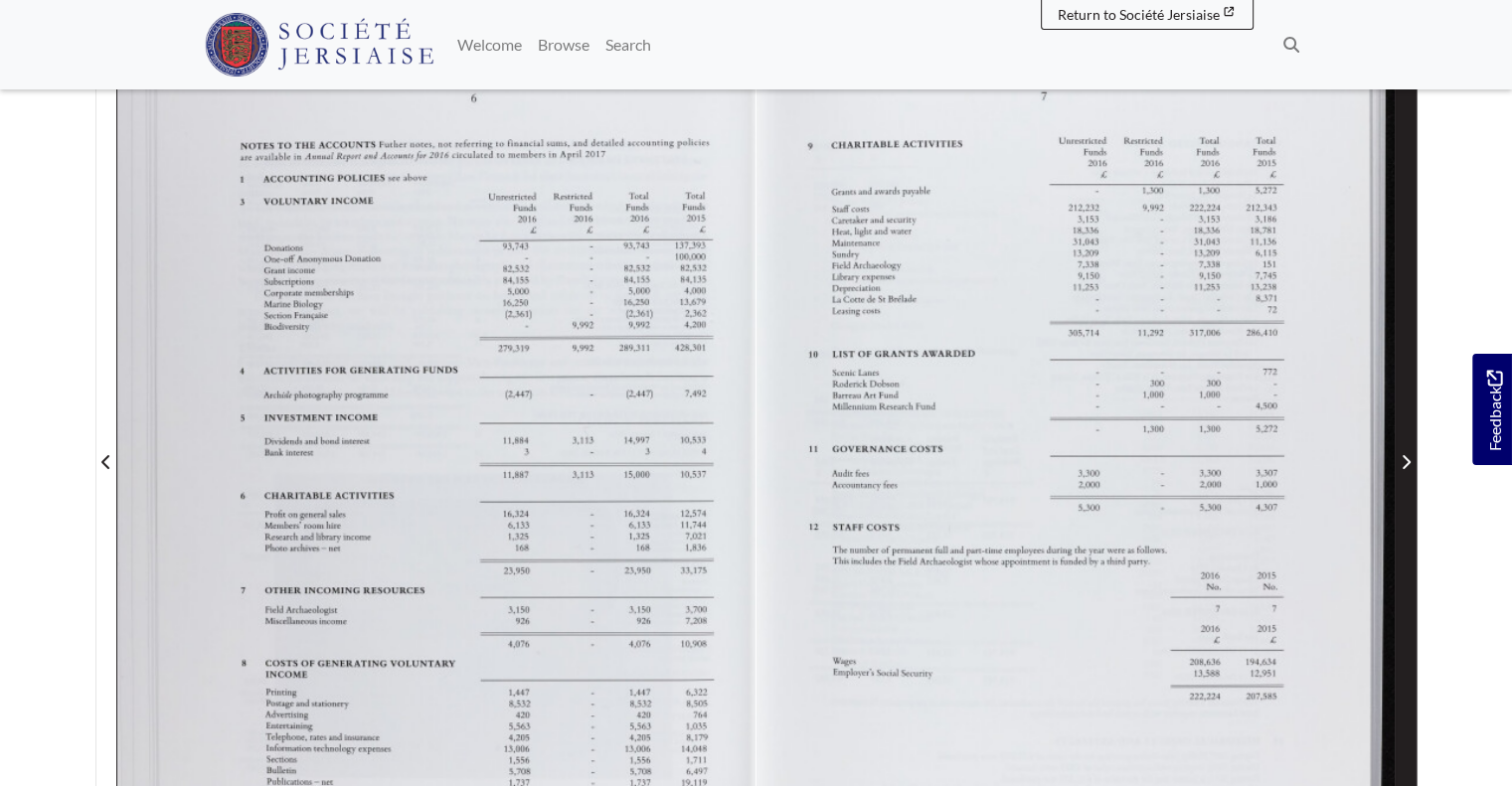 click at bounding box center [1406, 449] 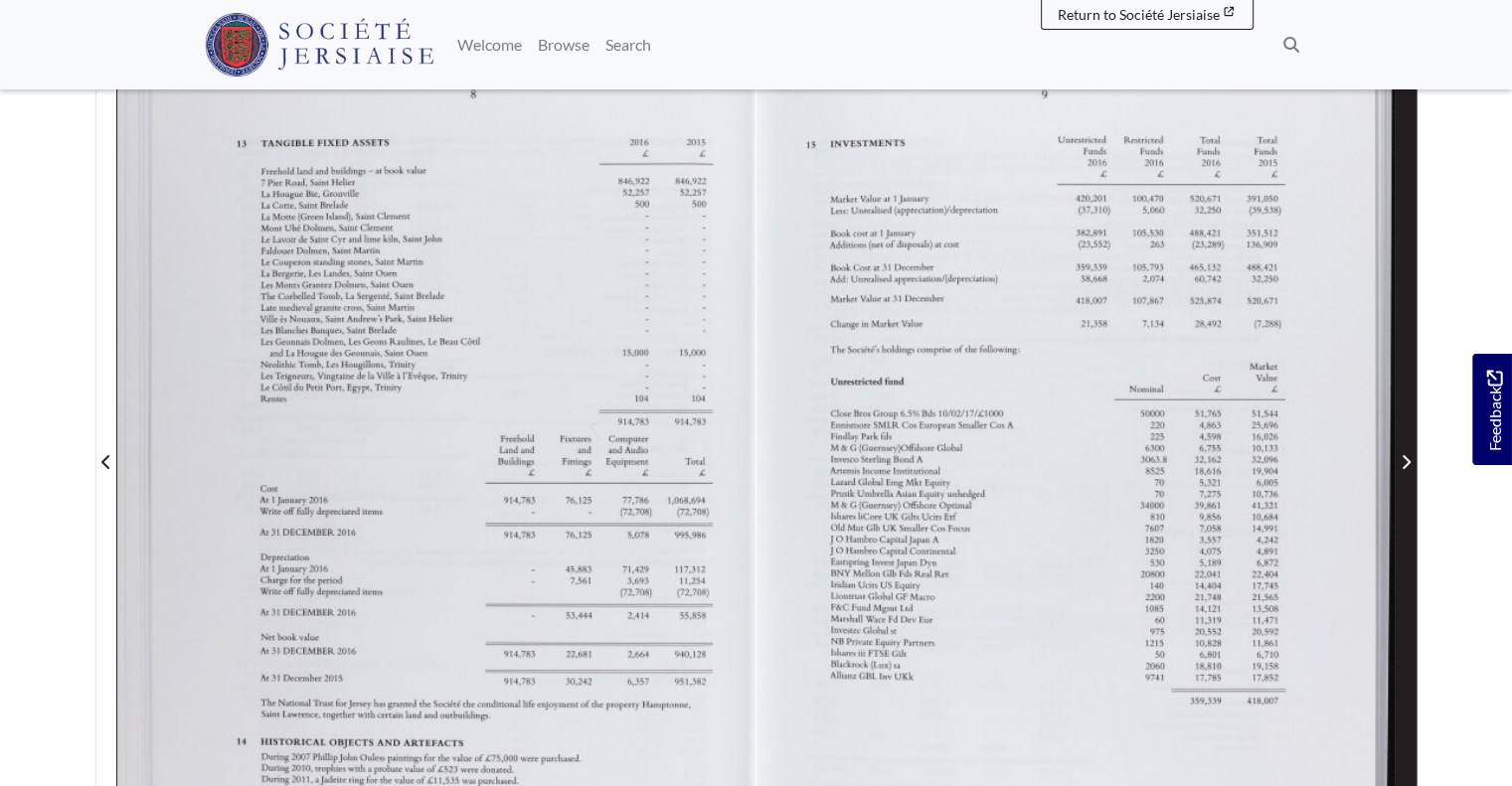 click at bounding box center (1406, 449) 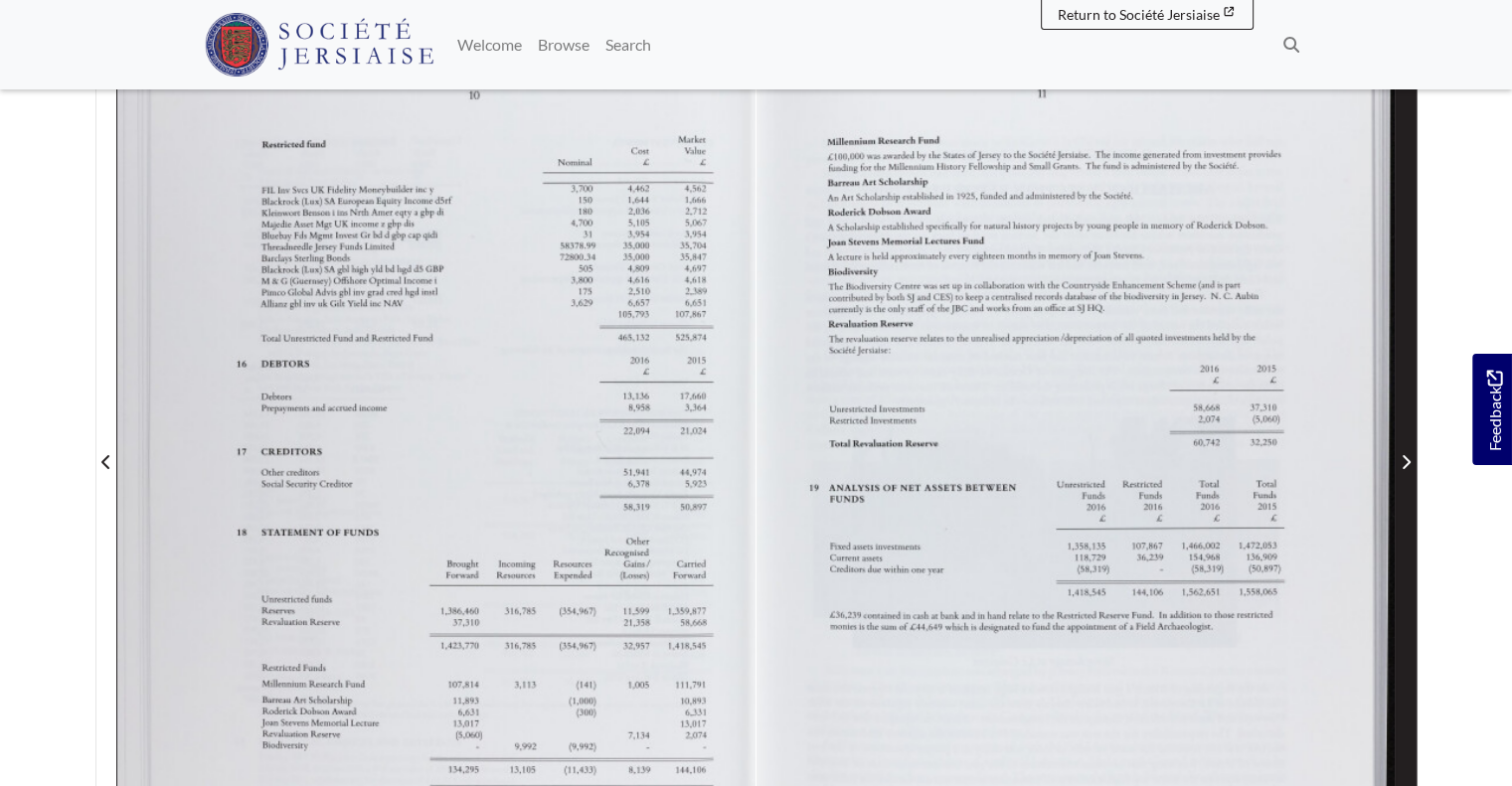 click at bounding box center (1406, 449) 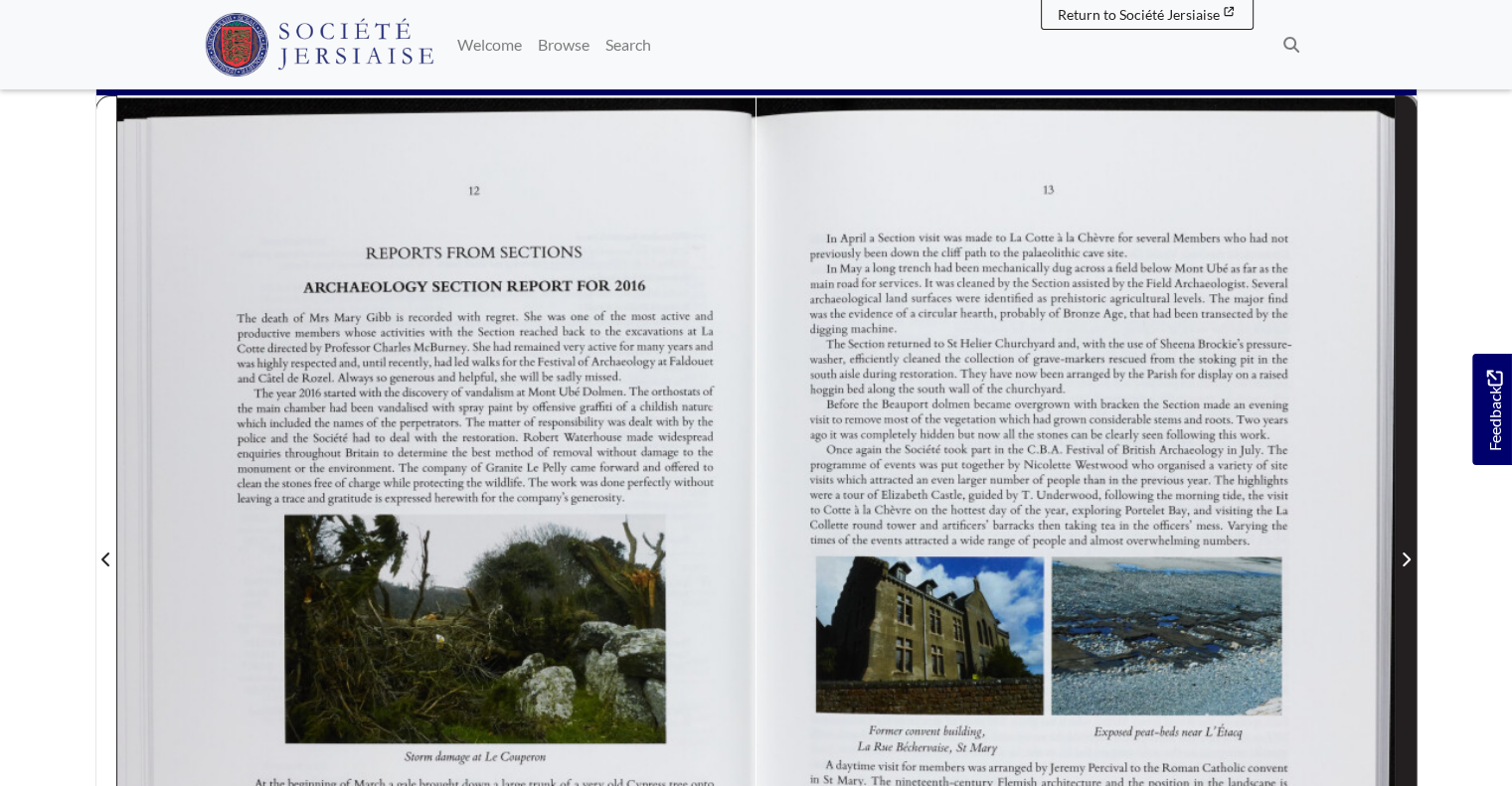 scroll, scrollTop: 298, scrollLeft: 0, axis: vertical 